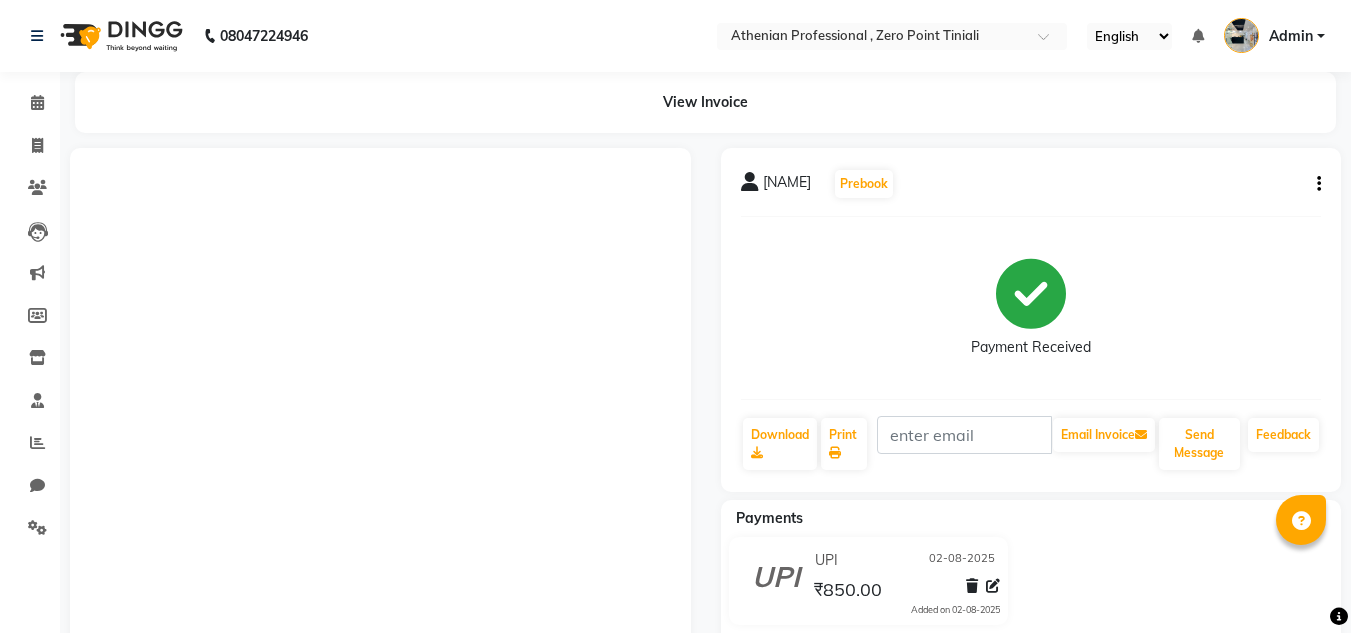 scroll, scrollTop: 0, scrollLeft: 0, axis: both 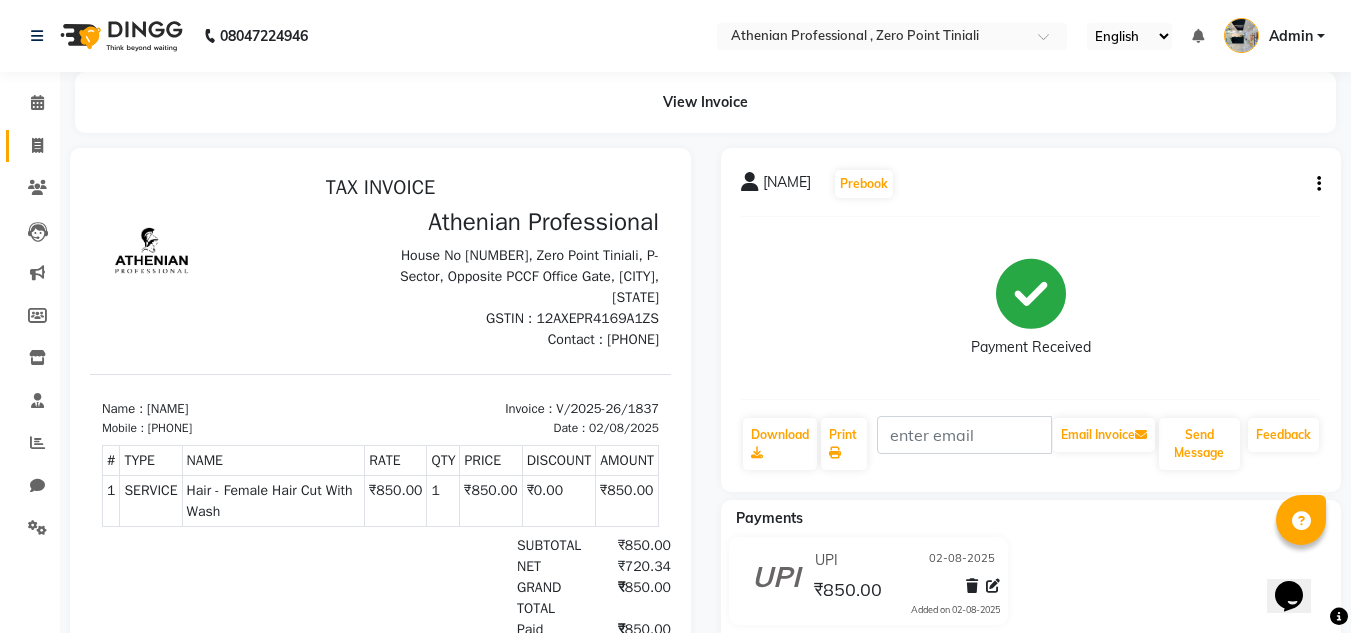 click on "Invoice" 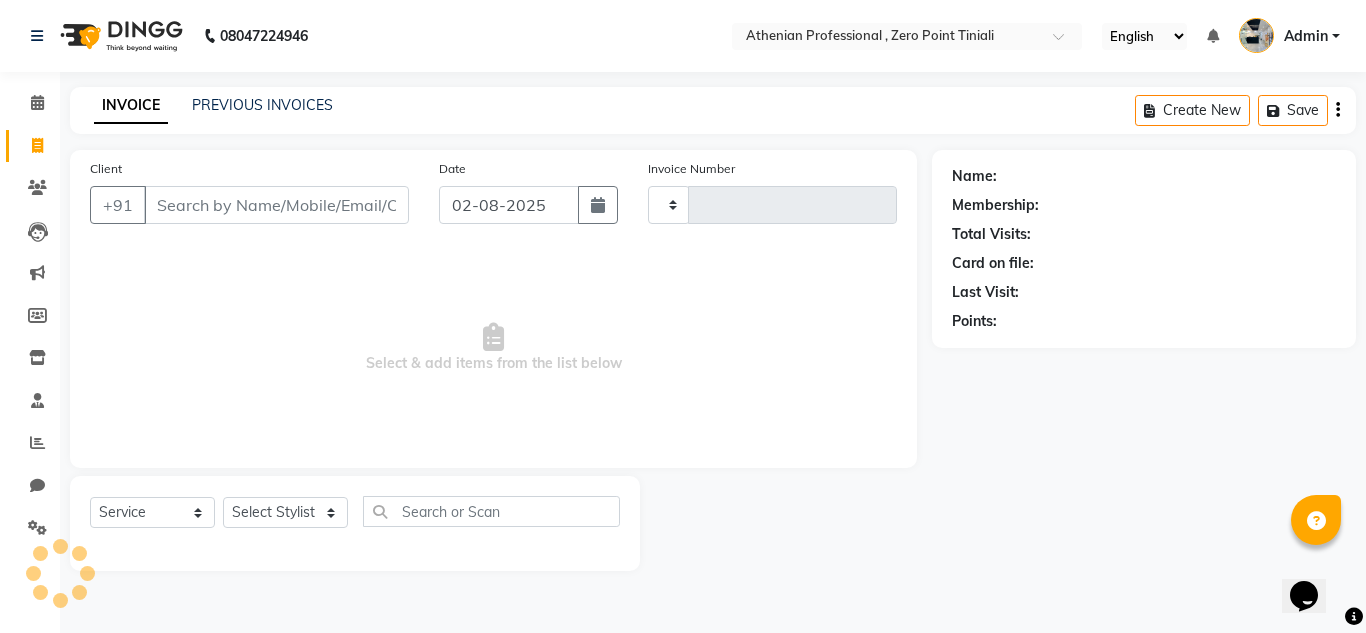 type on "1838" 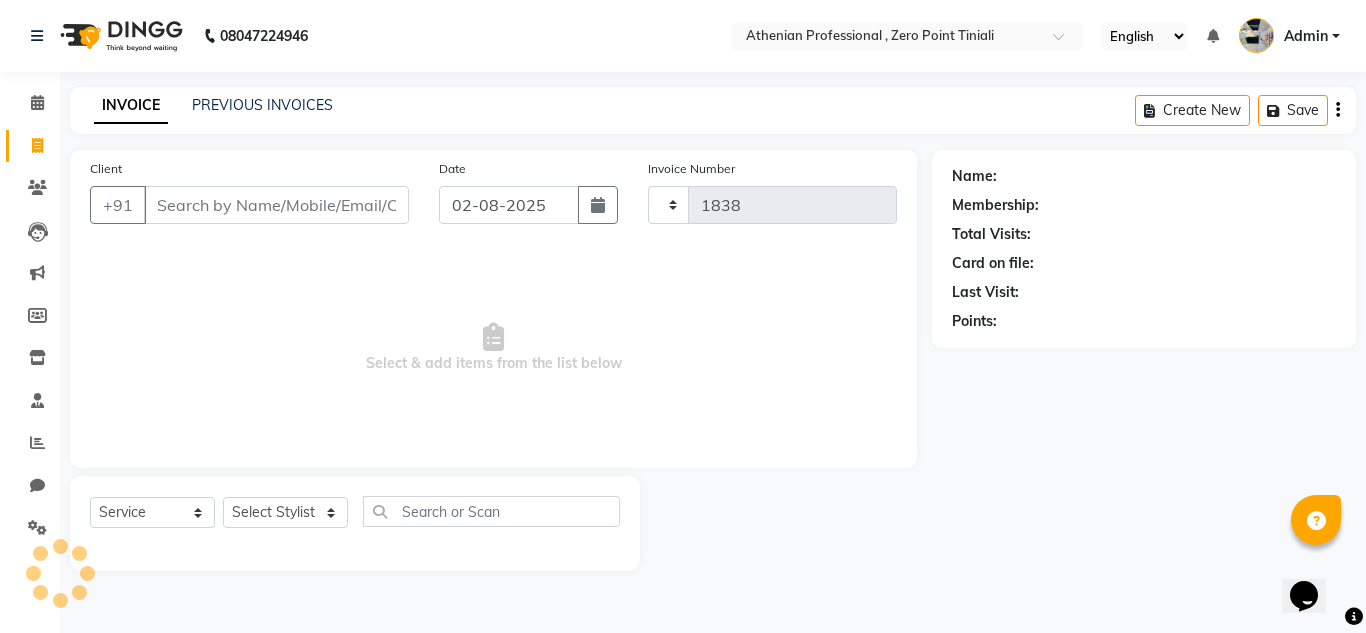 select on "8300" 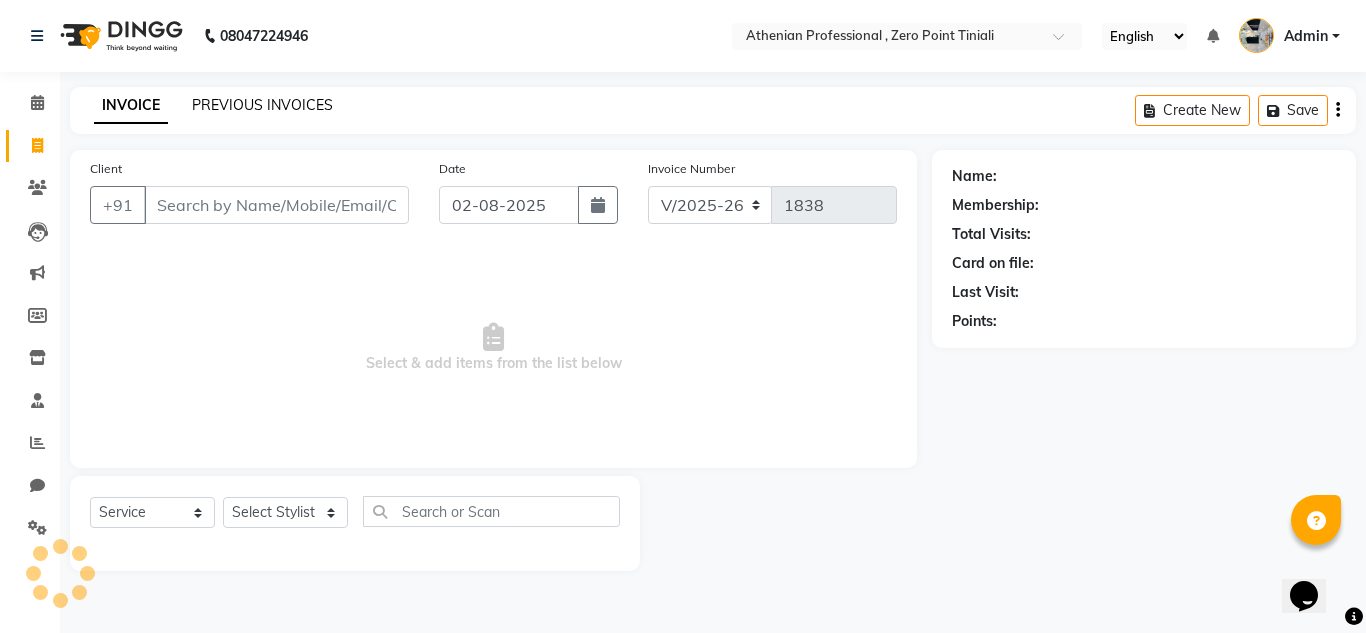 click on "PREVIOUS INVOICES" 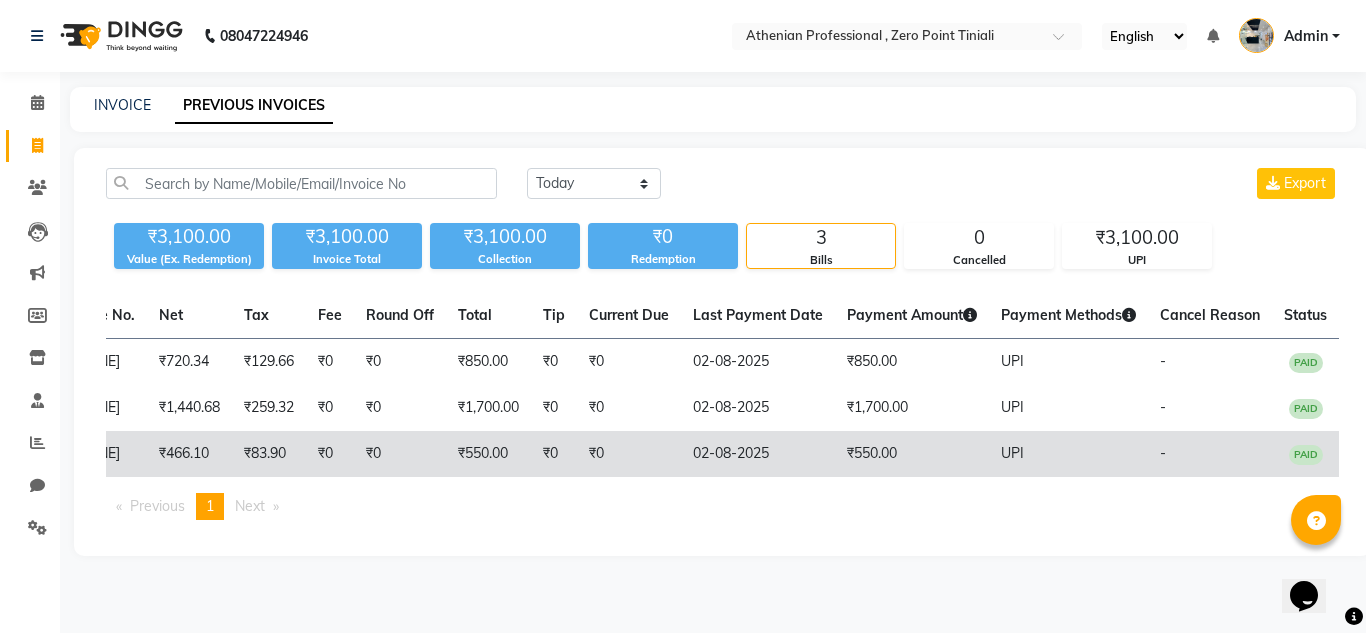 scroll, scrollTop: 0, scrollLeft: 0, axis: both 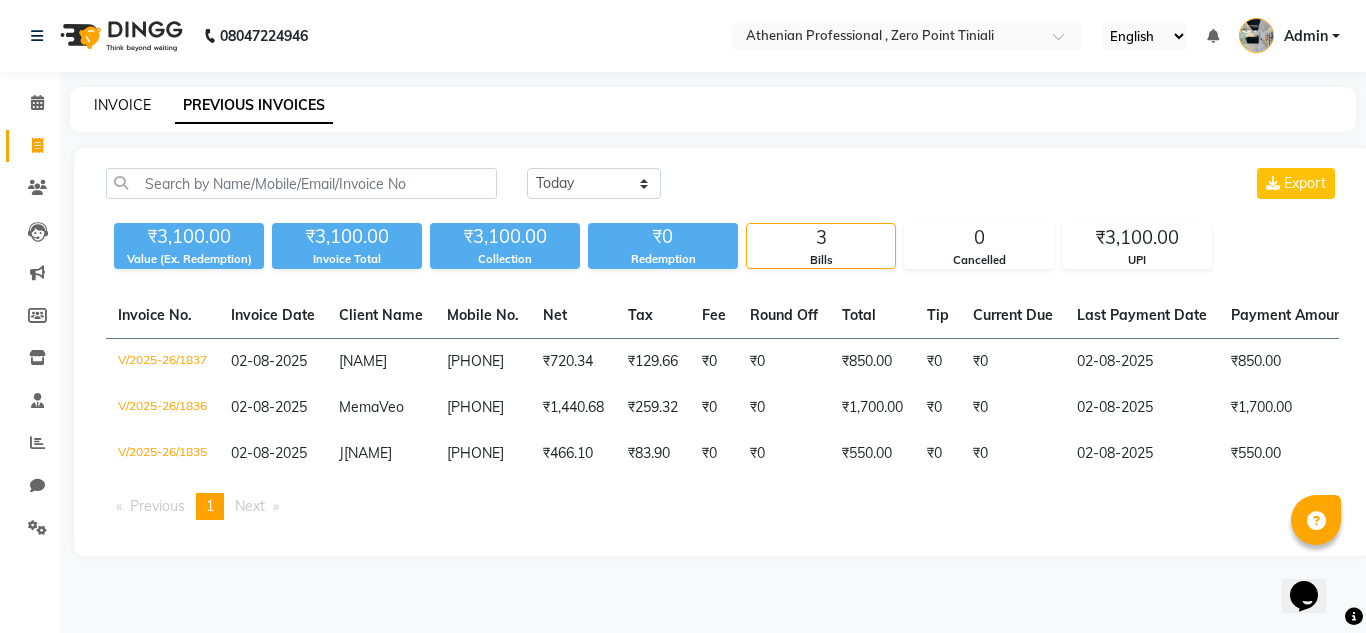 click on "INVOICE" 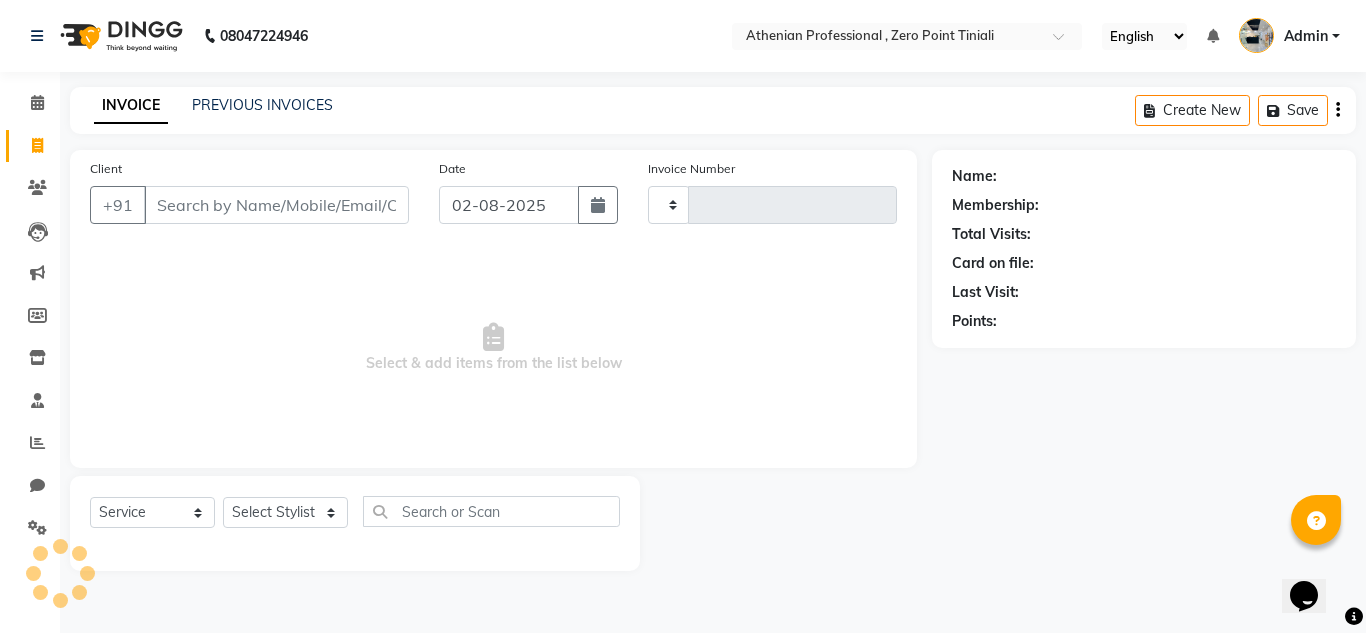 click on "Client" at bounding box center (276, 205) 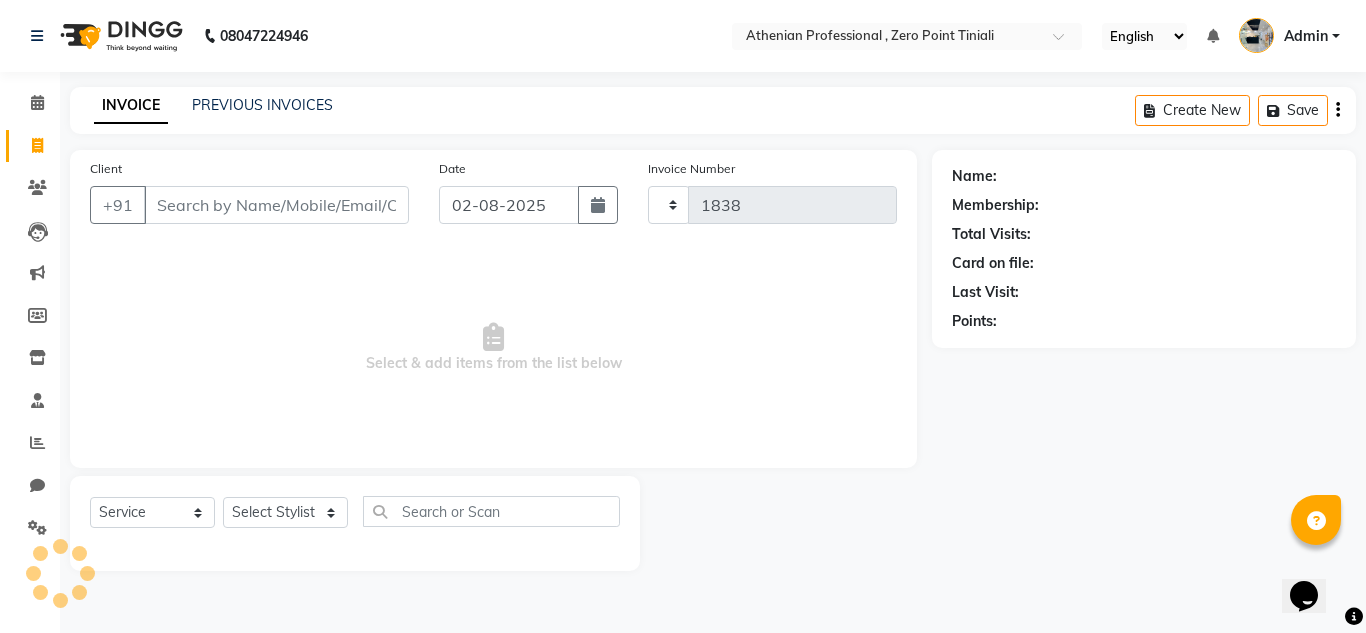 select on "8300" 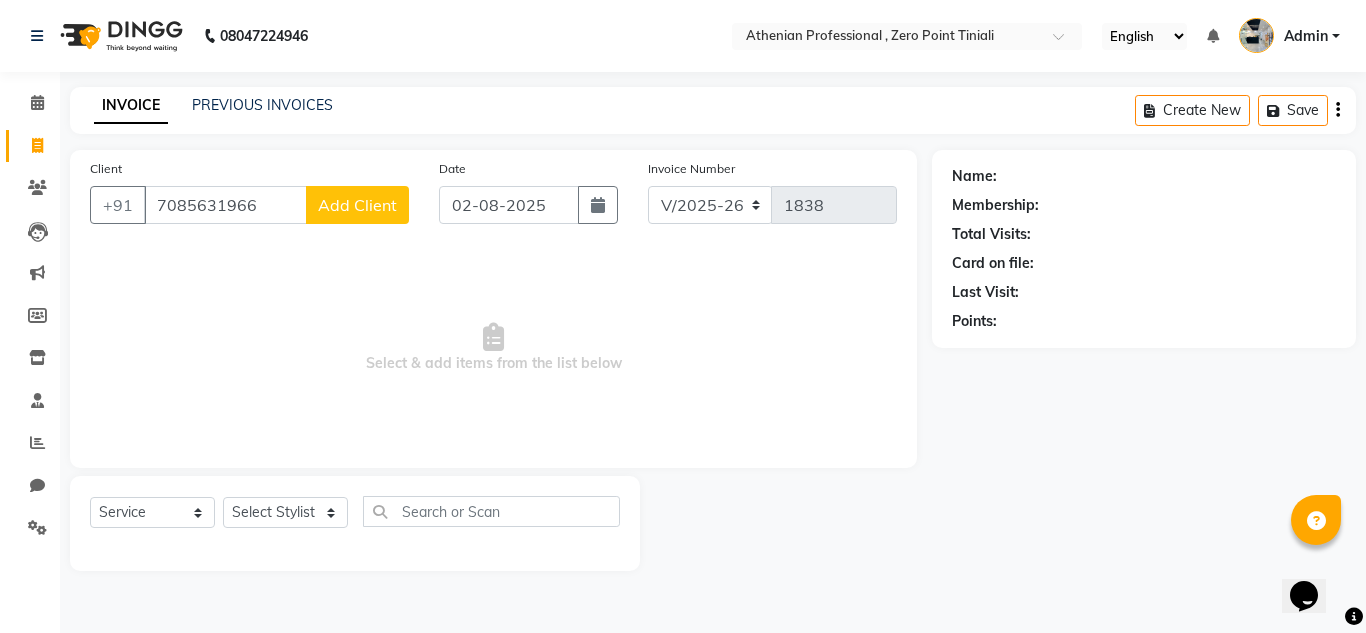type on "7085631966" 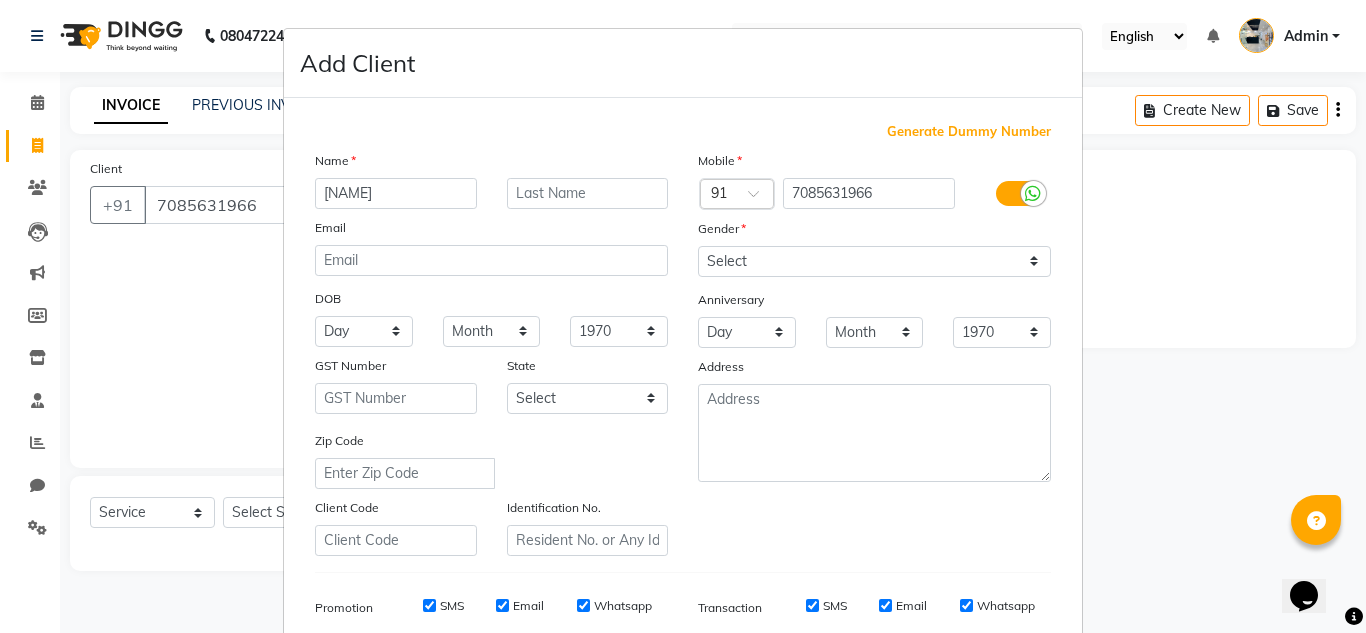 type on "[NAME]" 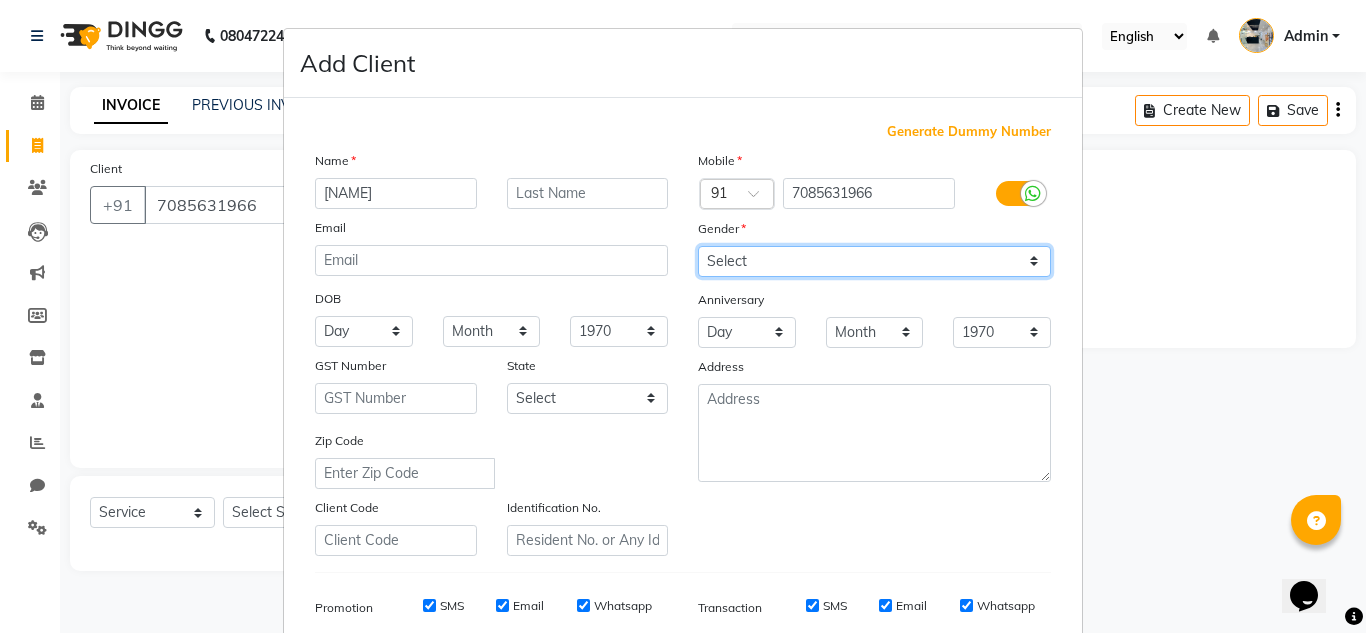 click on "Select Male Female Other Prefer Not To Say" at bounding box center [874, 261] 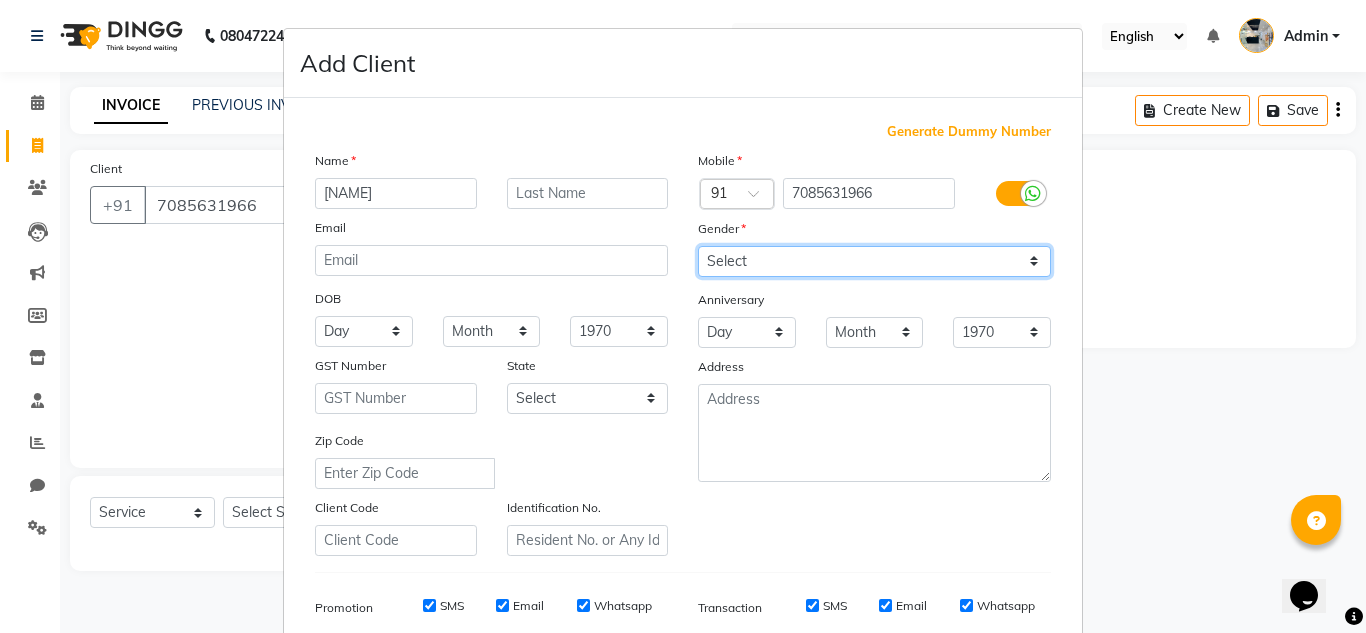 select on "female" 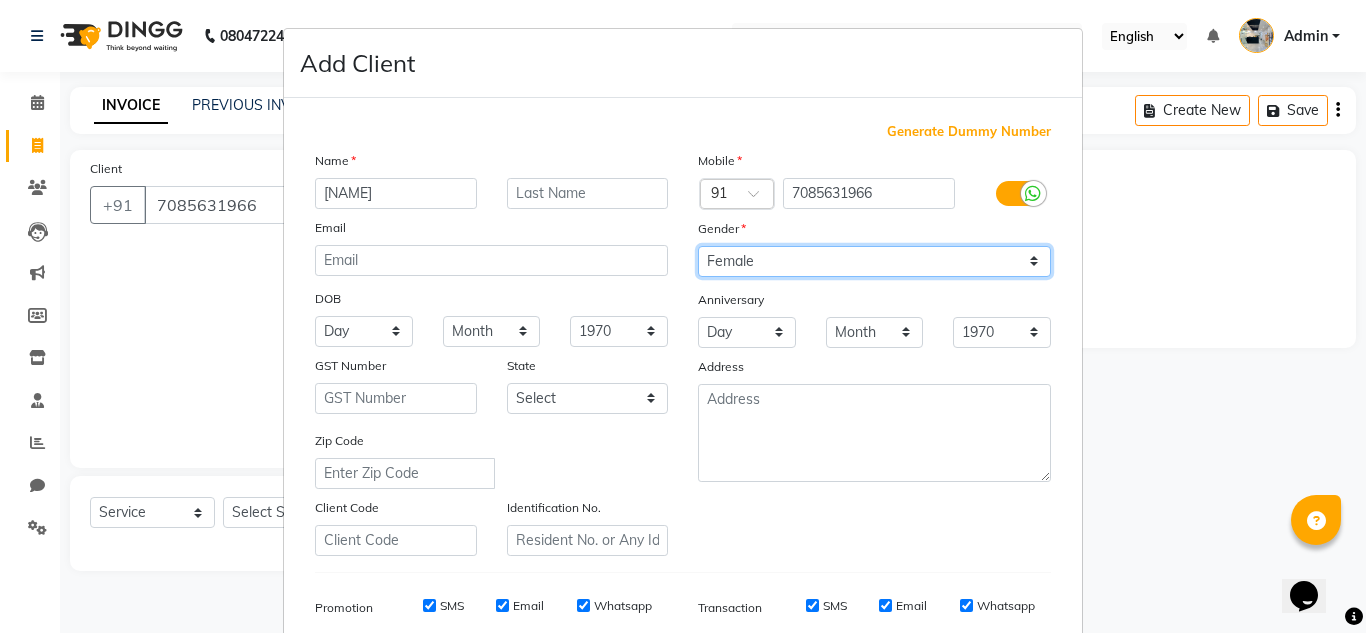 click on "Select Male Female Other Prefer Not To Say" at bounding box center [874, 261] 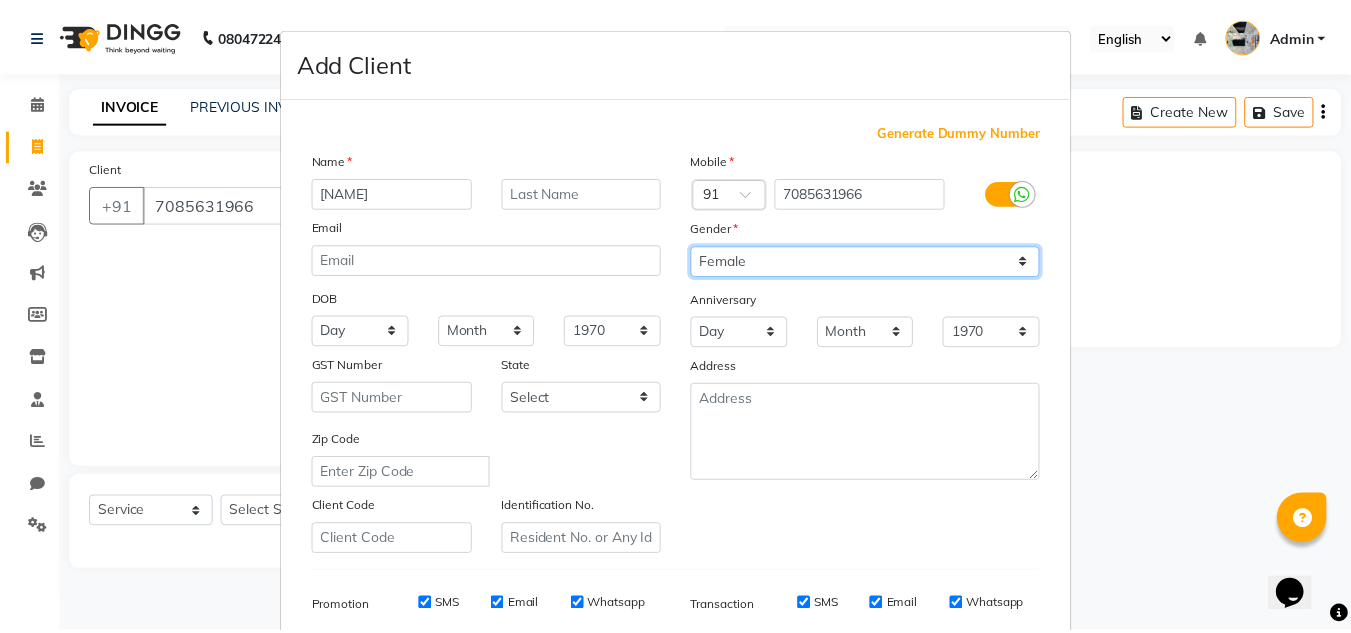 scroll, scrollTop: 290, scrollLeft: 0, axis: vertical 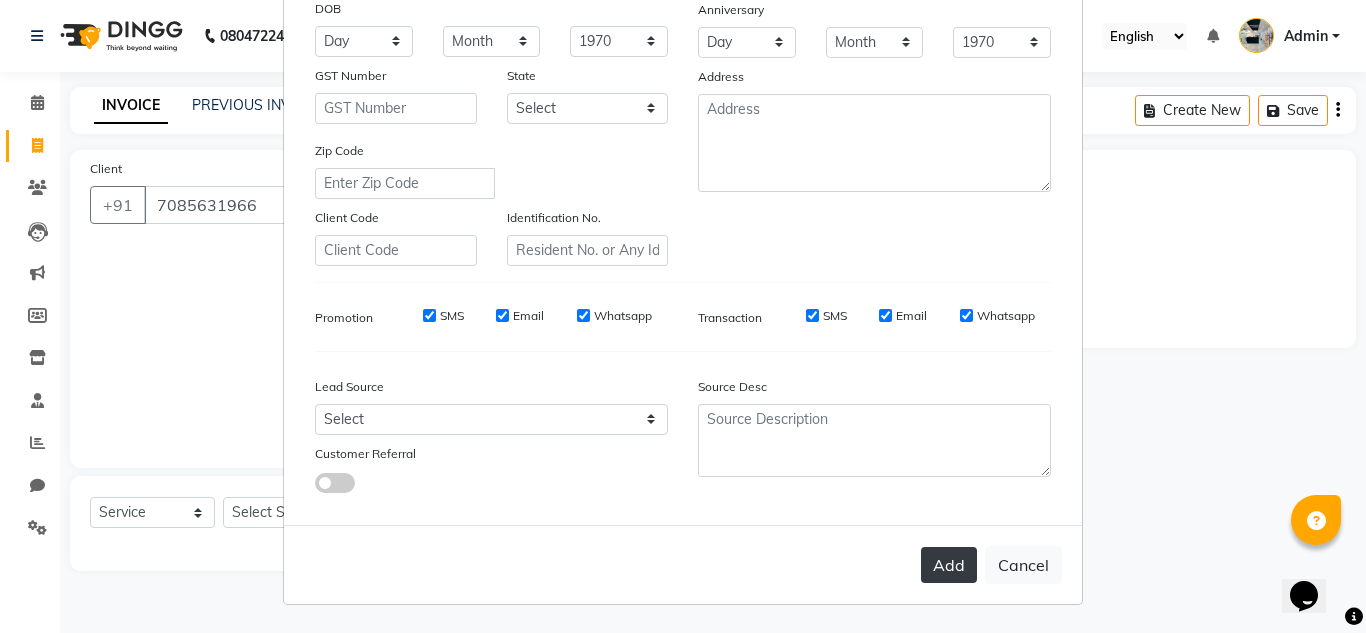 click on "Add" at bounding box center (949, 565) 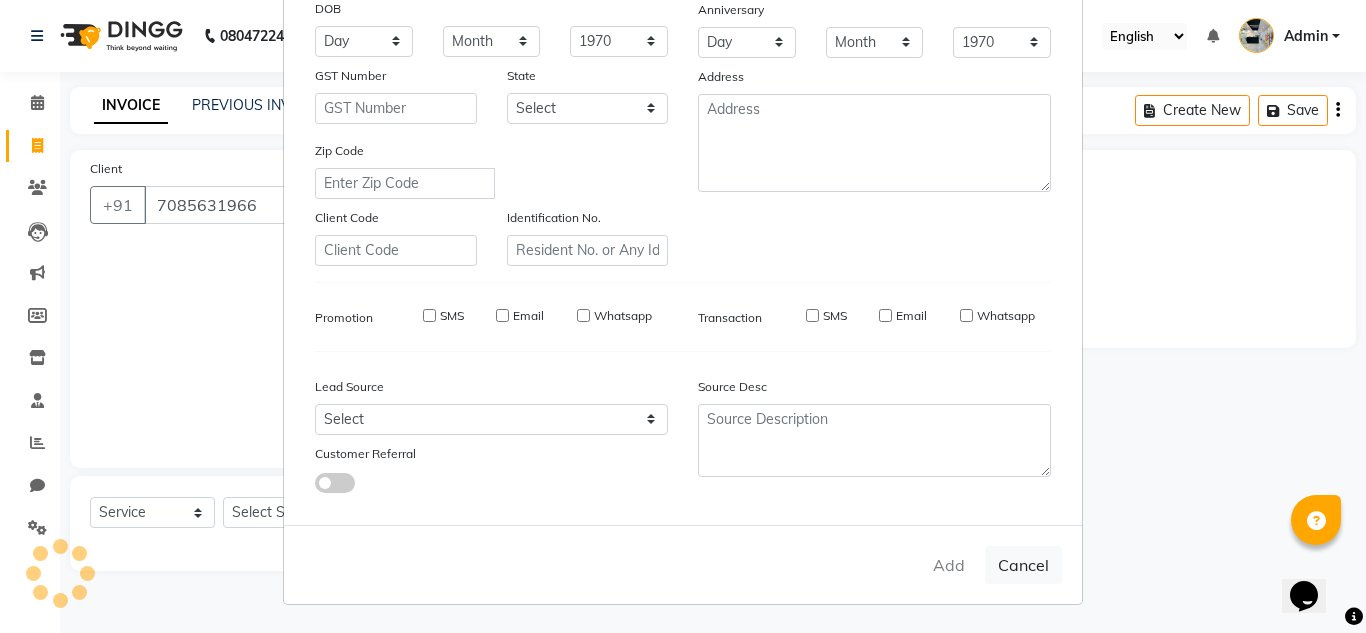 type 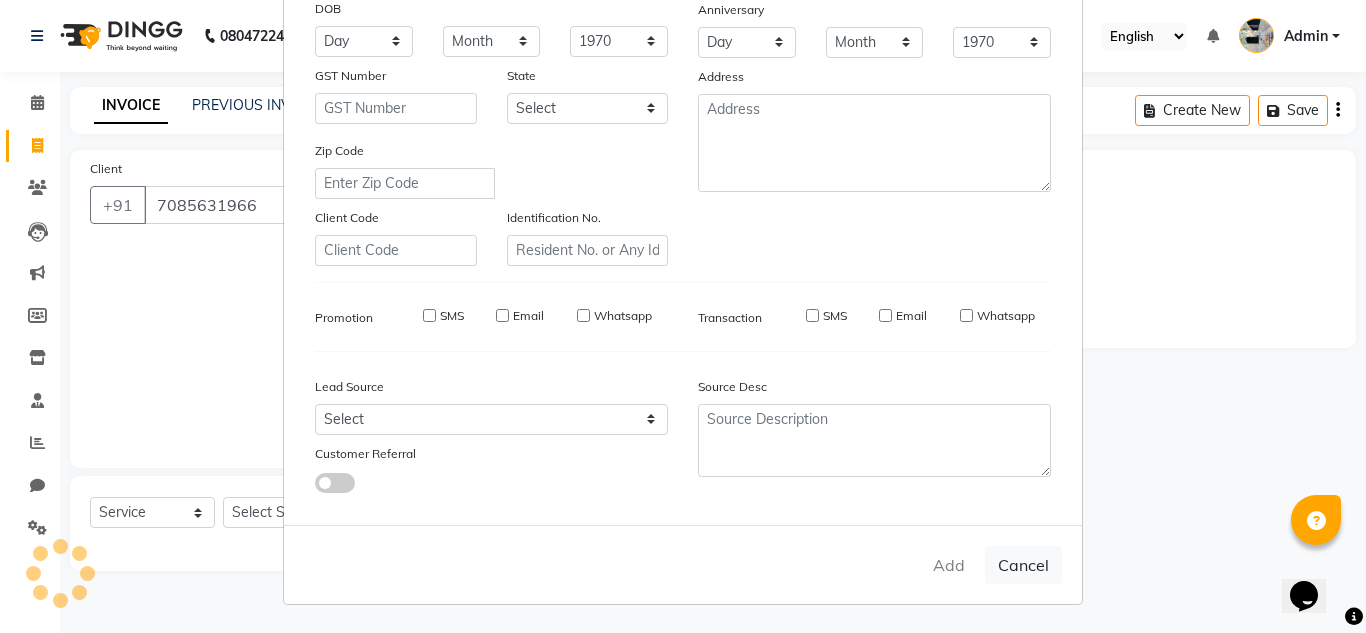 select 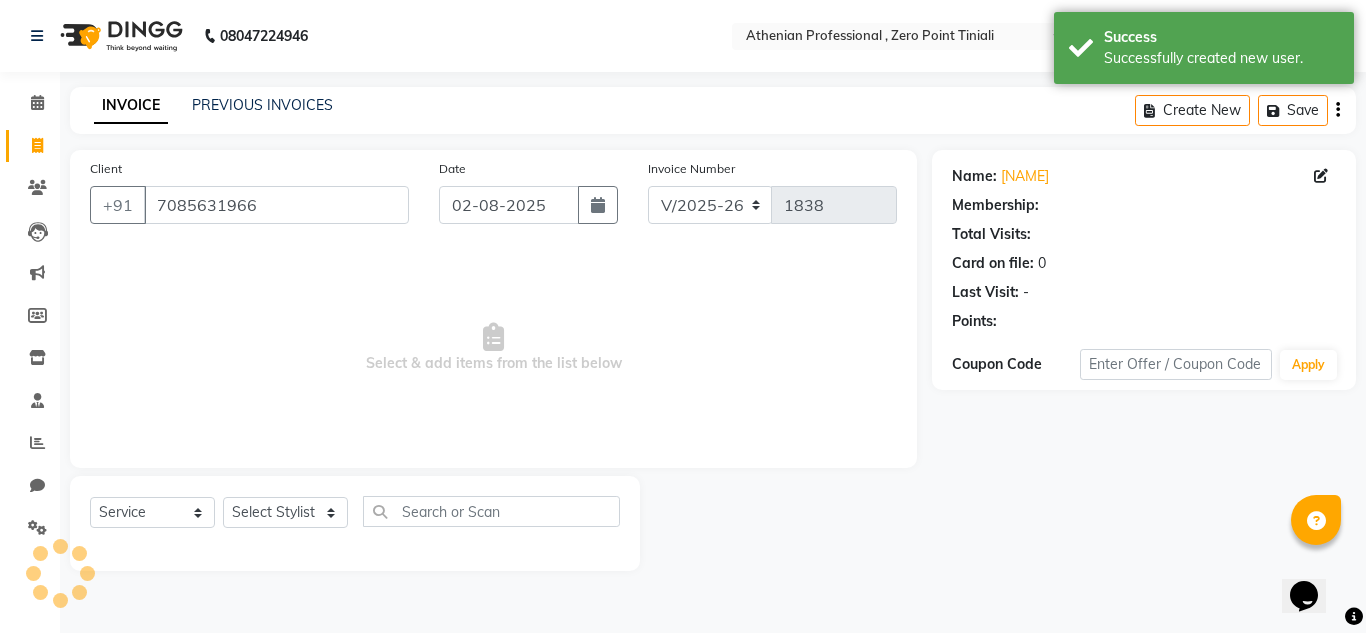 select on "1: Object" 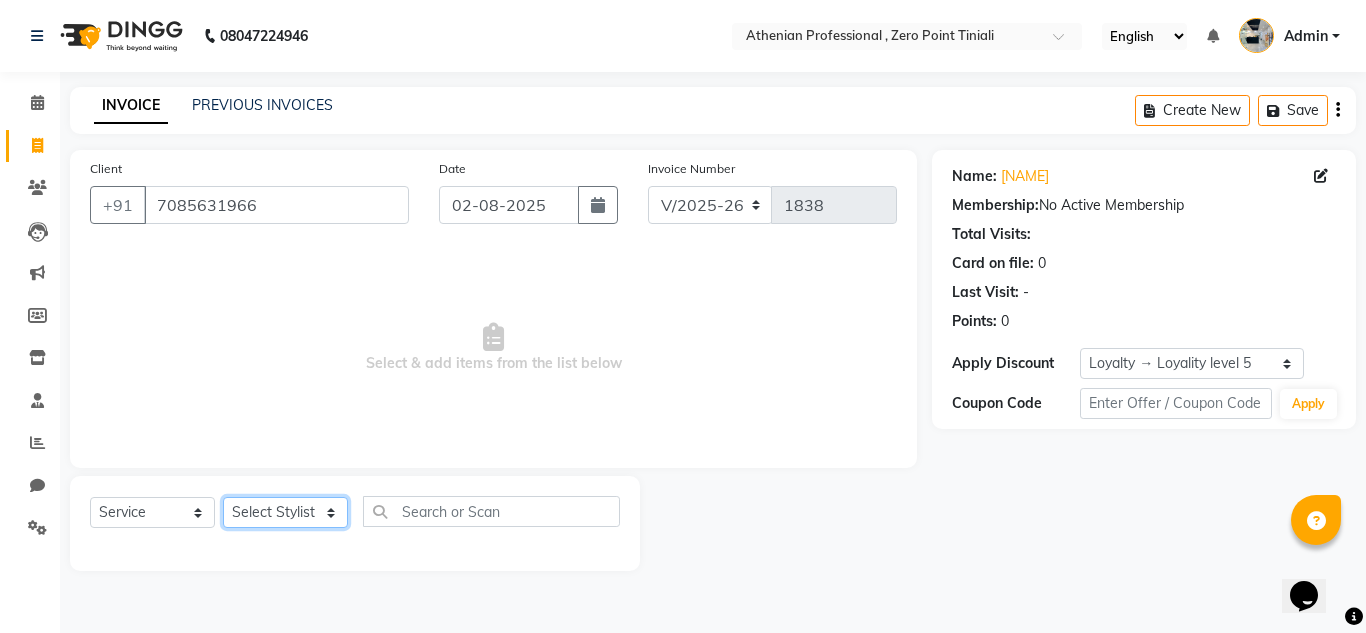 click on "Select Stylist Abin Mili Admin JAVED ANSARI KOLAM WANGSU KOSHEH BIHAM LINDUM NEME MAHINDRA BASUMATARY Manager MANJU MANHAM MINUKA CHETTRY NGAMNON RALONGHAM SHADAB KHAN SUMAN MAGAR SUMI BISWAS  SWAPNA DEVI CHETRY TAMCHI YAMA Toingam Jamikham YELLI LIKHA" 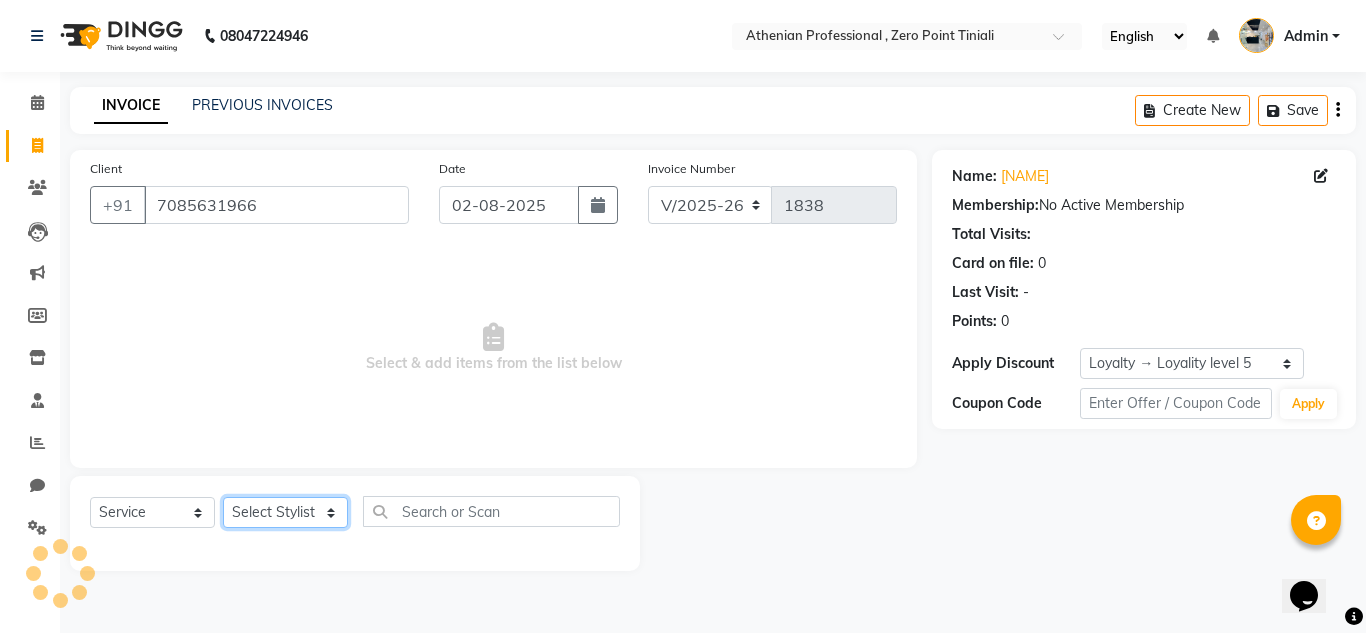 select on "80206" 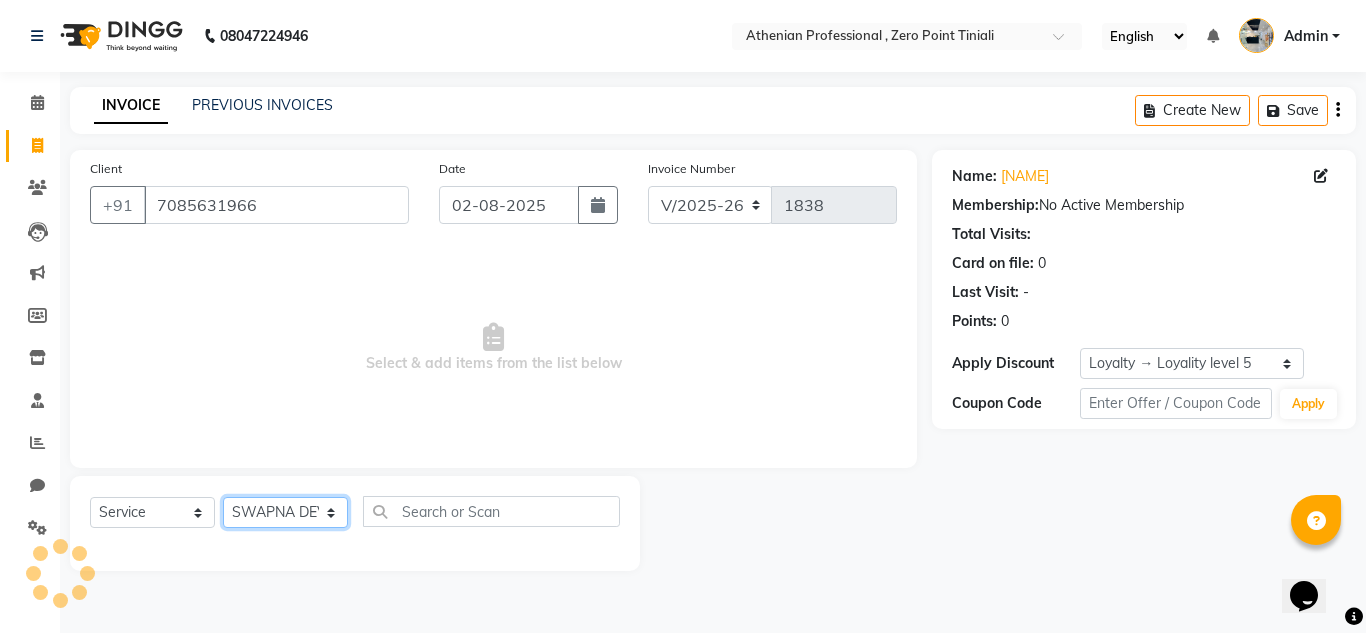 click on "Select Stylist Abin Mili Admin JAVED ANSARI KOLAM WANGSU KOSHEH BIHAM LINDUM NEME MAHINDRA BASUMATARY Manager MANJU MANHAM MINUKA CHETTRY NGAMNON RALONGHAM SHADAB KHAN SUMAN MAGAR SUMI BISWAS  SWAPNA DEVI CHETRY TAMCHI YAMA Toingam Jamikham YELLI LIKHA" 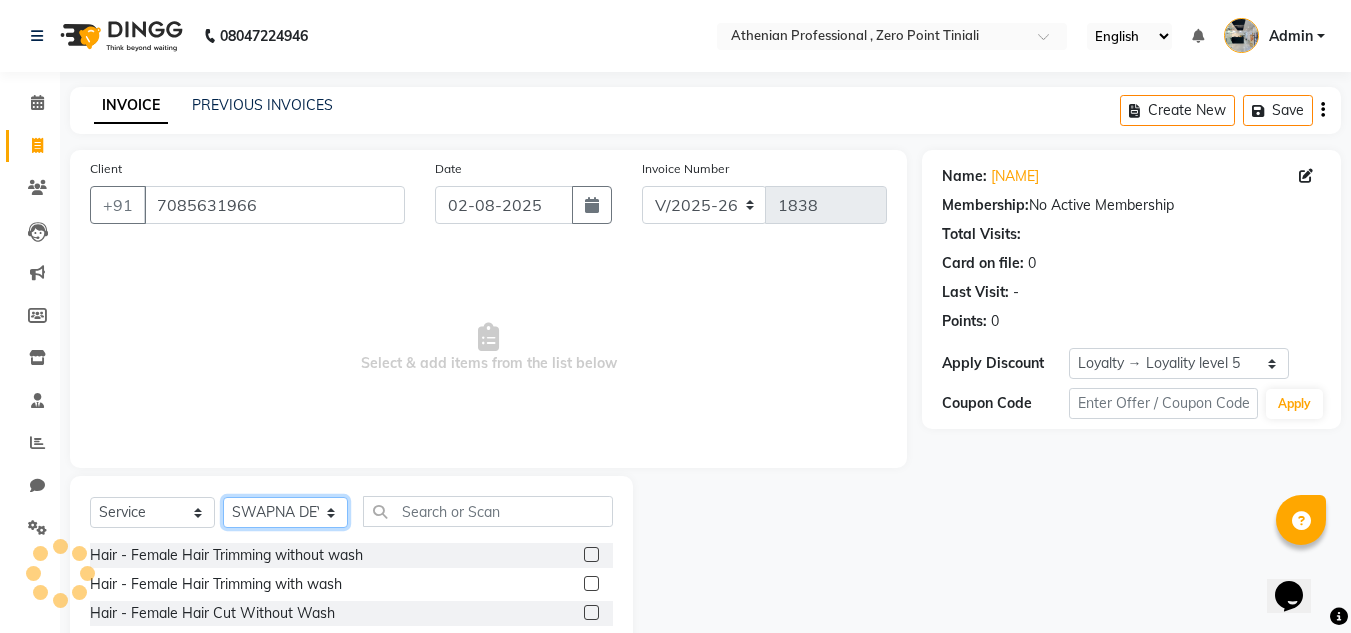 scroll, scrollTop: 63, scrollLeft: 0, axis: vertical 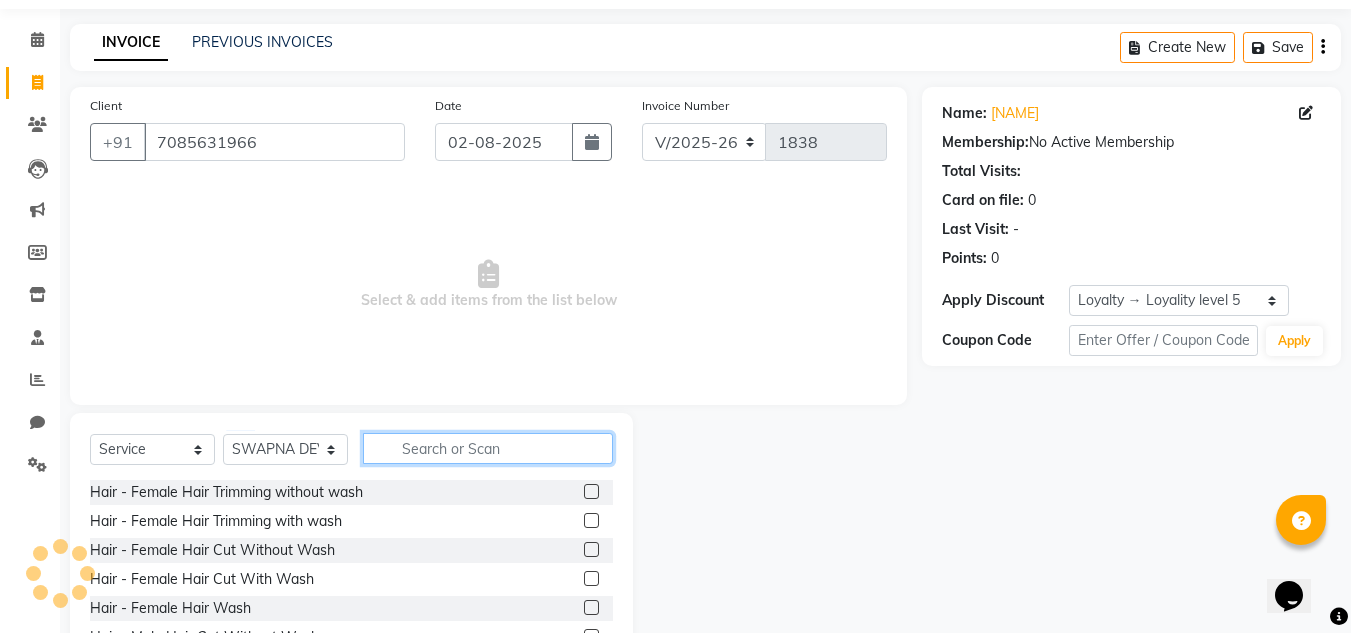 click 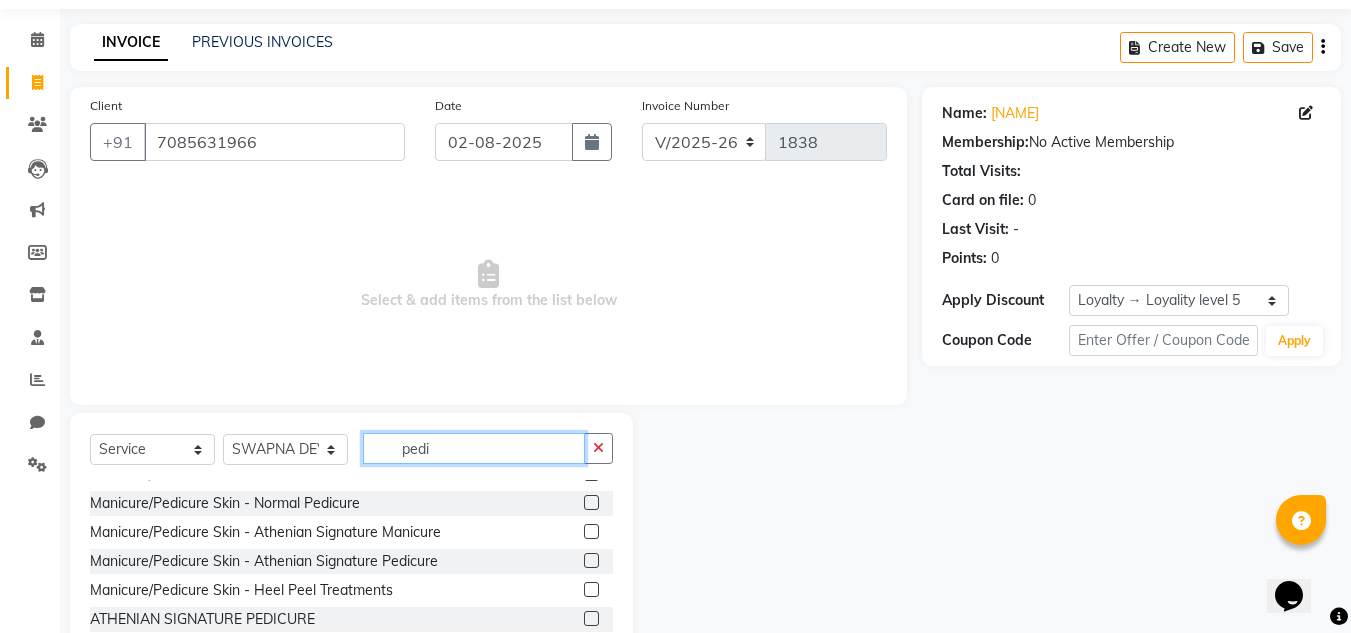 scroll, scrollTop: 48, scrollLeft: 0, axis: vertical 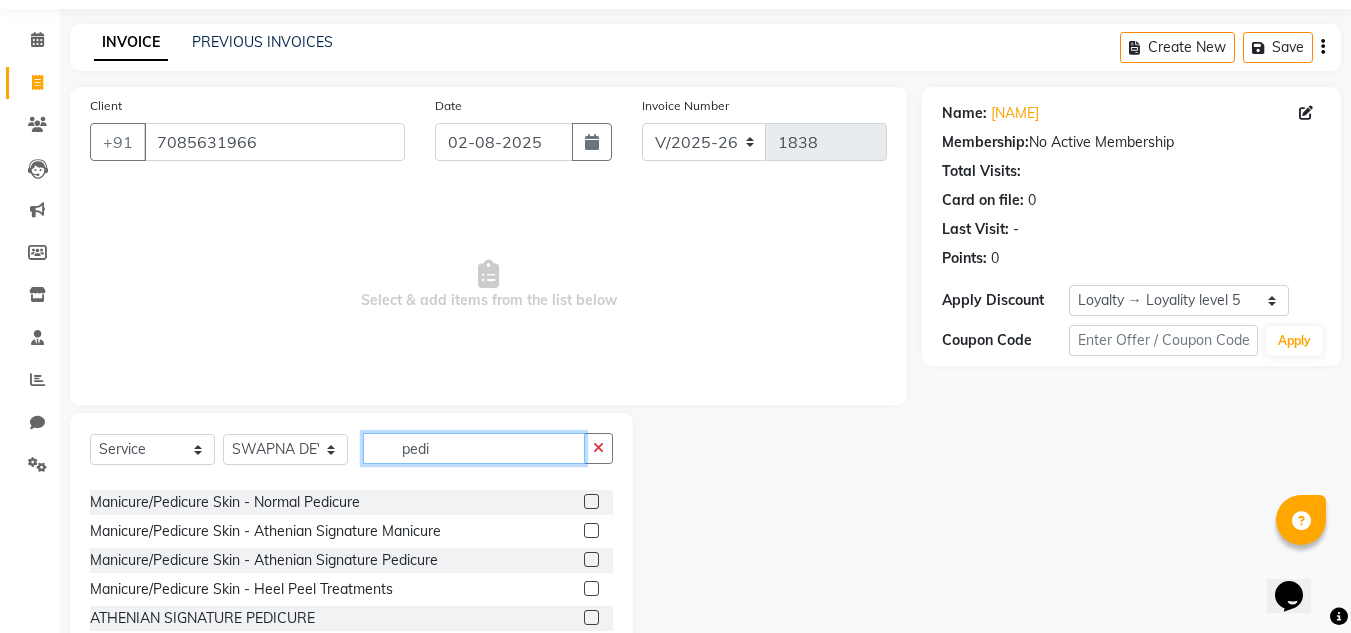 type on "pedi" 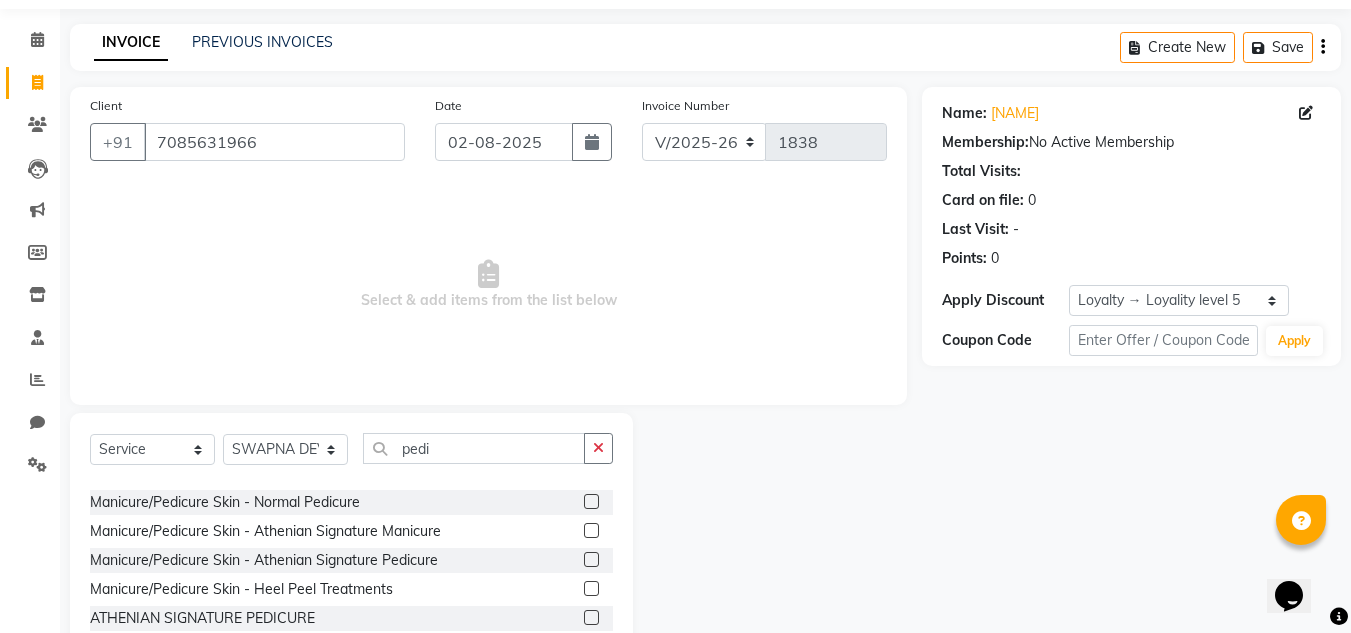 click 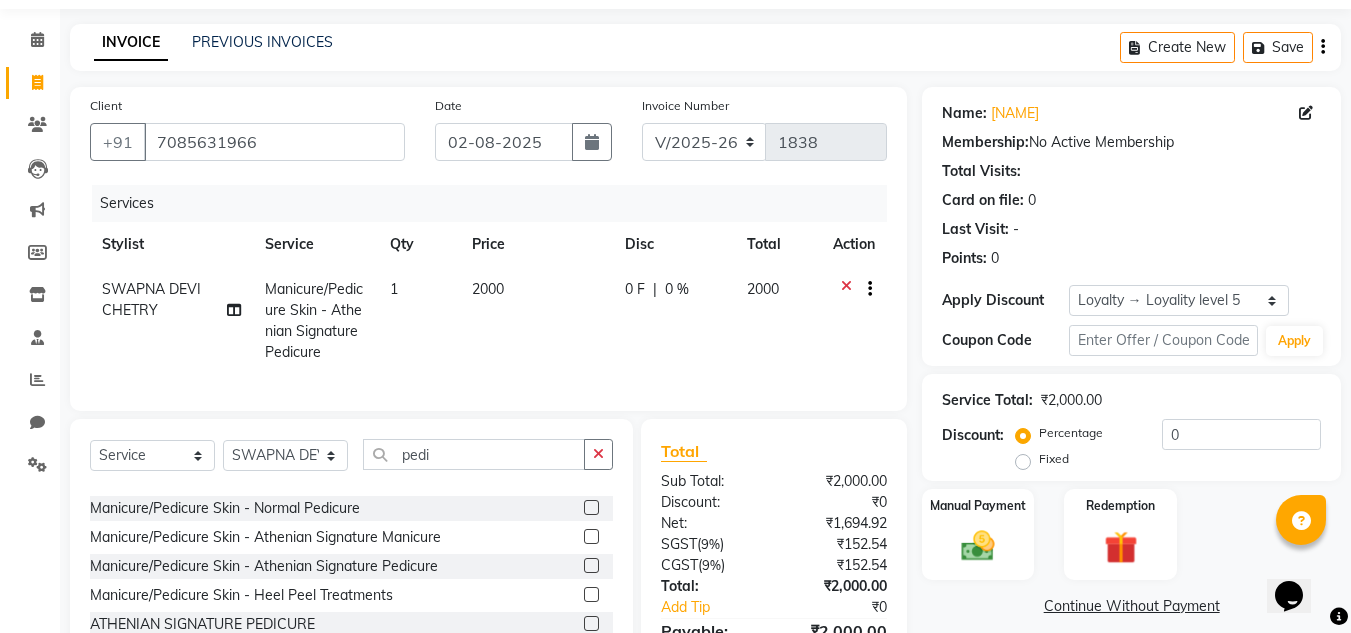 scroll, scrollTop: 186, scrollLeft: 0, axis: vertical 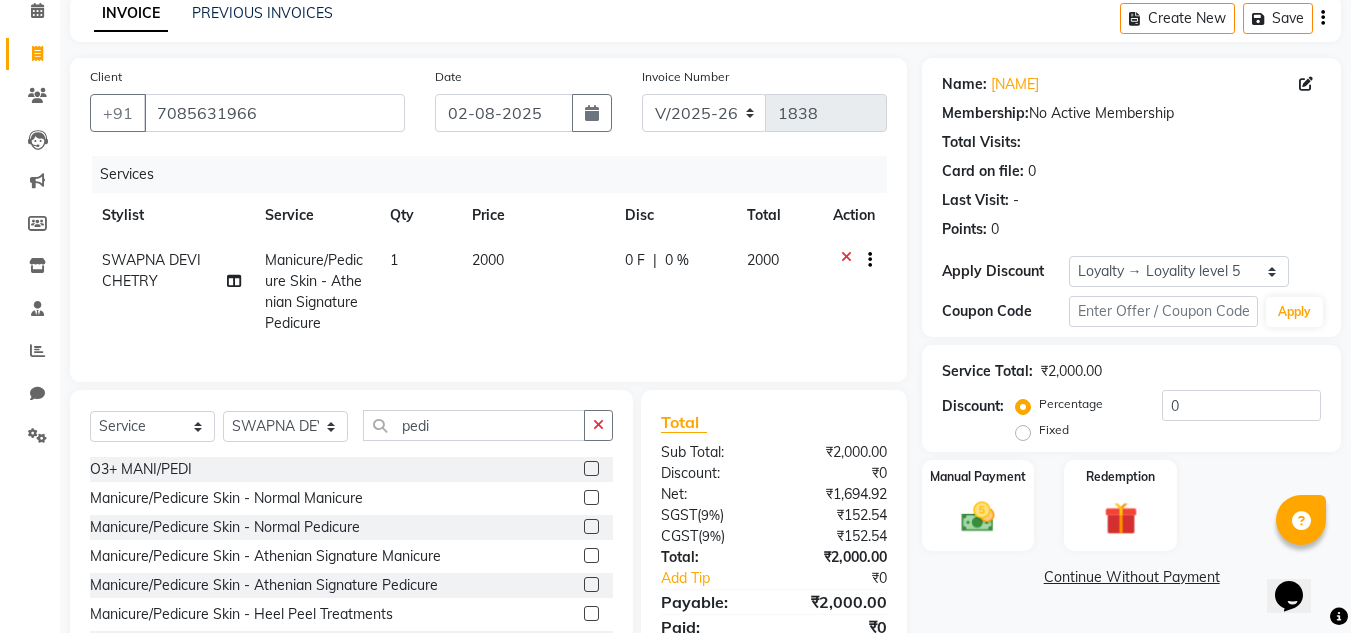 click 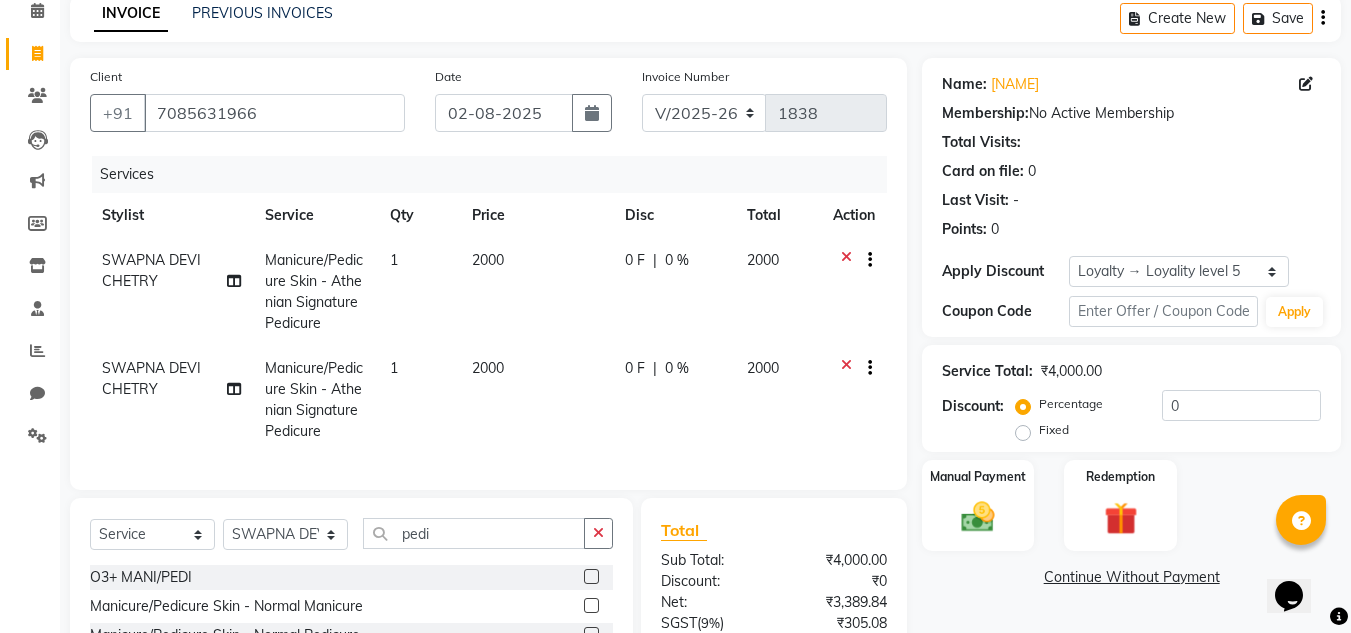 checkbox on "false" 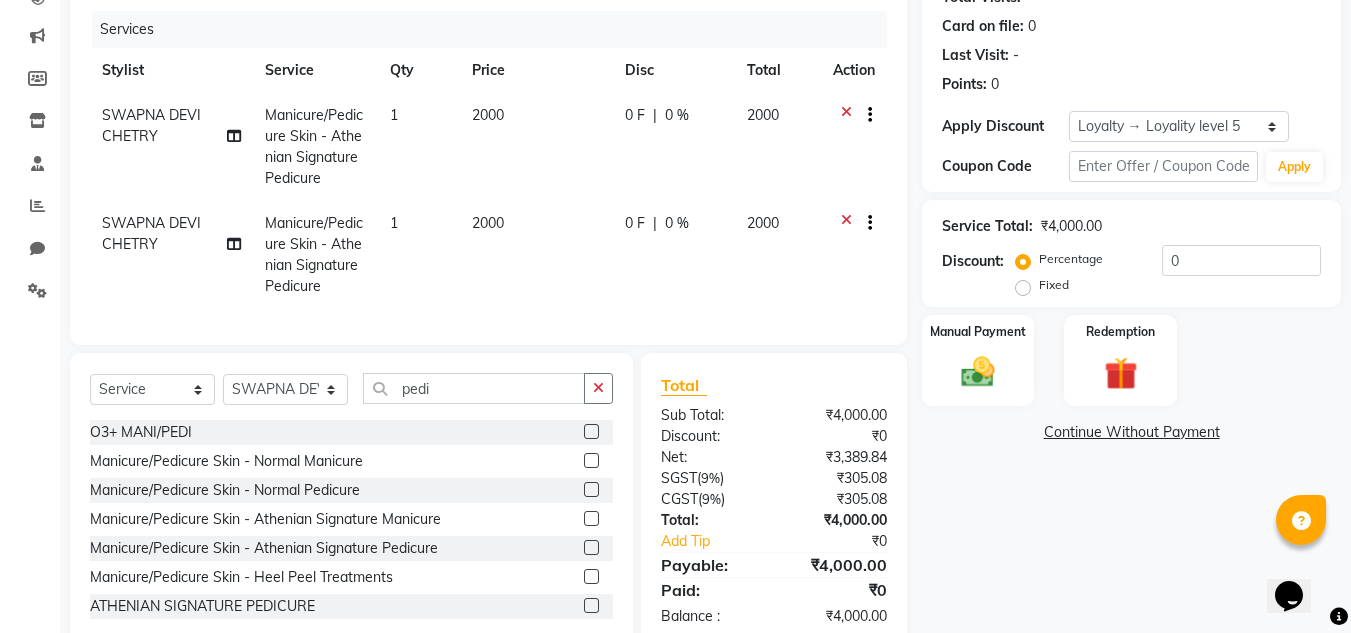 scroll, scrollTop: 238, scrollLeft: 0, axis: vertical 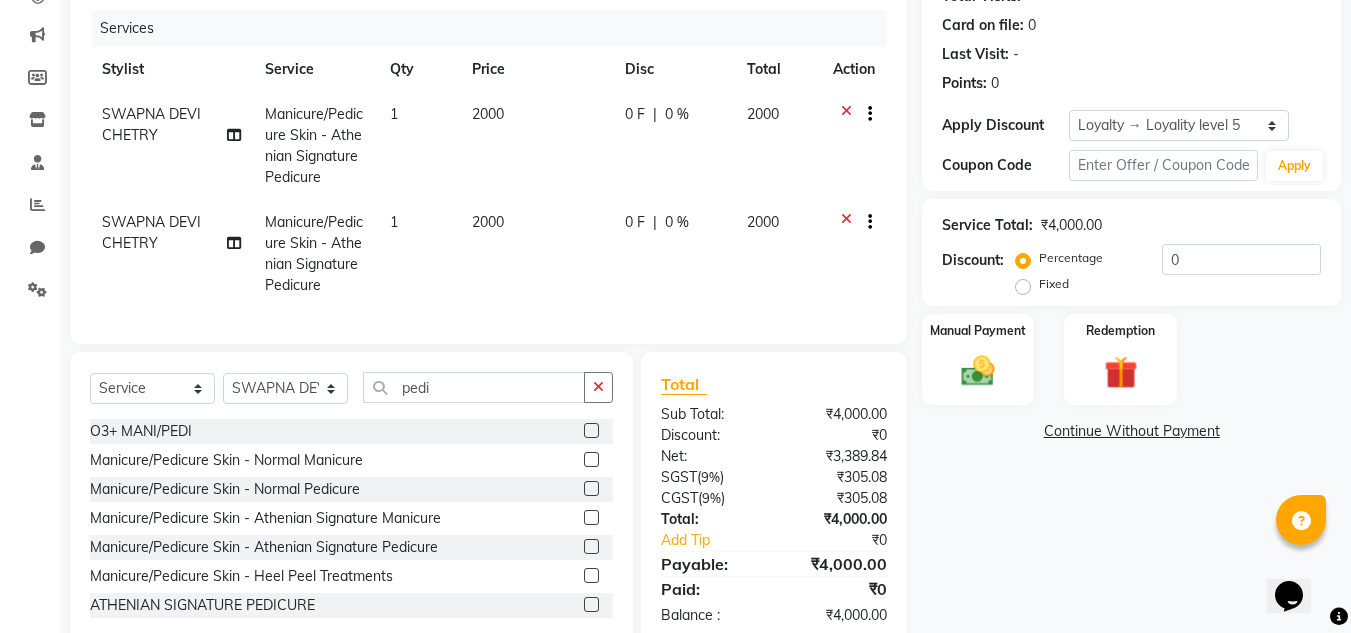 click on "SWAPNA DEVI CHETRY" 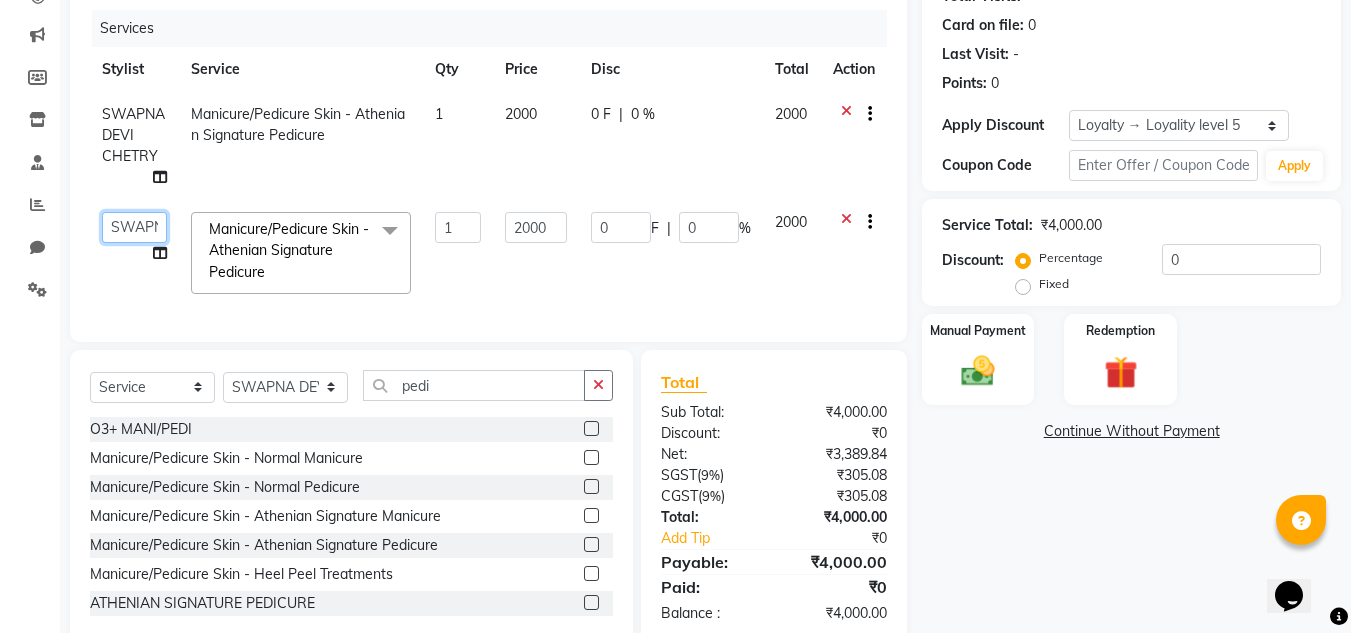 click on "[NAME] [NAME]   Admin   [NAME] [NAME]   [NAME] [NAME]   [NAME] [NAME]   [NAME] [NAME]   Manager   [NAME] [NAME]   [NAME] [NAME]   [NAME] [NAME]   [NAME] [NAME]   [NAME] [NAME]   [NAME] [NAME]    [NAME] [NAME]   [NAME] [NAME]   [NAME] [NAME]" 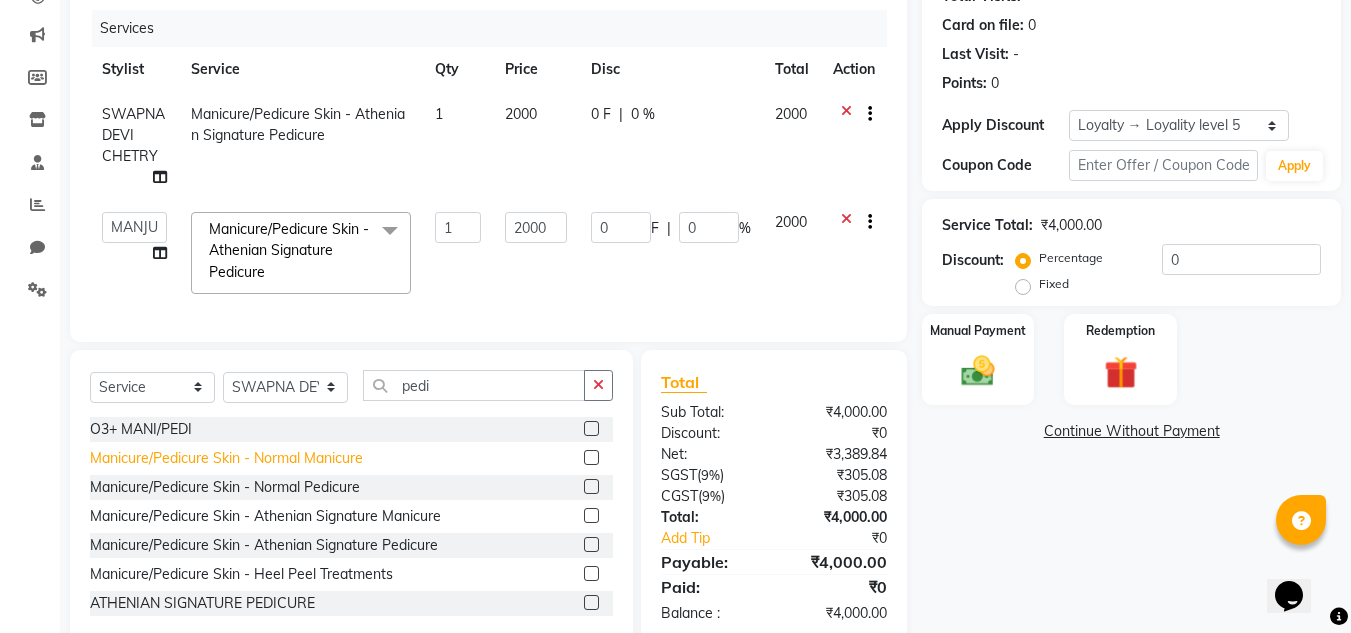 select on "80207" 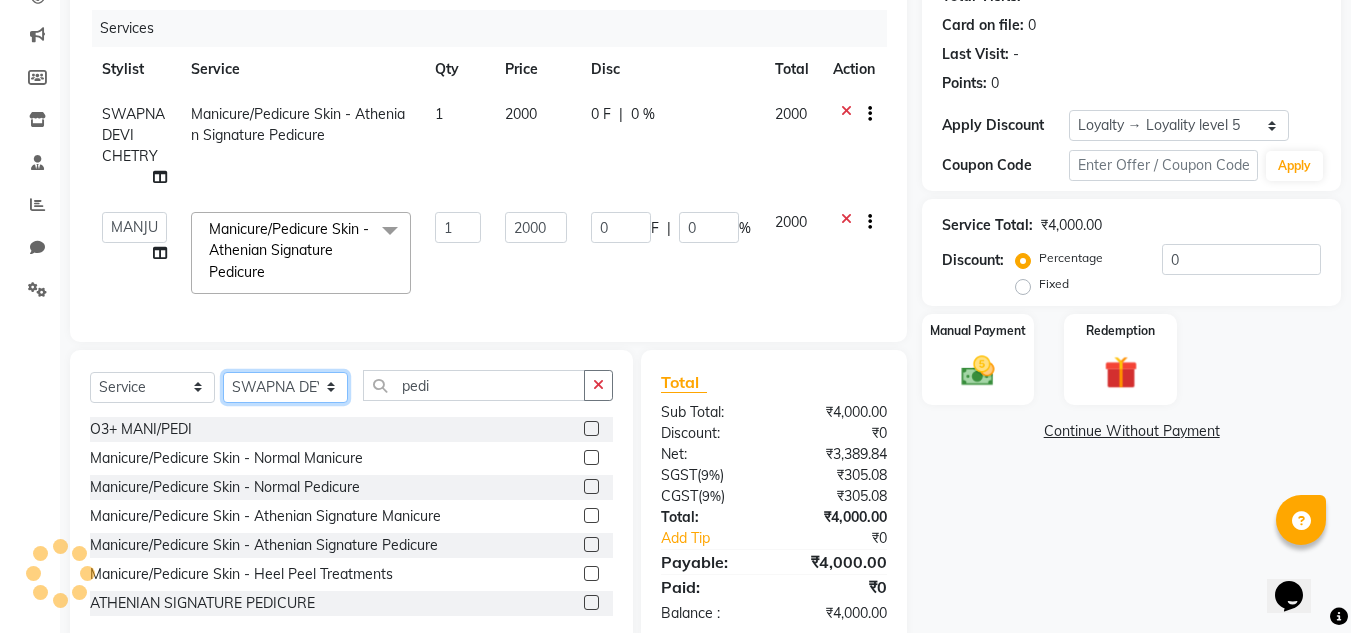 click on "Select Stylist Abin Mili Admin JAVED ANSARI KOLAM WANGSU KOSHEH BIHAM LINDUM NEME MAHINDRA BASUMATARY Manager MANJU MANHAM MINUKA CHETTRY NGAMNON RALONGHAM SHADAB KHAN SUMAN MAGAR SUMI BISWAS  SWAPNA DEVI CHETRY TAMCHI YAMA Toingam Jamikham YELLI LIKHA" 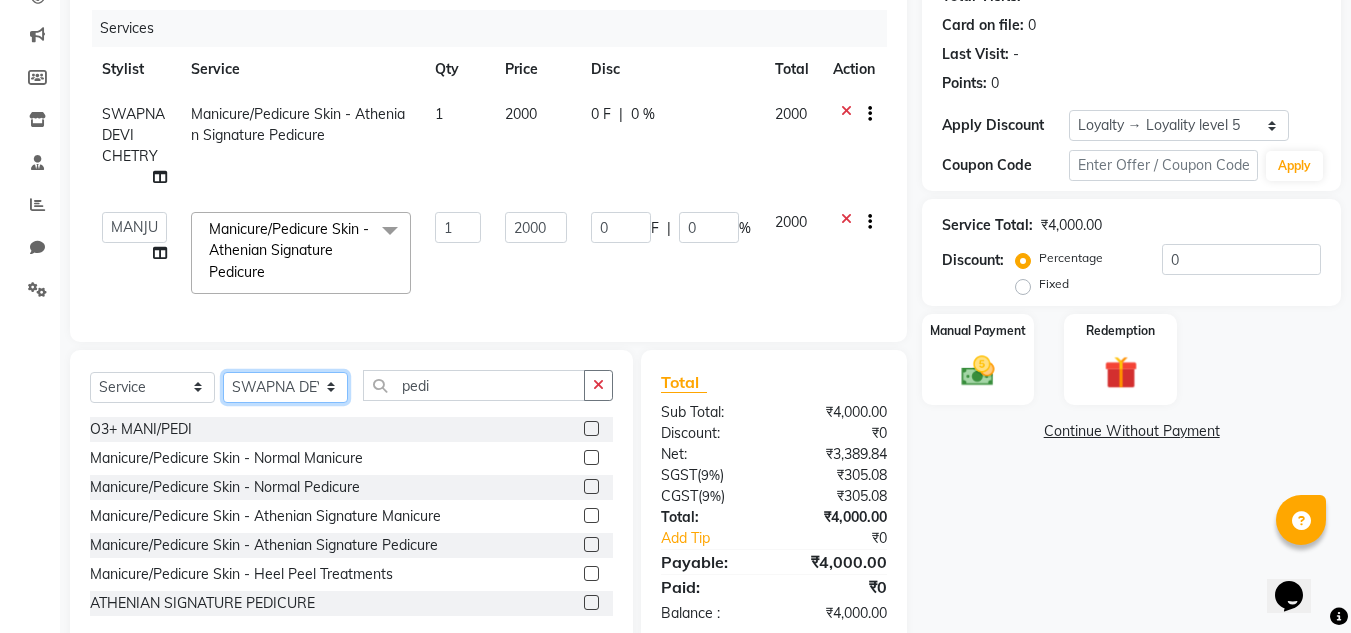 select on "80203" 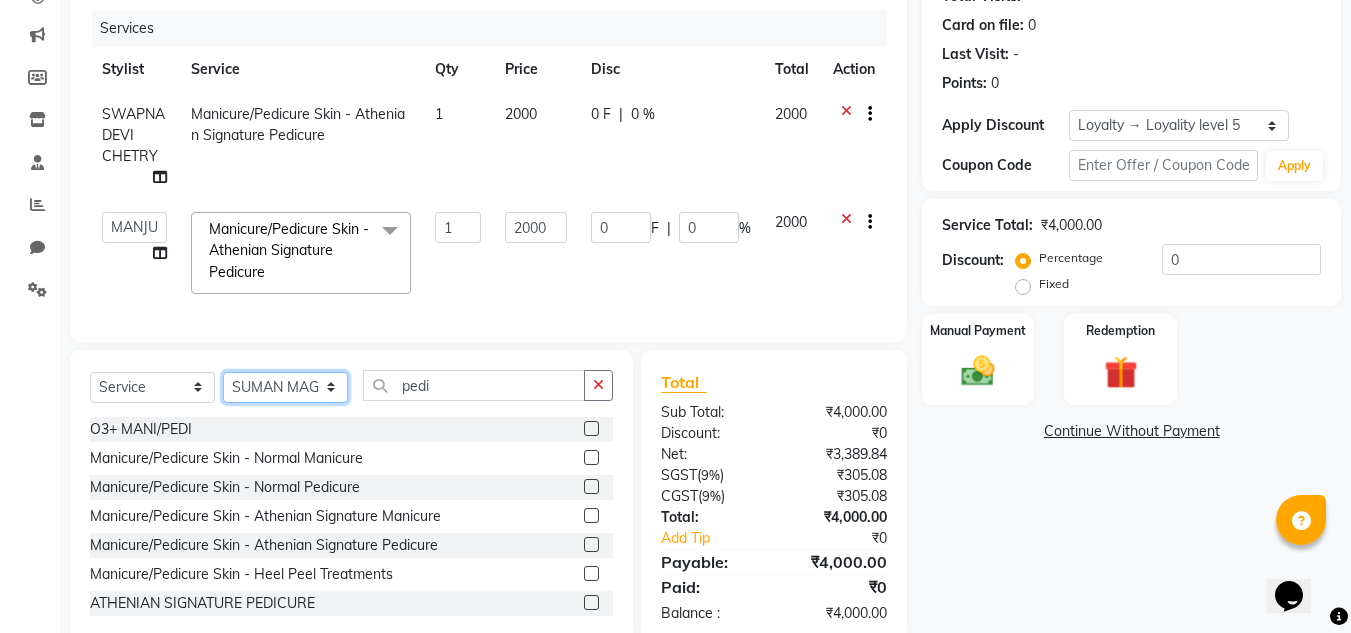 click on "Select Stylist Abin Mili Admin JAVED ANSARI KOLAM WANGSU KOSHEH BIHAM LINDUM NEME MAHINDRA BASUMATARY Manager MANJU MANHAM MINUKA CHETTRY NGAMNON RALONGHAM SHADAB KHAN SUMAN MAGAR SUMI BISWAS  SWAPNA DEVI CHETRY TAMCHI YAMA Toingam Jamikham YELLI LIKHA" 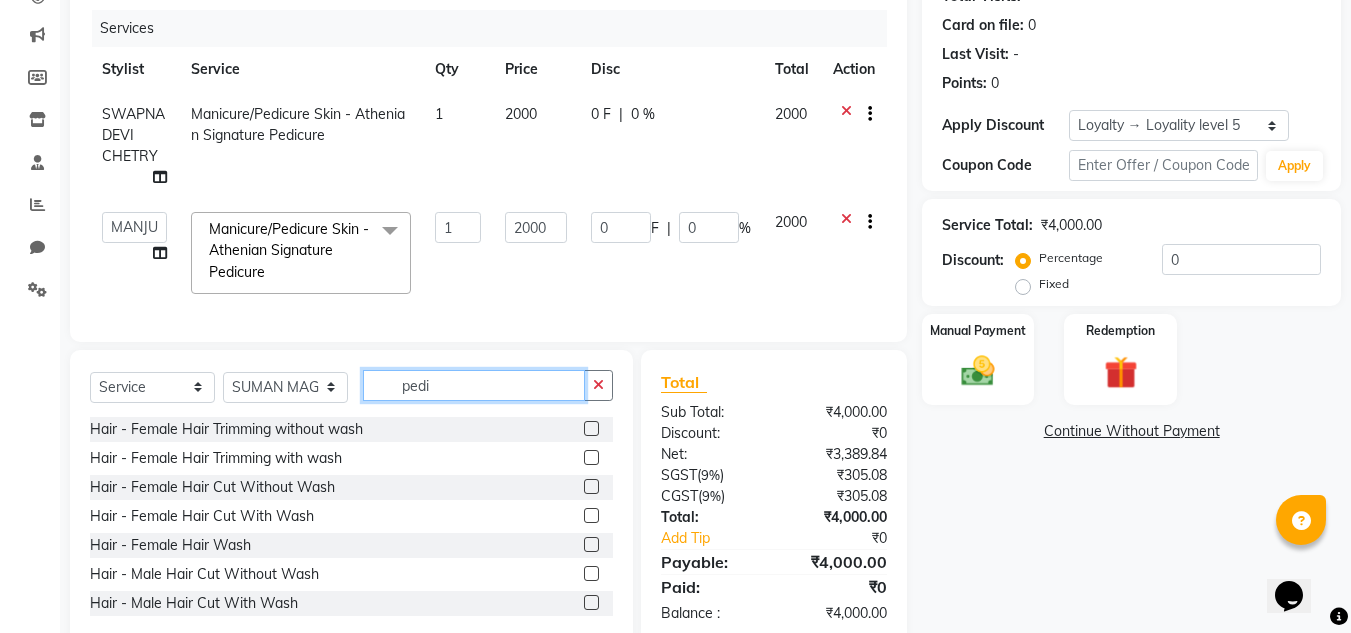 click on "pedi" 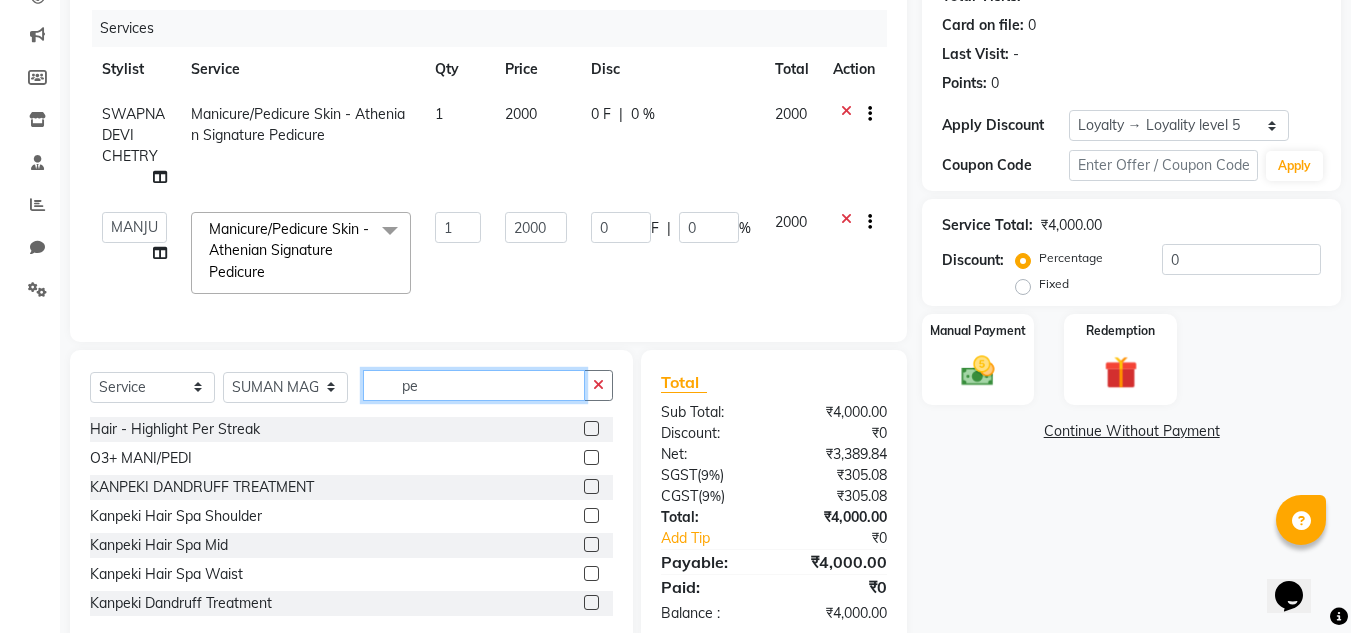 type on "p" 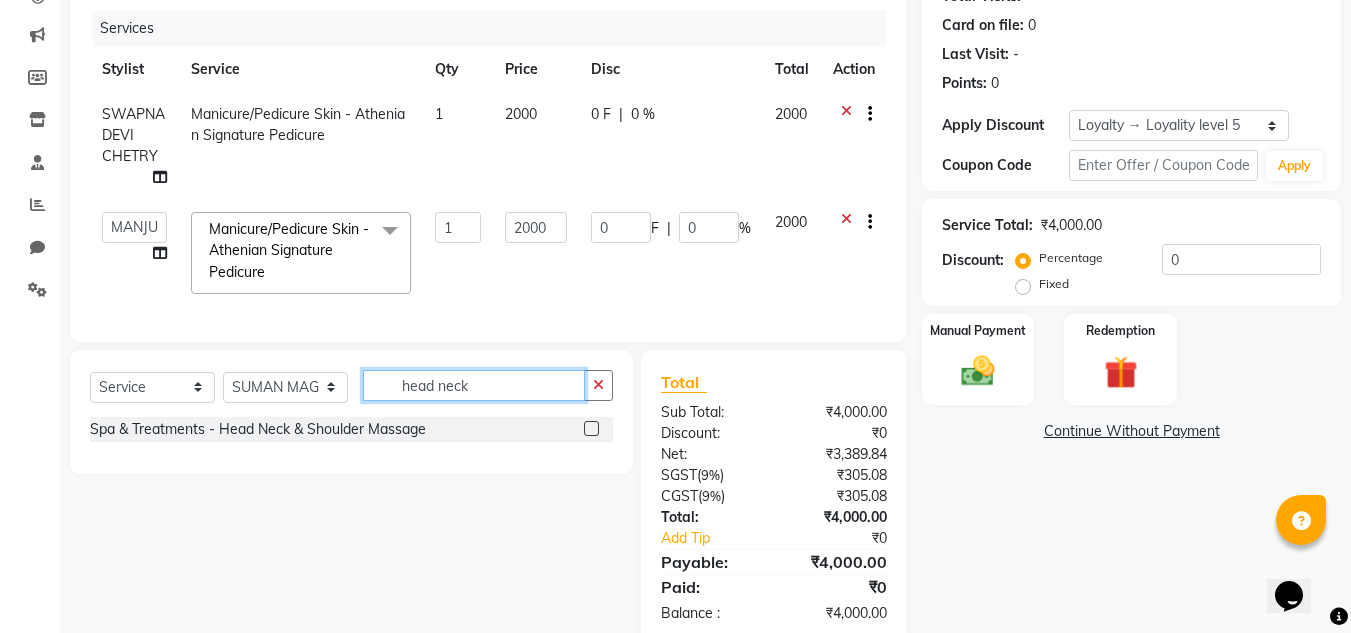 type on "head neck" 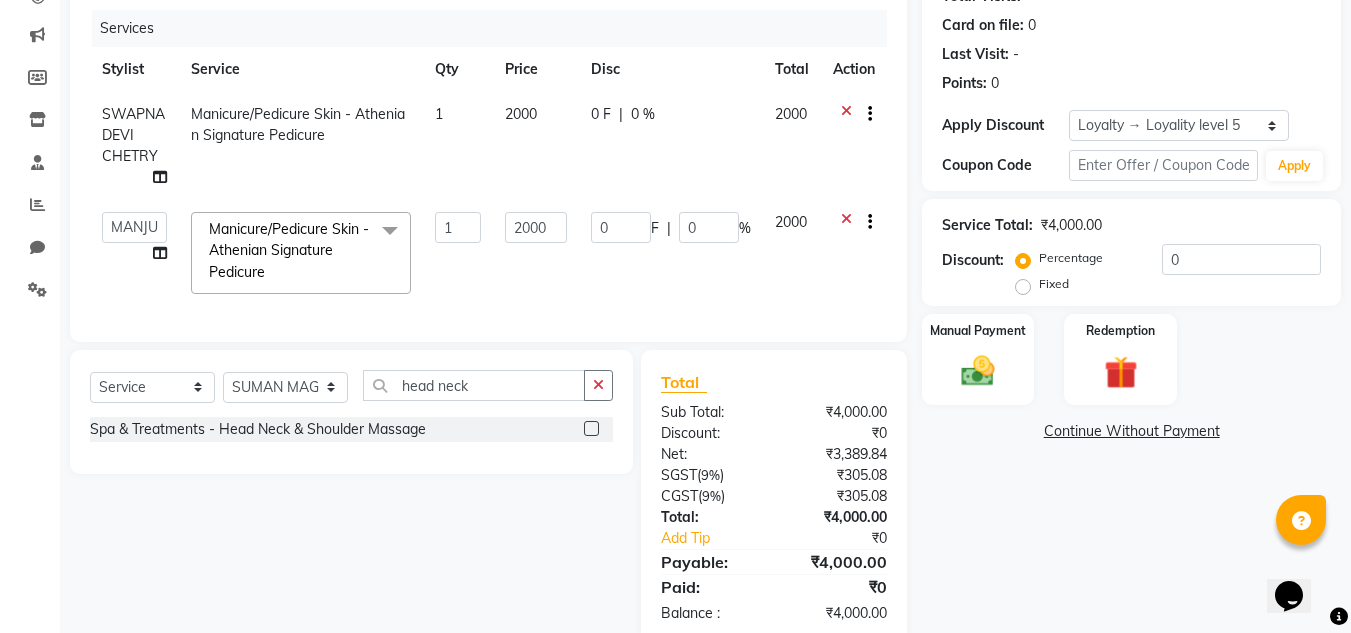 click 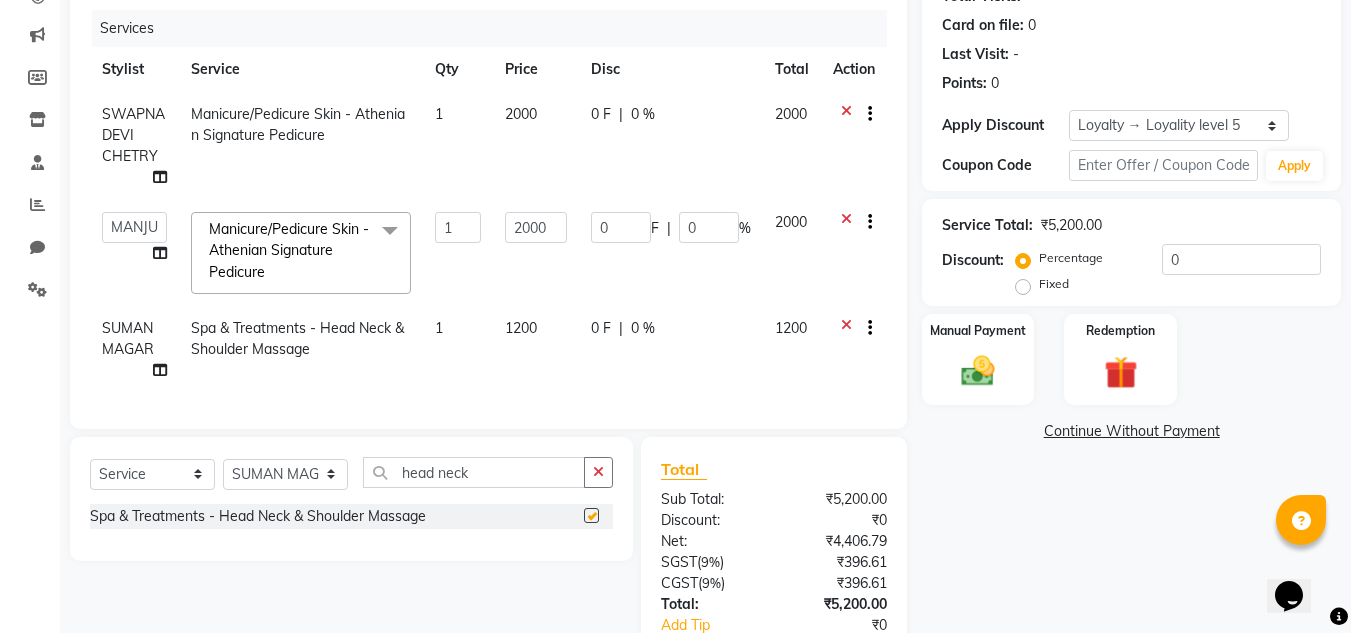 checkbox on "false" 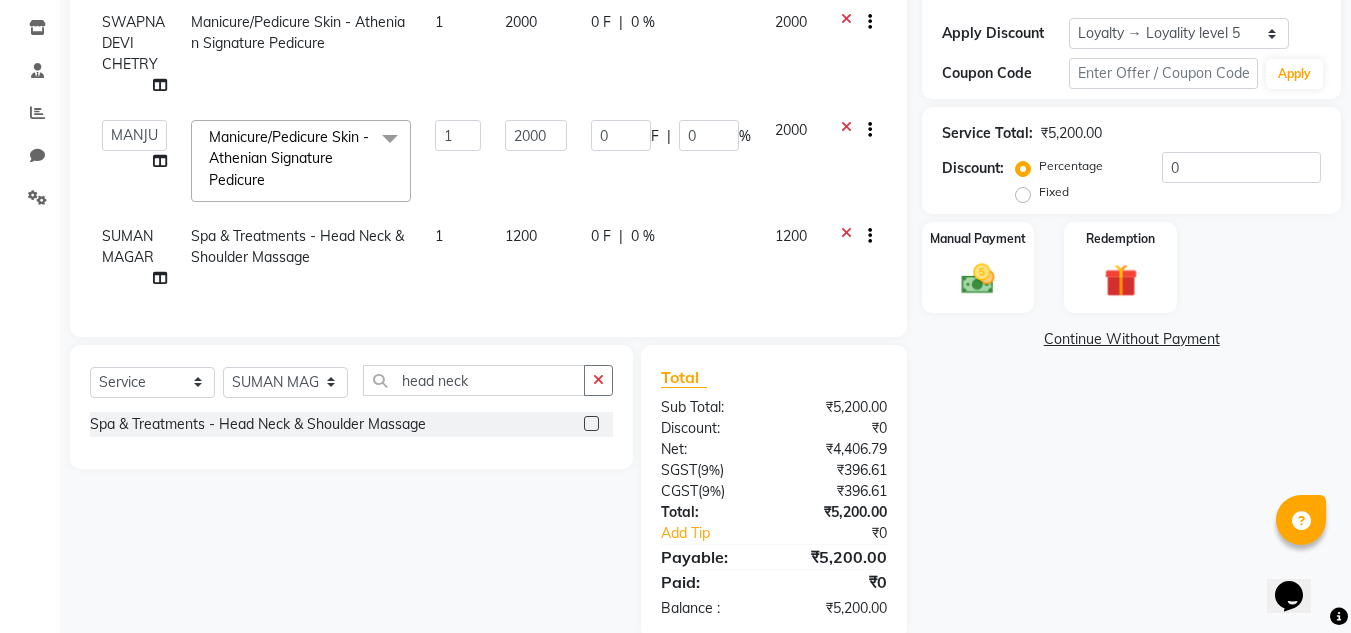 scroll, scrollTop: 343, scrollLeft: 0, axis: vertical 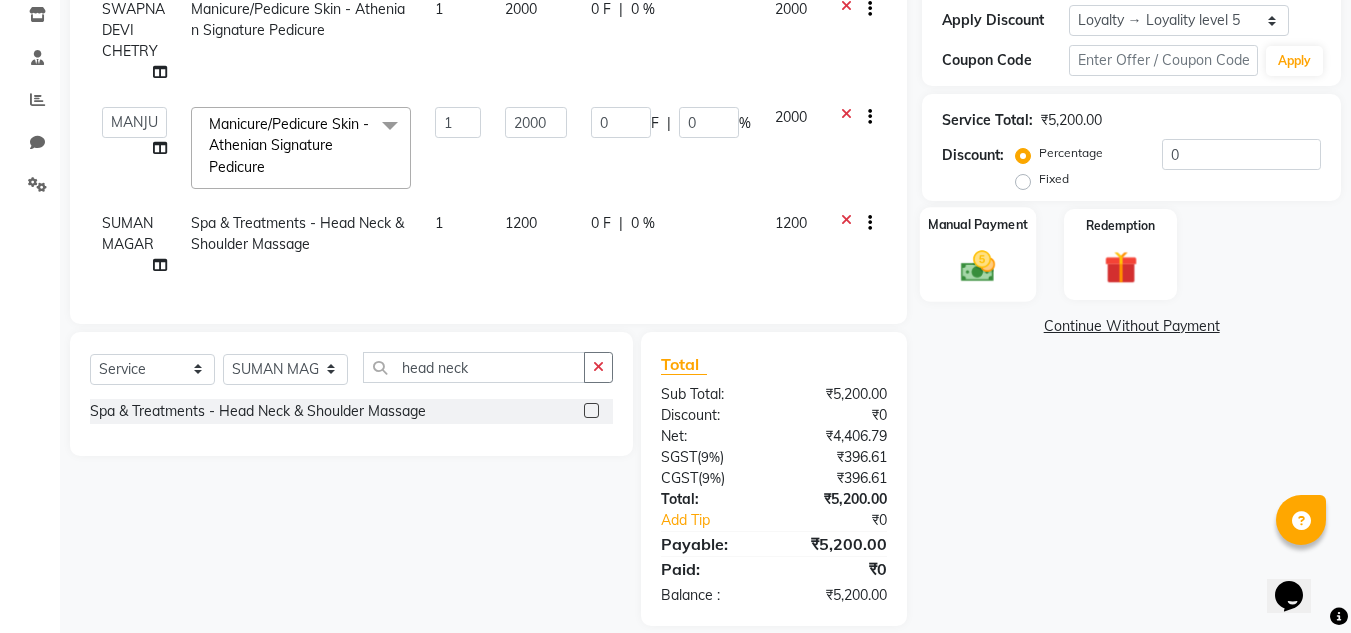 click 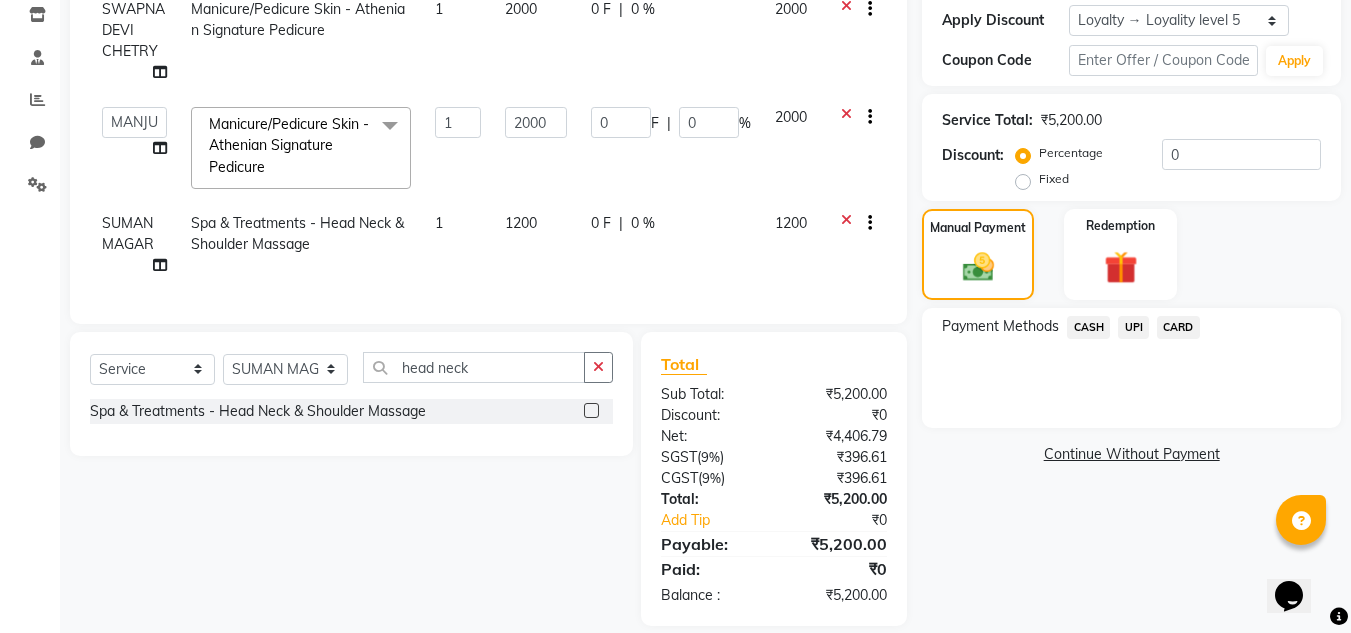 scroll, scrollTop: 381, scrollLeft: 0, axis: vertical 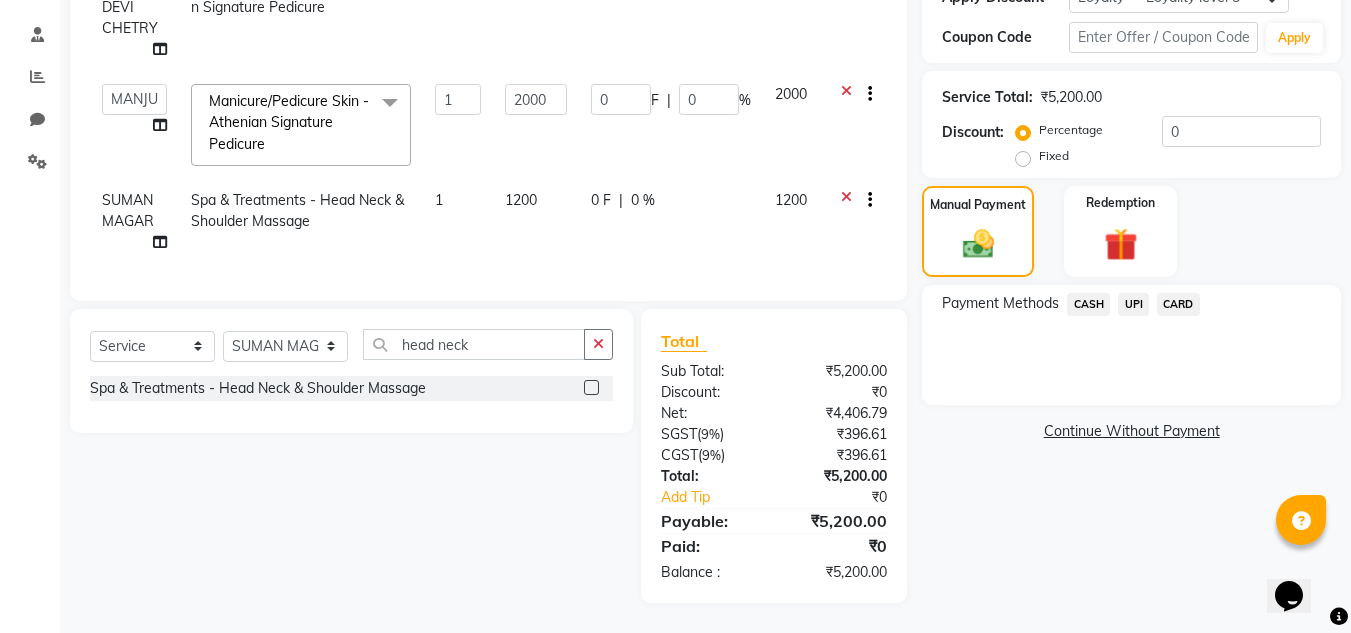 click on "UPI" 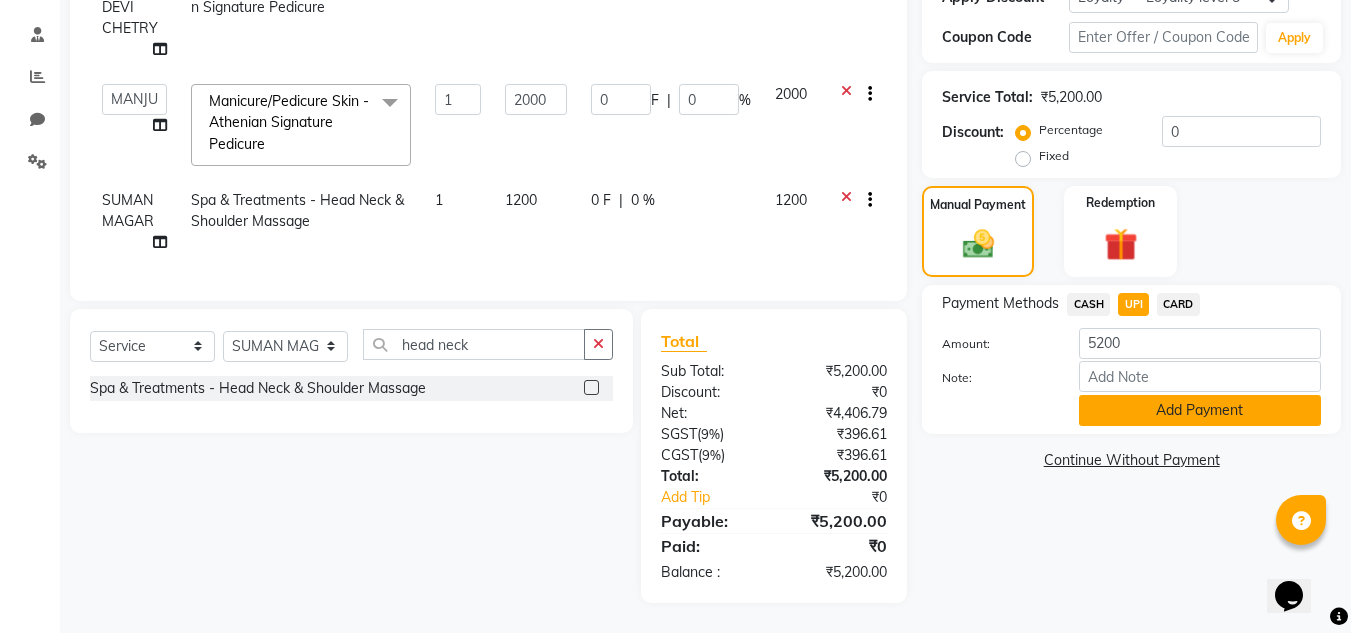 click on "Add Payment" 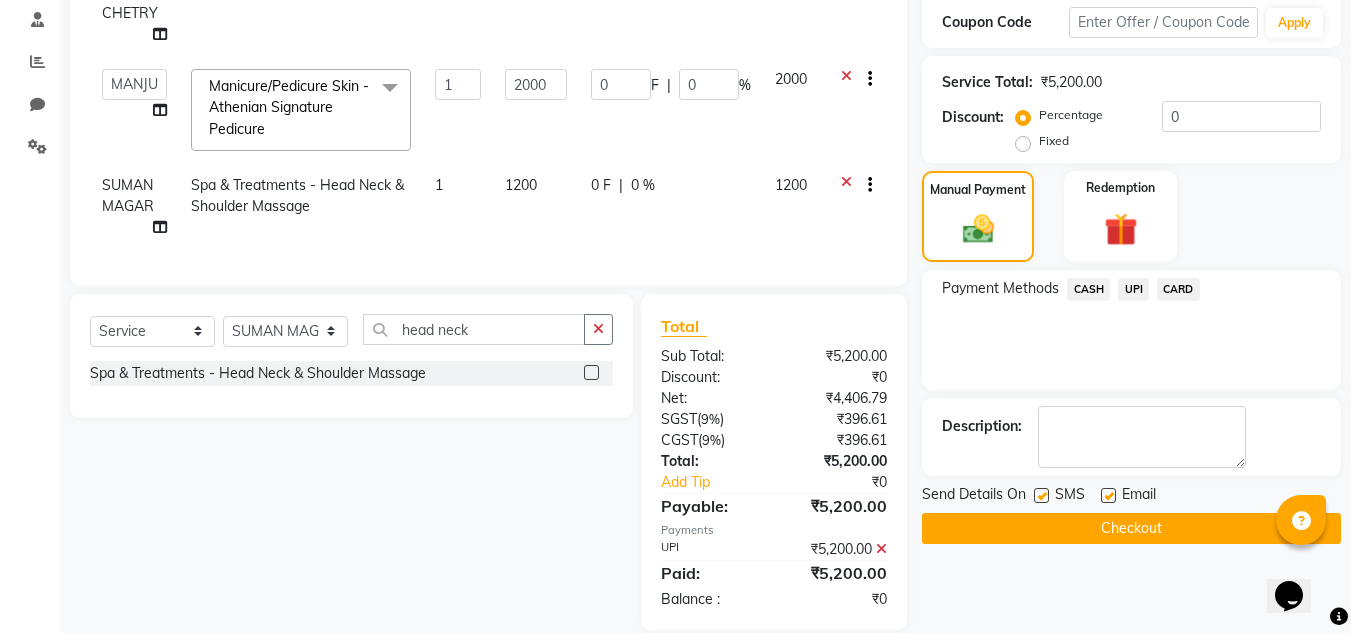 click 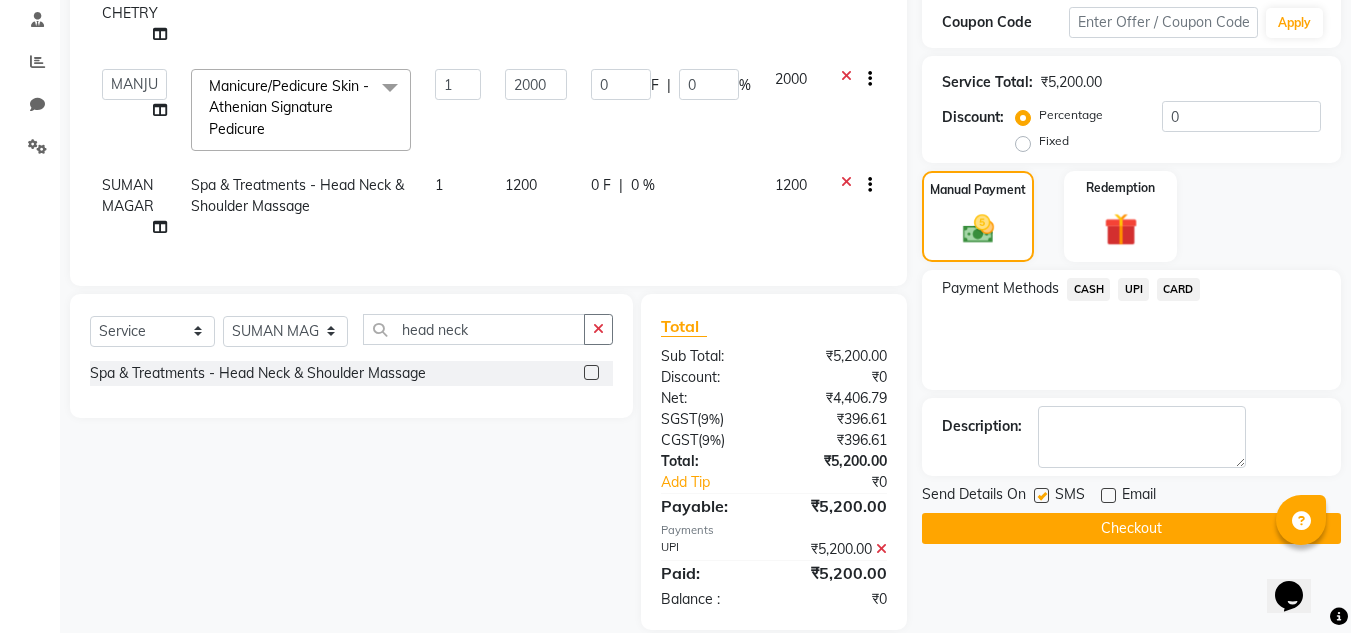 click on "Checkout" 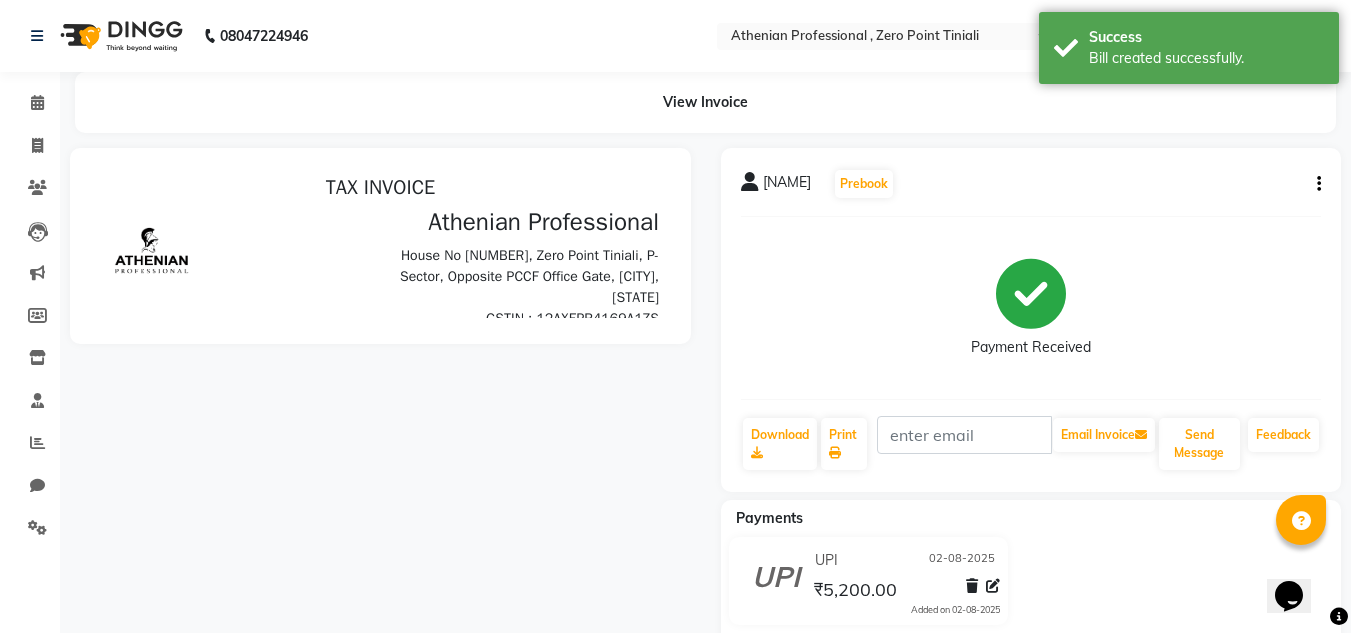 scroll, scrollTop: 0, scrollLeft: 0, axis: both 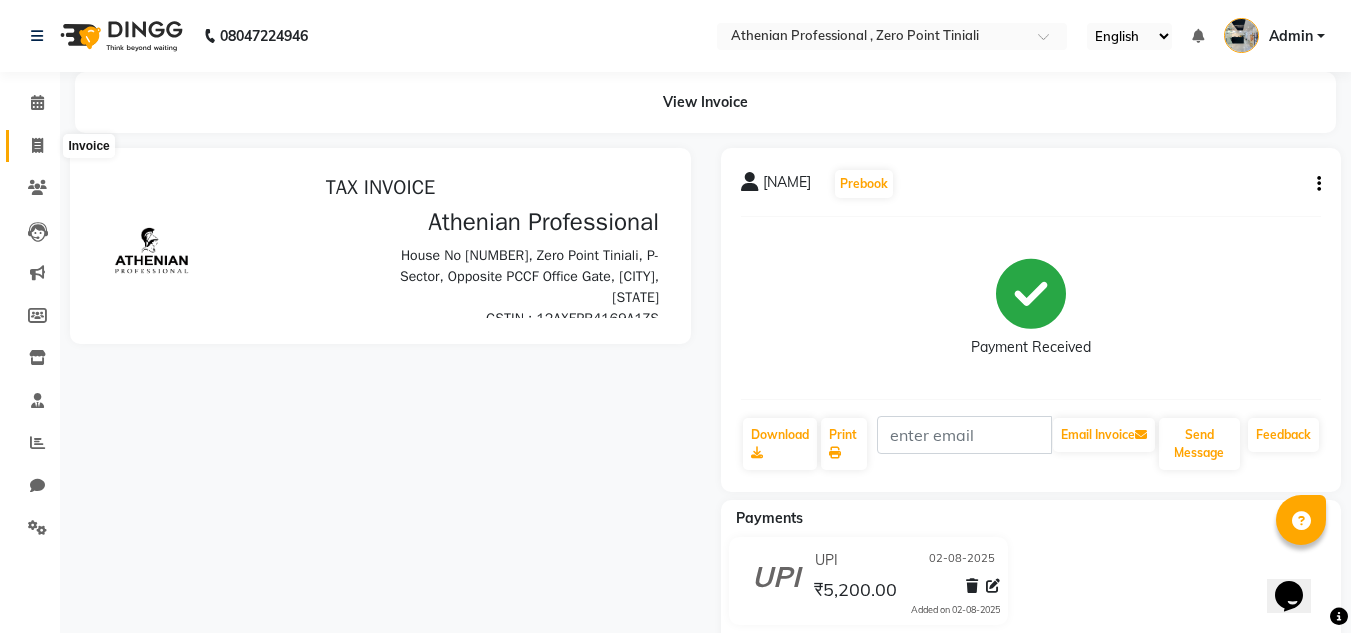 click 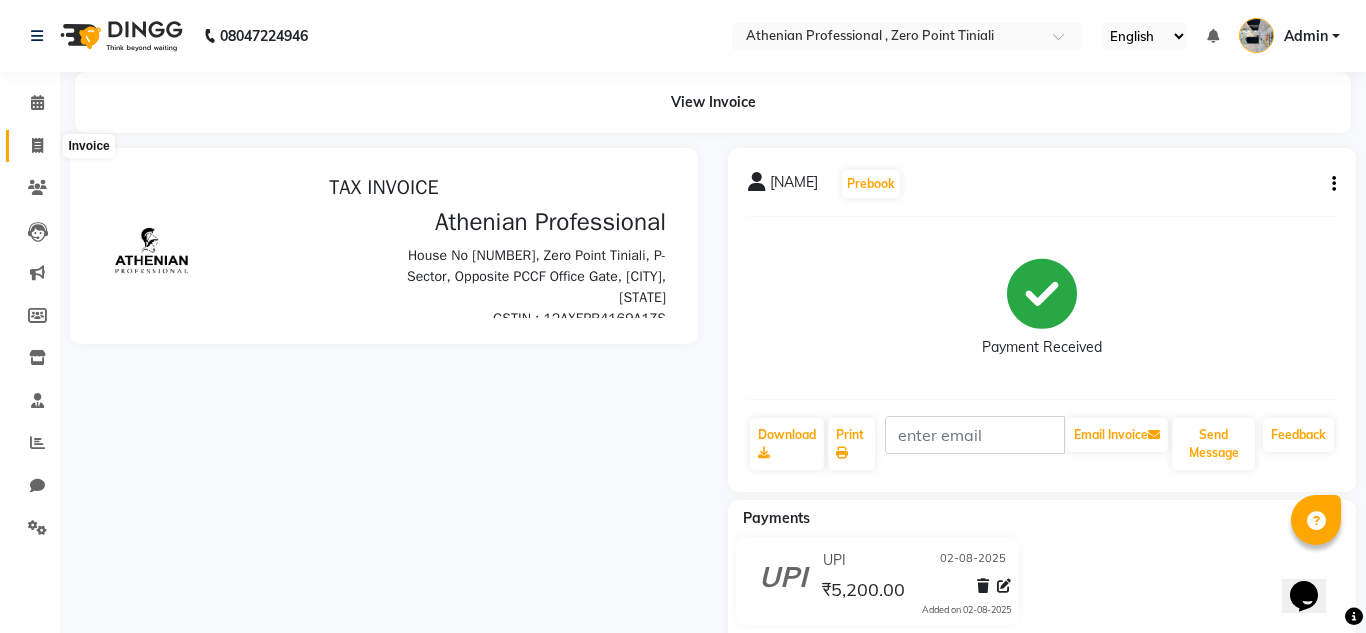select on "service" 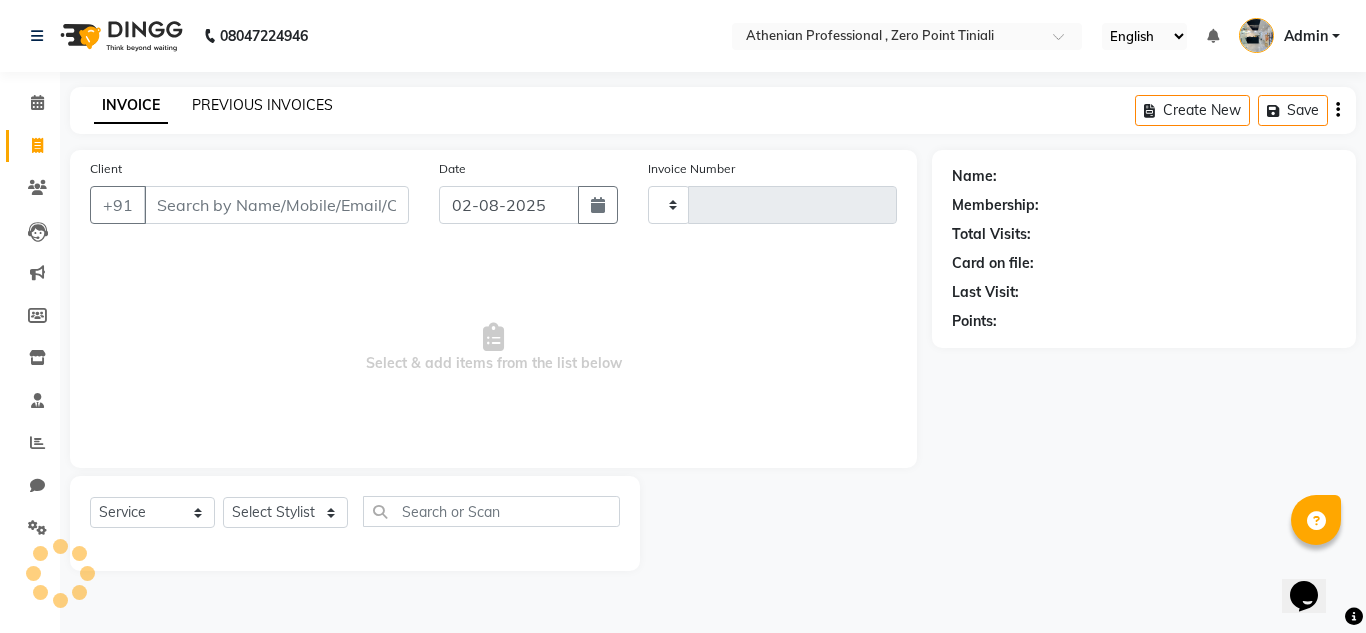 click on "PREVIOUS INVOICES" 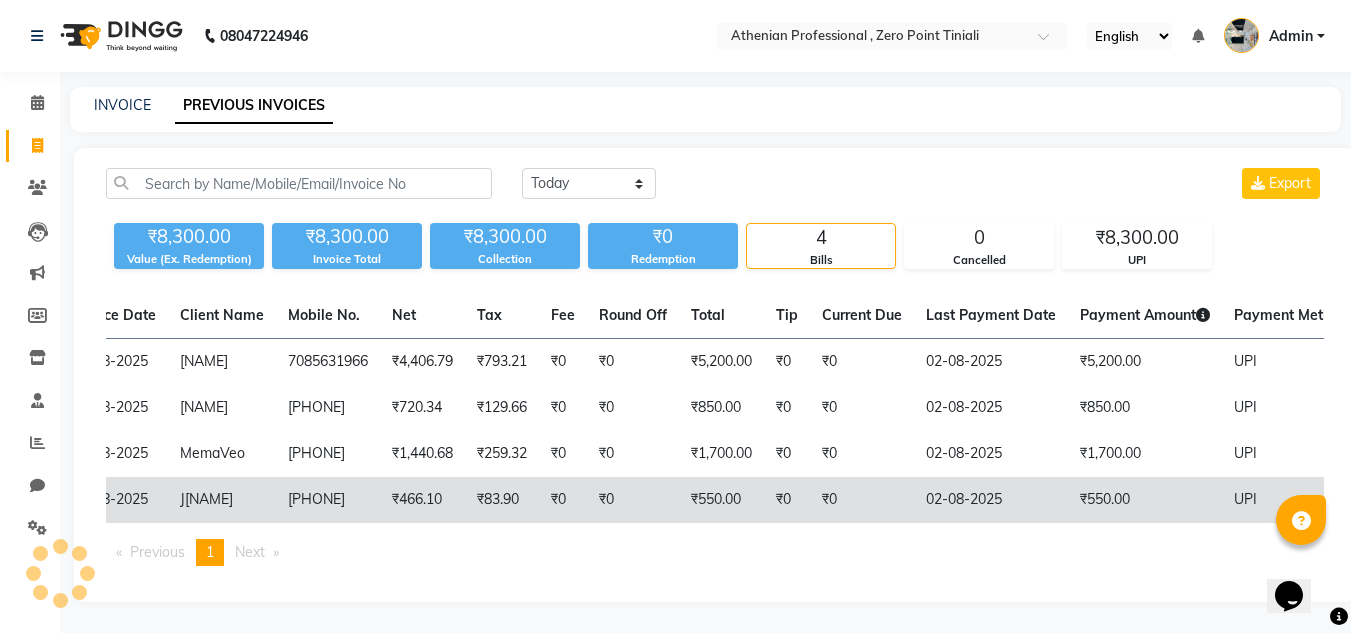 scroll, scrollTop: 0, scrollLeft: 0, axis: both 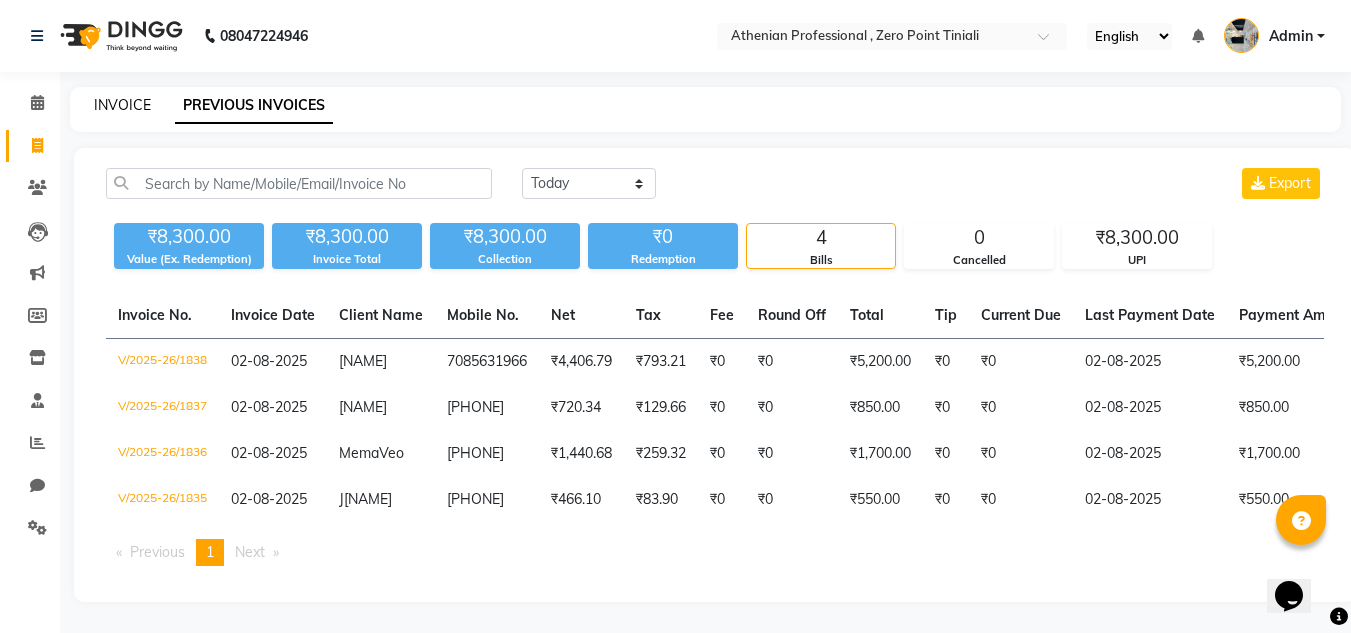 click on "INVOICE" 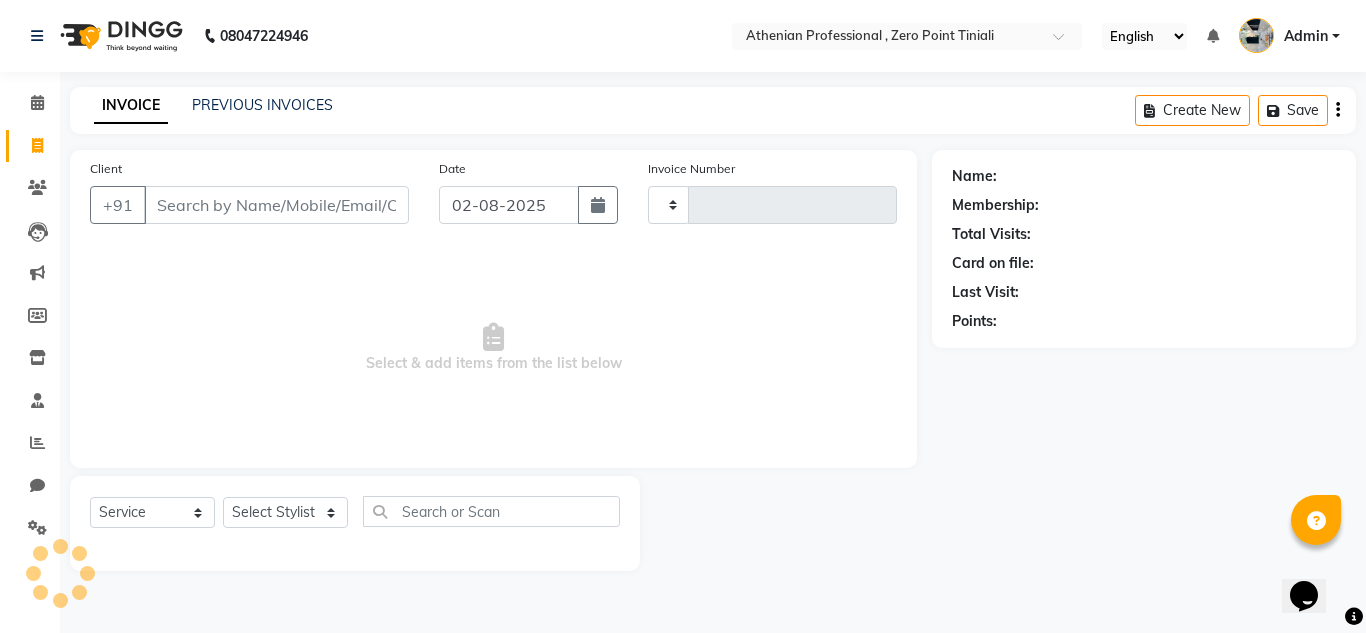 type on "1839" 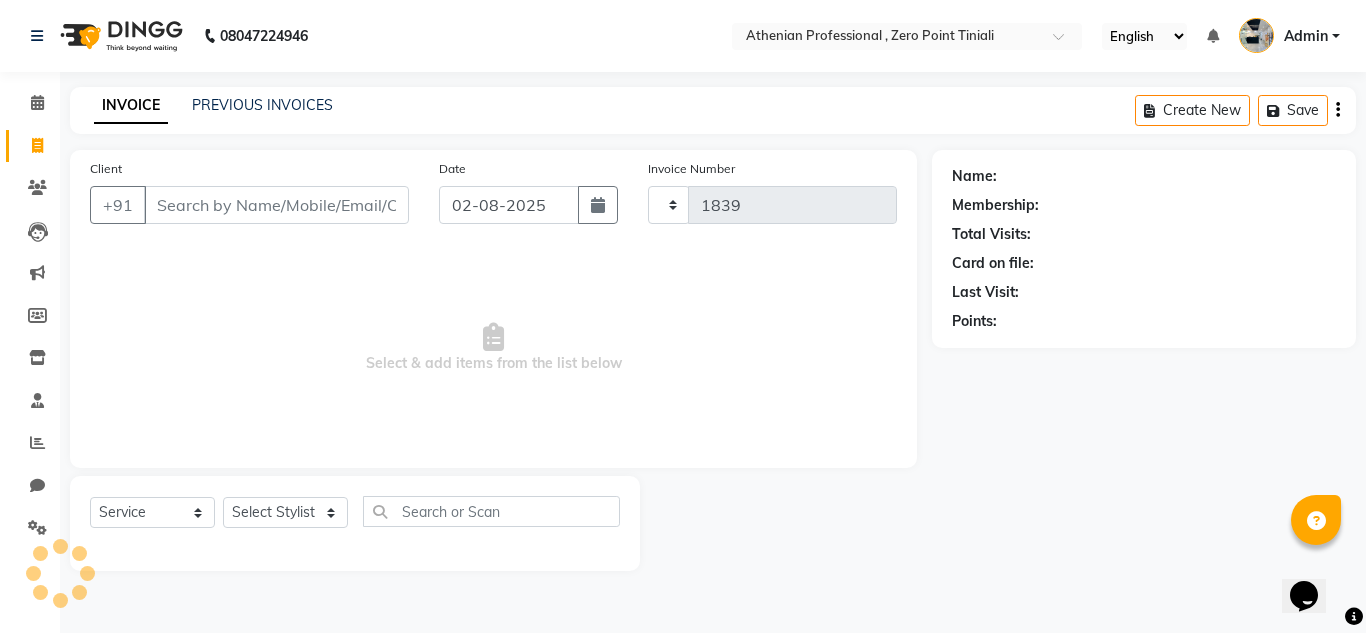 select on "8300" 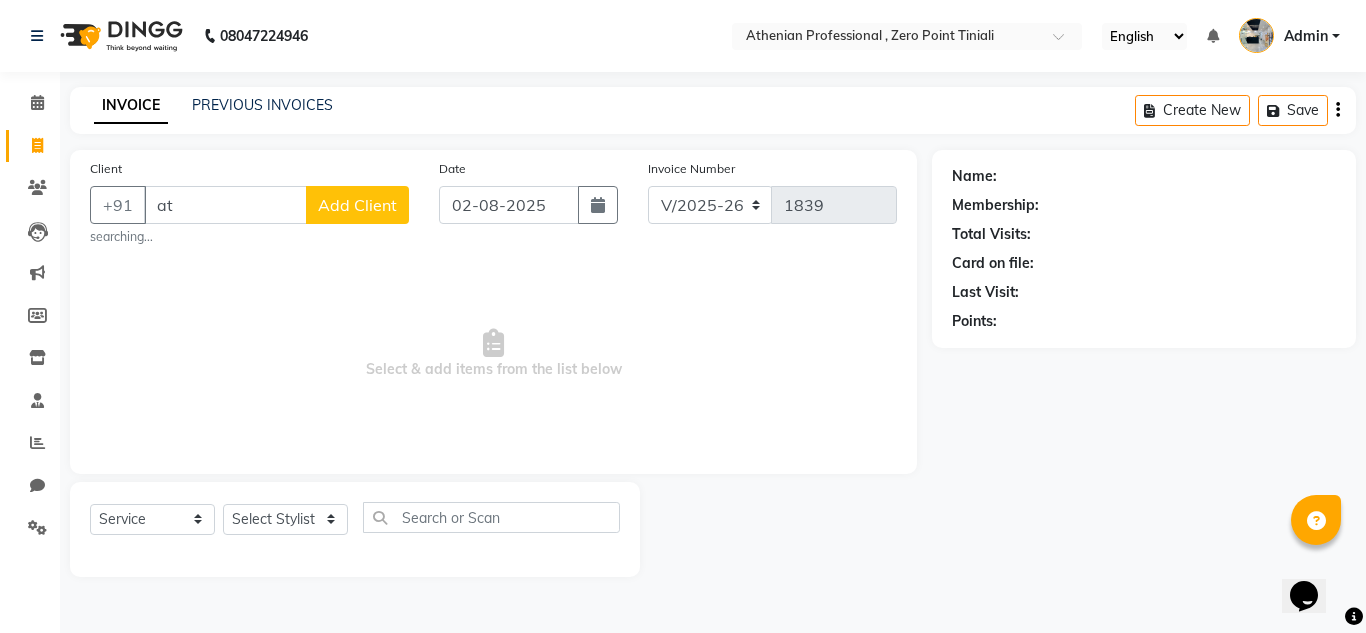 type on "a" 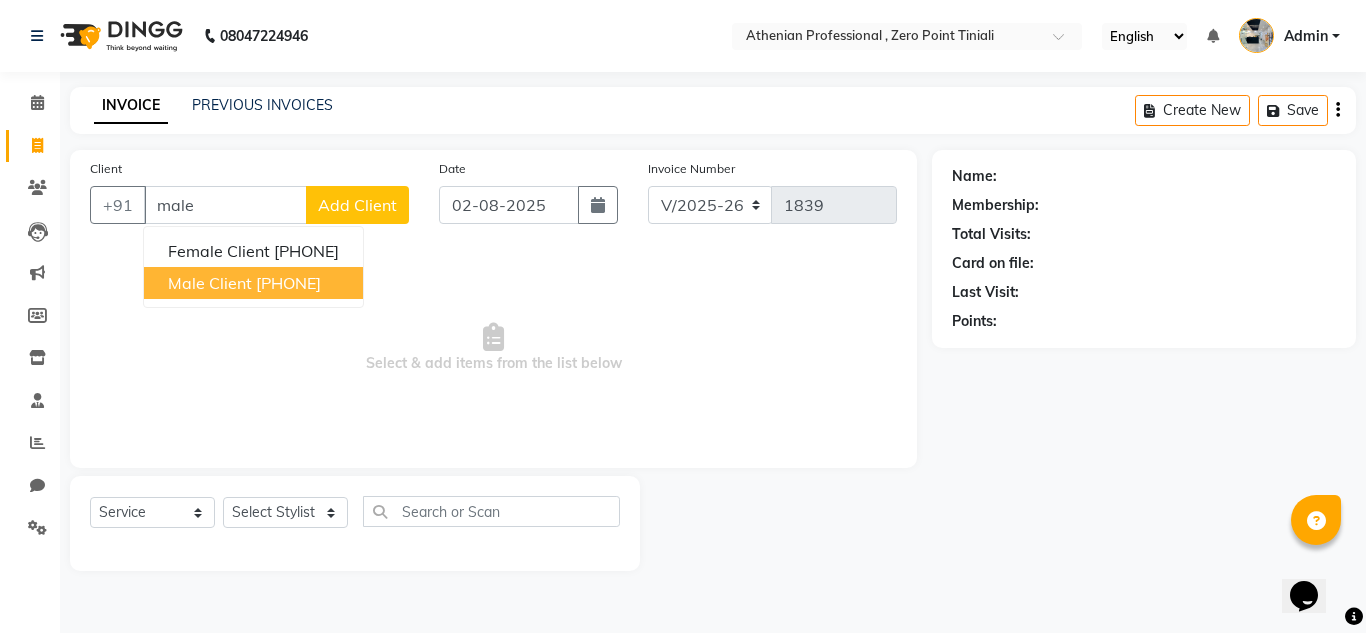 click on "[PHONE]" at bounding box center (288, 283) 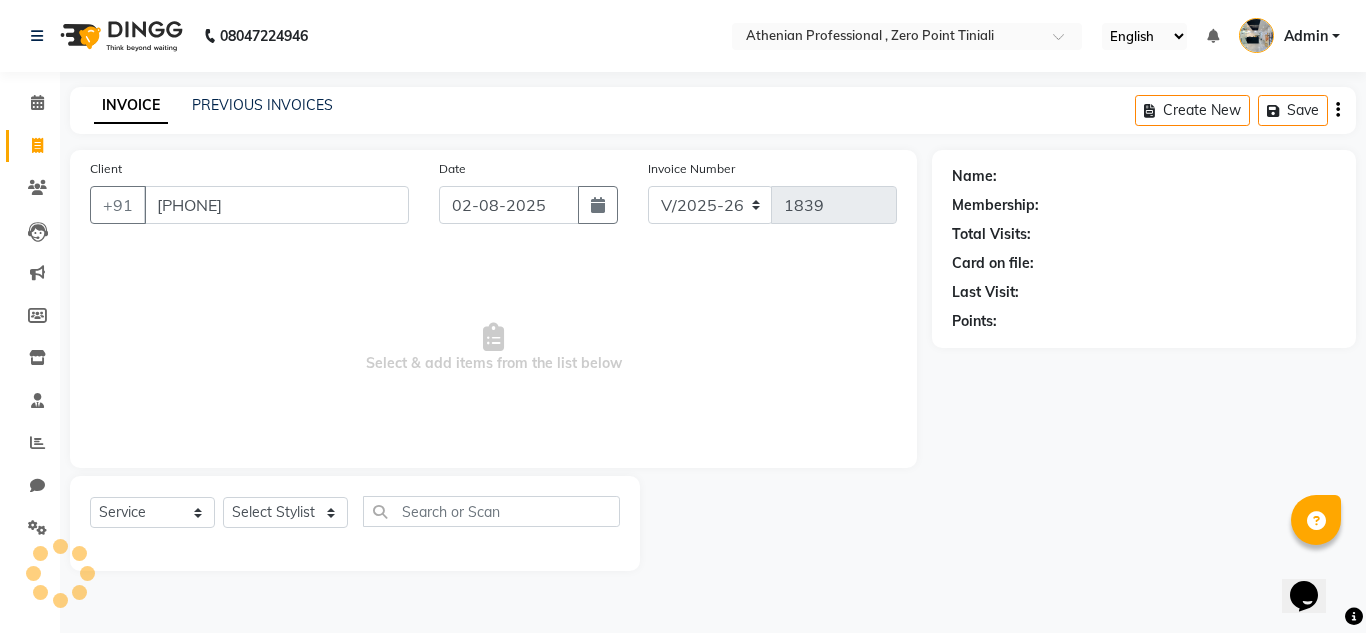 type on "[PHONE]" 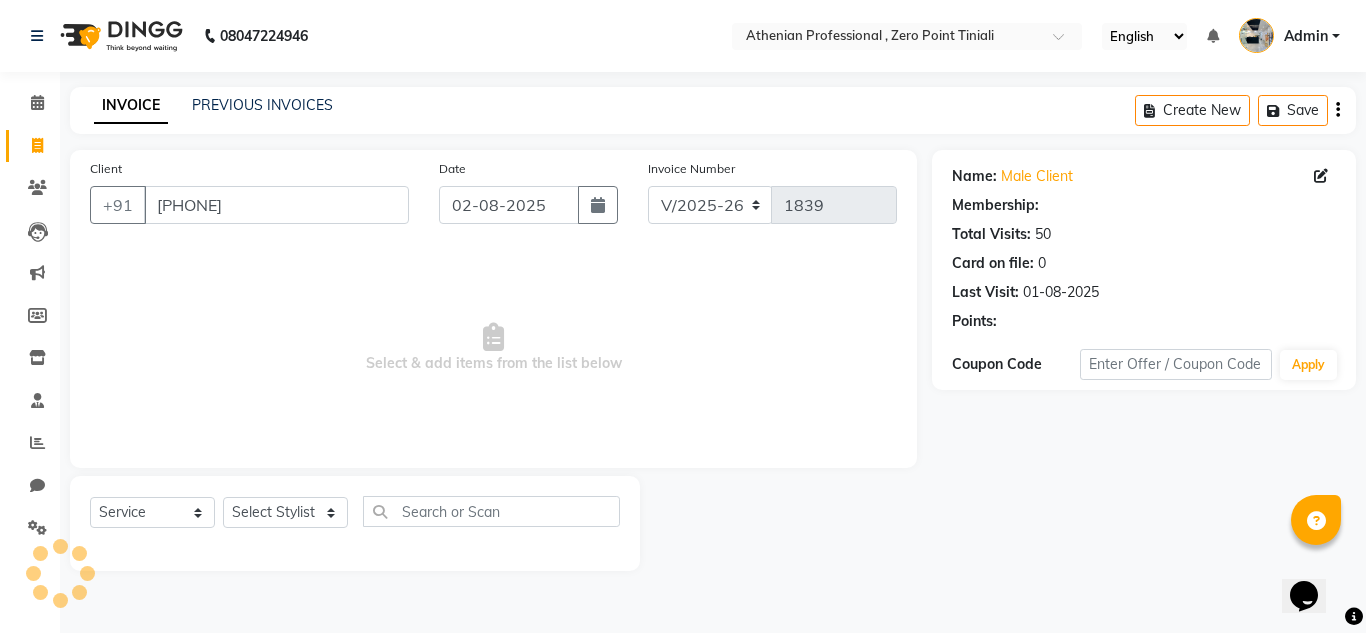 select on "1: Object" 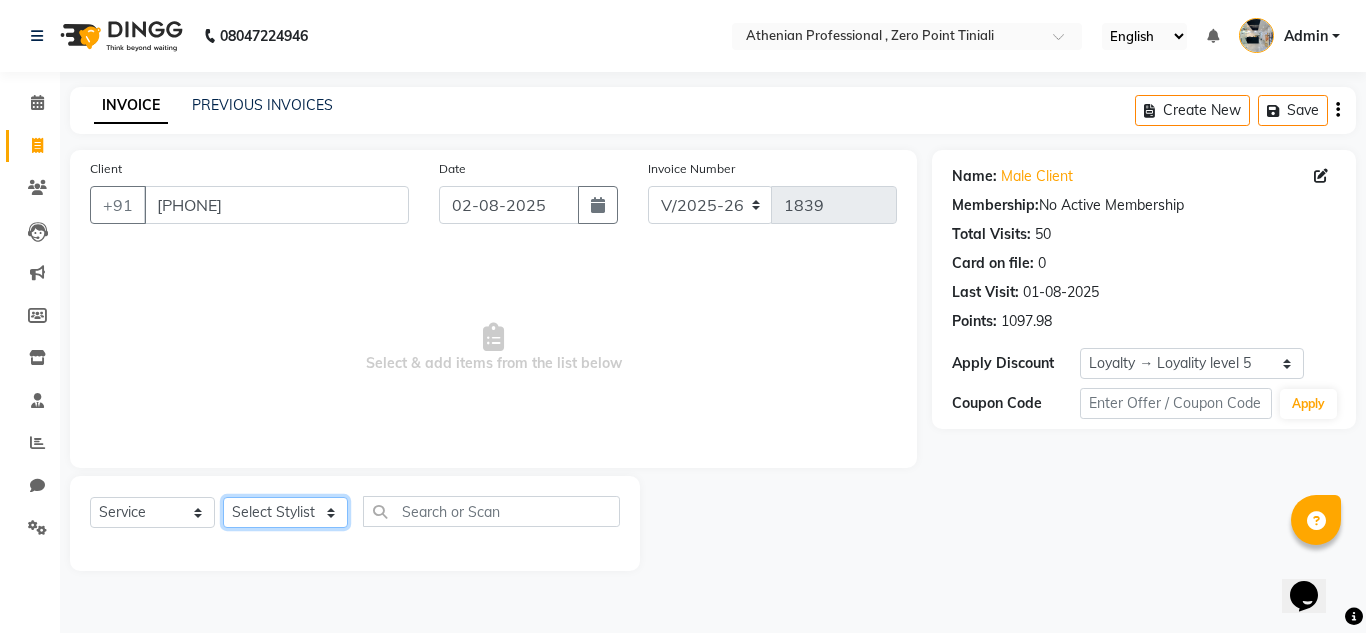click on "Select Stylist Abin Mili Admin JAVED ANSARI KOLAM WANGSU KOSHEH BIHAM LINDUM NEME MAHINDRA BASUMATARY Manager MANJU MANHAM MINUKA CHETTRY NGAMNON RALONGHAM SHADAB KHAN SUMAN MAGAR SUMI BISWAS  SWAPNA DEVI CHETRY TAMCHI YAMA Toingam Jamikham YELLI LIKHA" 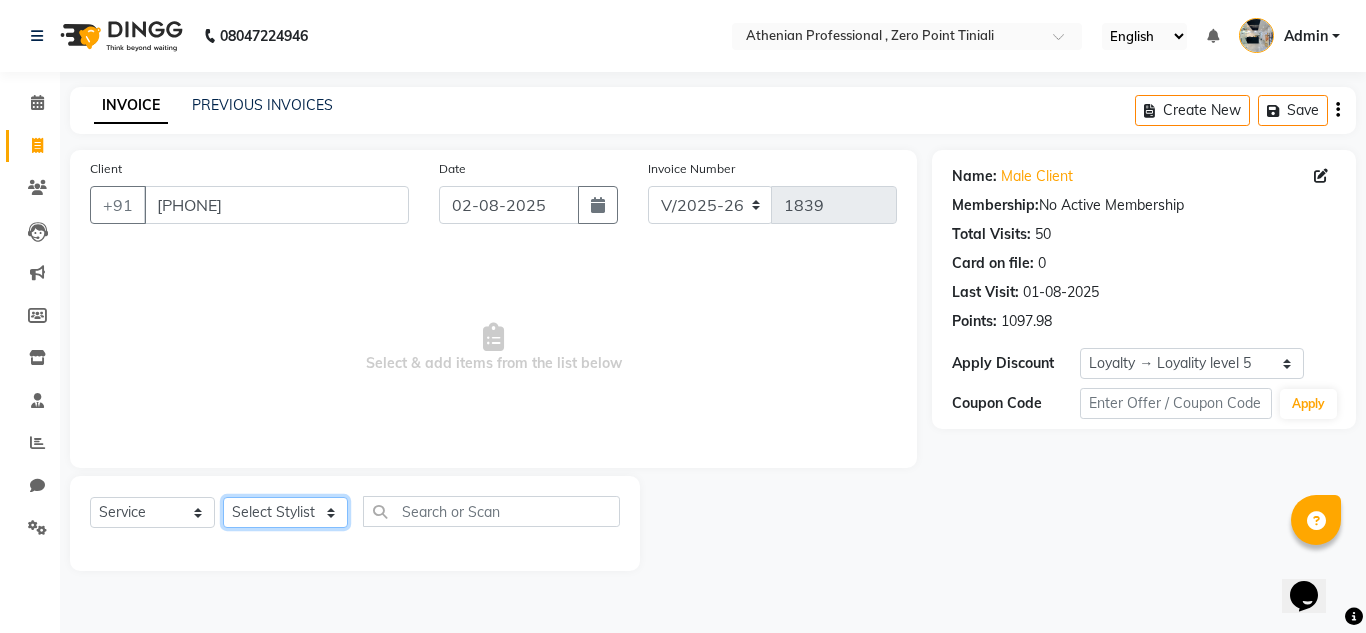 select on "80201" 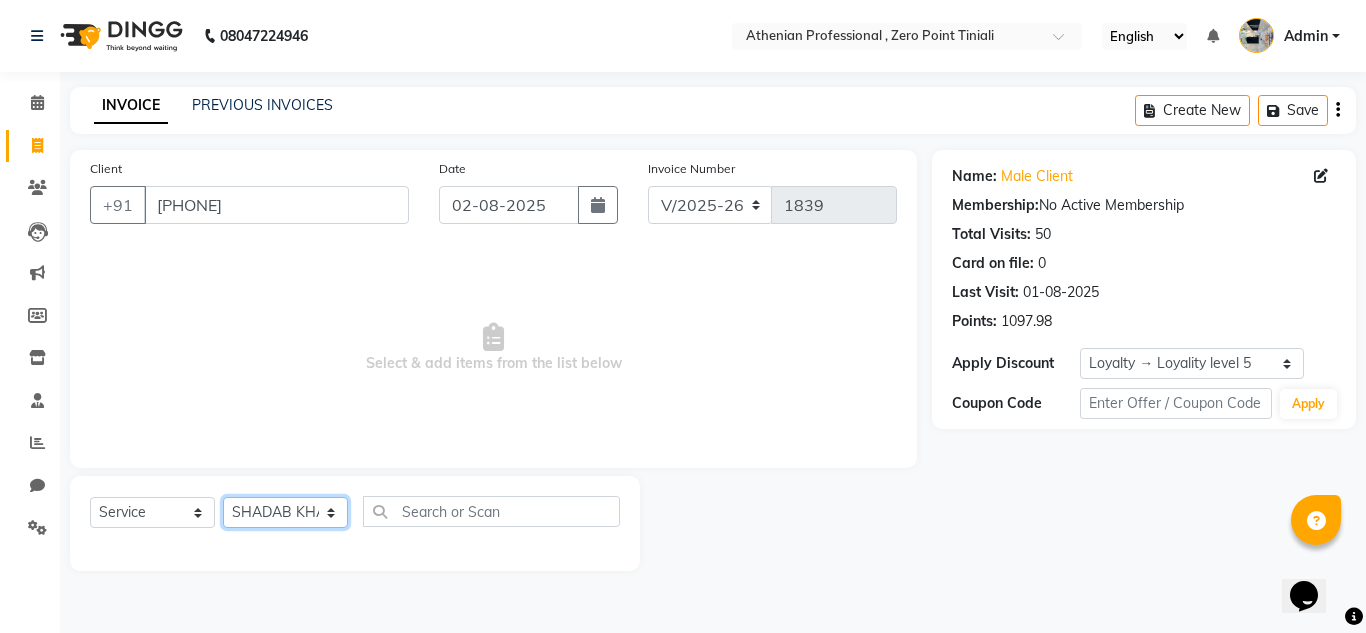 click on "Select Stylist Abin Mili Admin JAVED ANSARI KOLAM WANGSU KOSHEH BIHAM LINDUM NEME MAHINDRA BASUMATARY Manager MANJU MANHAM MINUKA CHETTRY NGAMNON RALONGHAM SHADAB KHAN SUMAN MAGAR SUMI BISWAS  SWAPNA DEVI CHETRY TAMCHI YAMA Toingam Jamikham YELLI LIKHA" 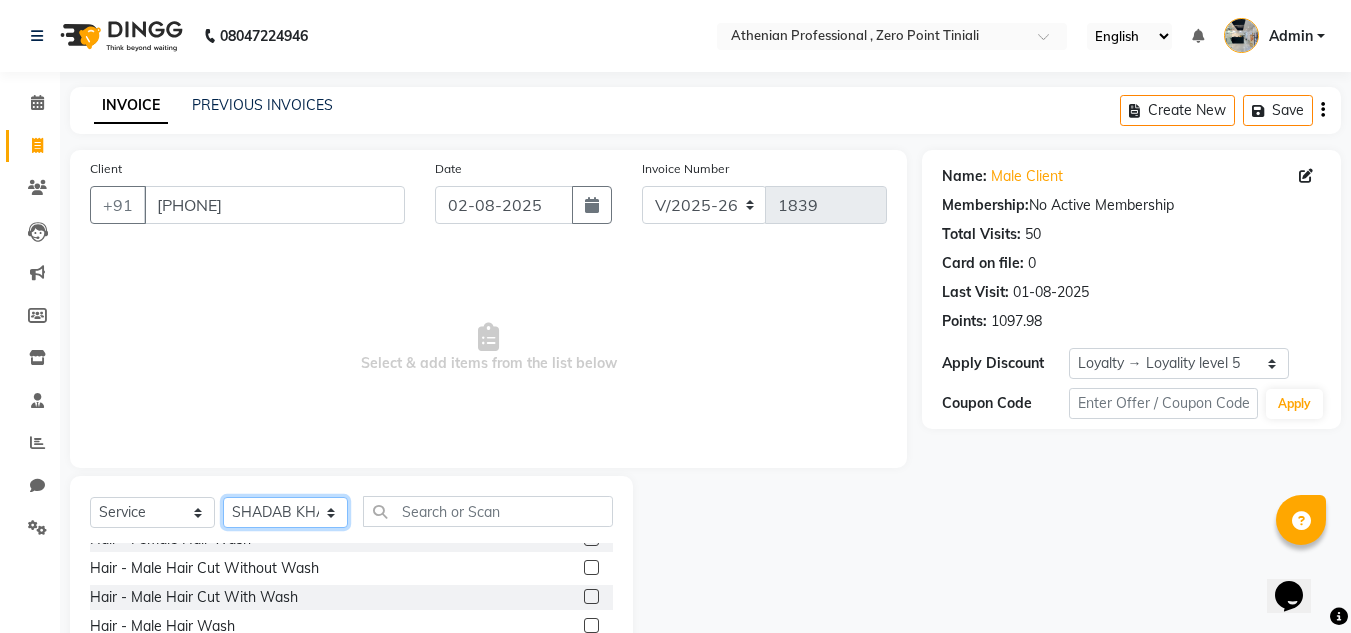 scroll, scrollTop: 134, scrollLeft: 0, axis: vertical 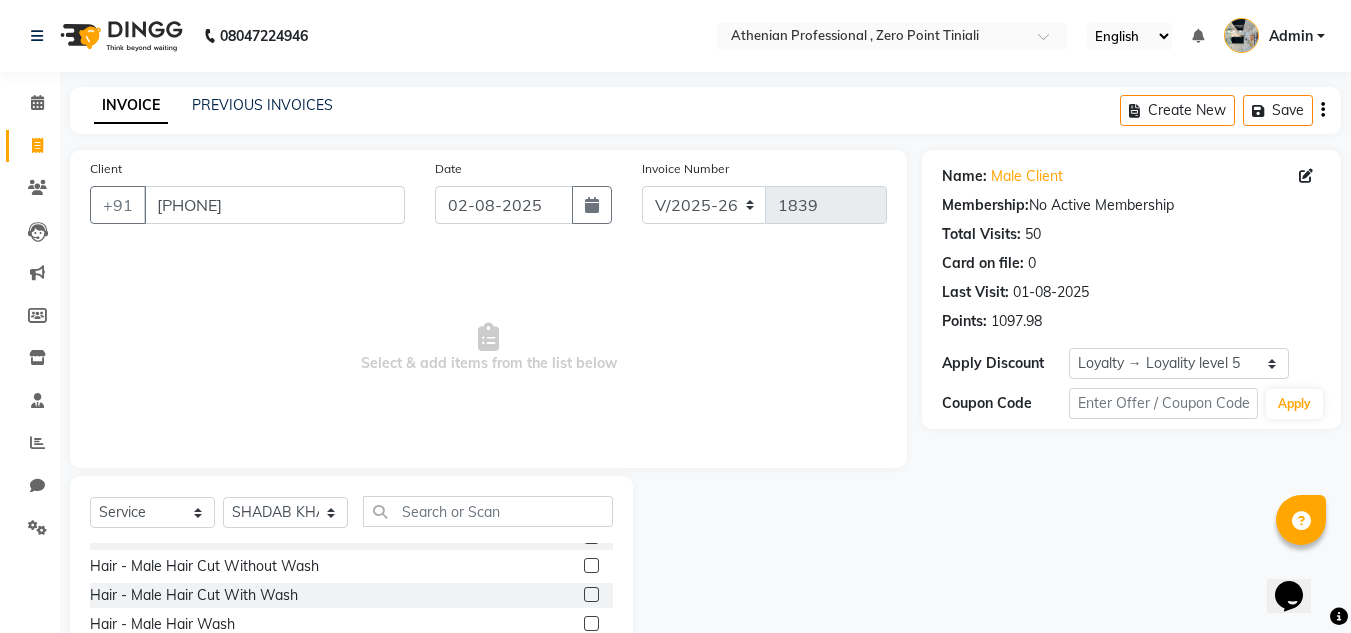 click 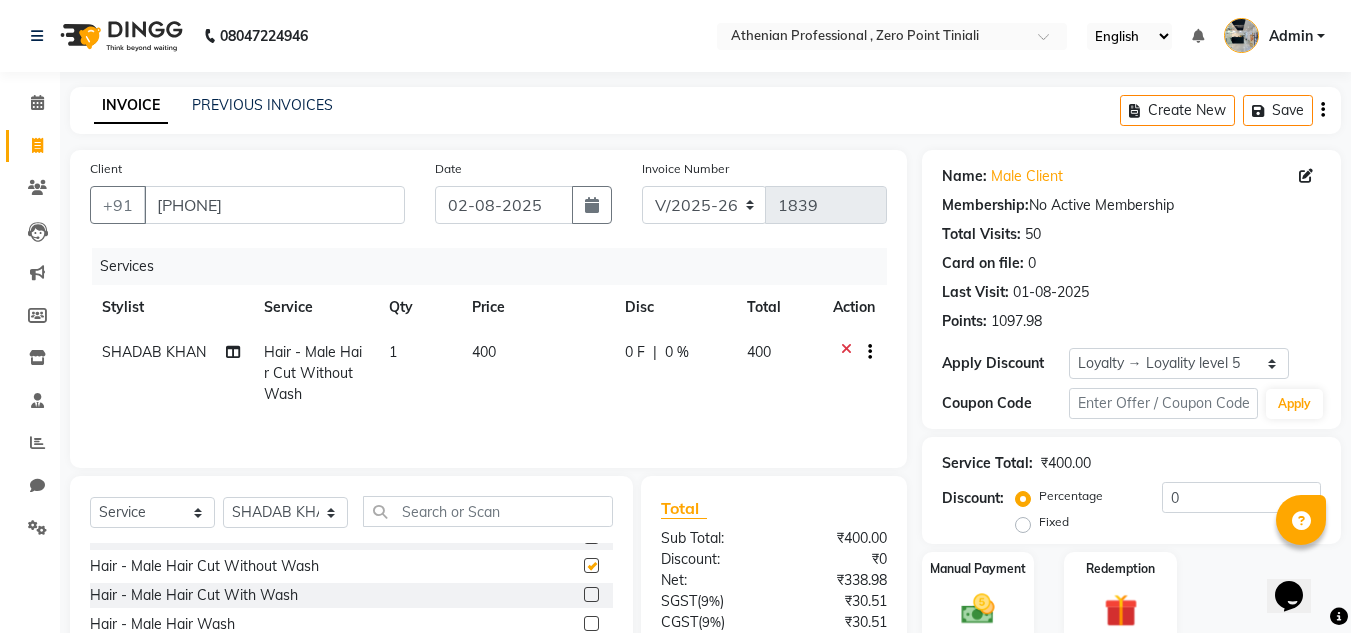 checkbox on "false" 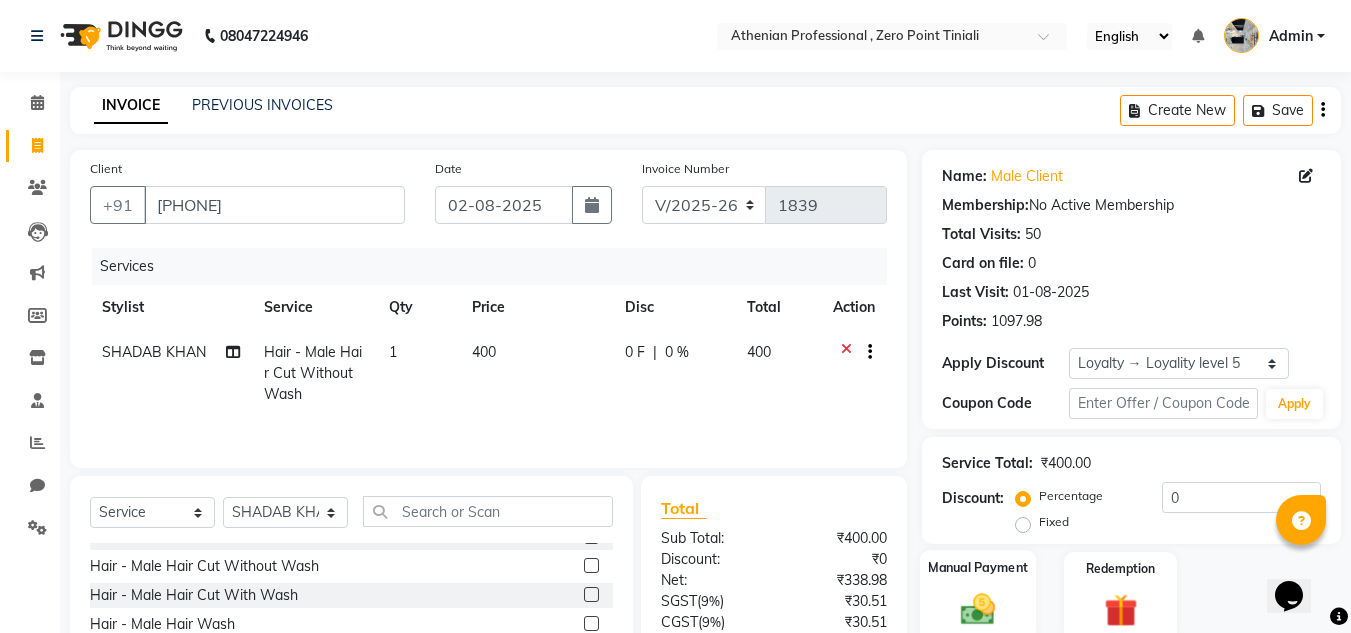 scroll, scrollTop: 93, scrollLeft: 0, axis: vertical 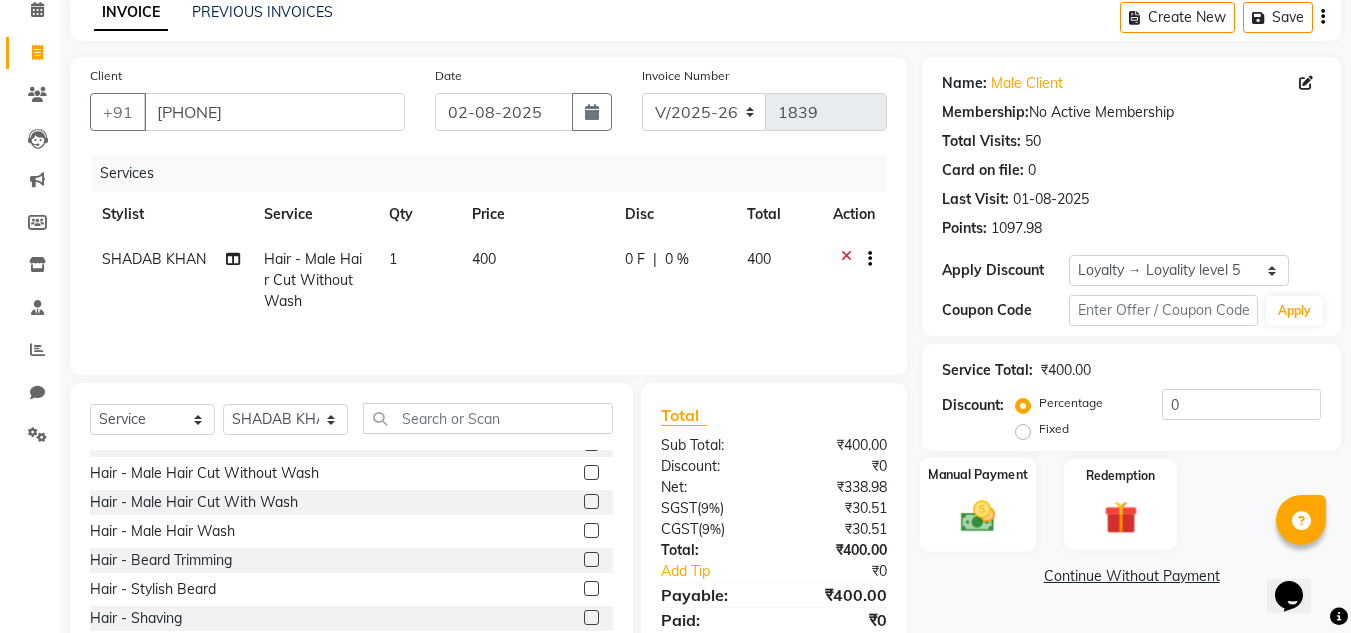 click 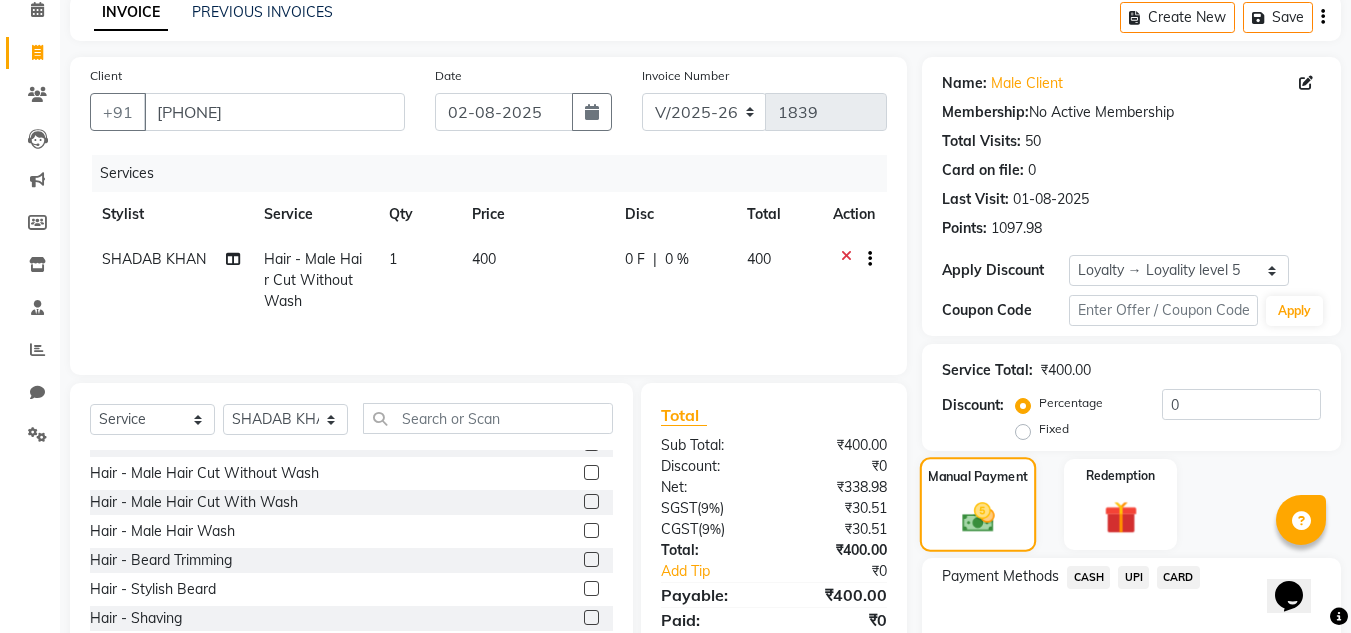scroll, scrollTop: 209, scrollLeft: 0, axis: vertical 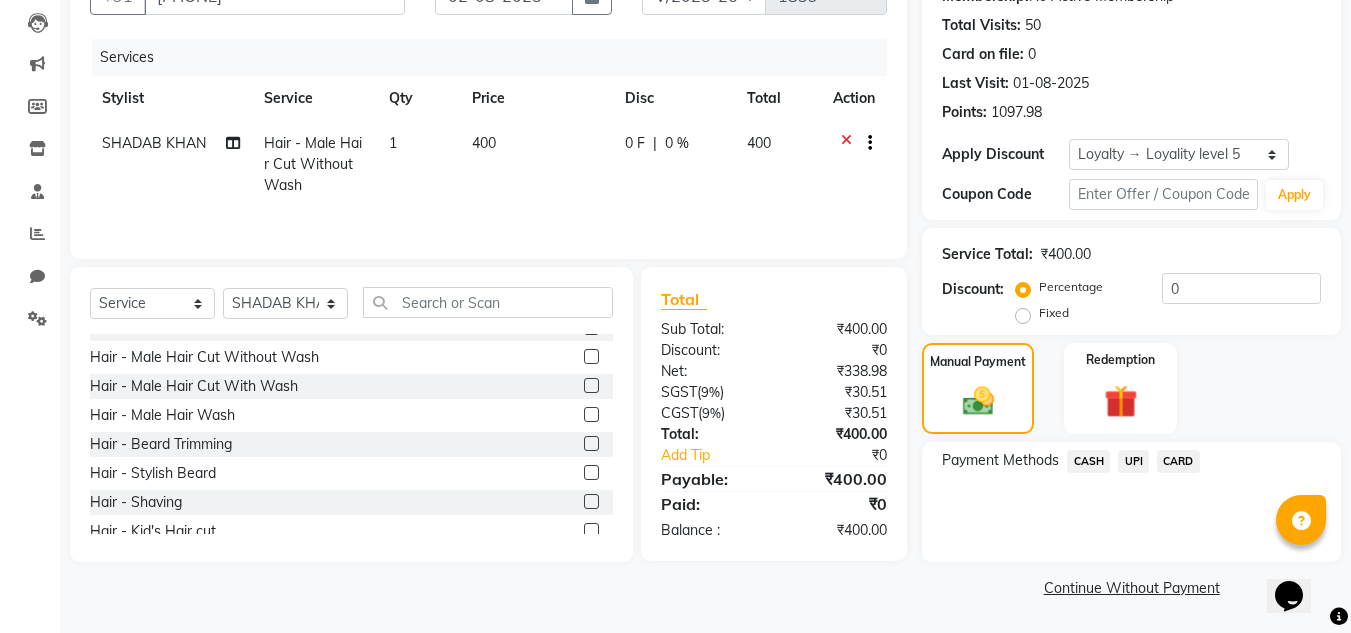 click on "CARD" 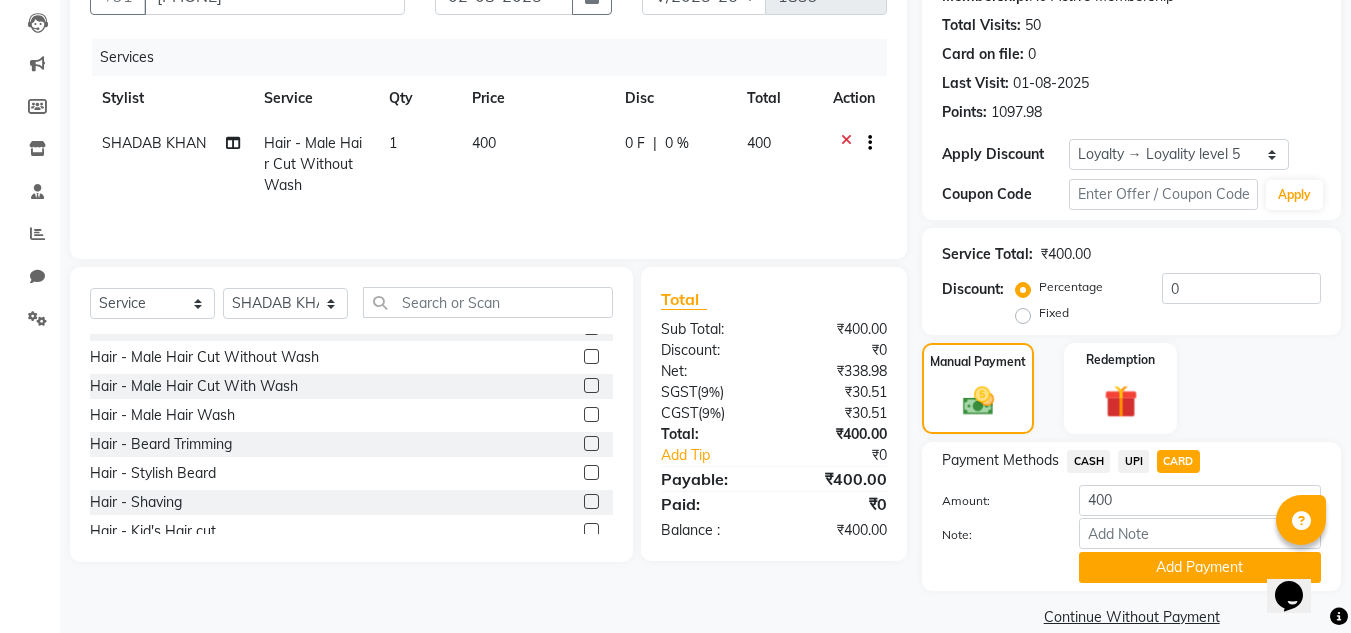scroll, scrollTop: 238, scrollLeft: 0, axis: vertical 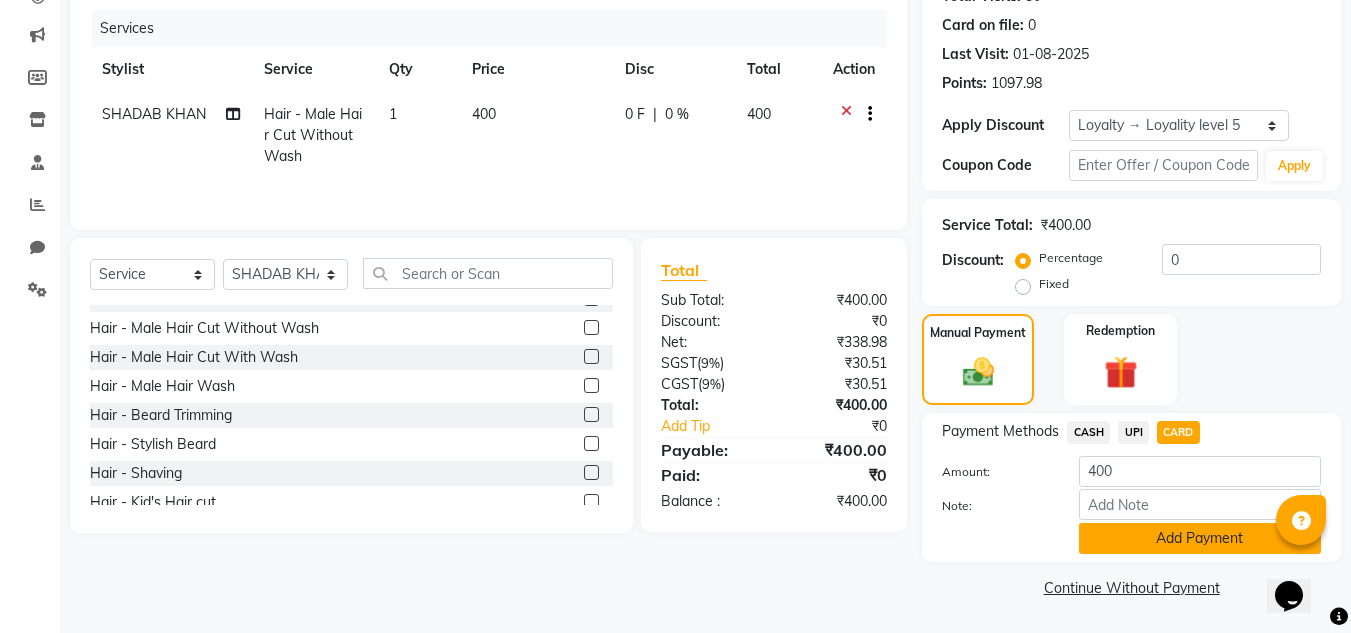 click on "Add Payment" 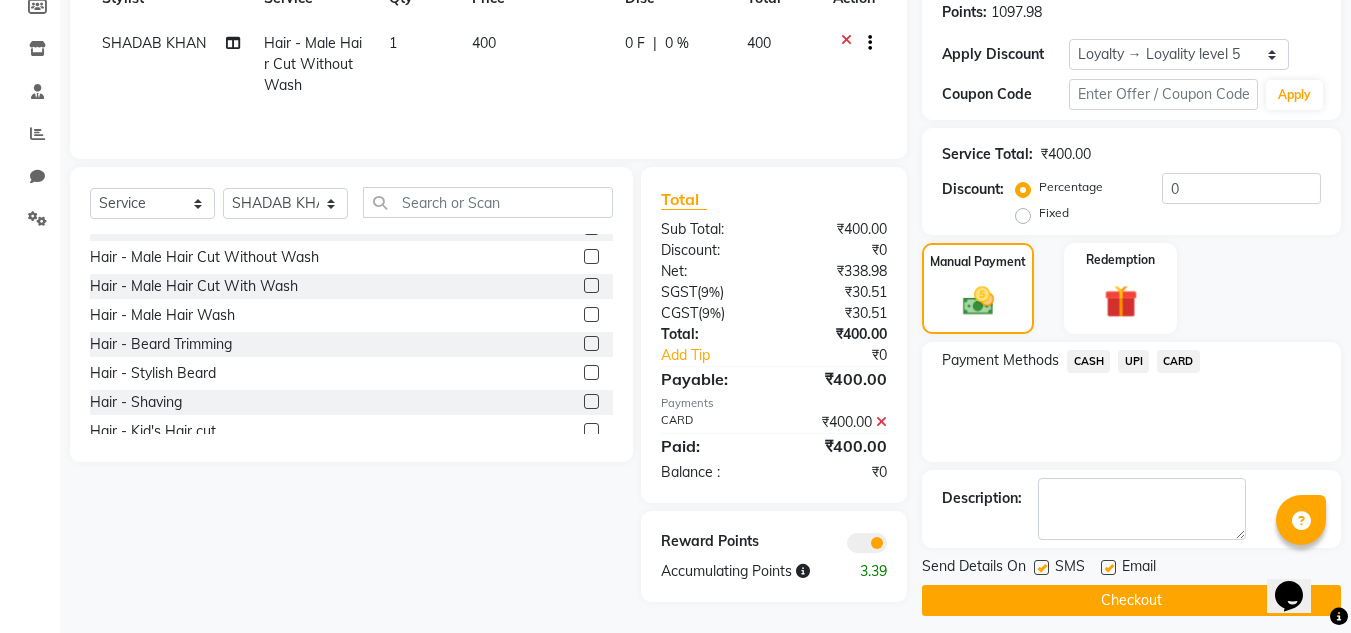 scroll, scrollTop: 322, scrollLeft: 0, axis: vertical 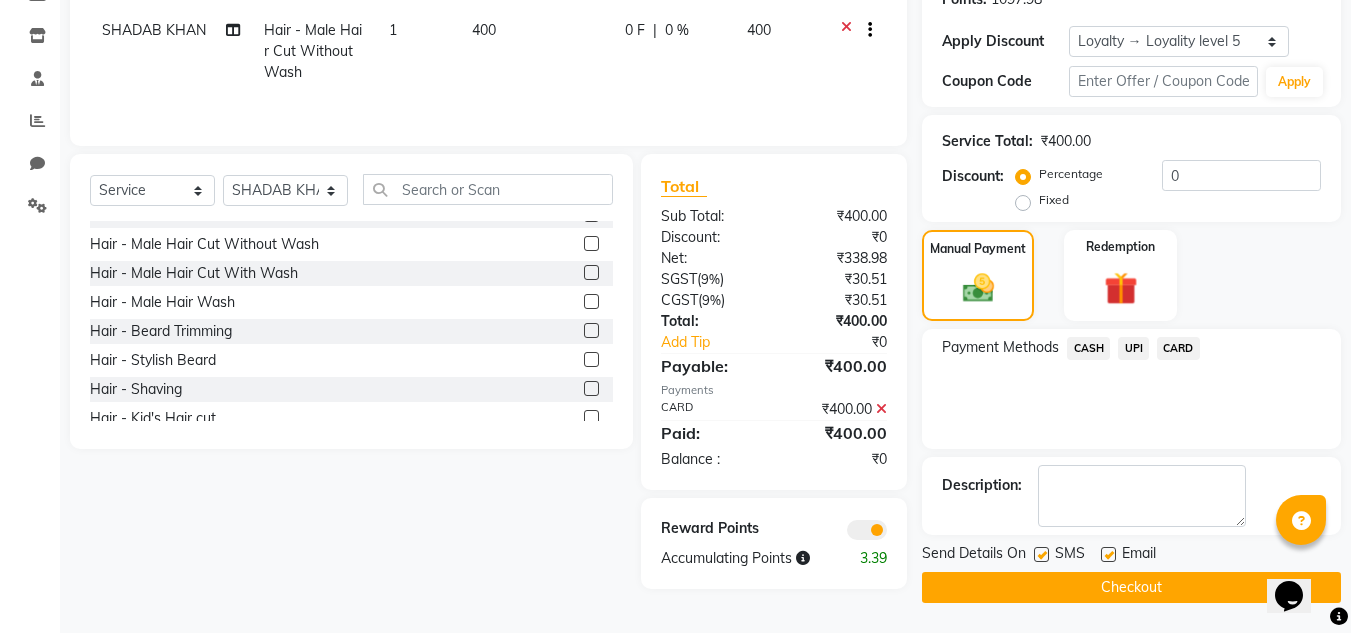click 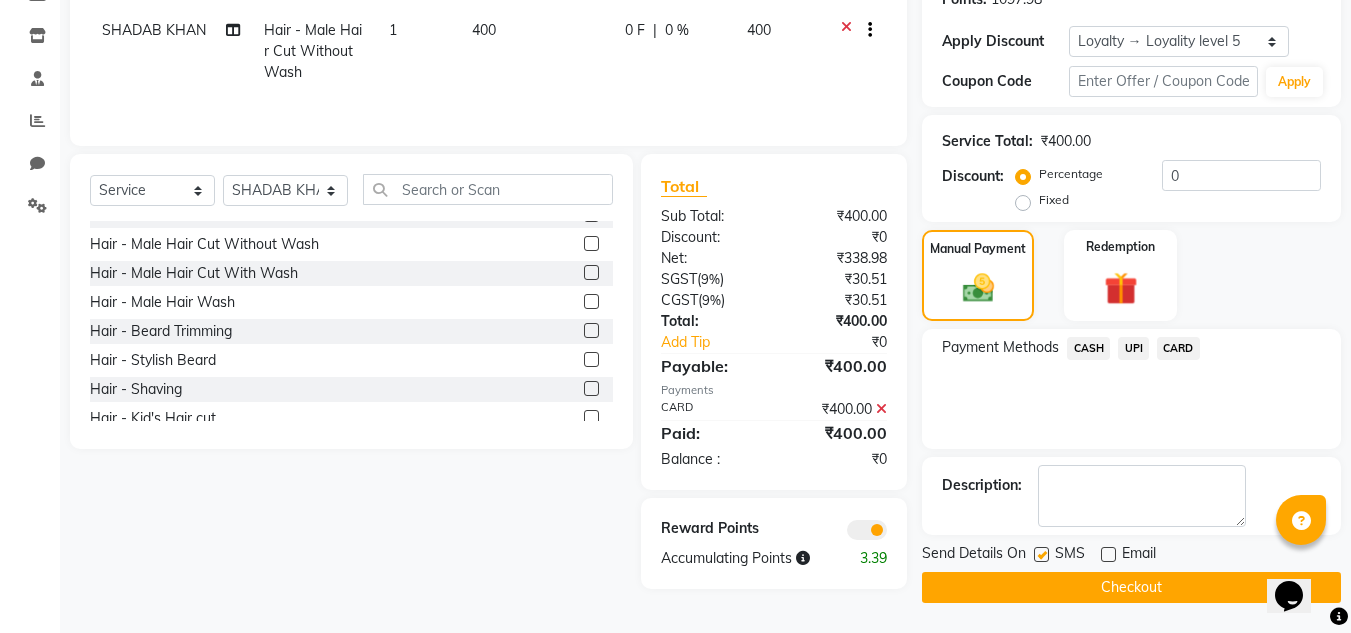 click on "Checkout" 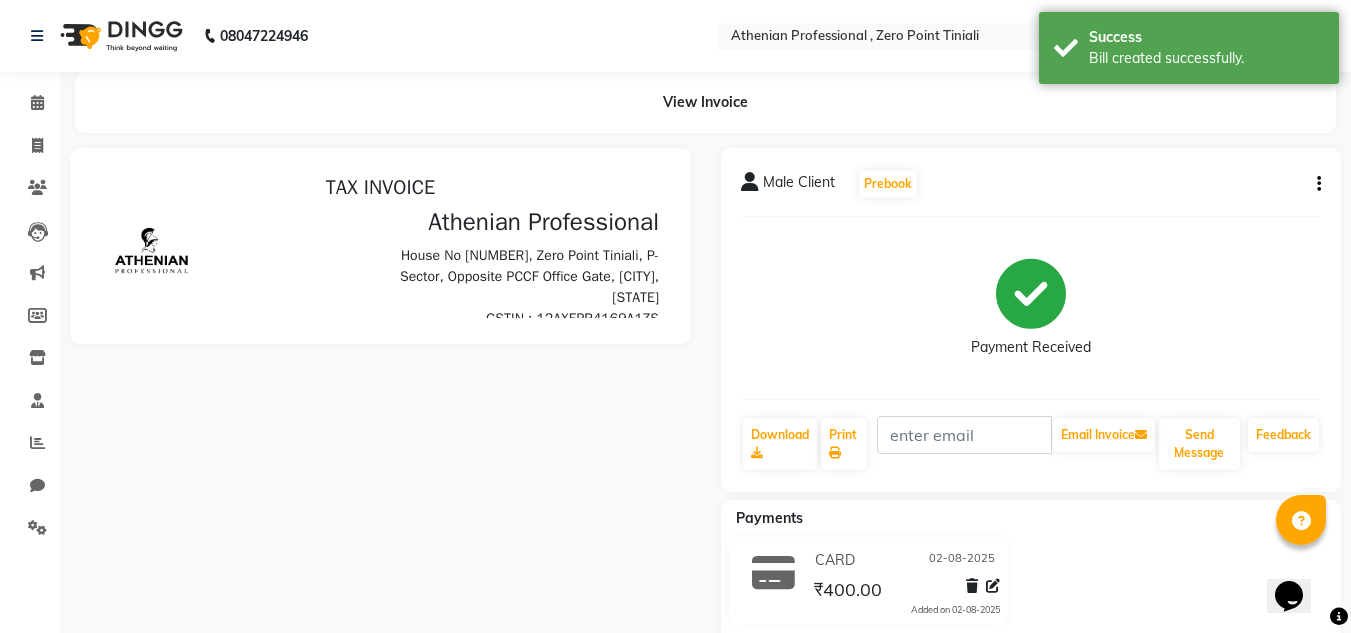 scroll, scrollTop: 0, scrollLeft: 0, axis: both 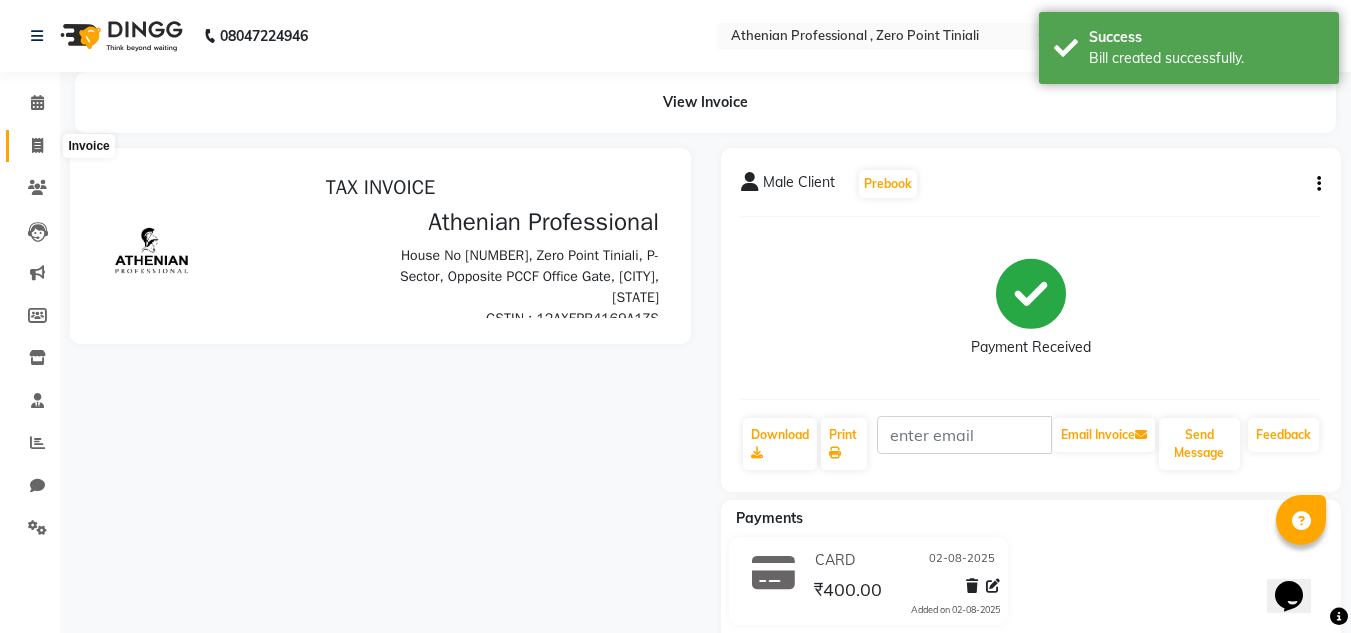 click 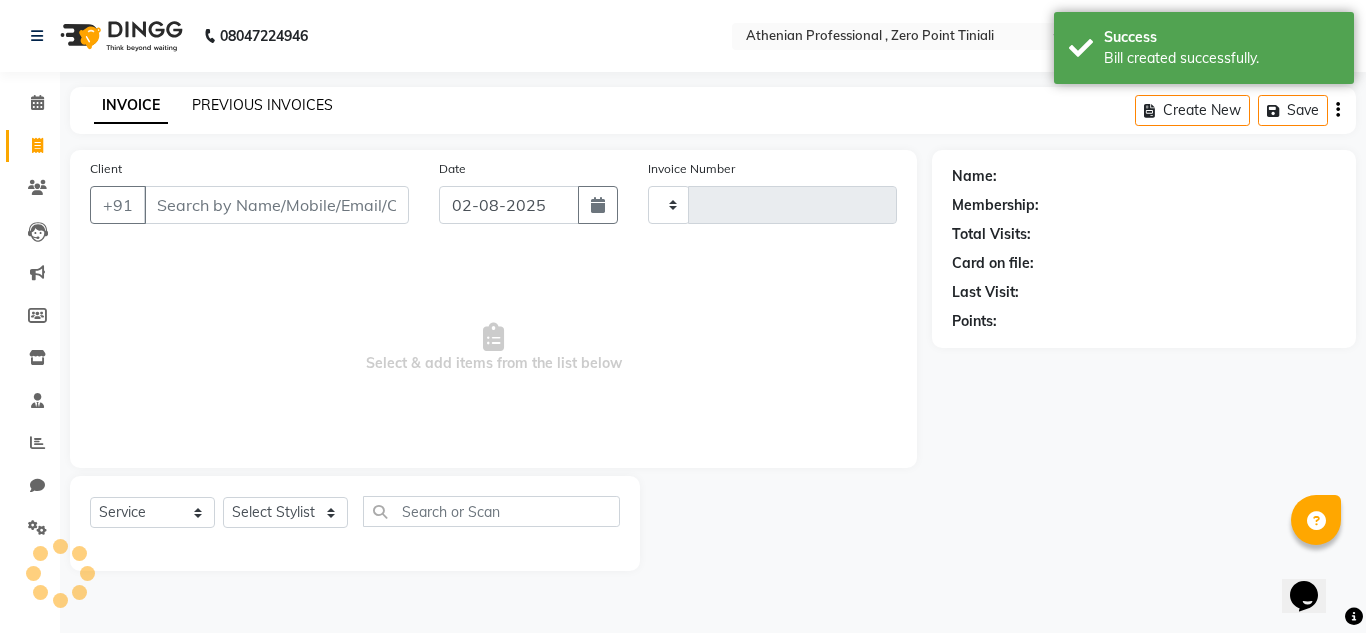 type on "1840" 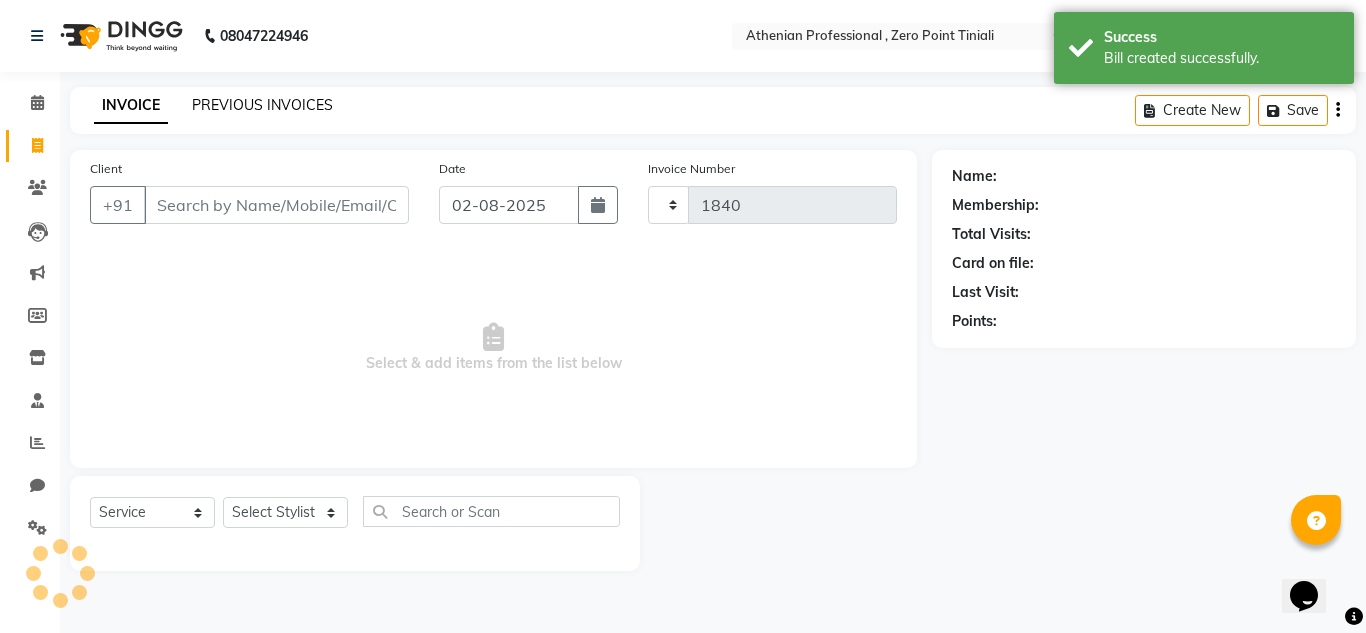 select on "8300" 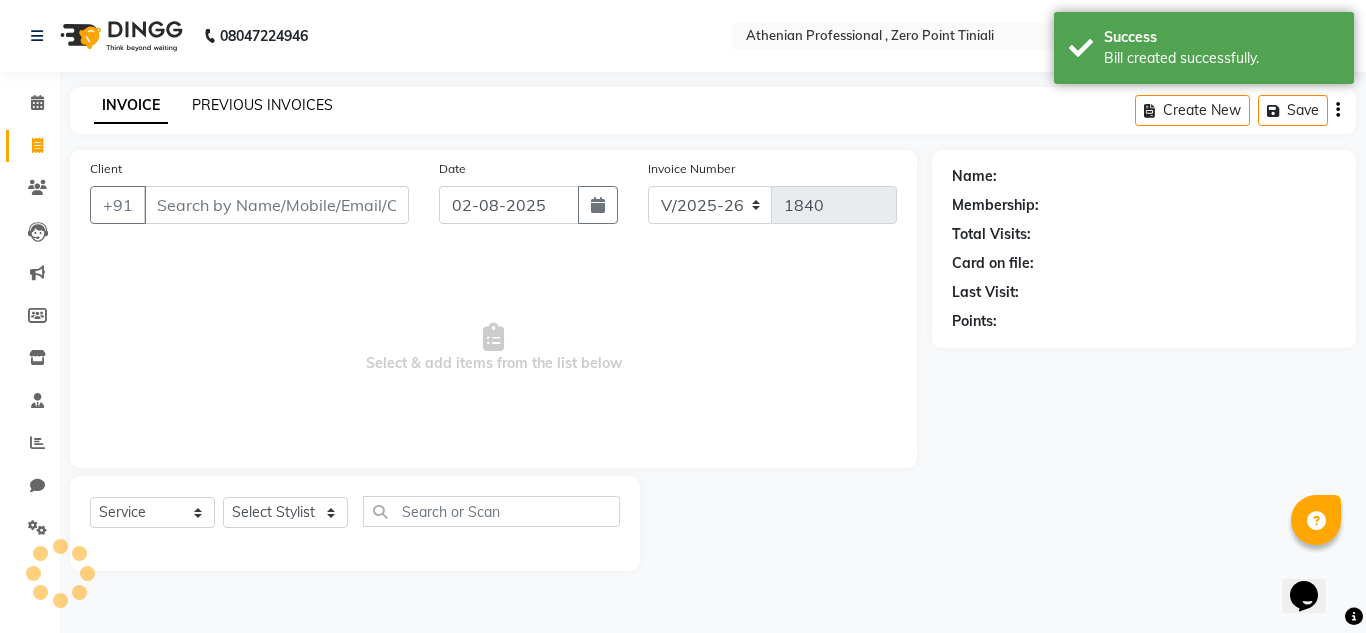 click on "PREVIOUS INVOICES" 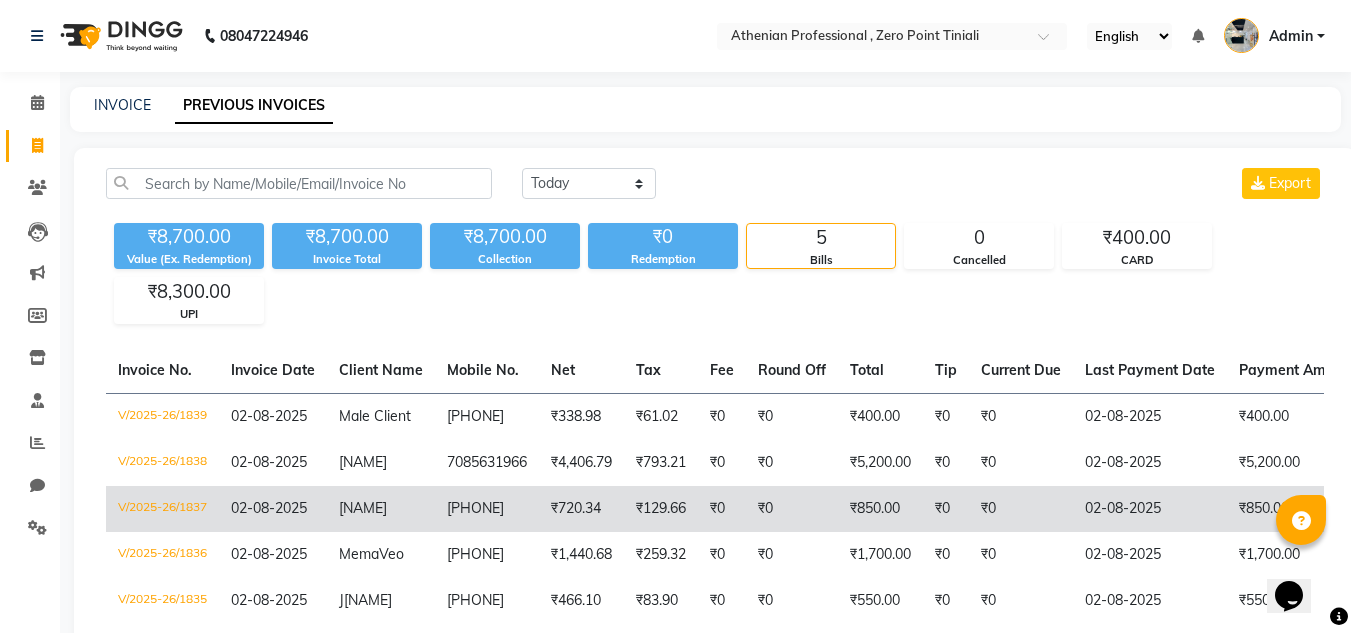 scroll, scrollTop: 115, scrollLeft: 0, axis: vertical 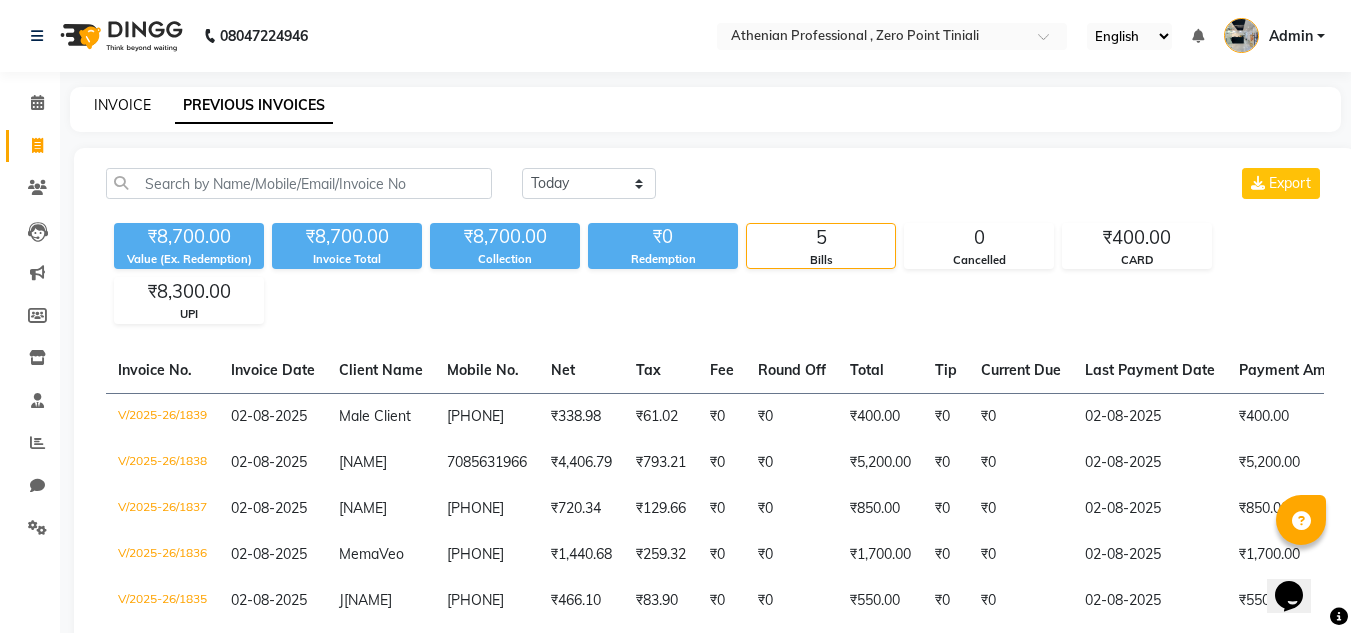 click on "INVOICE" 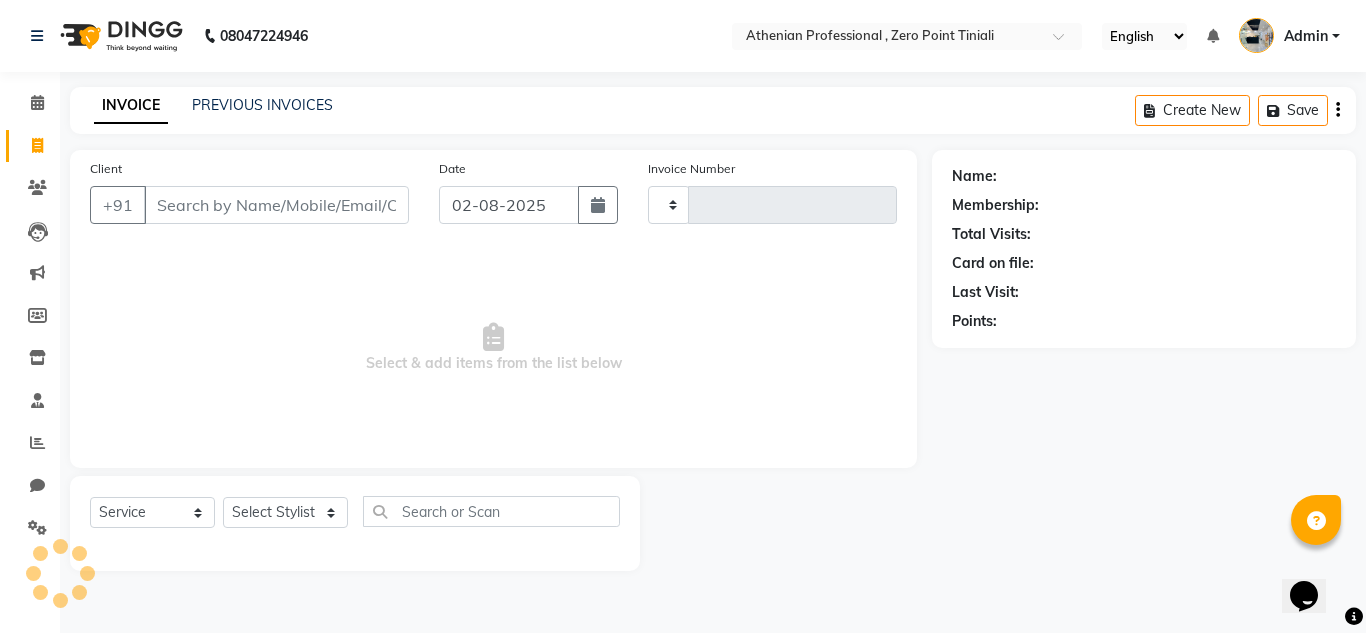 click on "Client" at bounding box center [276, 205] 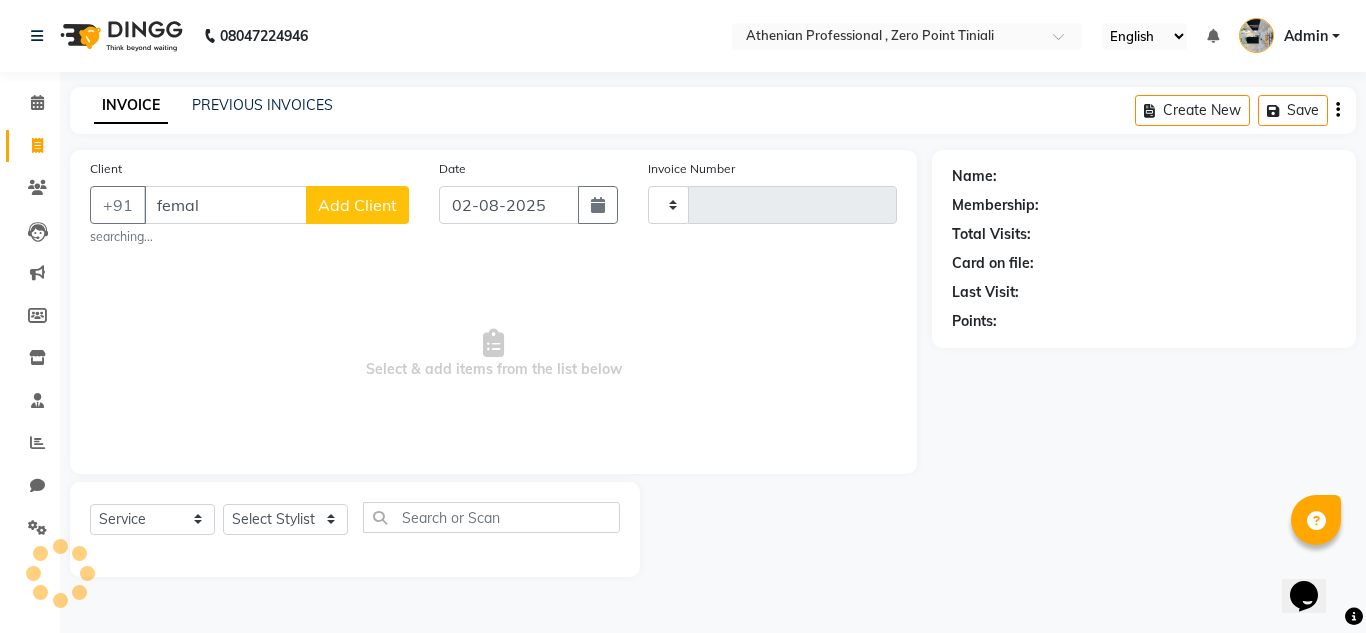 type on "female" 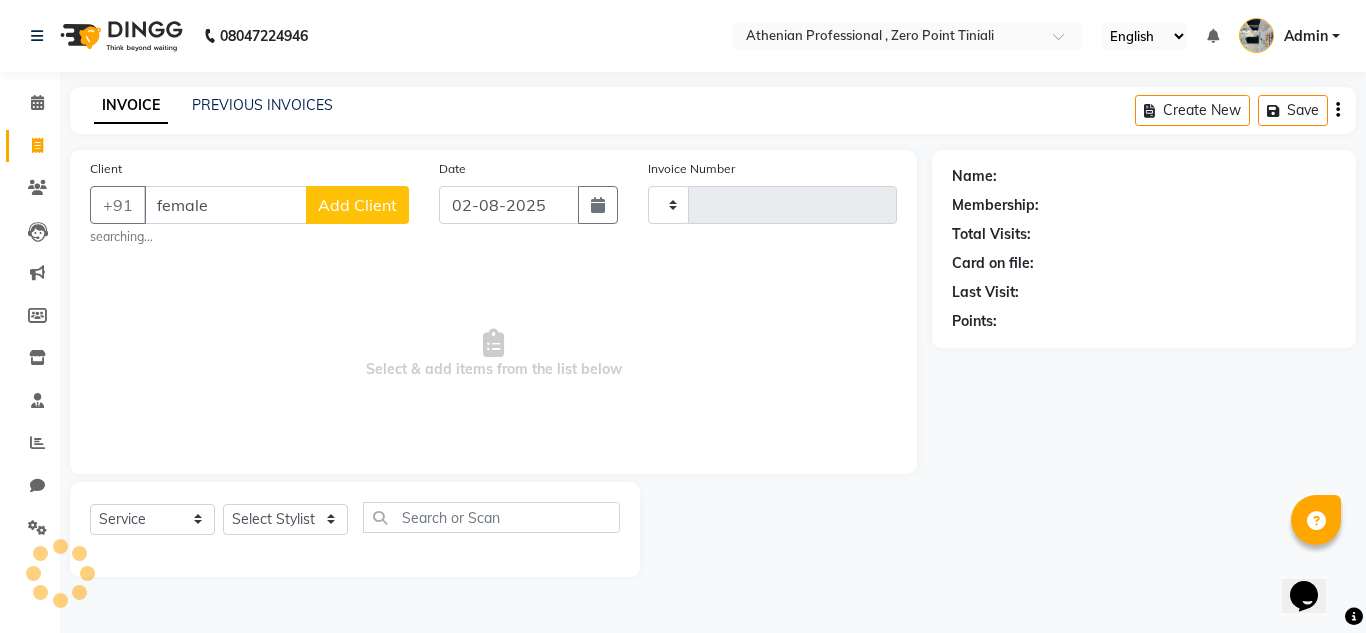 type on "1840" 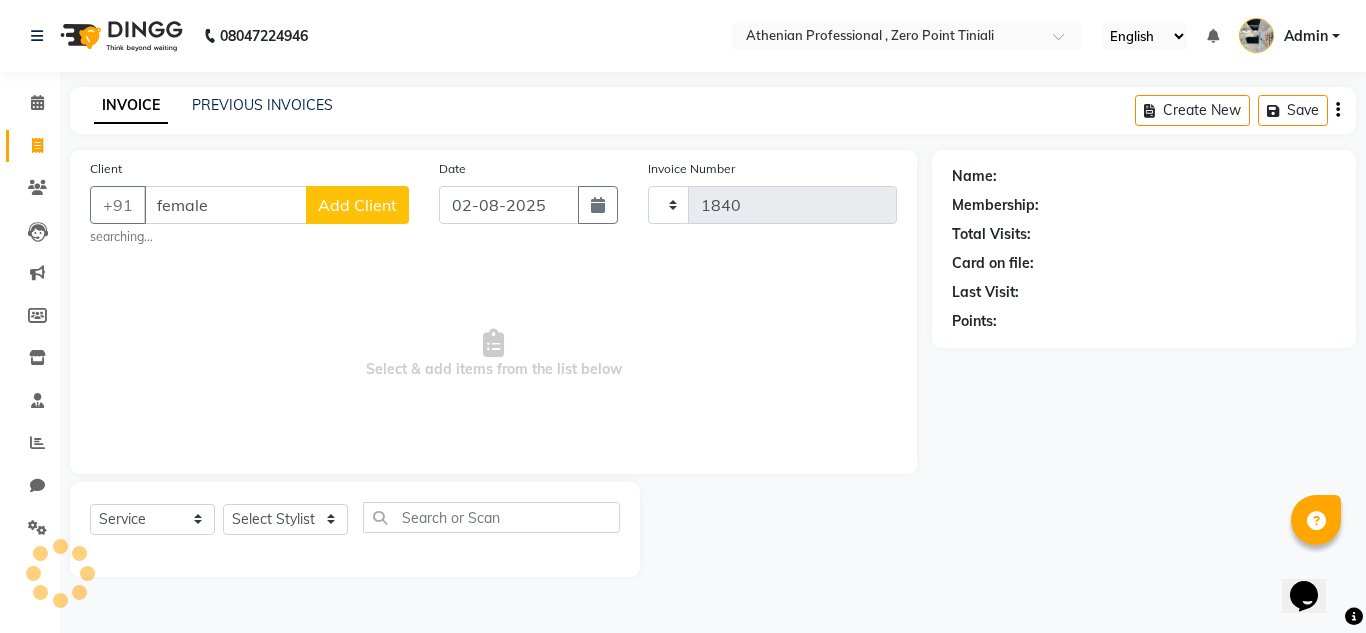 select on "8300" 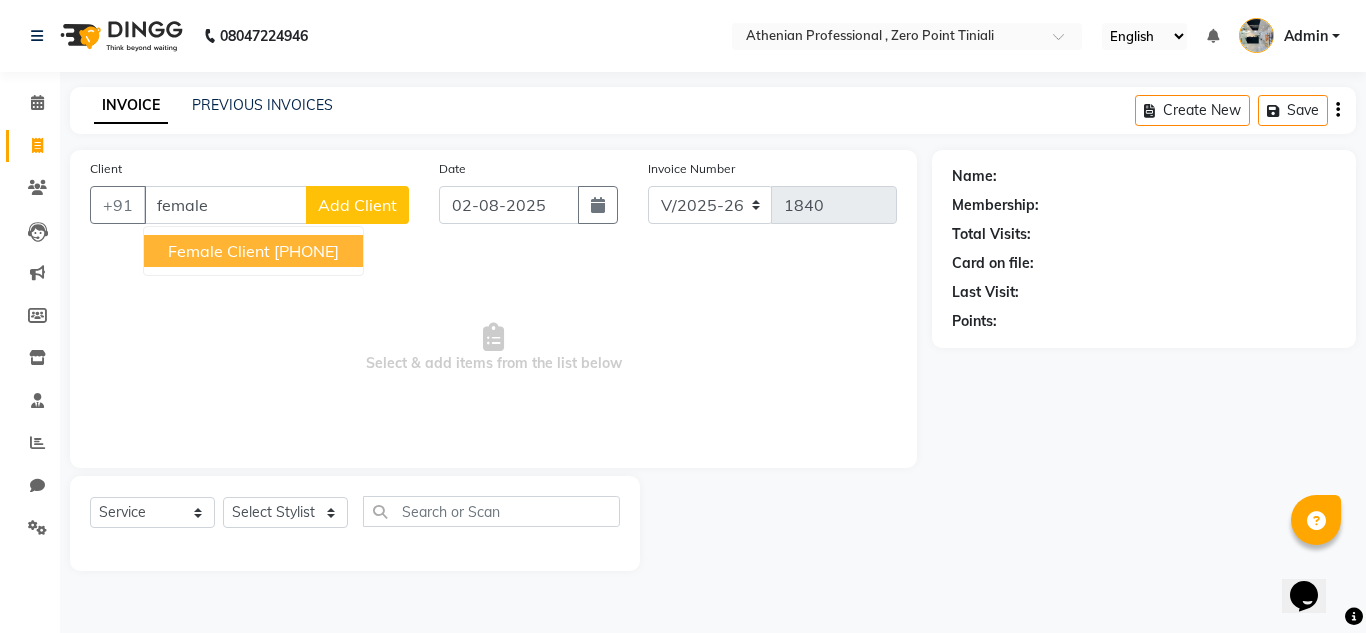 click on "[PHONE]" at bounding box center [306, 251] 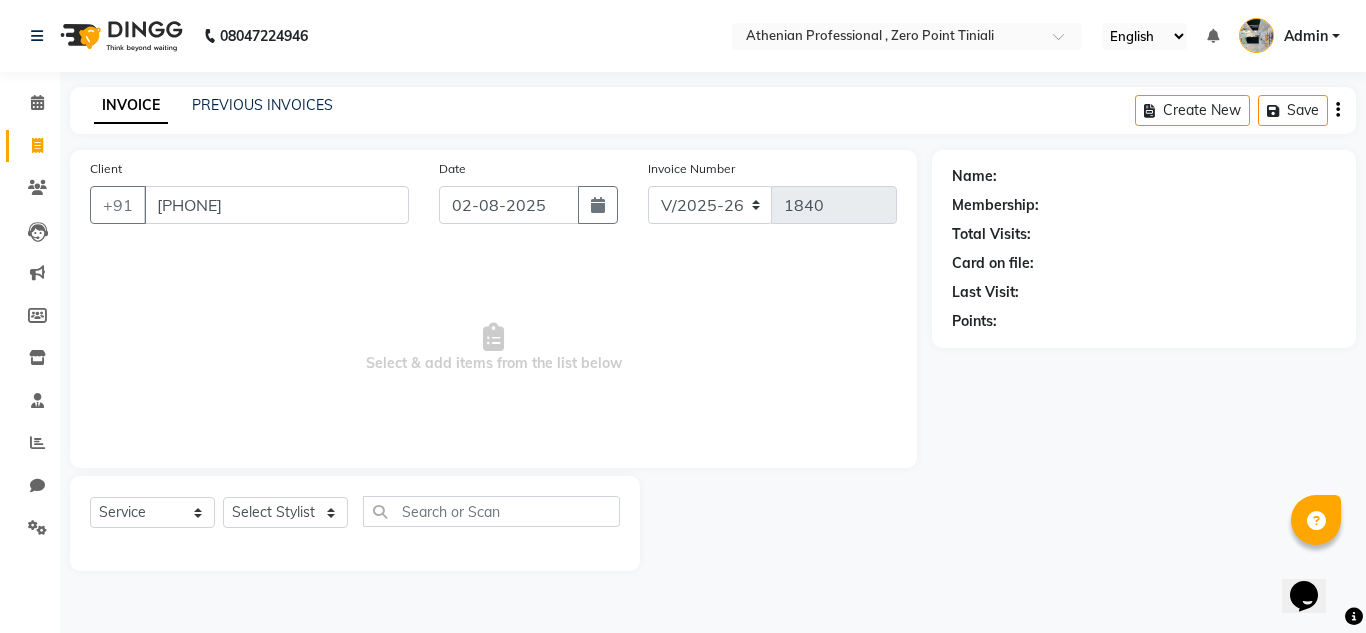 type on "[PHONE]" 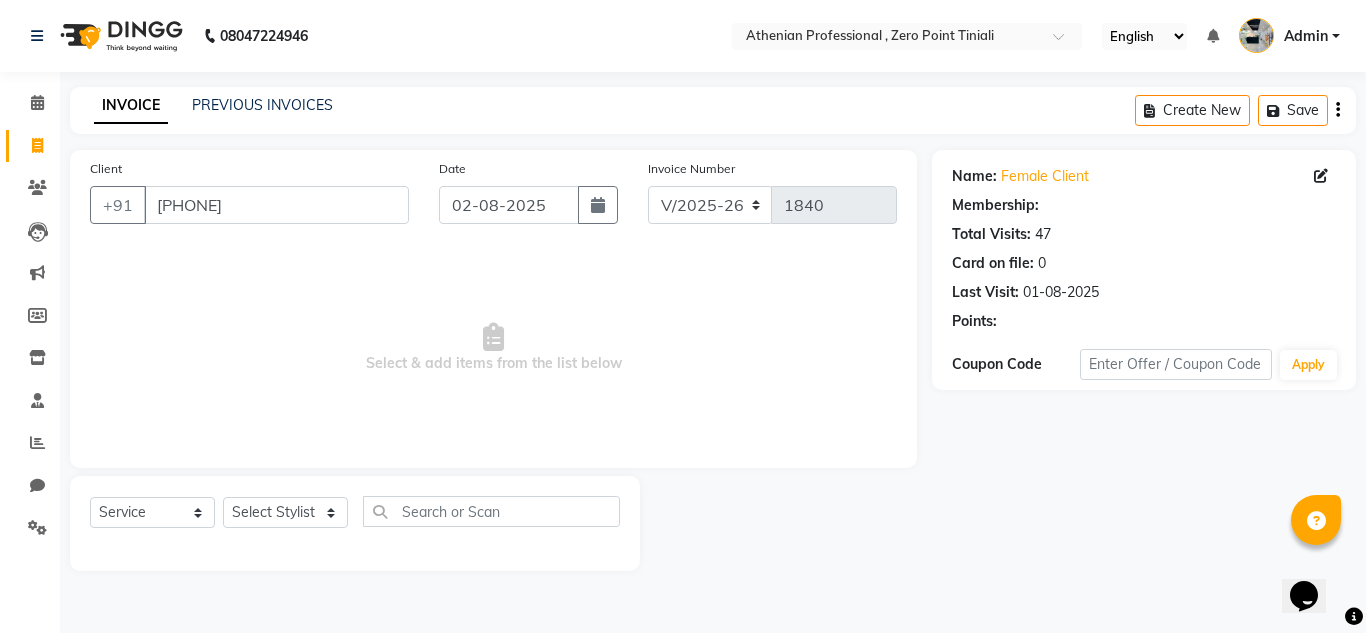 select on "1: Object" 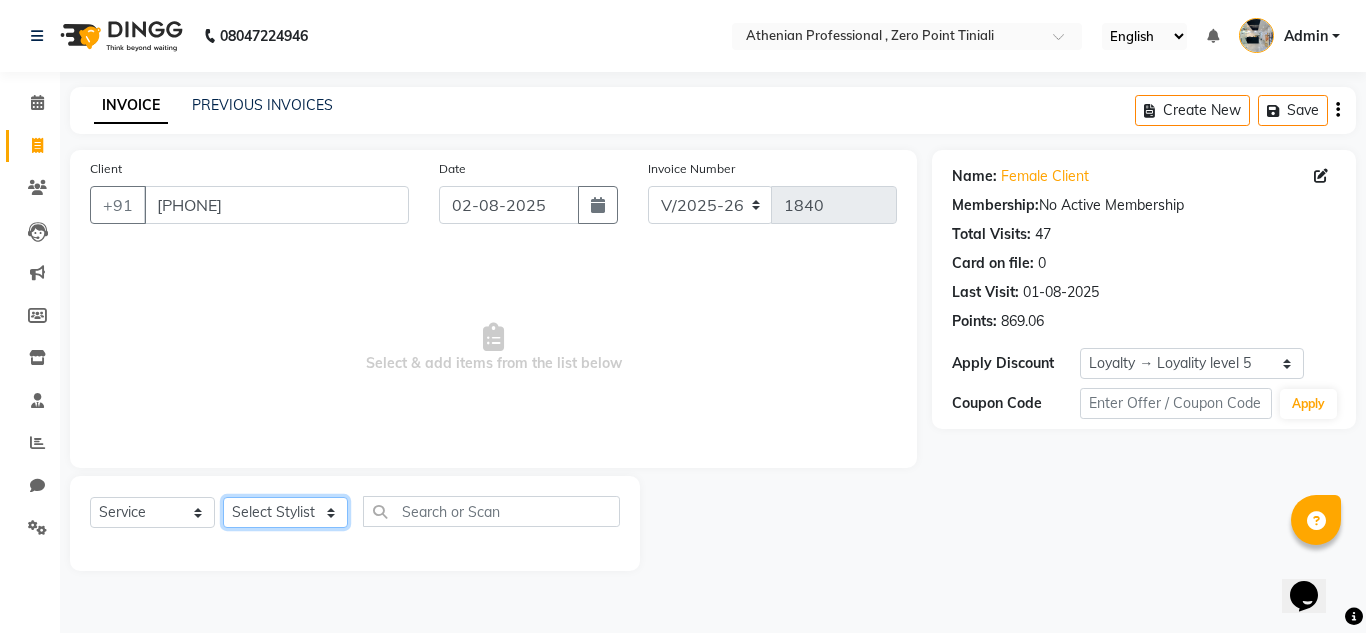 click on "Select Stylist Abin Mili Admin JAVED ANSARI KOLAM WANGSU KOSHEH BIHAM LINDUM NEME MAHINDRA BASUMATARY Manager MANJU MANHAM MINUKA CHETTRY NGAMNON RALONGHAM SHADAB KHAN SUMAN MAGAR SUMI BISWAS  SWAPNA DEVI CHETRY TAMCHI YAMA Toingam Jamikham YELLI LIKHA" 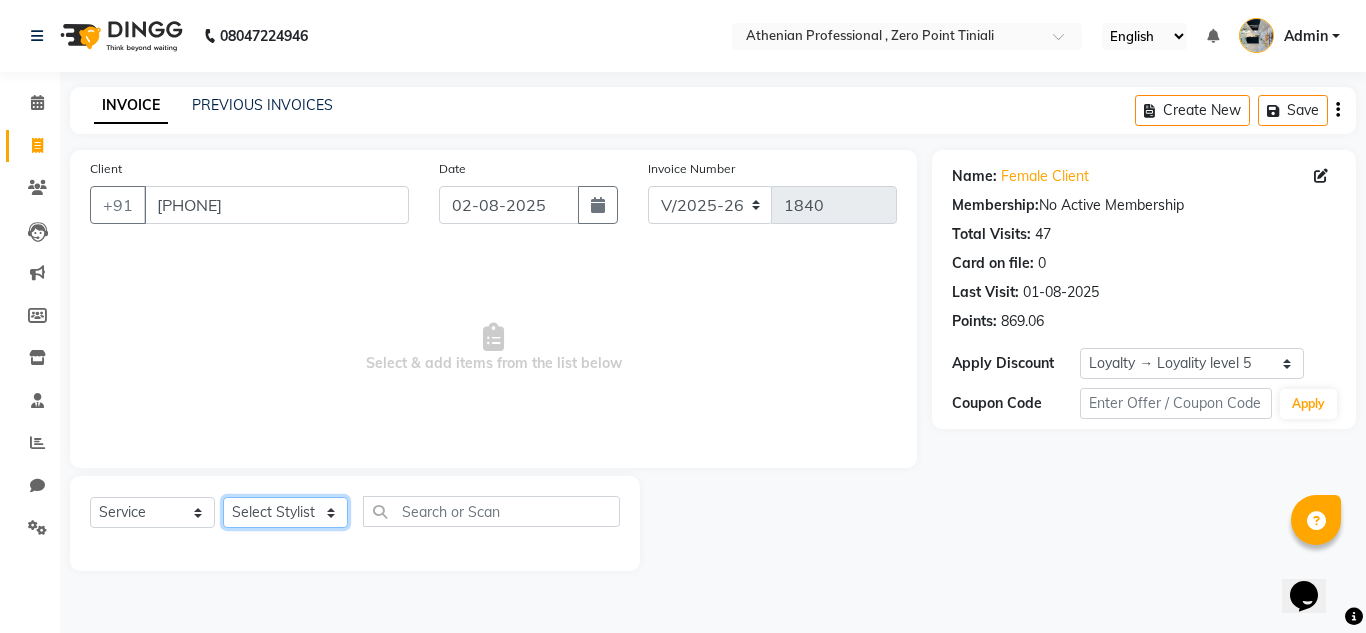select on "80206" 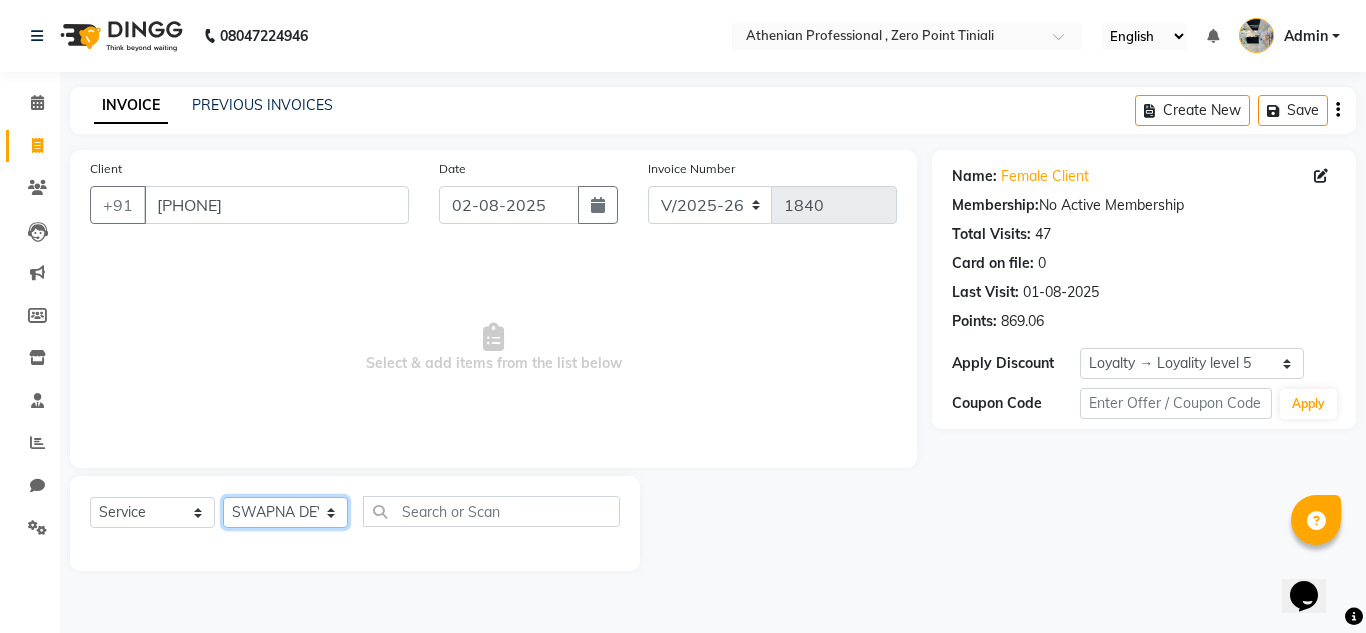 click on "Select Stylist Abin Mili Admin JAVED ANSARI KOLAM WANGSU KOSHEH BIHAM LINDUM NEME MAHINDRA BASUMATARY Manager MANJU MANHAM MINUKA CHETTRY NGAMNON RALONGHAM SHADAB KHAN SUMAN MAGAR SUMI BISWAS  SWAPNA DEVI CHETRY TAMCHI YAMA Toingam Jamikham YELLI LIKHA" 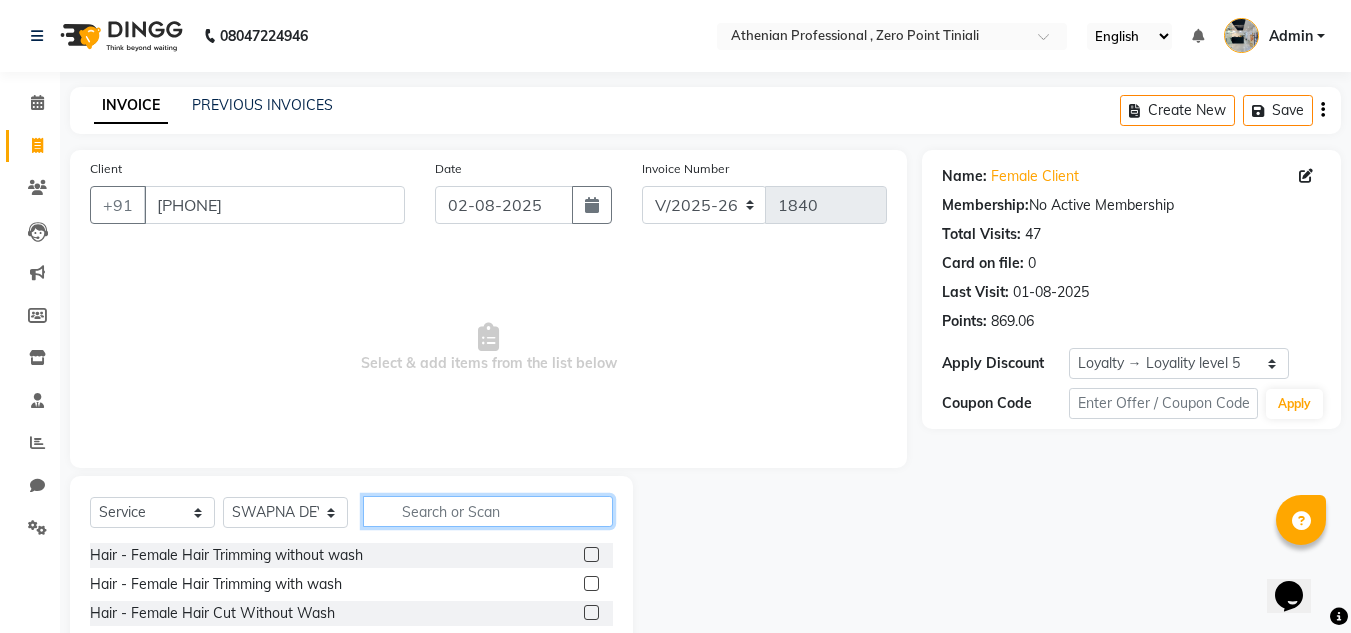 click 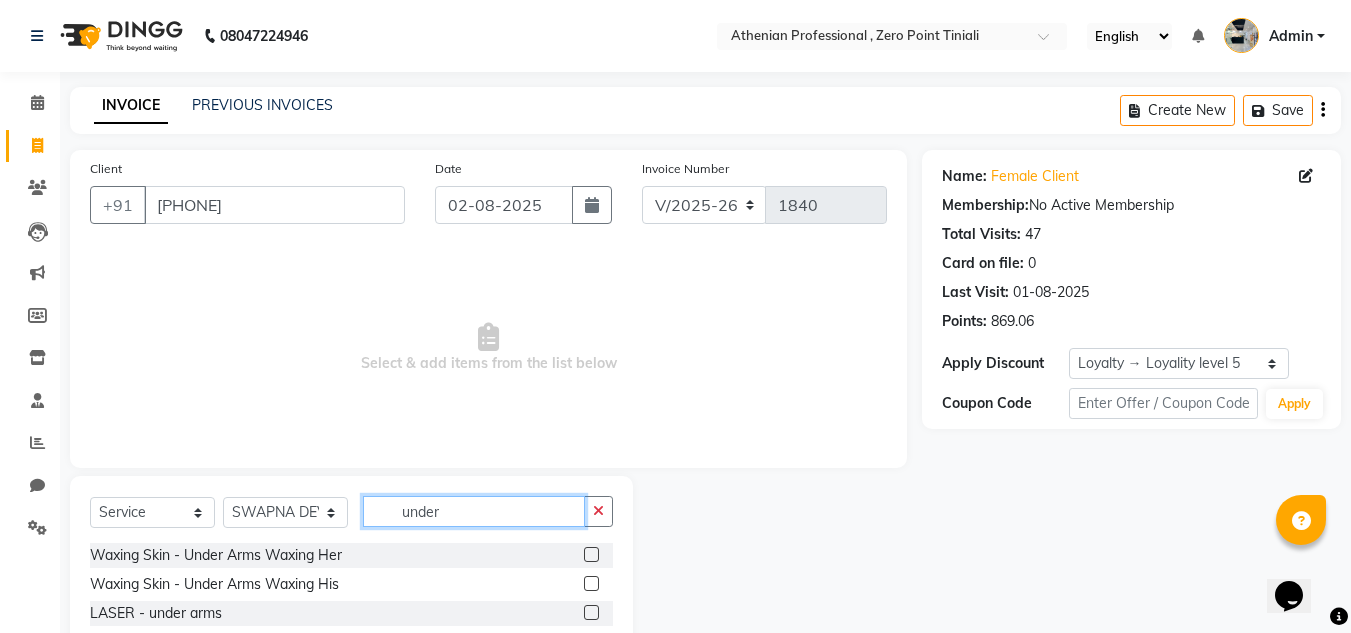 type on "under" 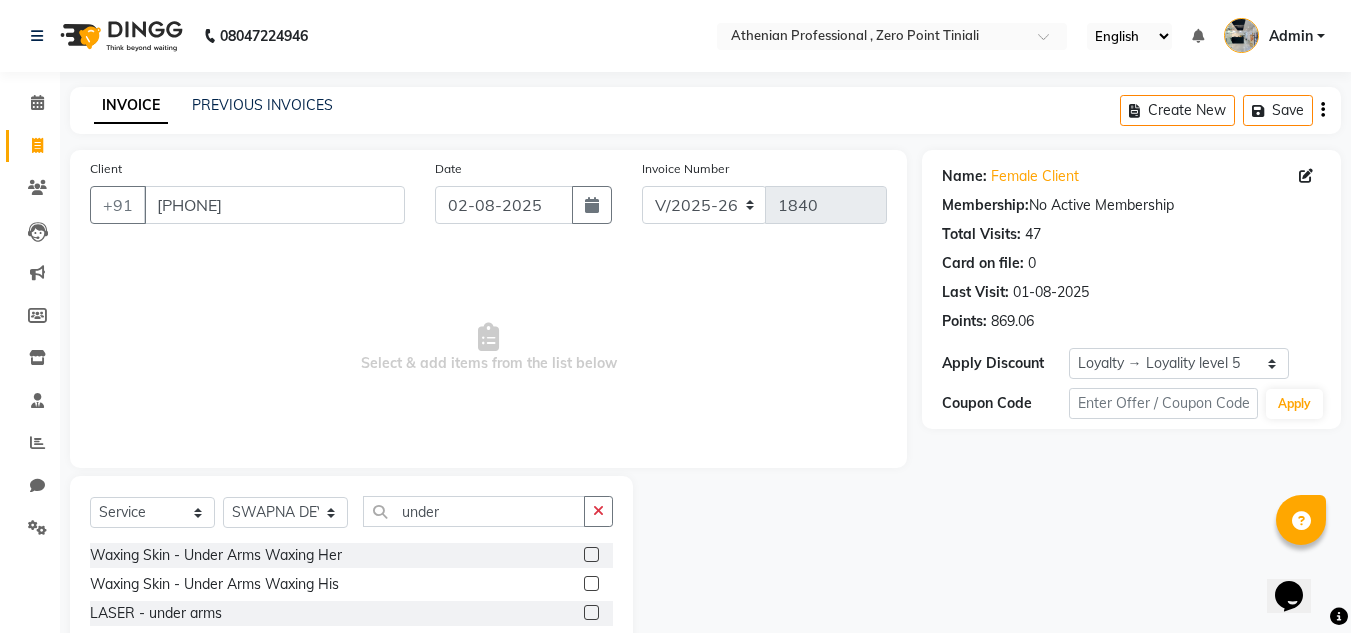 click 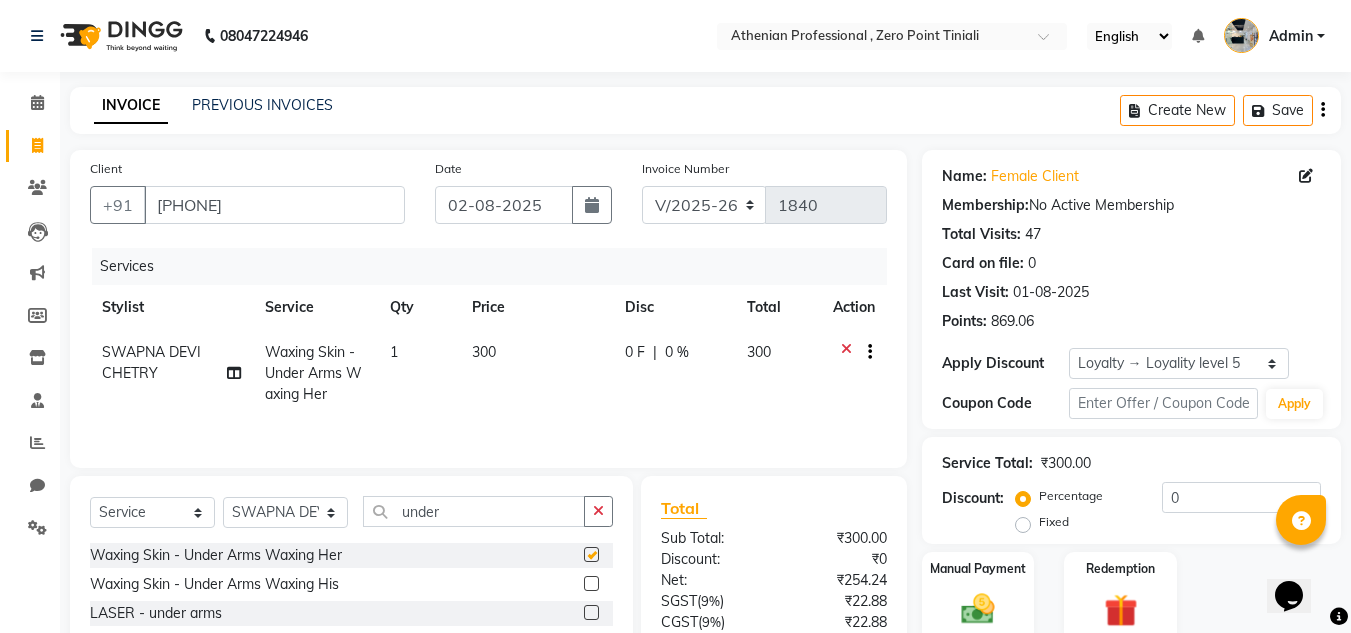 checkbox on "false" 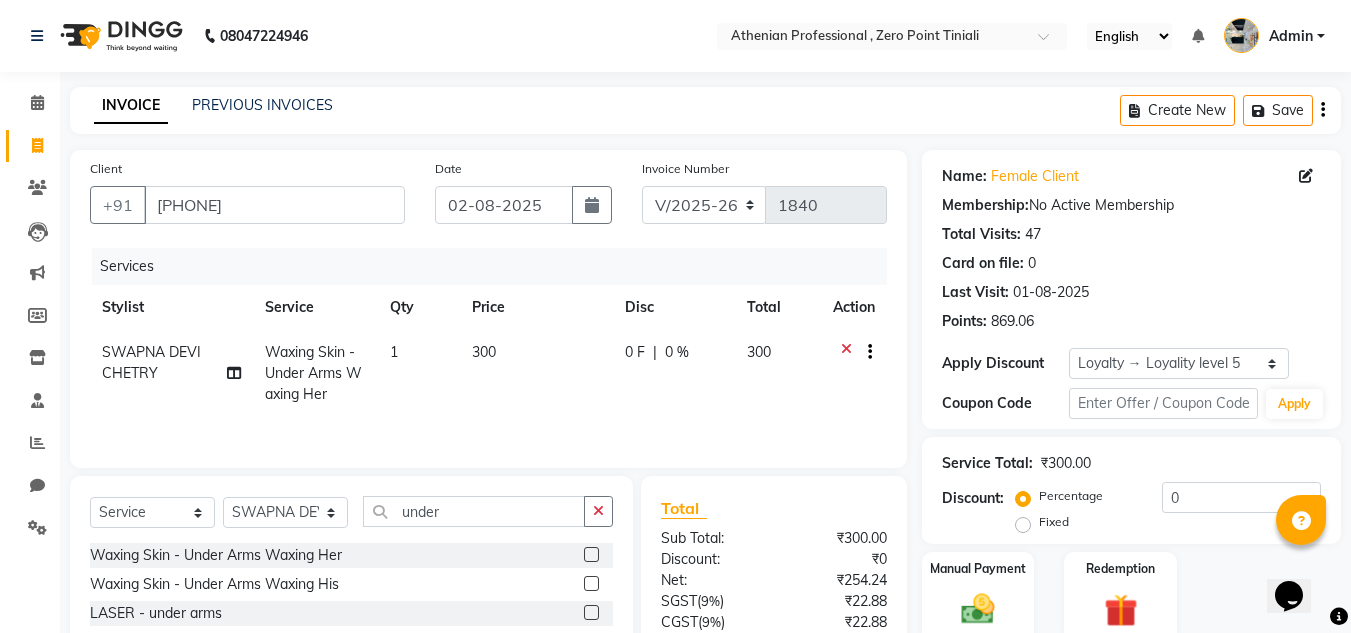 scroll, scrollTop: 168, scrollLeft: 0, axis: vertical 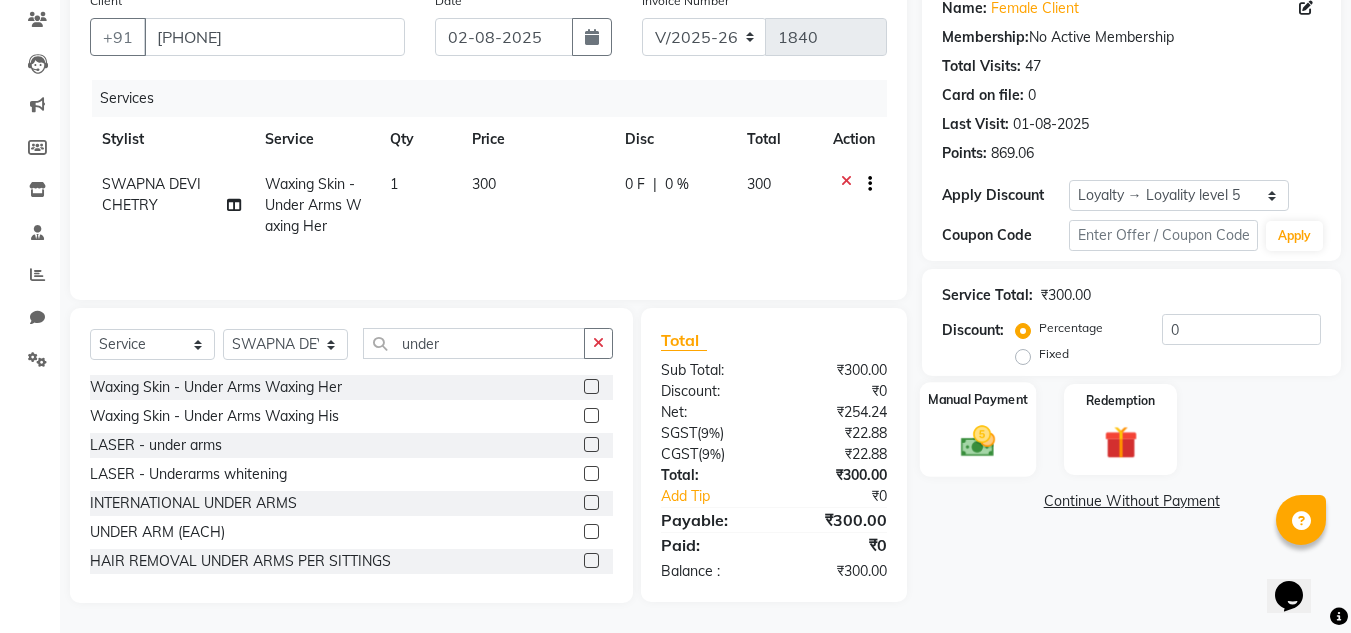 click 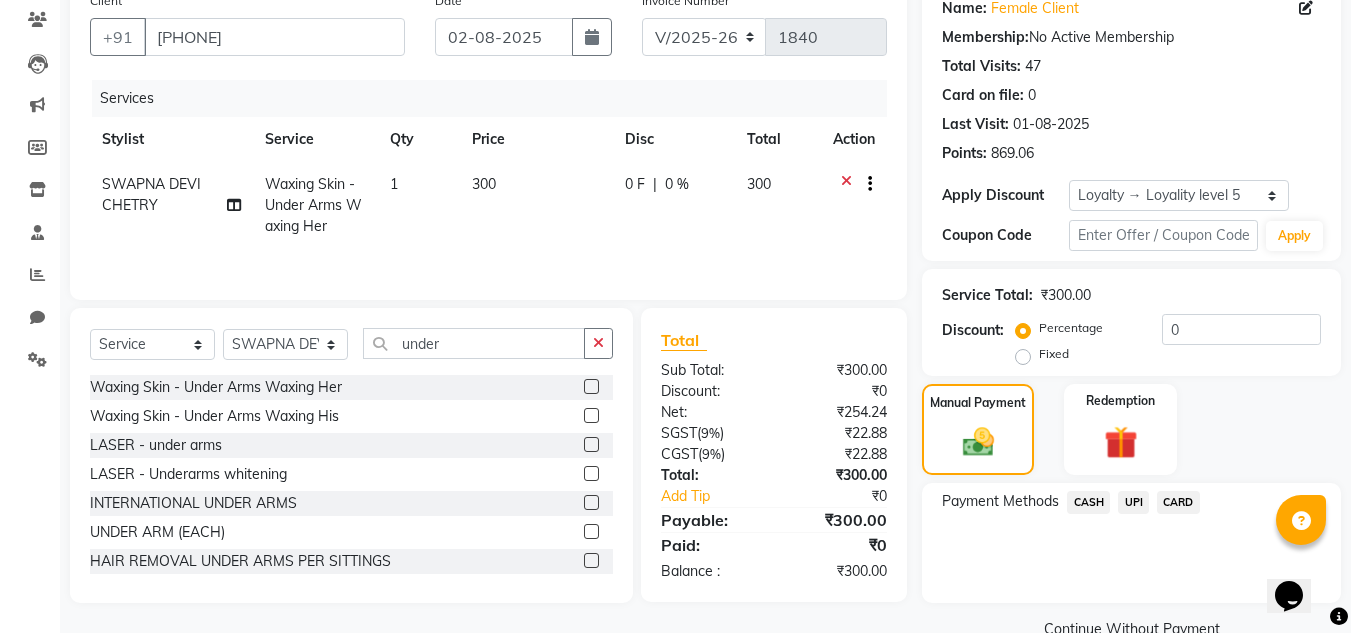 click on "UPI" 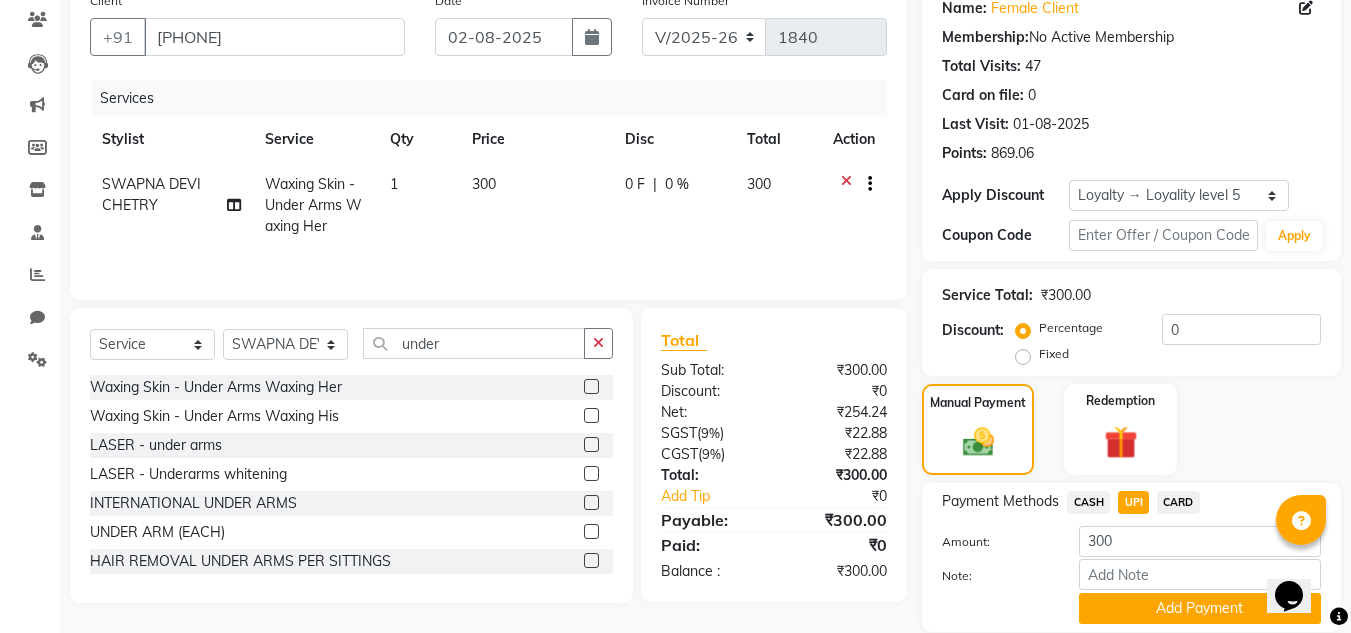 scroll, scrollTop: 238, scrollLeft: 0, axis: vertical 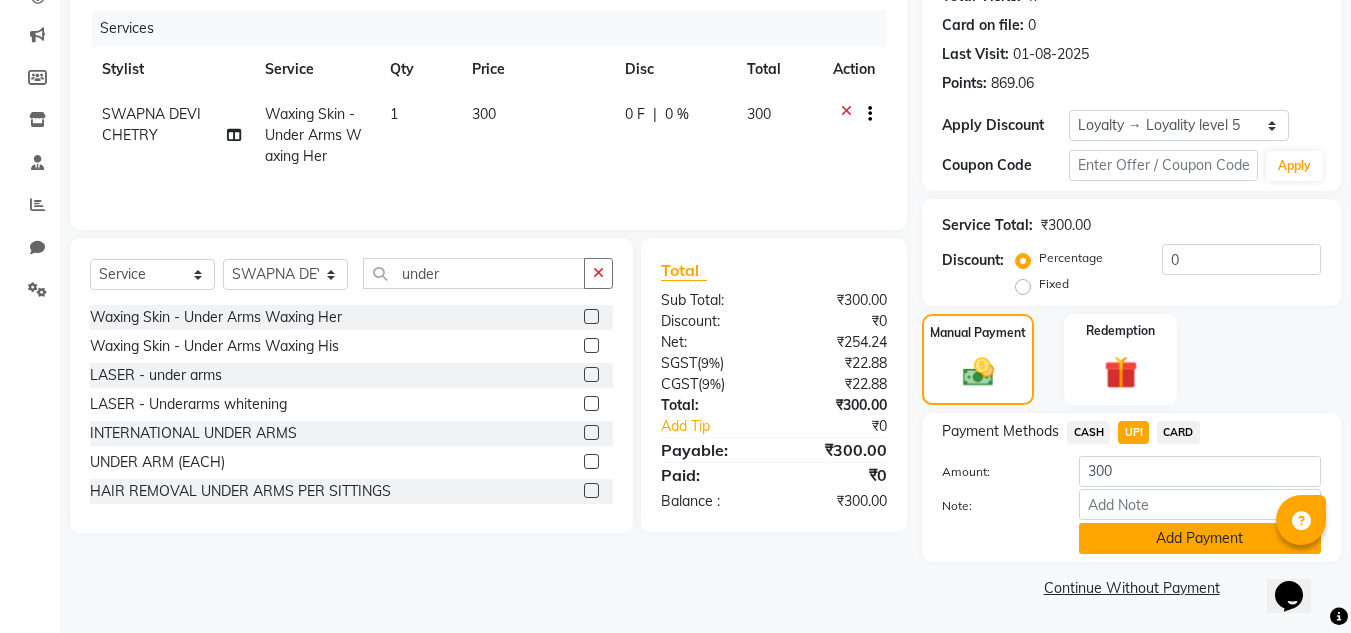 click on "Add Payment" 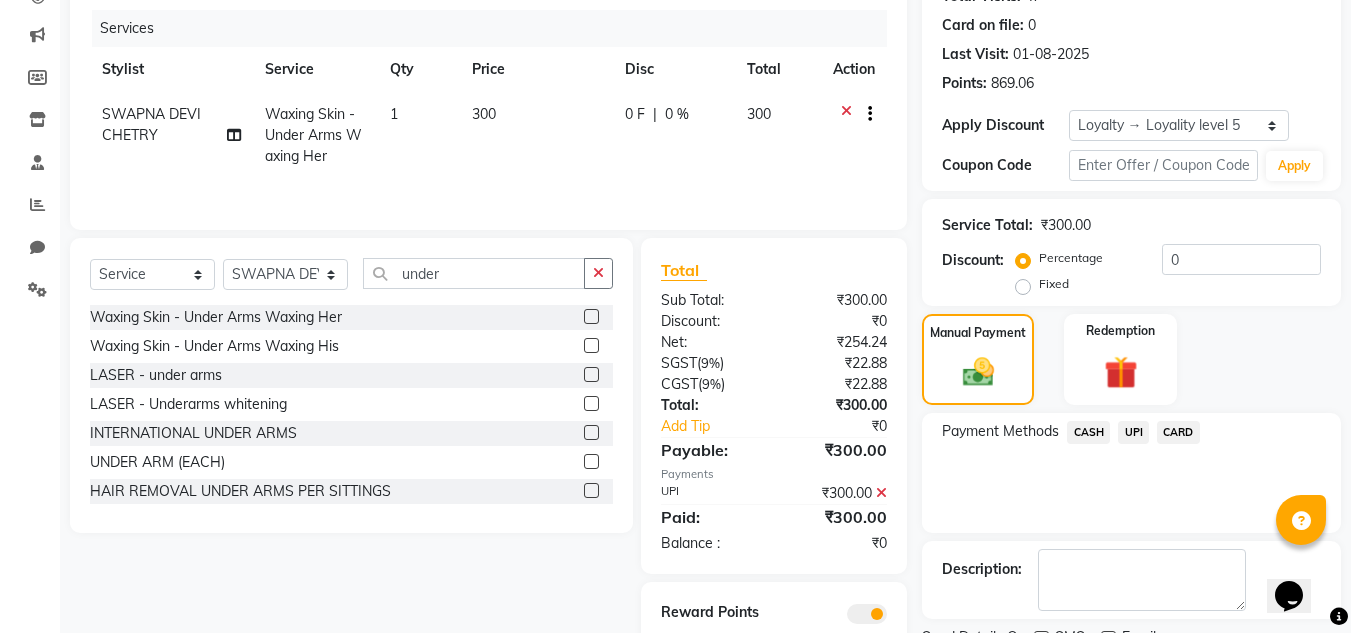 scroll, scrollTop: 322, scrollLeft: 0, axis: vertical 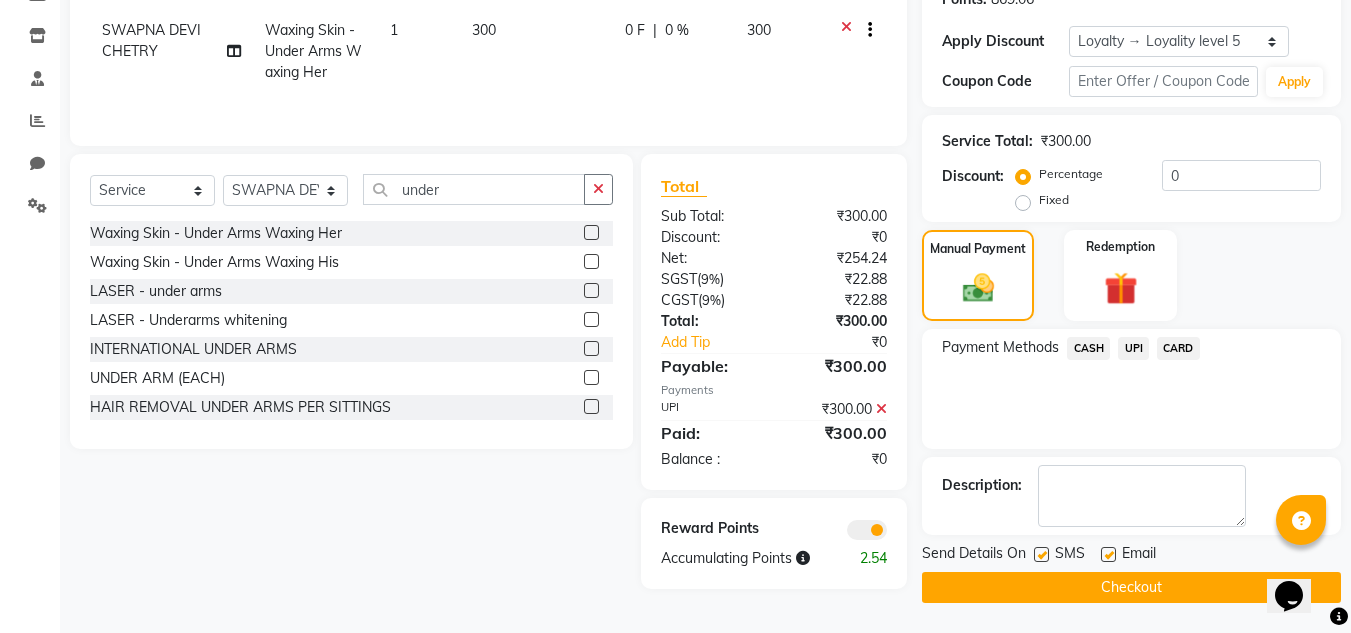 click on "Email" 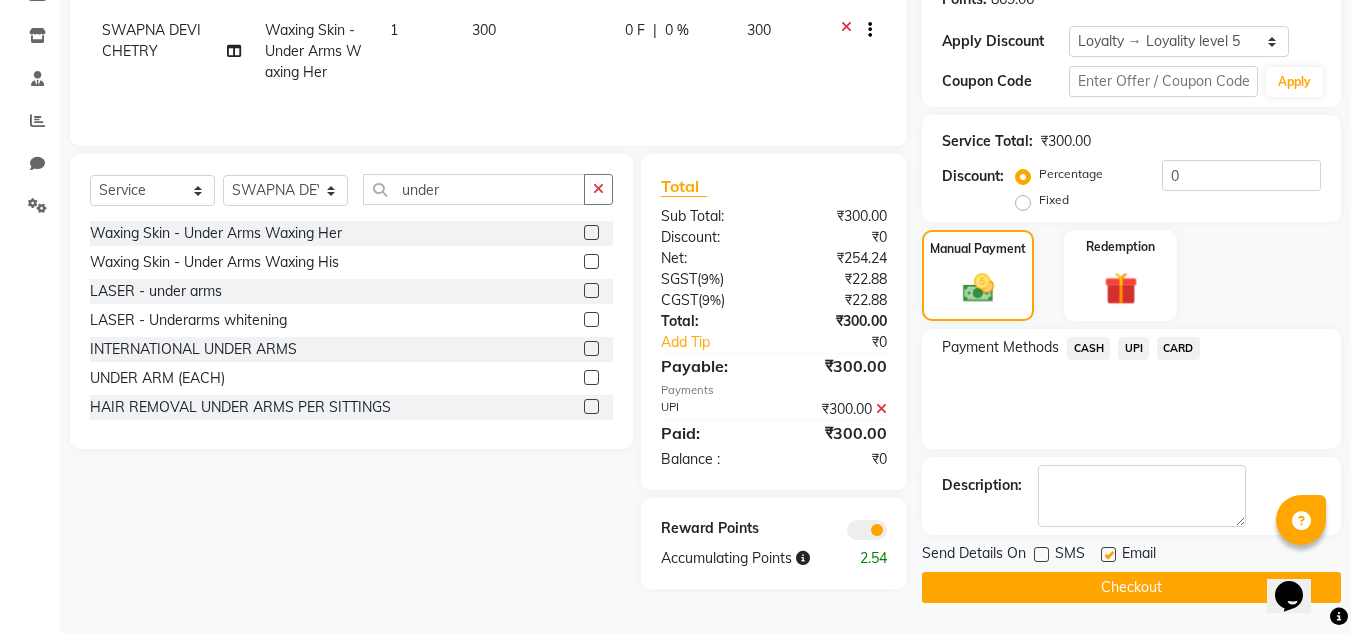 click 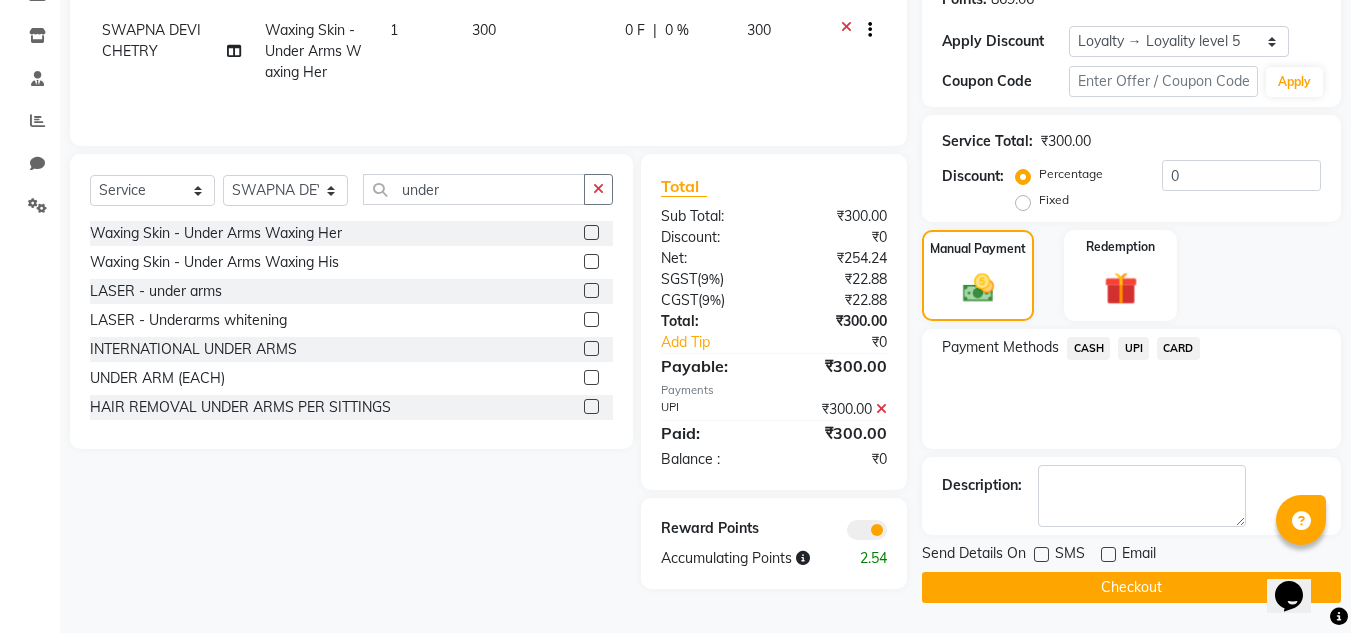 click on "Checkout" 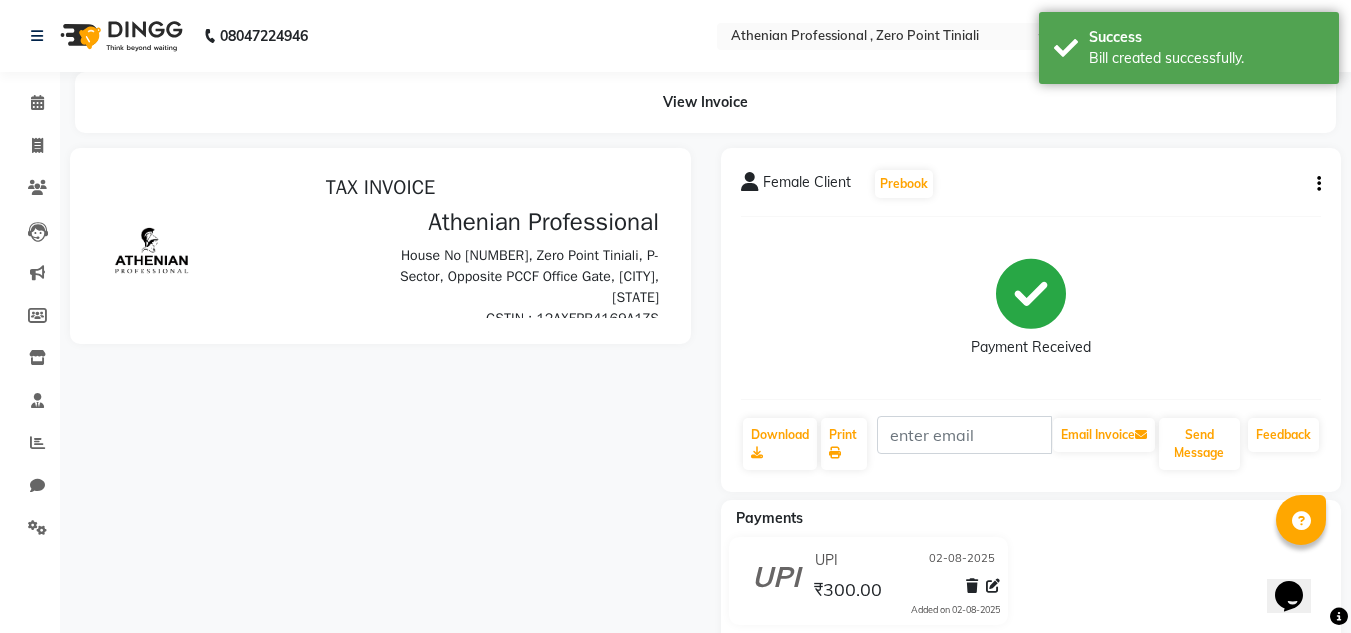 scroll, scrollTop: 0, scrollLeft: 0, axis: both 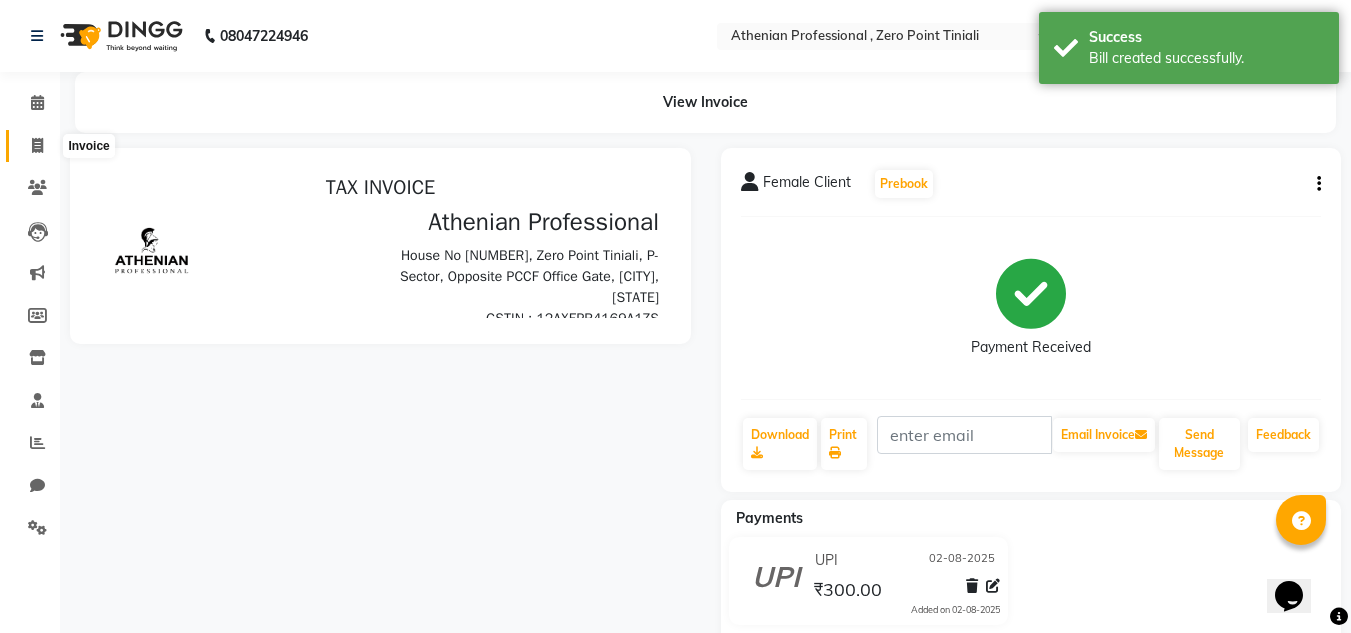 click 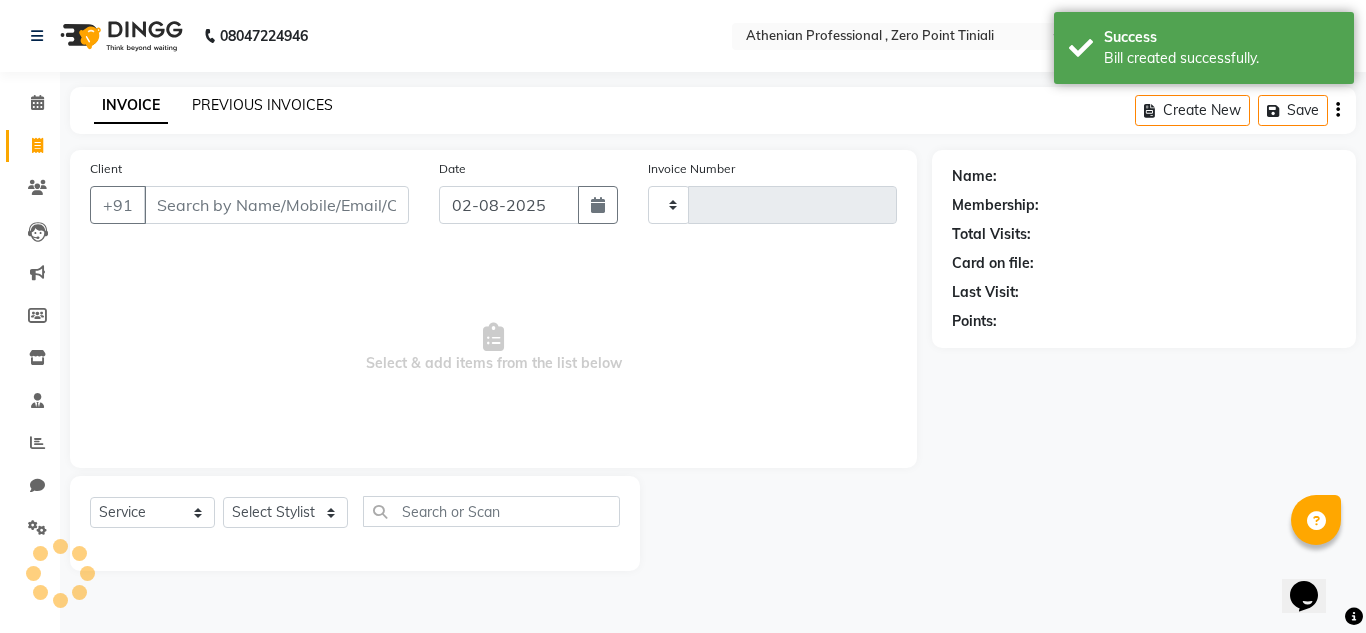 click on "PREVIOUS INVOICES" 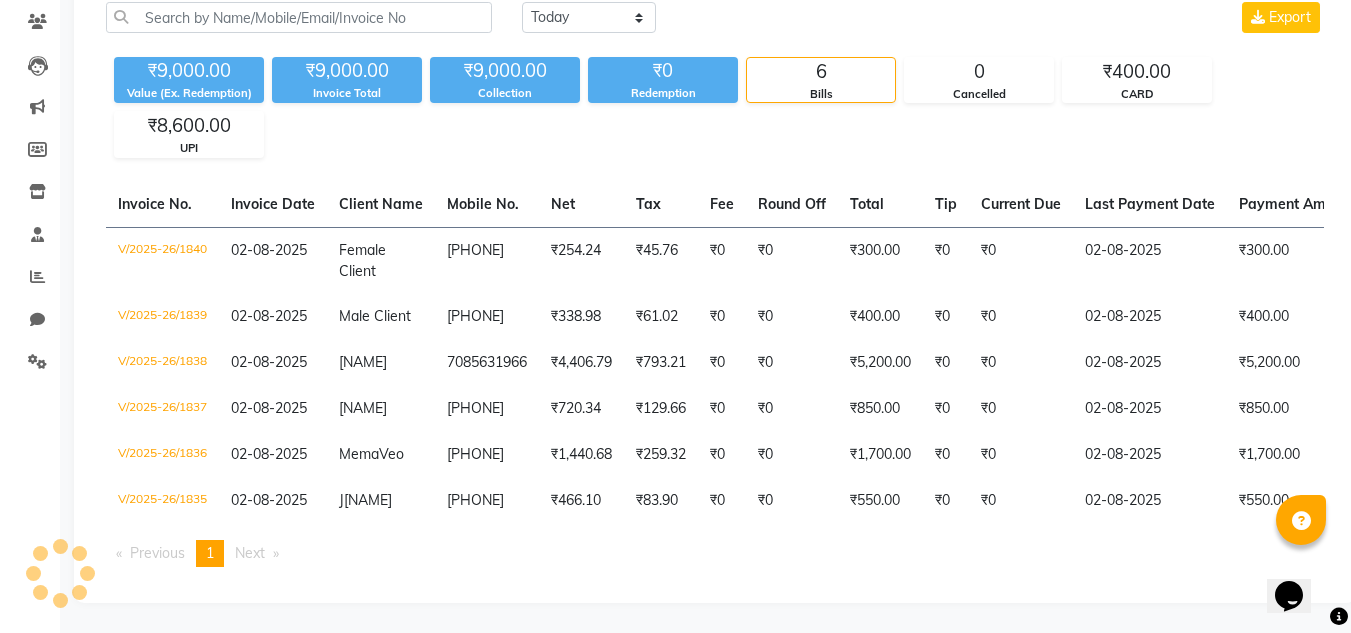 scroll, scrollTop: 181, scrollLeft: 0, axis: vertical 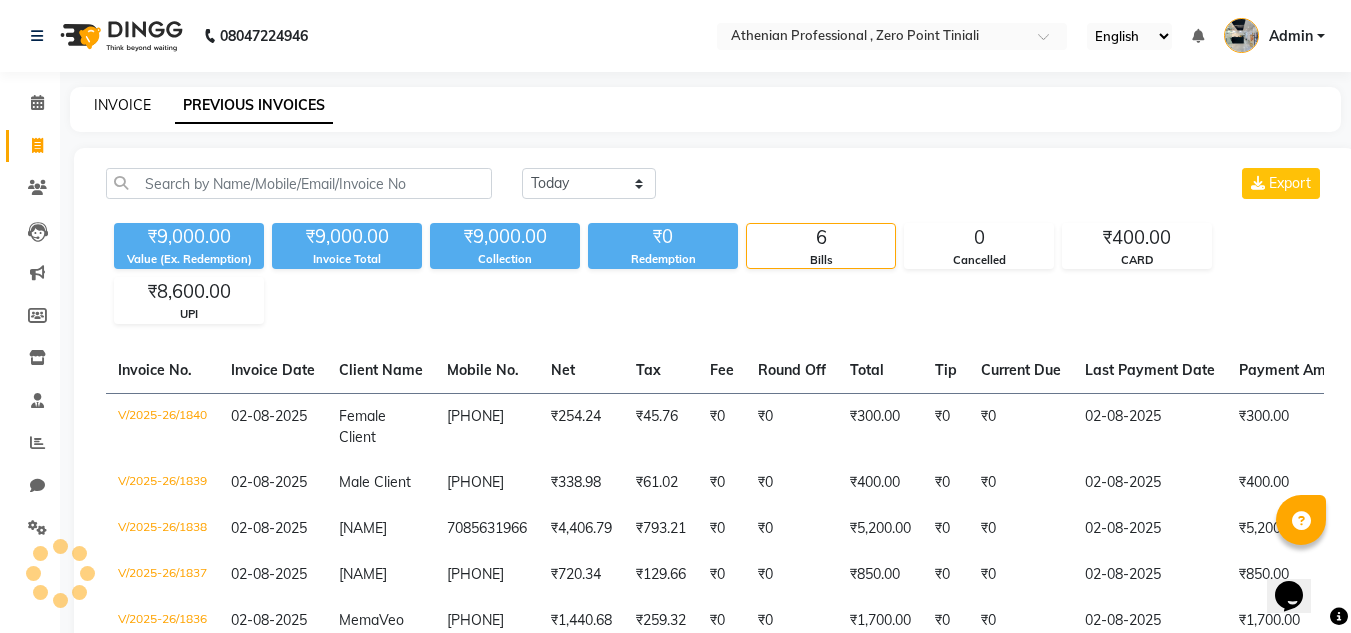 click on "INVOICE" 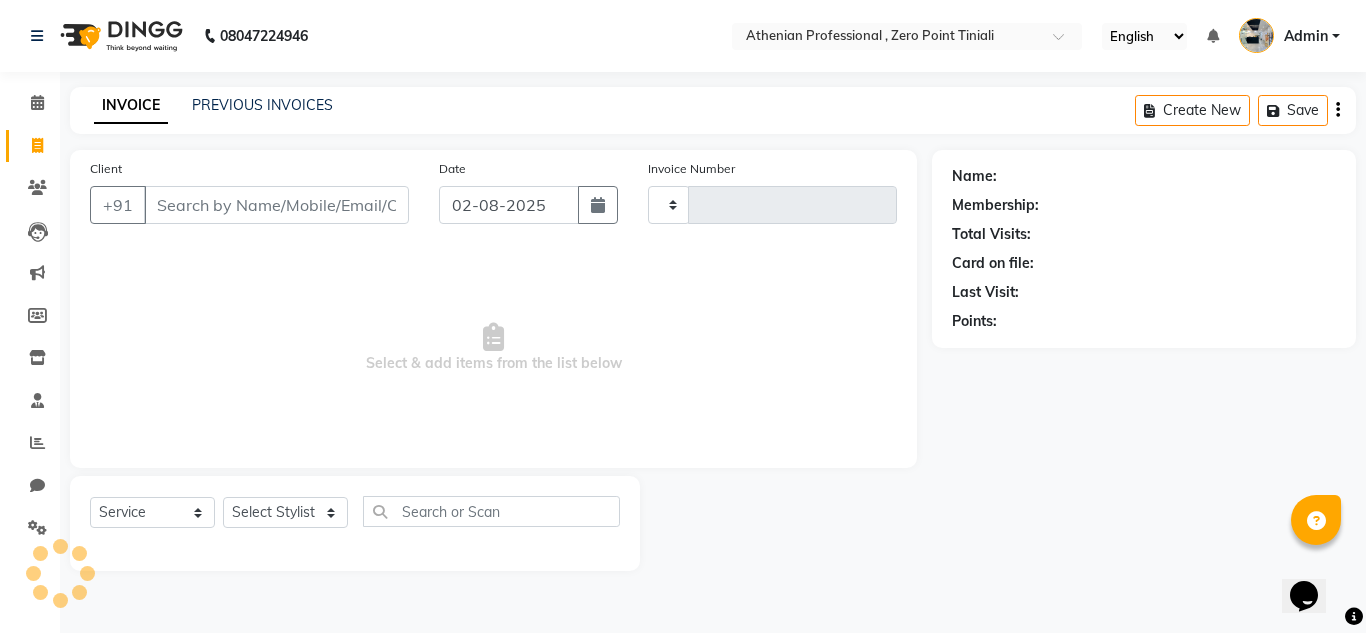 type on "1841" 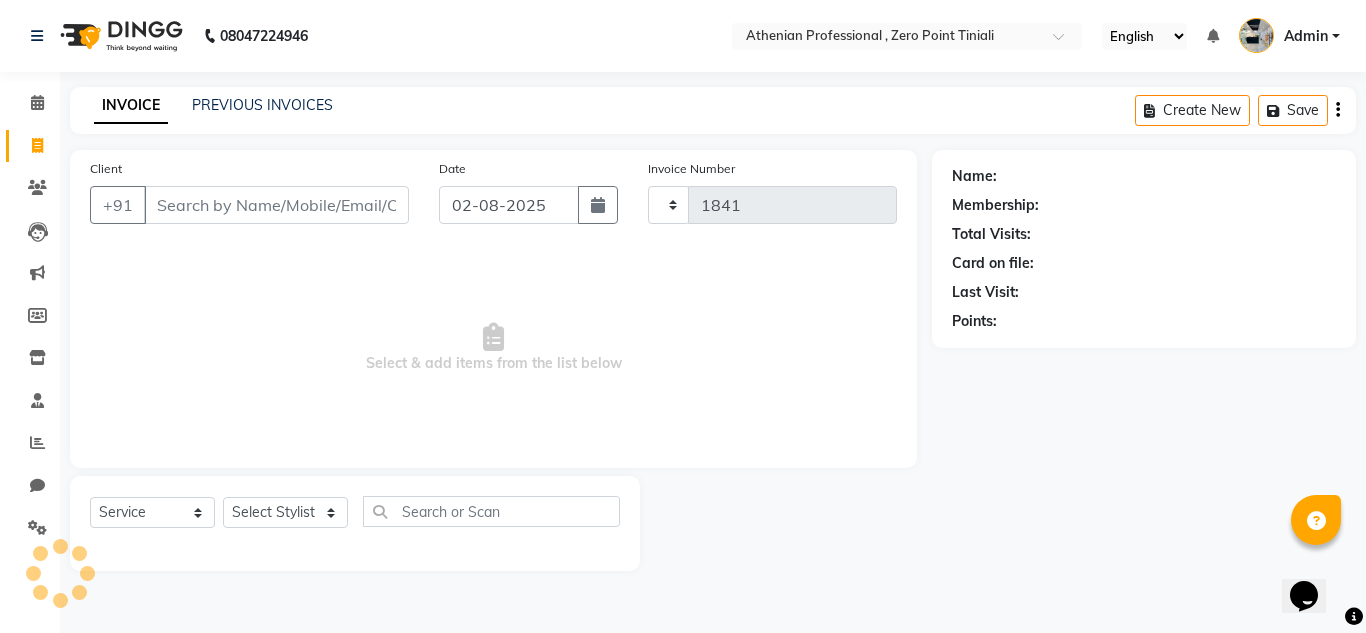 select on "8300" 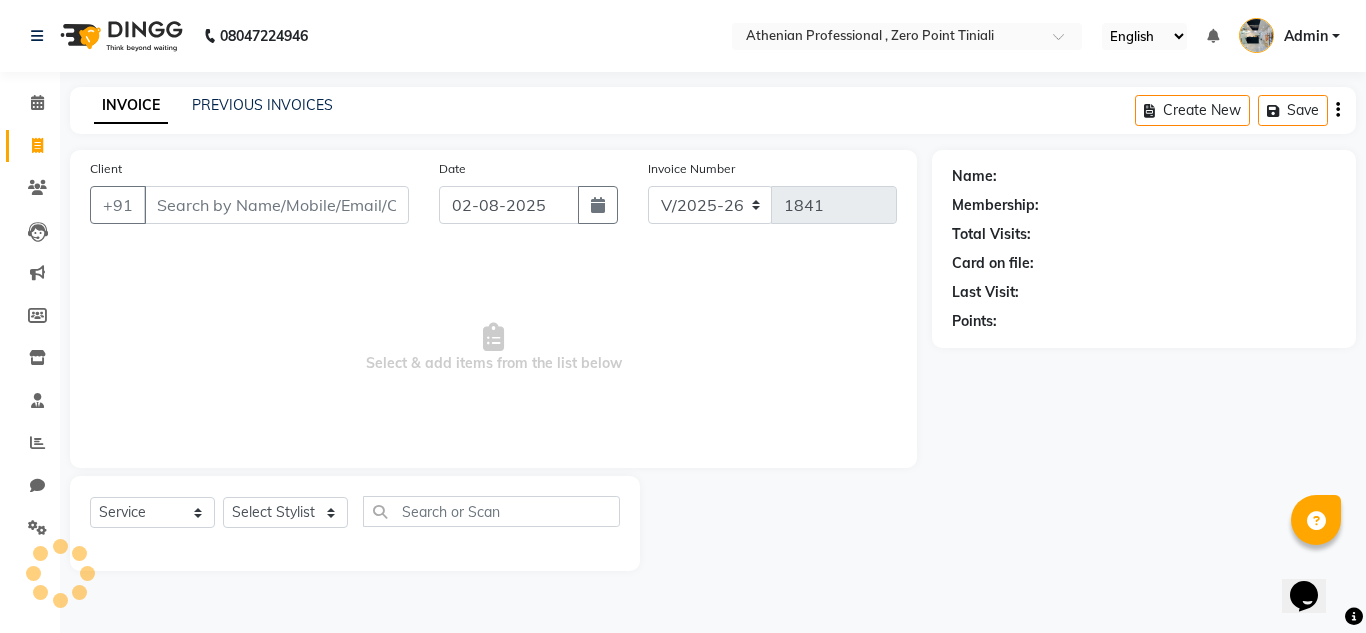 click on "Client" at bounding box center [276, 205] 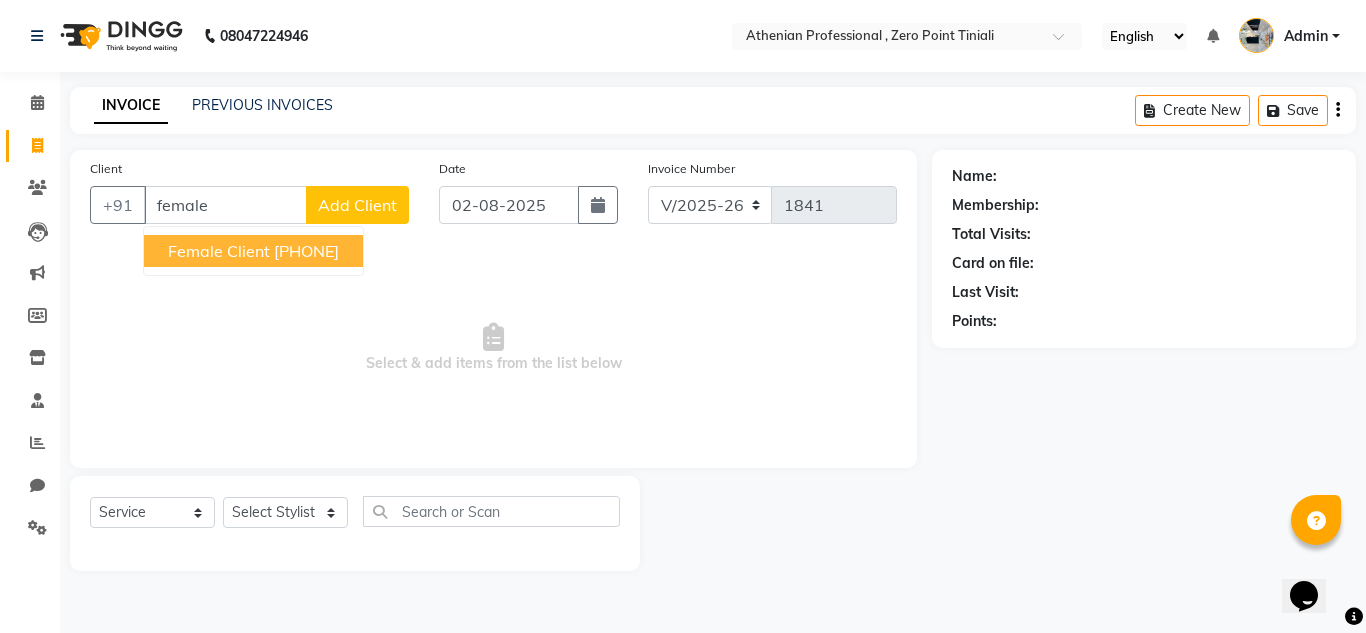 click on "[PHONE]" at bounding box center [306, 251] 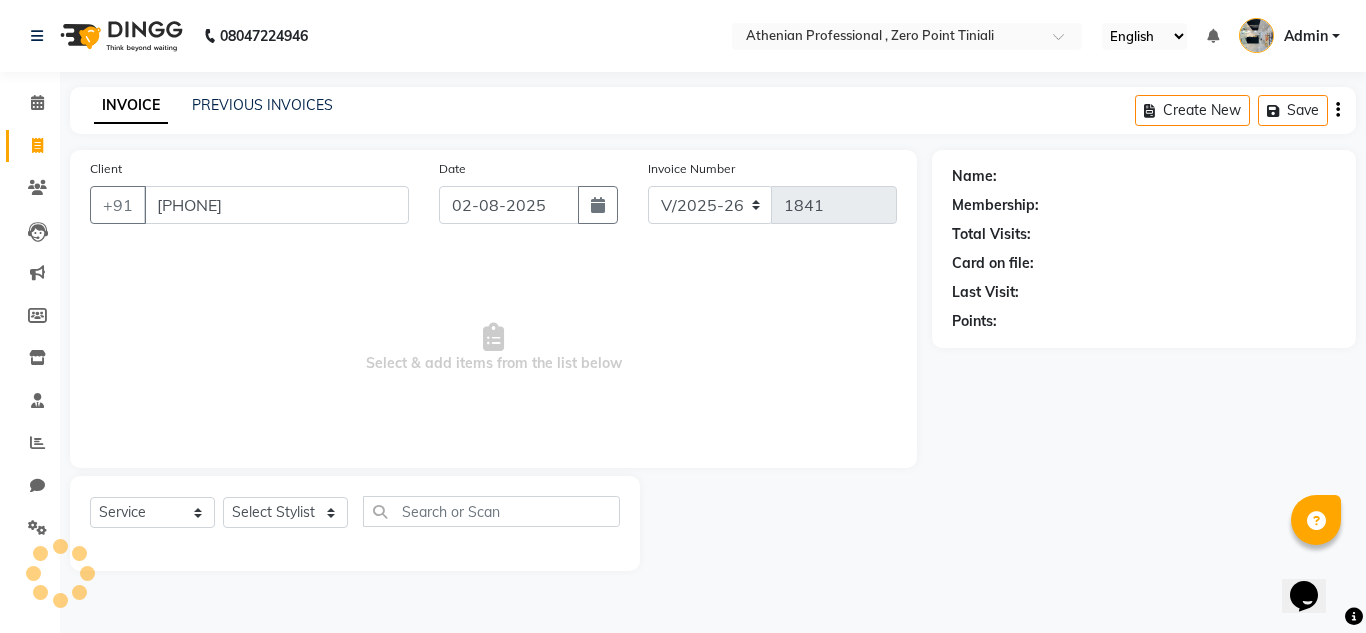 type on "[PHONE]" 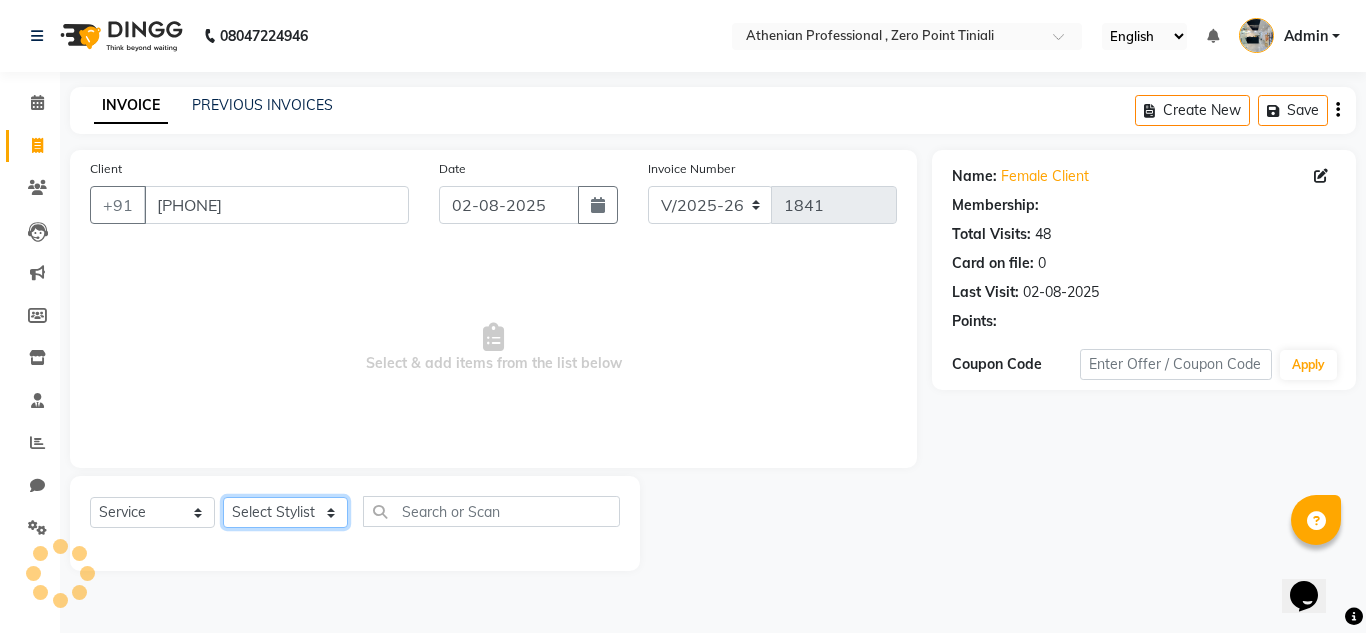 click on "Select Stylist Abin Mili Admin JAVED ANSARI KOLAM WANGSU KOSHEH BIHAM LINDUM NEME MAHINDRA BASUMATARY Manager MANJU MANHAM MINUKA CHETTRY NGAMNON RALONGHAM SHADAB KHAN SUMAN MAGAR SUMI BISWAS  SWAPNA DEVI CHETRY TAMCHI YAMA Toingam Jamikham YELLI LIKHA" 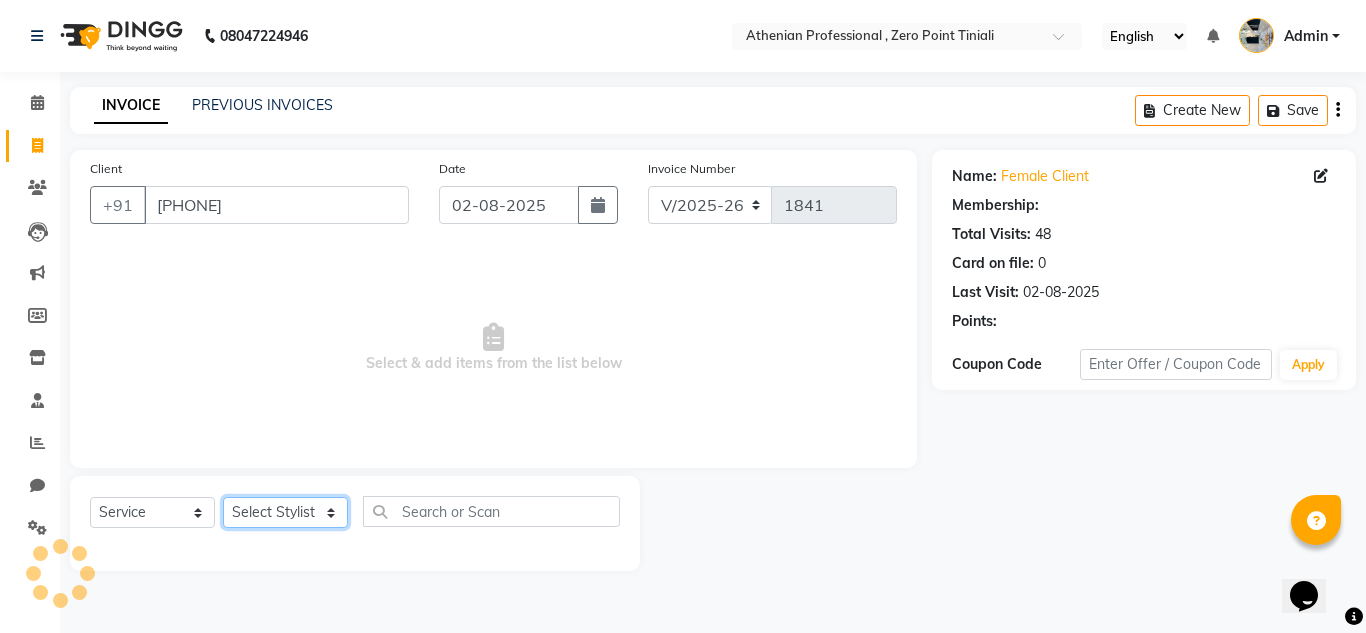 select on "1: Object" 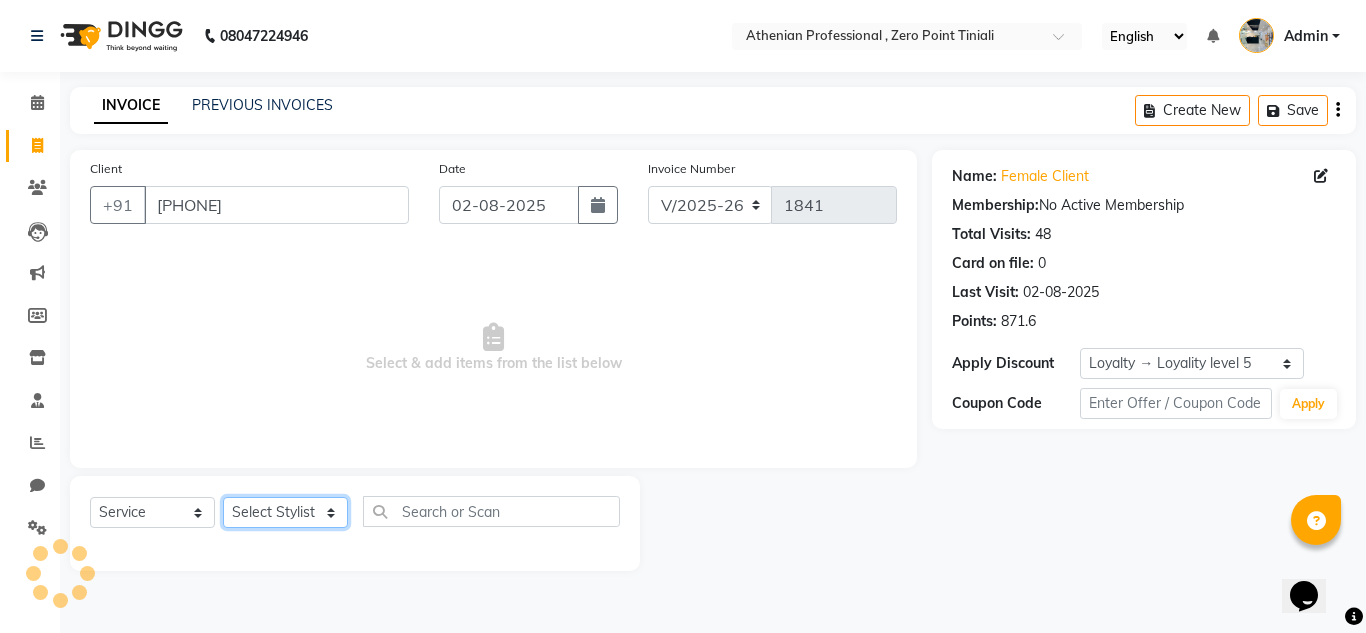 select on "80201" 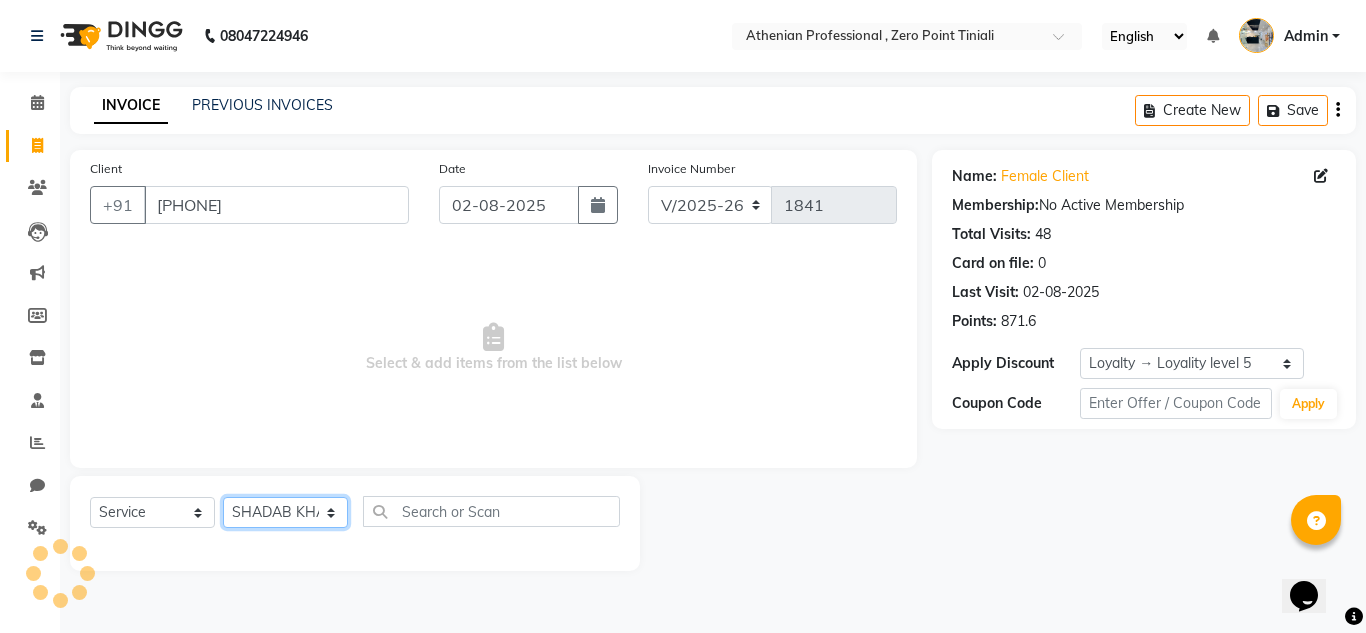 click on "Select Stylist Abin Mili Admin JAVED ANSARI KOLAM WANGSU KOSHEH BIHAM LINDUM NEME MAHINDRA BASUMATARY Manager MANJU MANHAM MINUKA CHETTRY NGAMNON RALONGHAM SHADAB KHAN SUMAN MAGAR SUMI BISWAS  SWAPNA DEVI CHETRY TAMCHI YAMA Toingam Jamikham YELLI LIKHA" 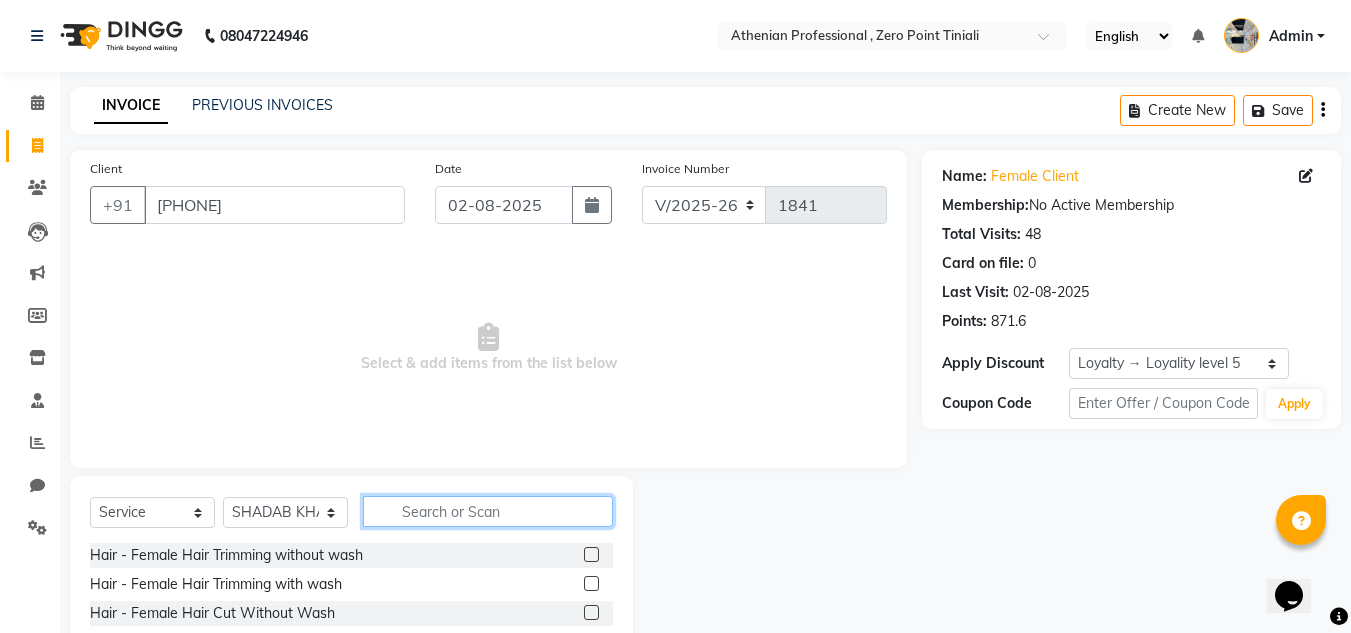 click 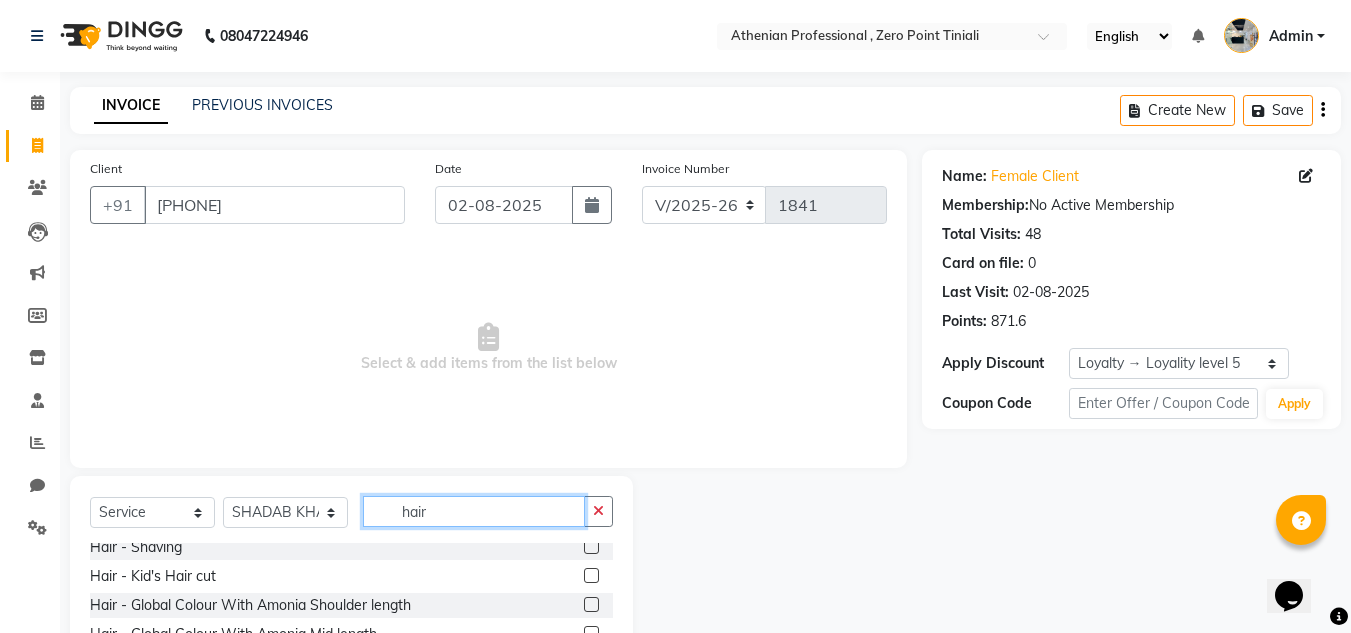 scroll, scrollTop: 300, scrollLeft: 0, axis: vertical 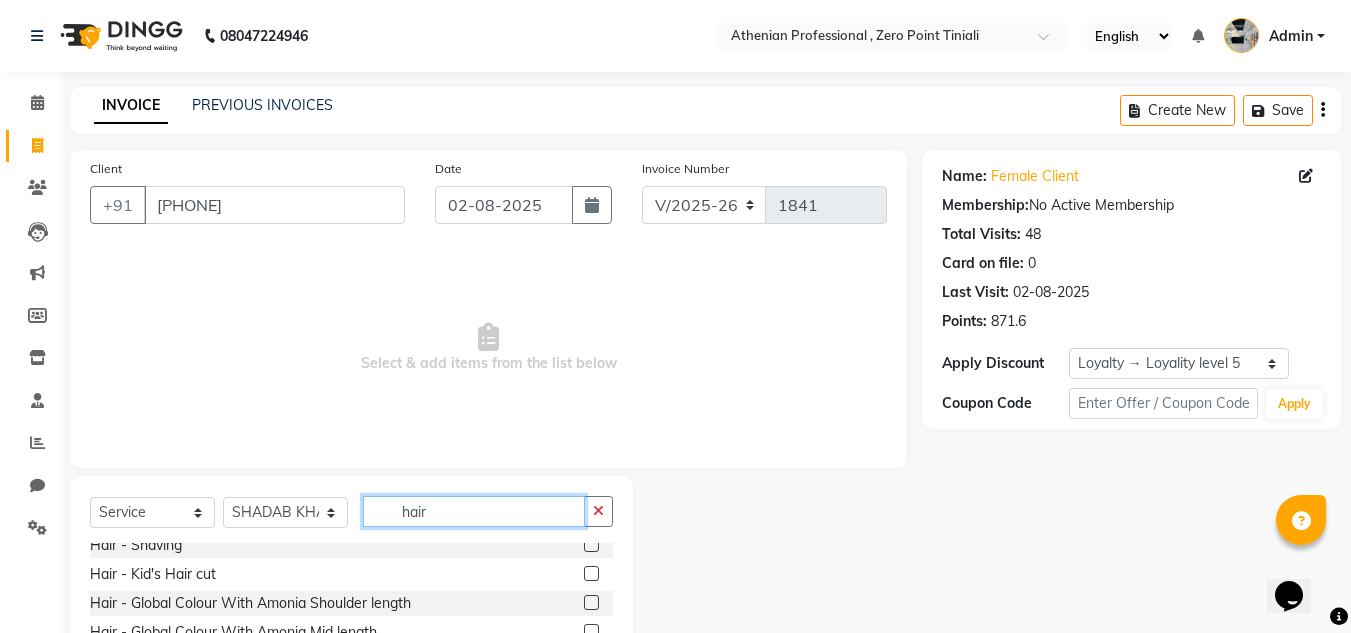 type on "hair" 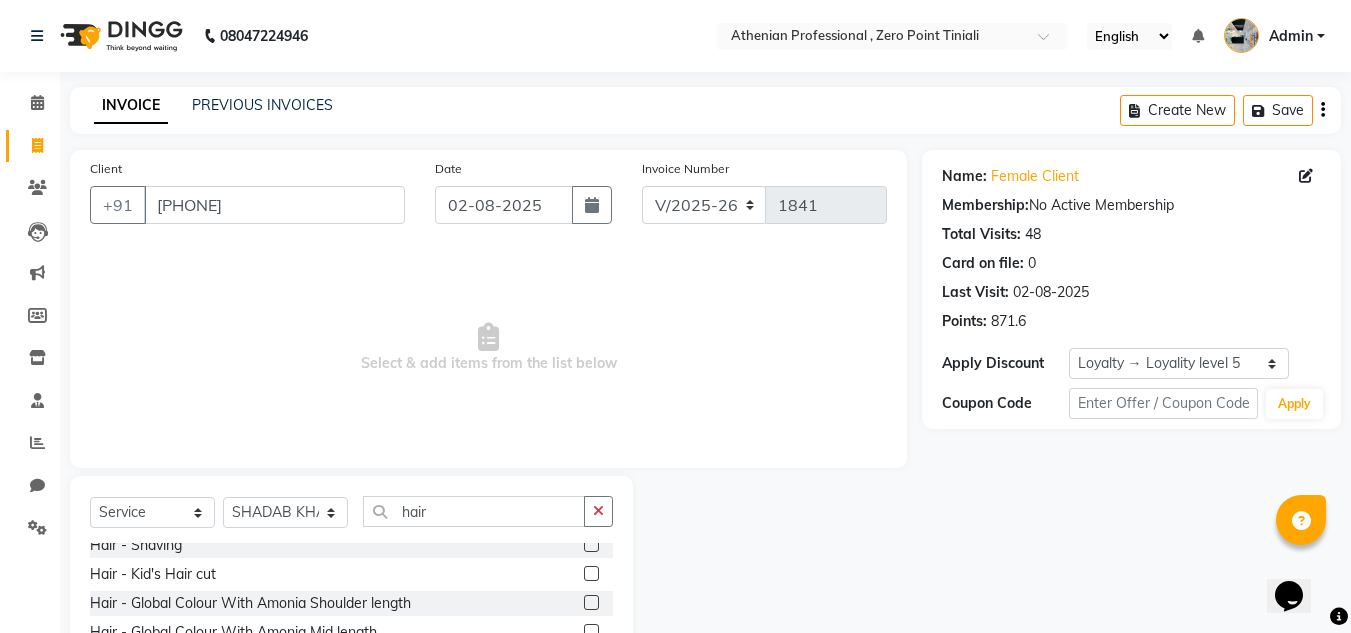 click 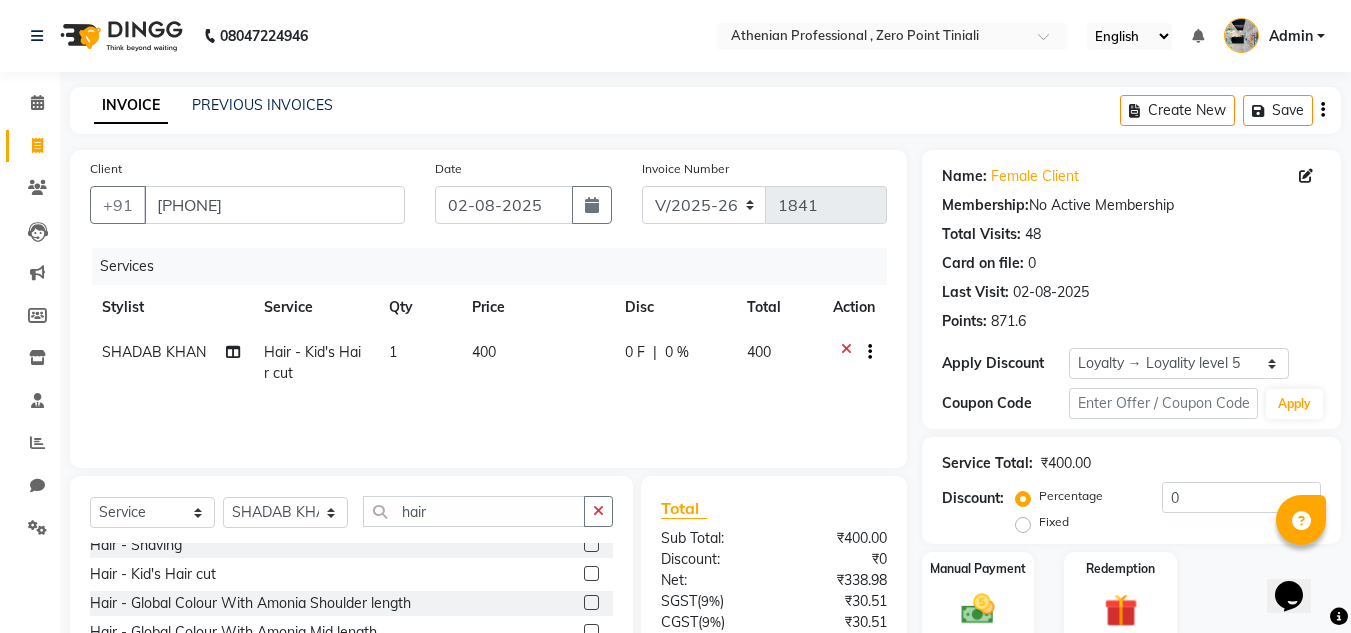 click 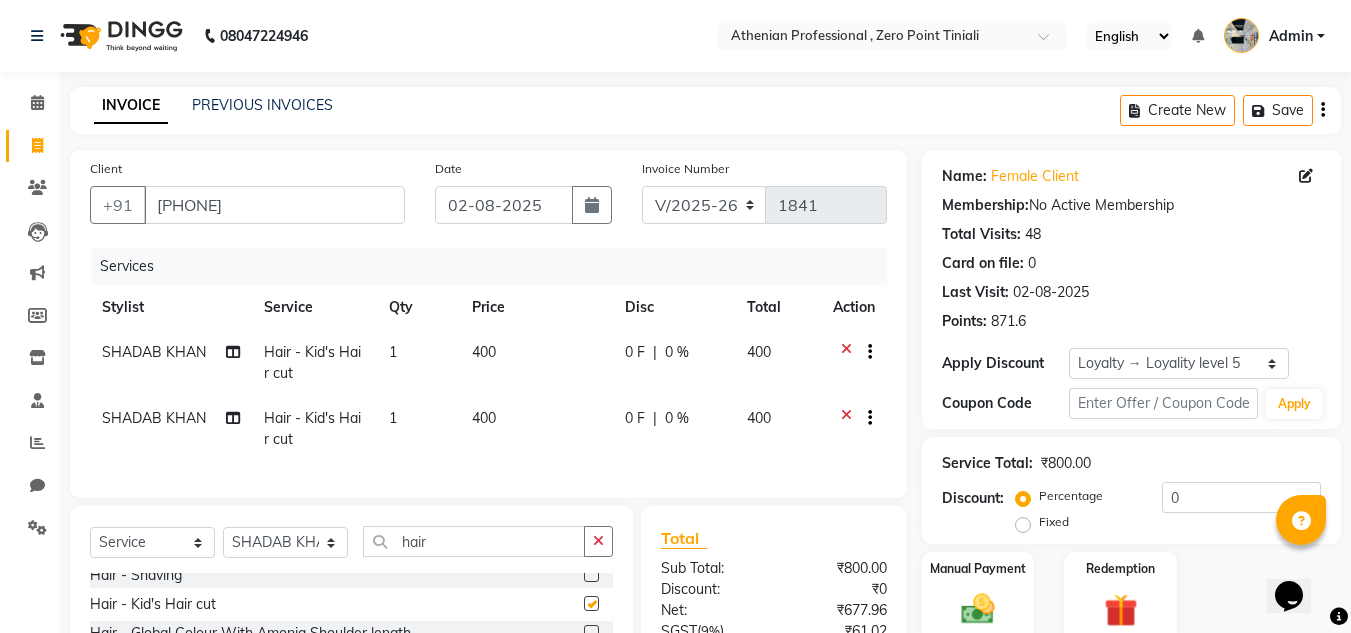 checkbox on "false" 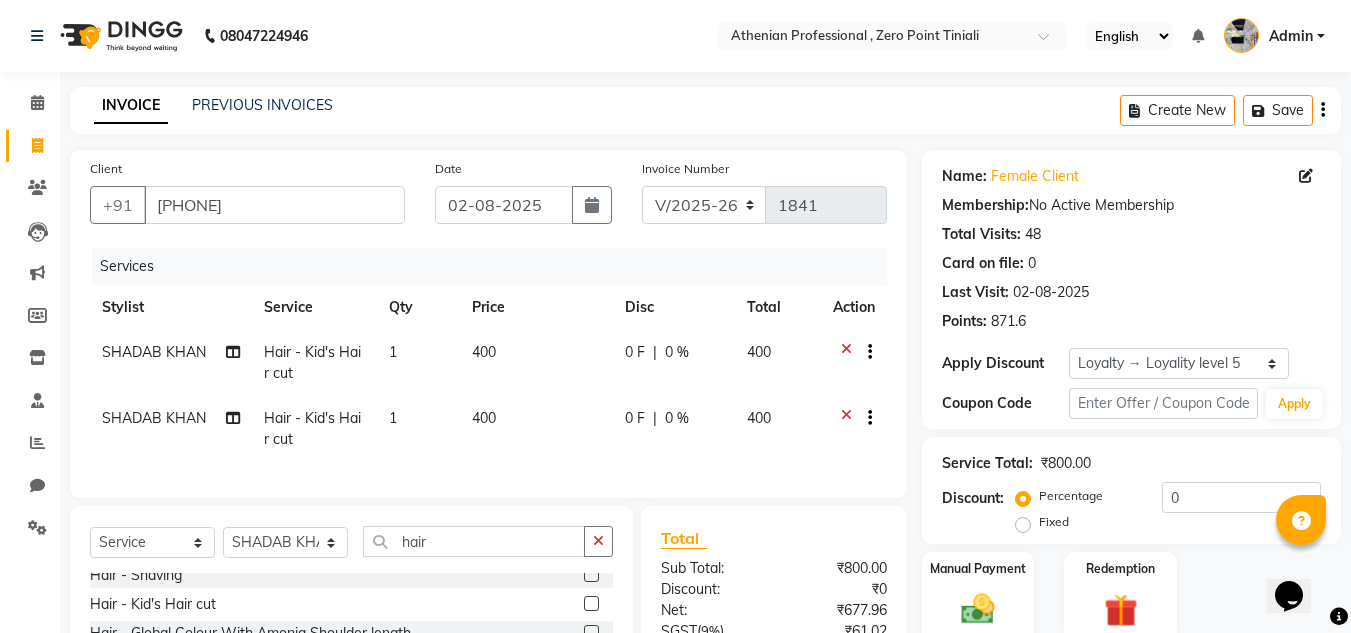 click 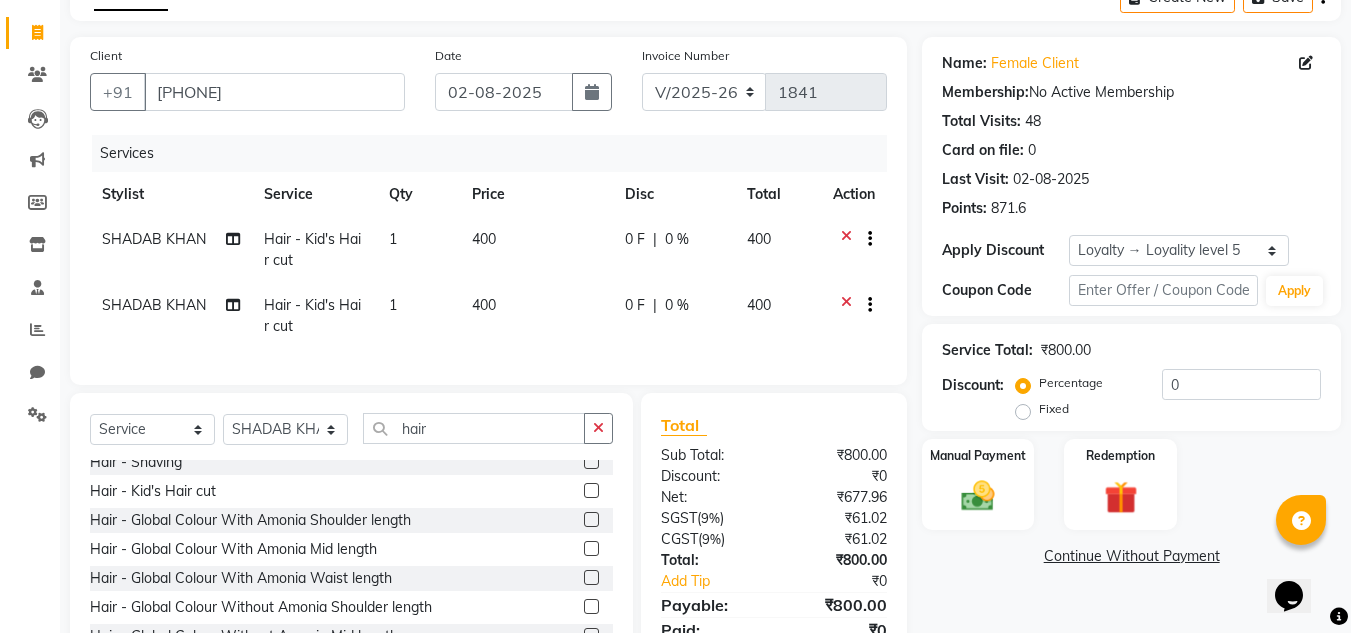 scroll, scrollTop: 115, scrollLeft: 0, axis: vertical 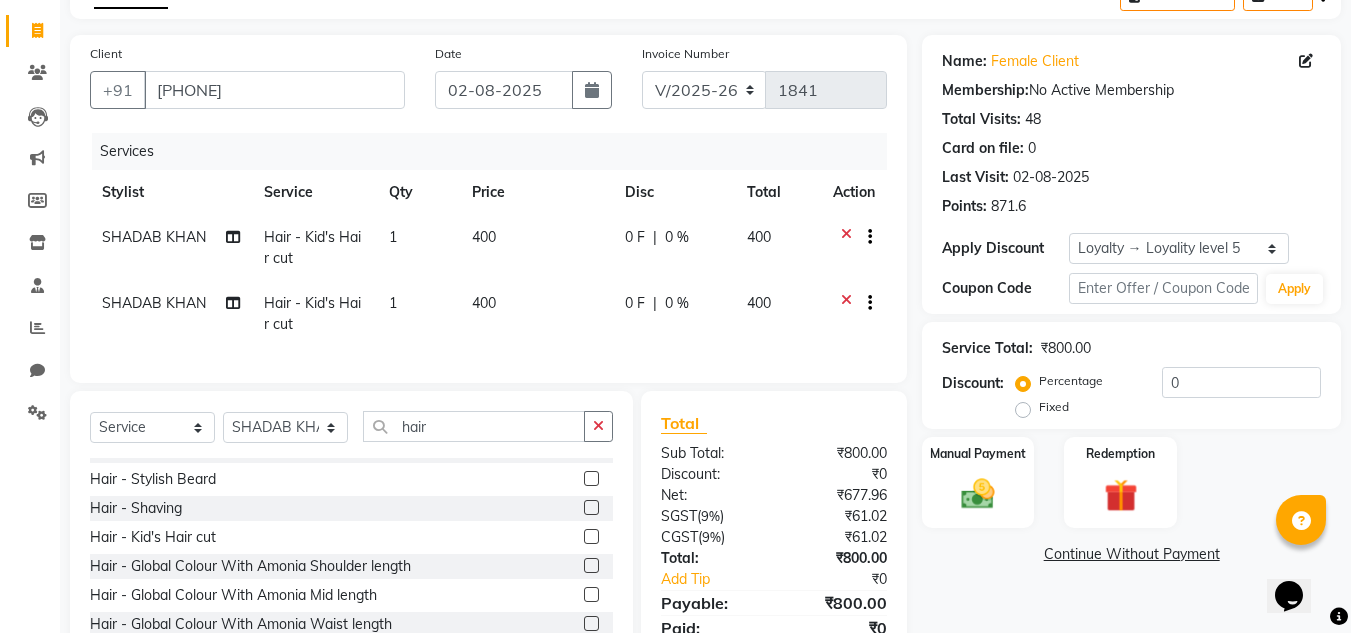 click on "400" 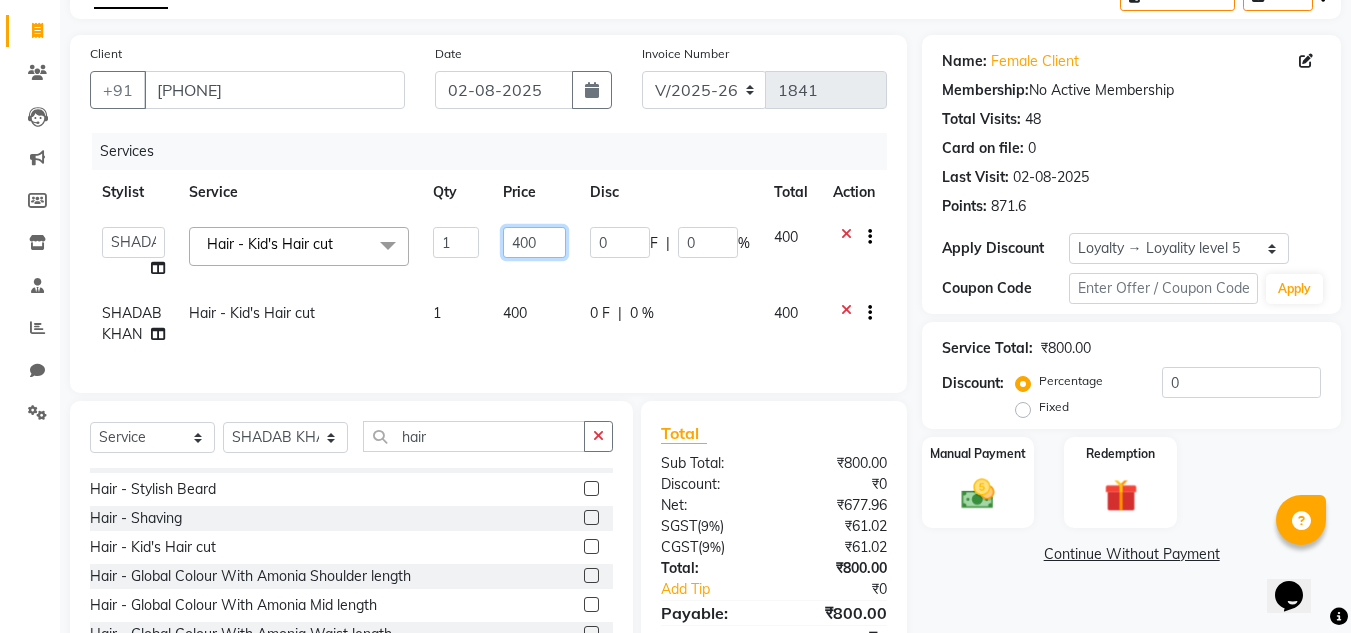 click on "400" 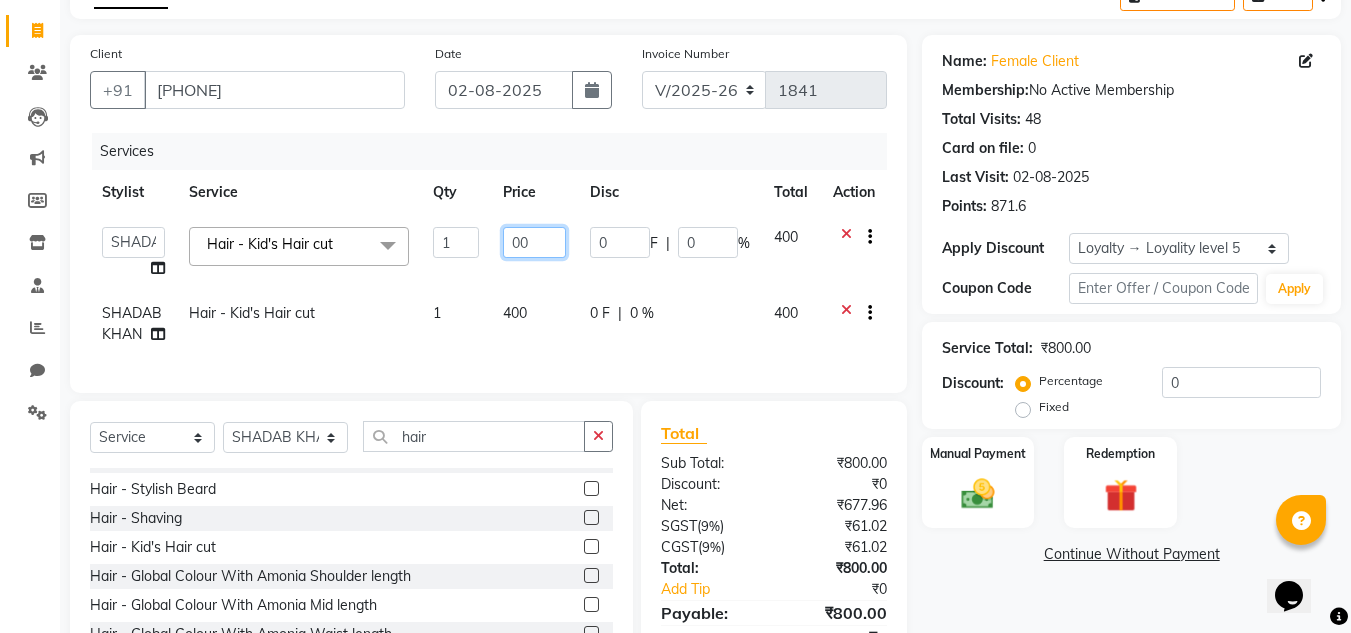 type on "500" 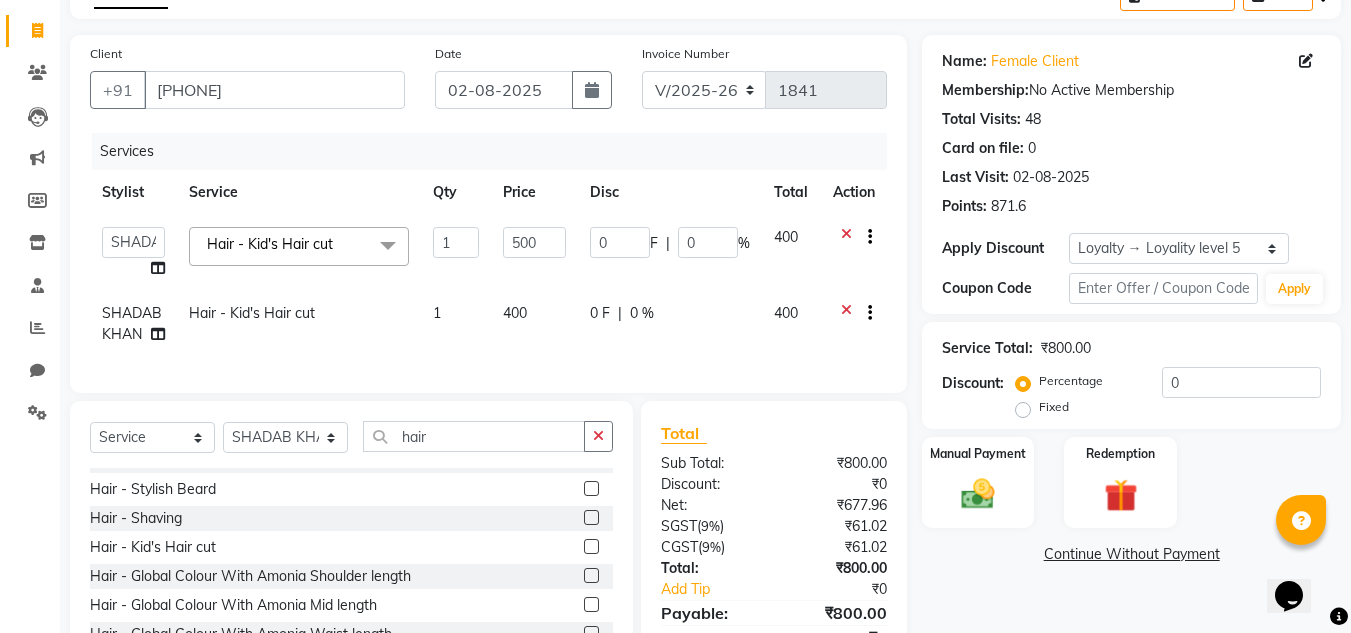 click on "400" 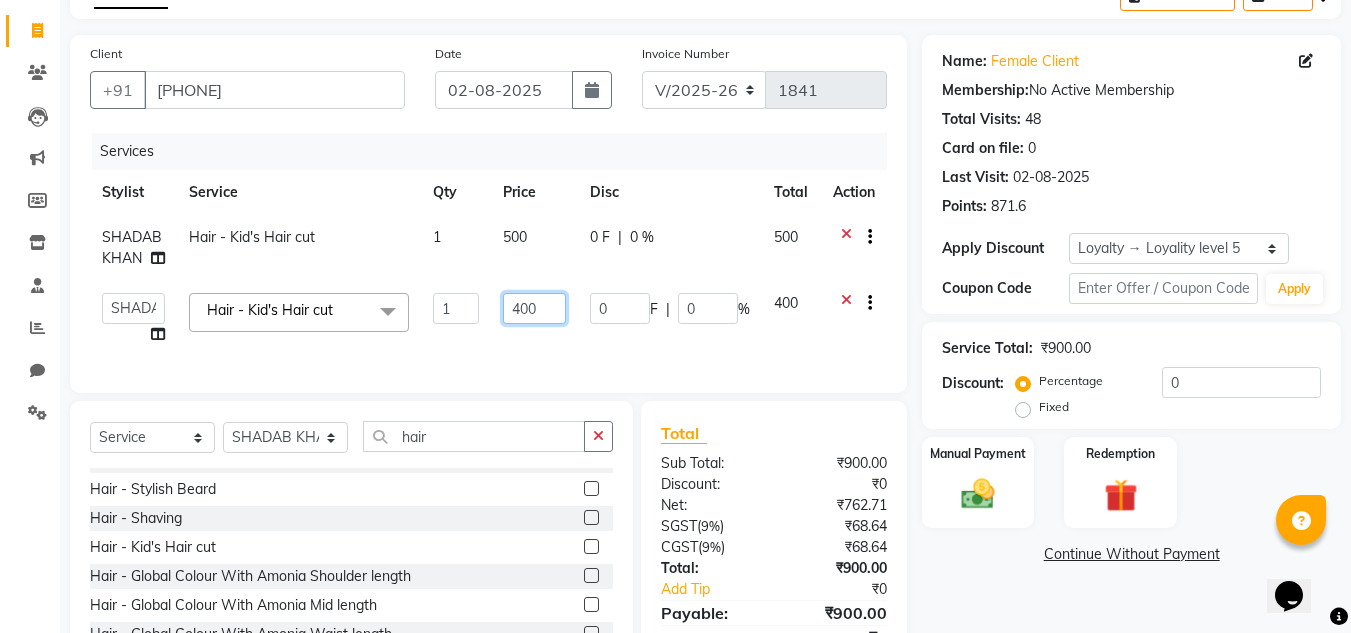 click on "400" 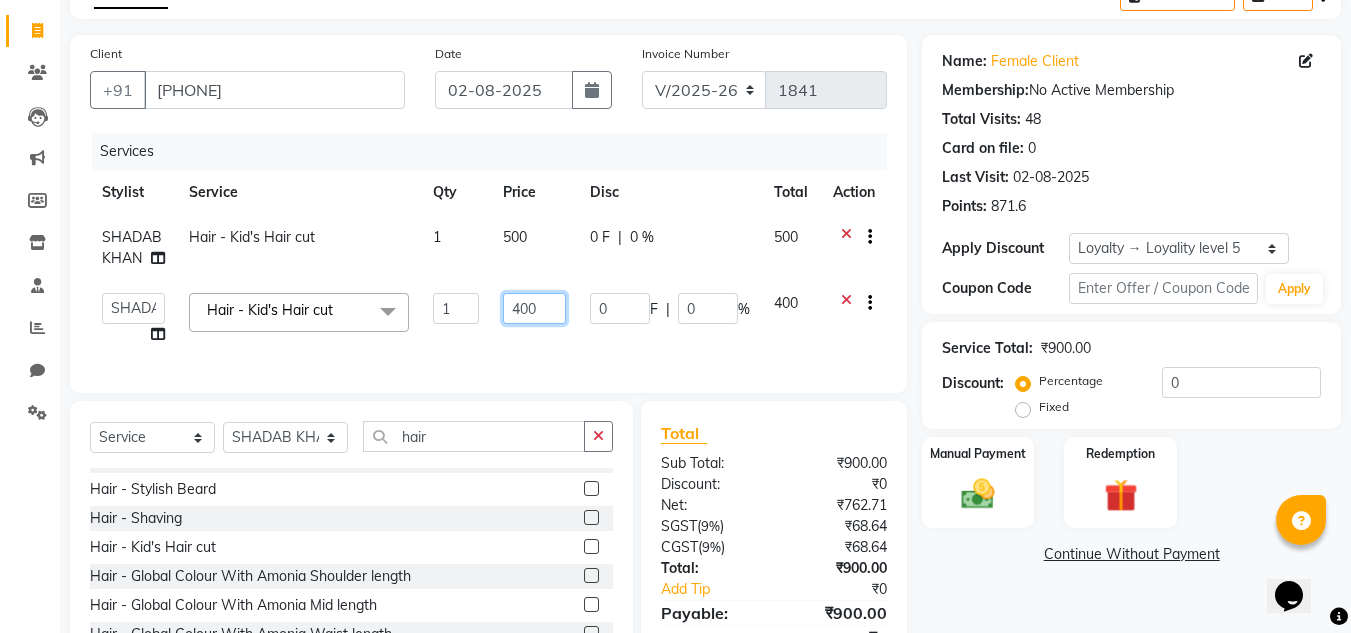 click on "400" 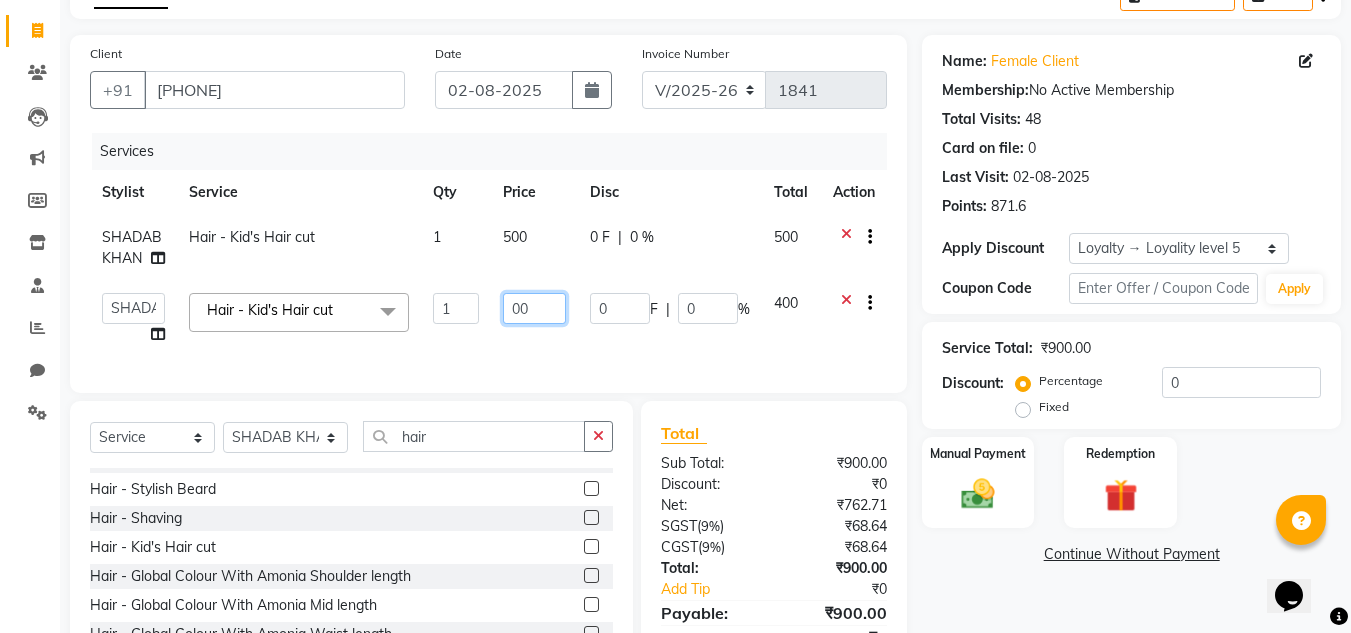 type on "500" 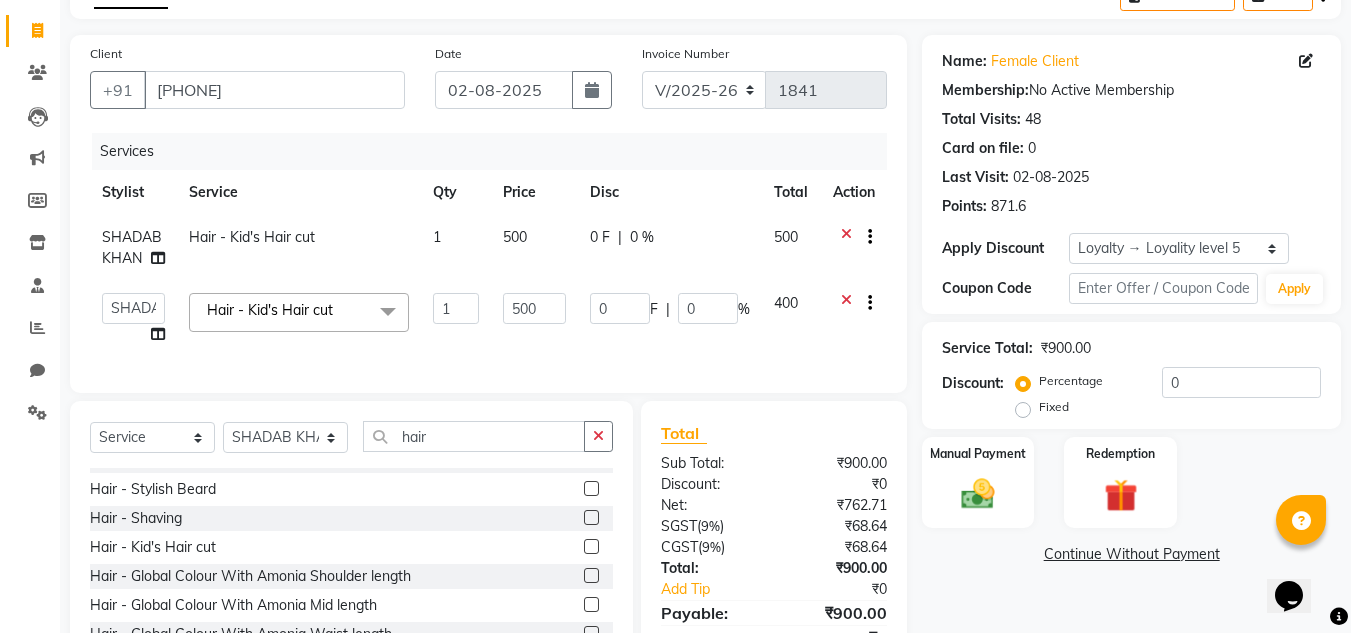 click on "Services Stylist Service Qty Price Disc Total Action [NAME] [NAME] Hair - Kid's Hair cut 1 500 0 F | 0 % 500  [NAME] [NAME]   Admin   [NAME] [NAME]   [NAME] [NAME]   [NAME] [NAME]   [NAME] [NAME]   [NAME] [NAME]   Manager   [NAME] [NAME]   [NAME] [NAME]   [NAME] [NAME]   [NAME] [NAME]   [NAME] [NAME]   [NAME] [NAME]    [NAME] [NAME]   [NAME] [NAME]   [NAME] [NAME]  Hair - Kid's Hair cut  x Hair - Female Hair Trimming without wash Hair - Female Hair Trimming with wash Hair - Female Hair Cut Without Wash Hair - Female Hair Cut With Wash Hair - Female Hair Wash Hair - Male Hair Cut Without Wash Hair - Male Hair Cut With Wash Hair - Male Hair Wash Hair - Beard Trimming Hair - Stylish Beard Hair - Shaving Hair - Kid's Hair cut Hair - Global Colour With Amonia Shoulder length Hair - Global Colour With Amonia Mid length Hair - Global Colour With Amonia Waist length Hair - Global Colour Without Amonia Shoulder length Hair - Global Colour Without Amonia Mid length Hair - Ash/Funky Colour for Male  1 500" 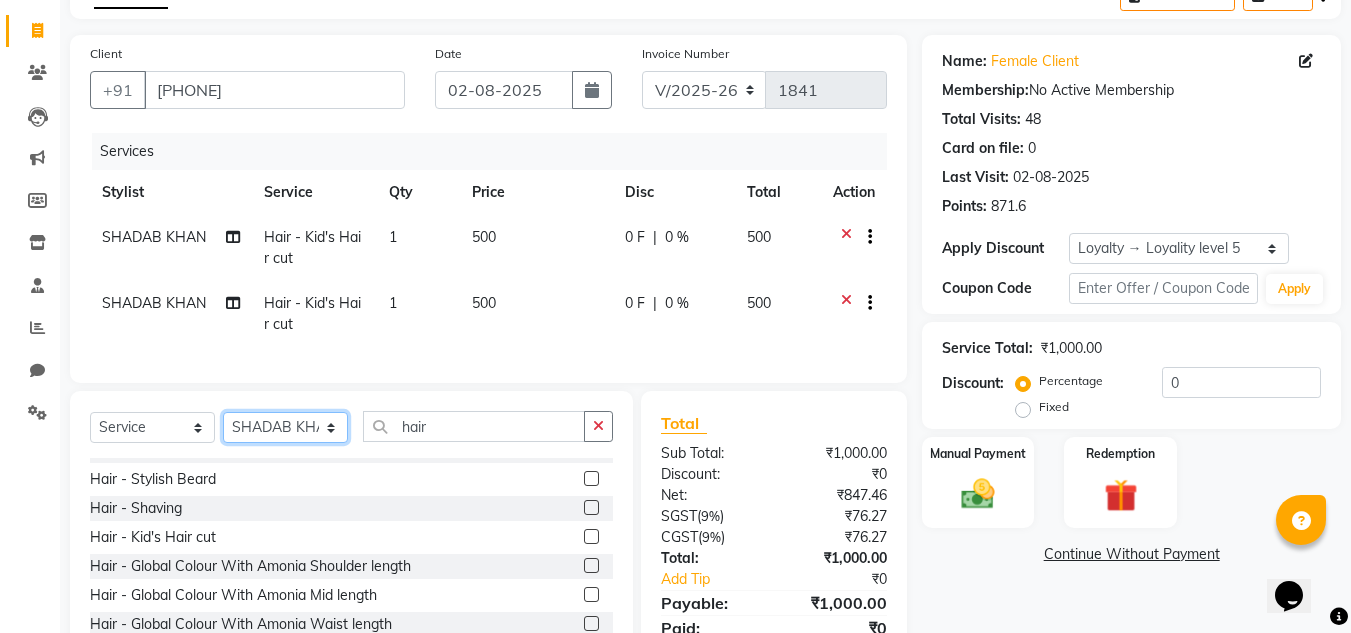 click on "Select Stylist Abin Mili Admin JAVED ANSARI KOLAM WANGSU KOSHEH BIHAM LINDUM NEME MAHINDRA BASUMATARY Manager MANJU MANHAM MINUKA CHETTRY NGAMNON RALONGHAM SHADAB KHAN SUMAN MAGAR SUMI BISWAS  SWAPNA DEVI CHETRY TAMCHI YAMA Toingam Jamikham YELLI LIKHA" 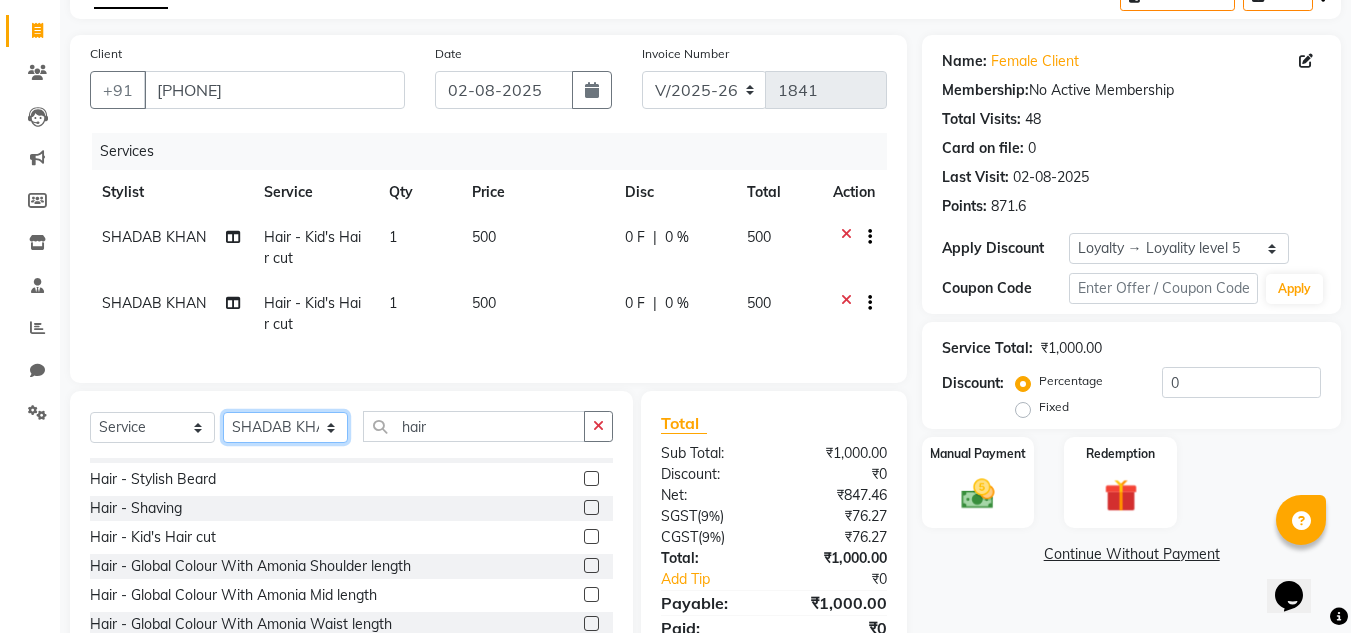 select on "80207" 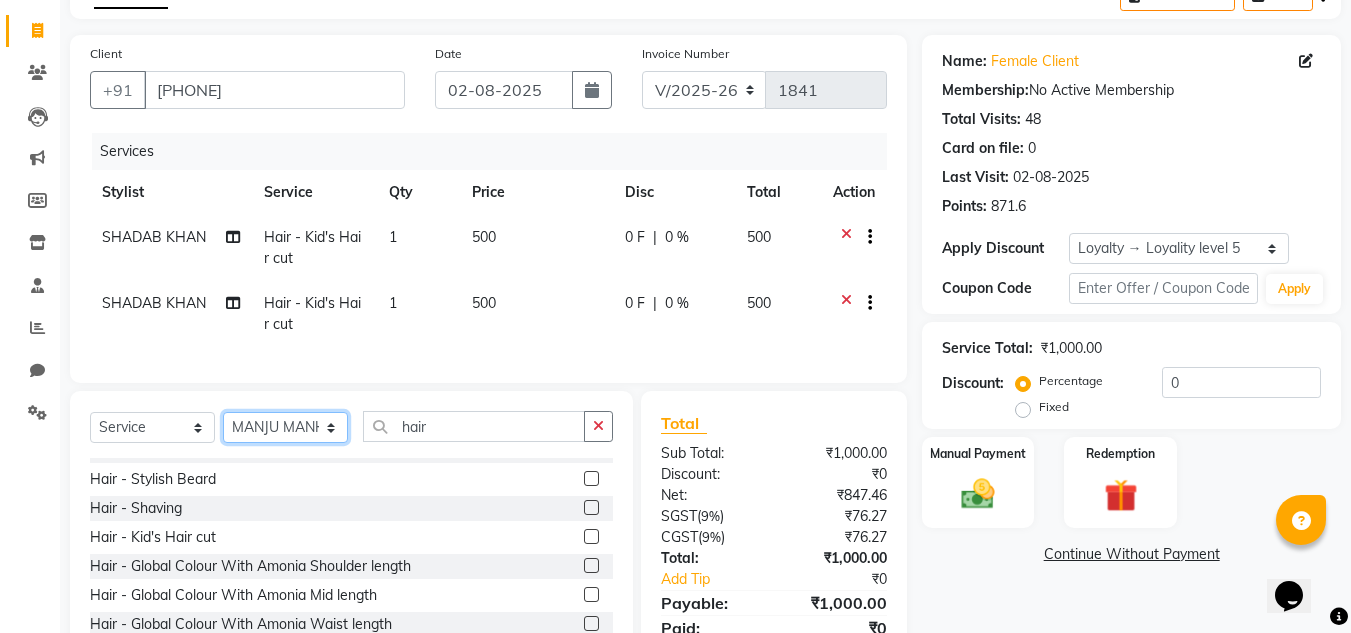 click on "Select Stylist Abin Mili Admin JAVED ANSARI KOLAM WANGSU KOSHEH BIHAM LINDUM NEME MAHINDRA BASUMATARY Manager MANJU MANHAM MINUKA CHETTRY NGAMNON RALONGHAM SHADAB KHAN SUMAN MAGAR SUMI BISWAS  SWAPNA DEVI CHETRY TAMCHI YAMA Toingam Jamikham YELLI LIKHA" 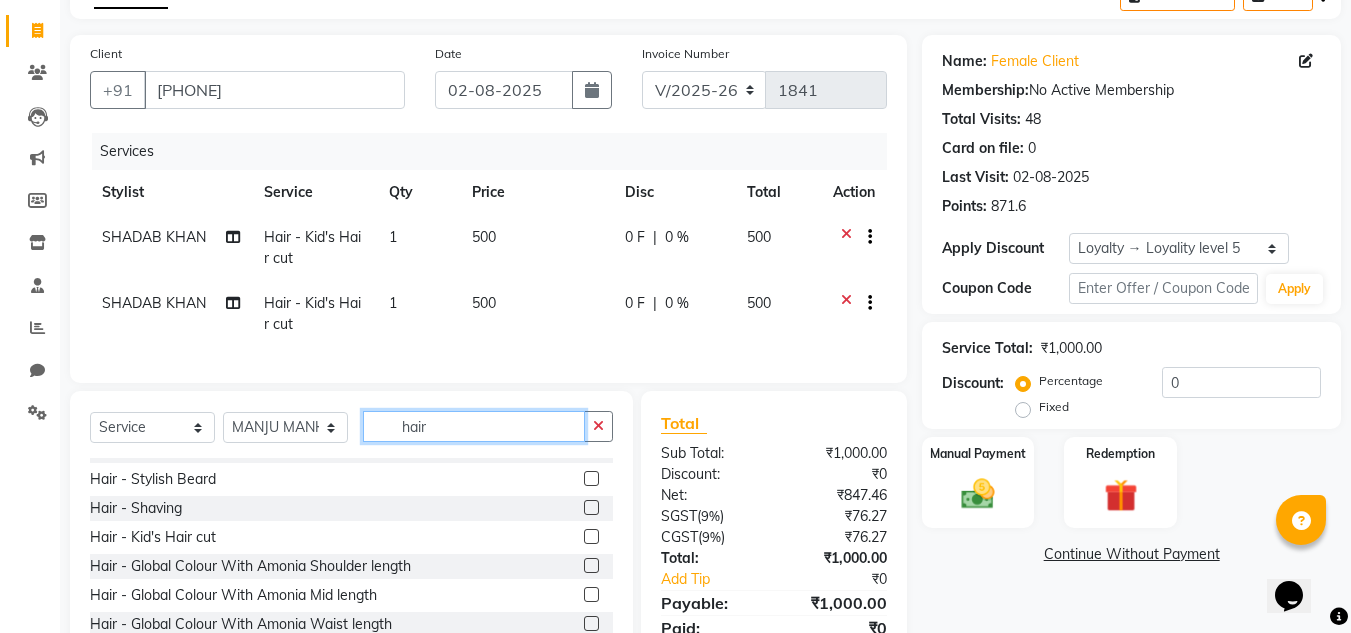 click on "hair" 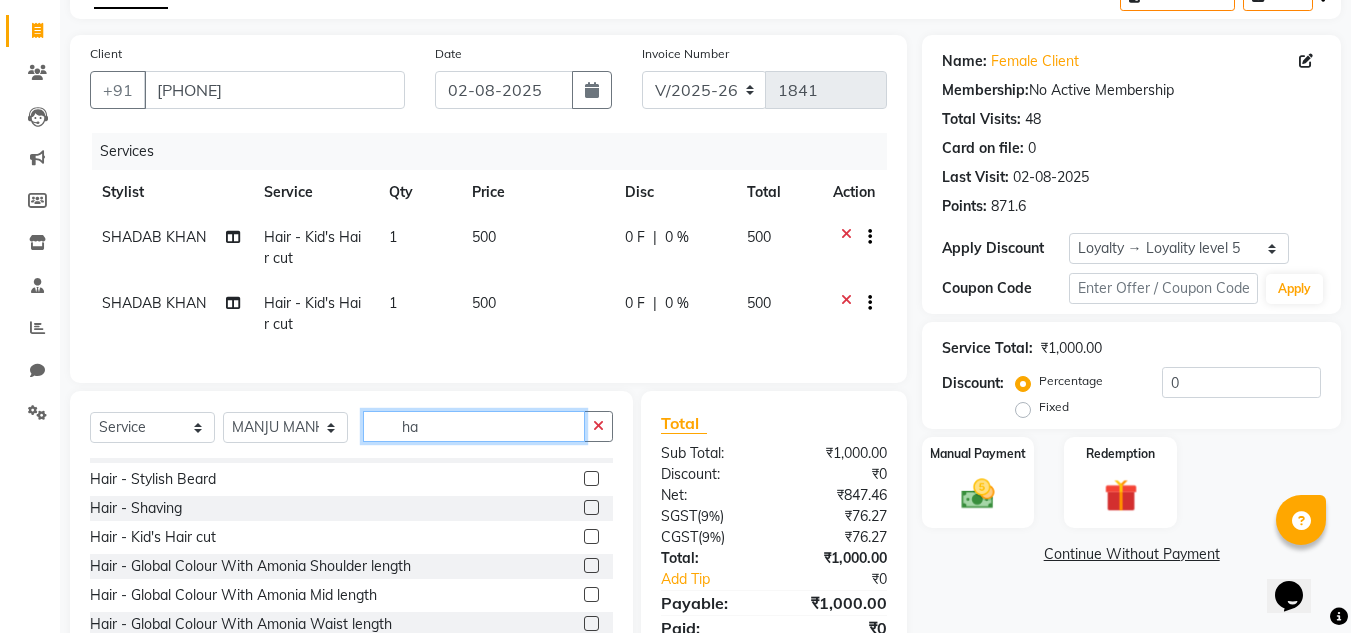type on "h" 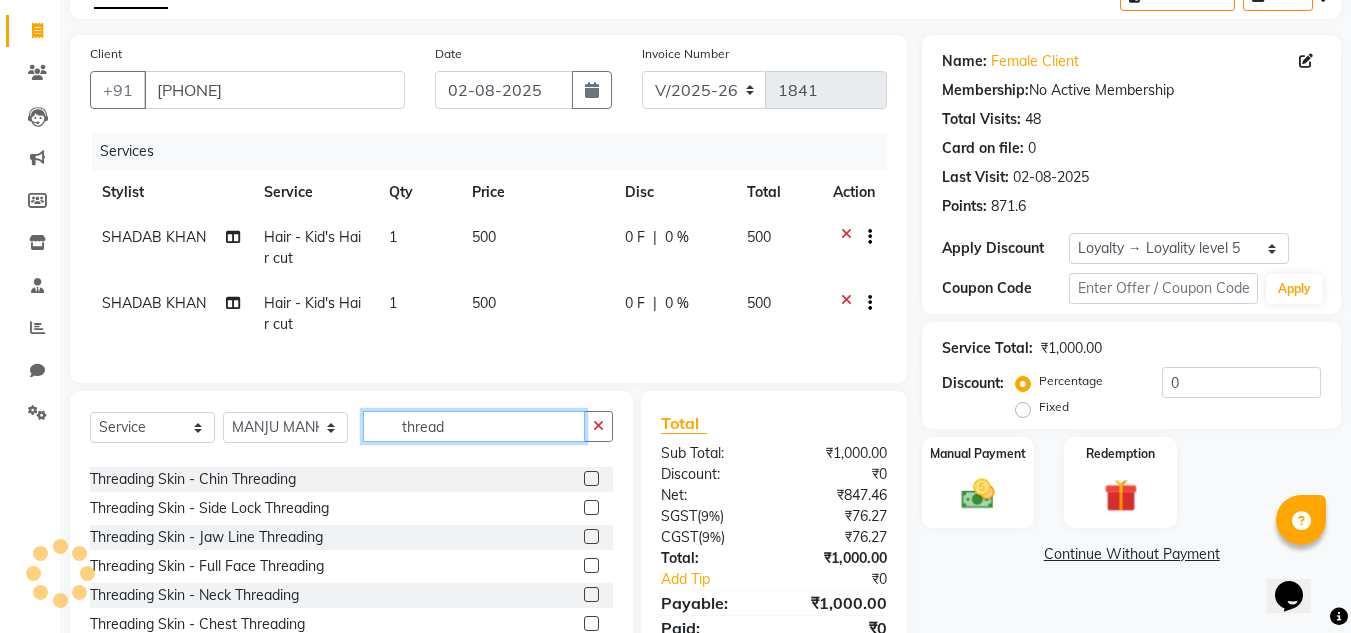 scroll, scrollTop: 0, scrollLeft: 0, axis: both 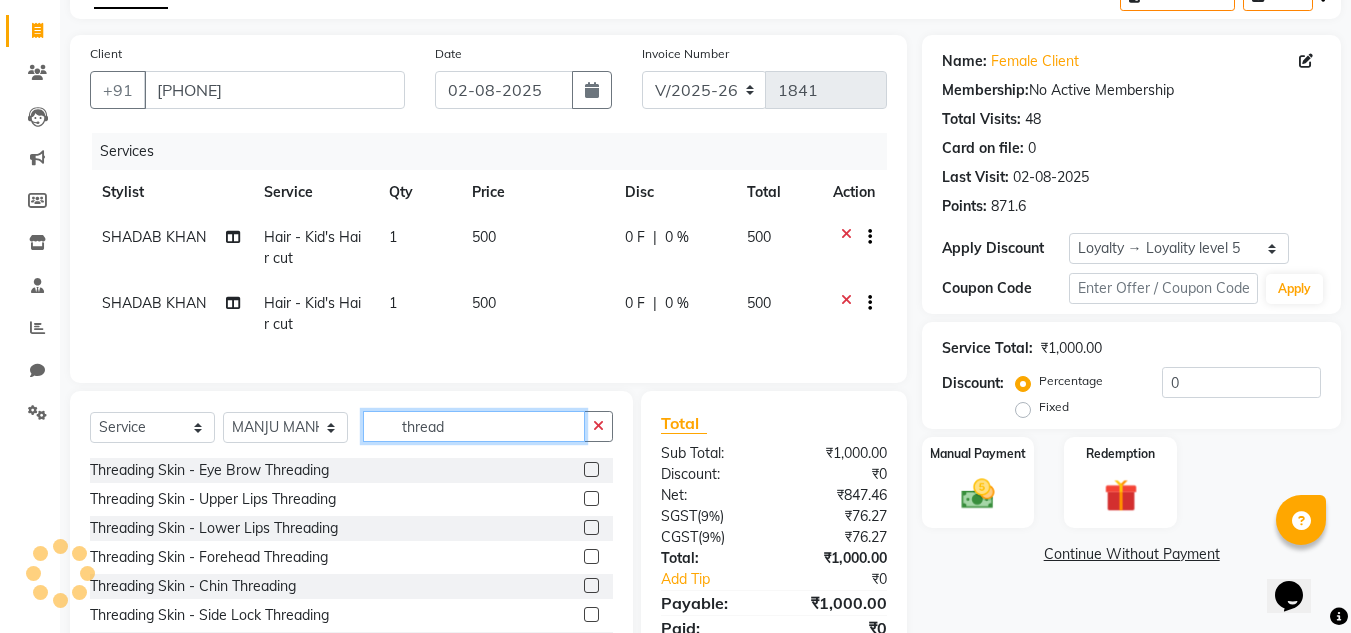 type on "thread" 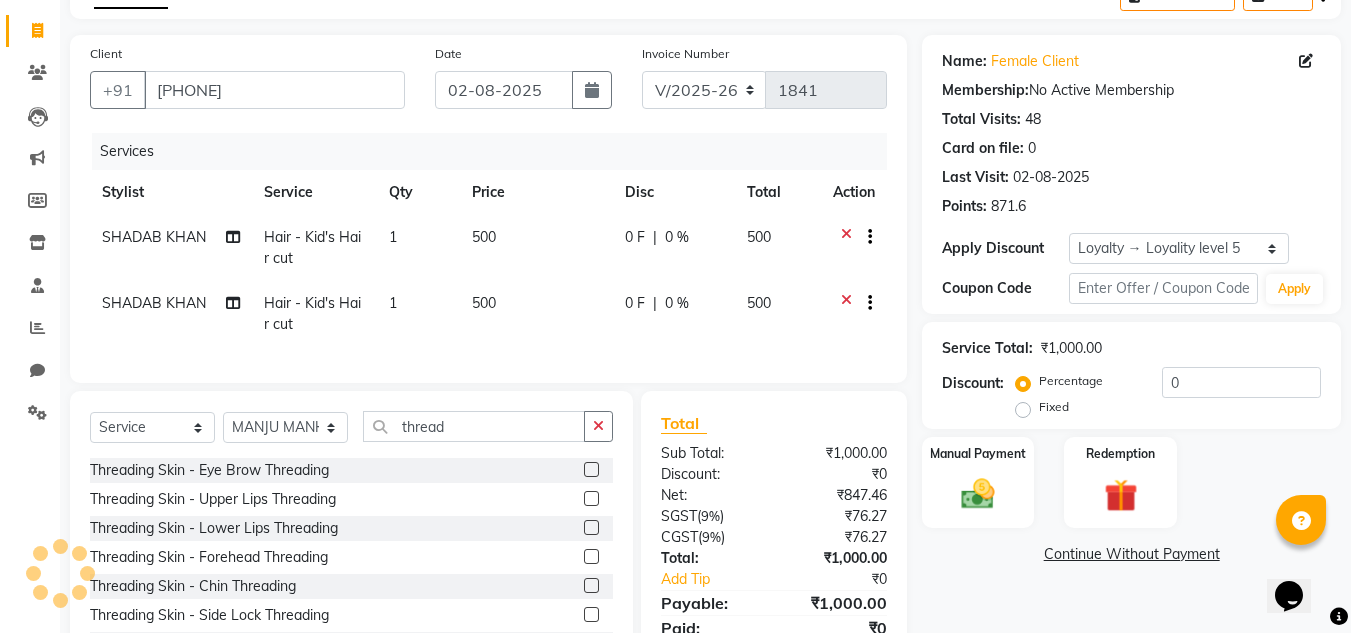 click 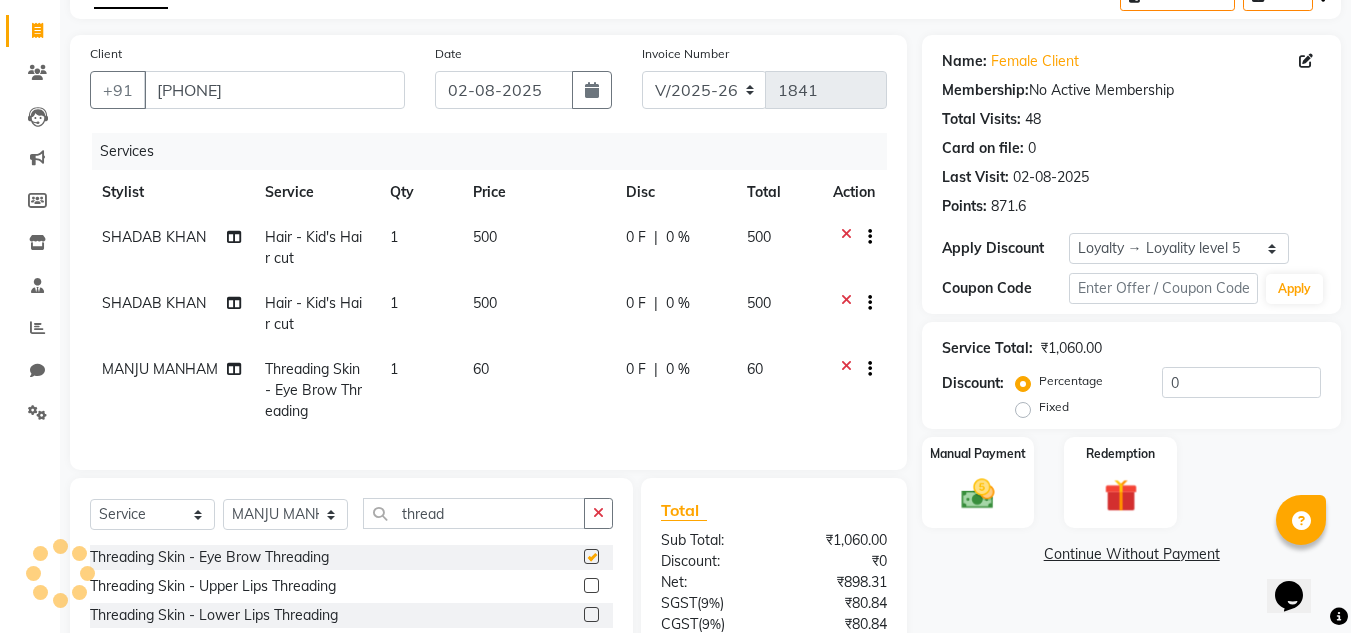 checkbox on "false" 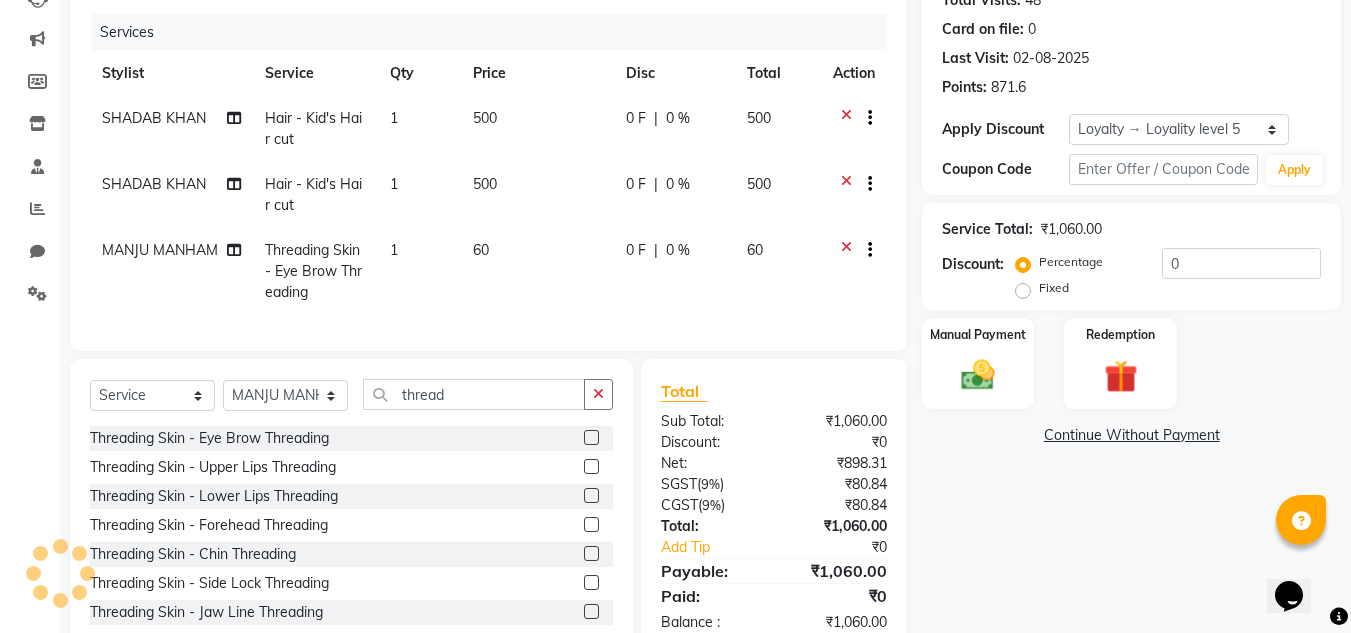 scroll, scrollTop: 235, scrollLeft: 0, axis: vertical 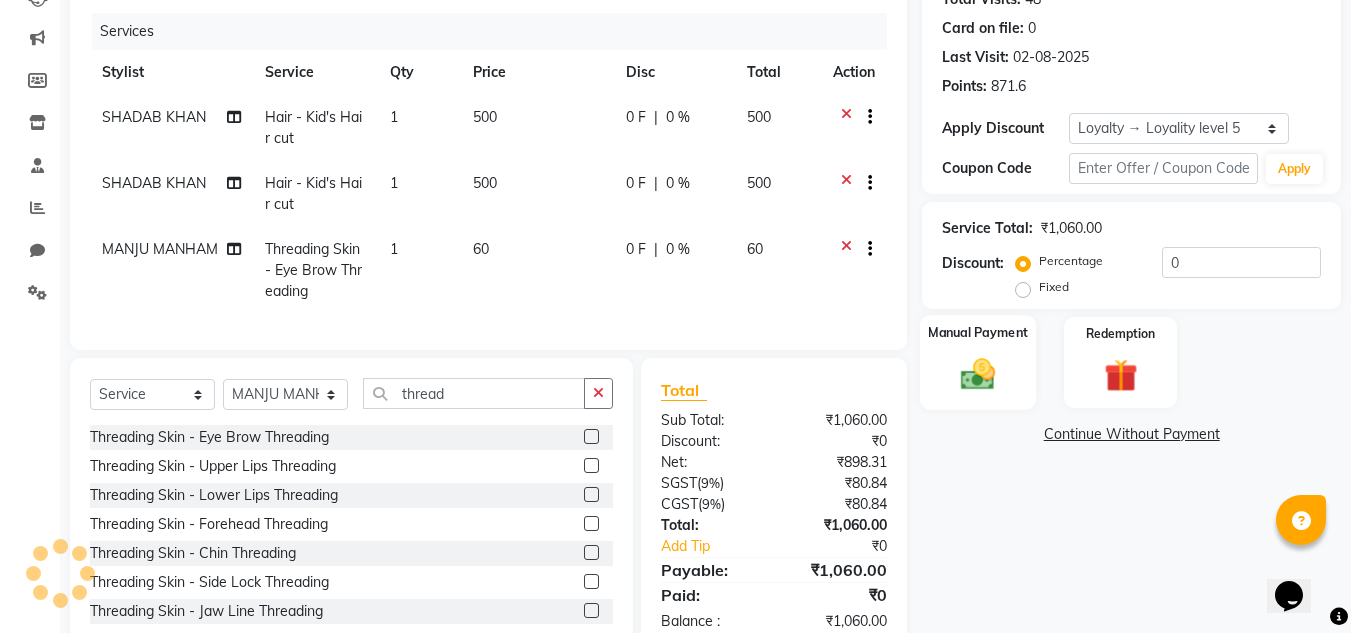 click 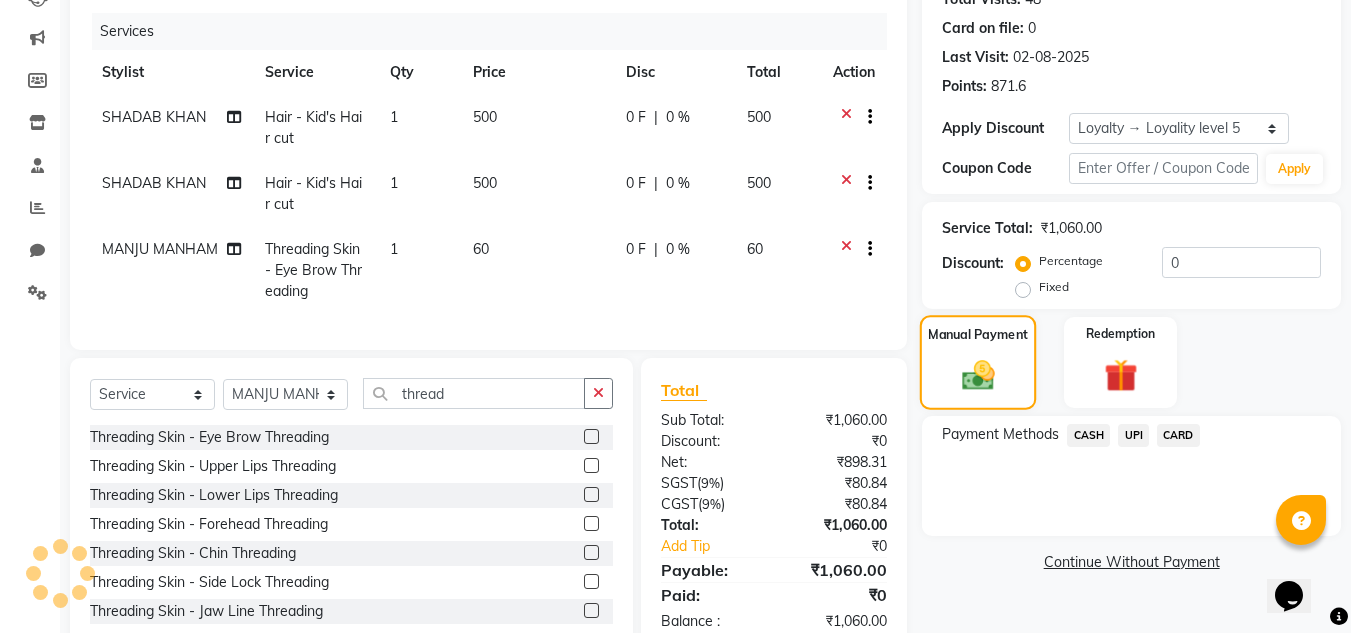 scroll, scrollTop: 300, scrollLeft: 0, axis: vertical 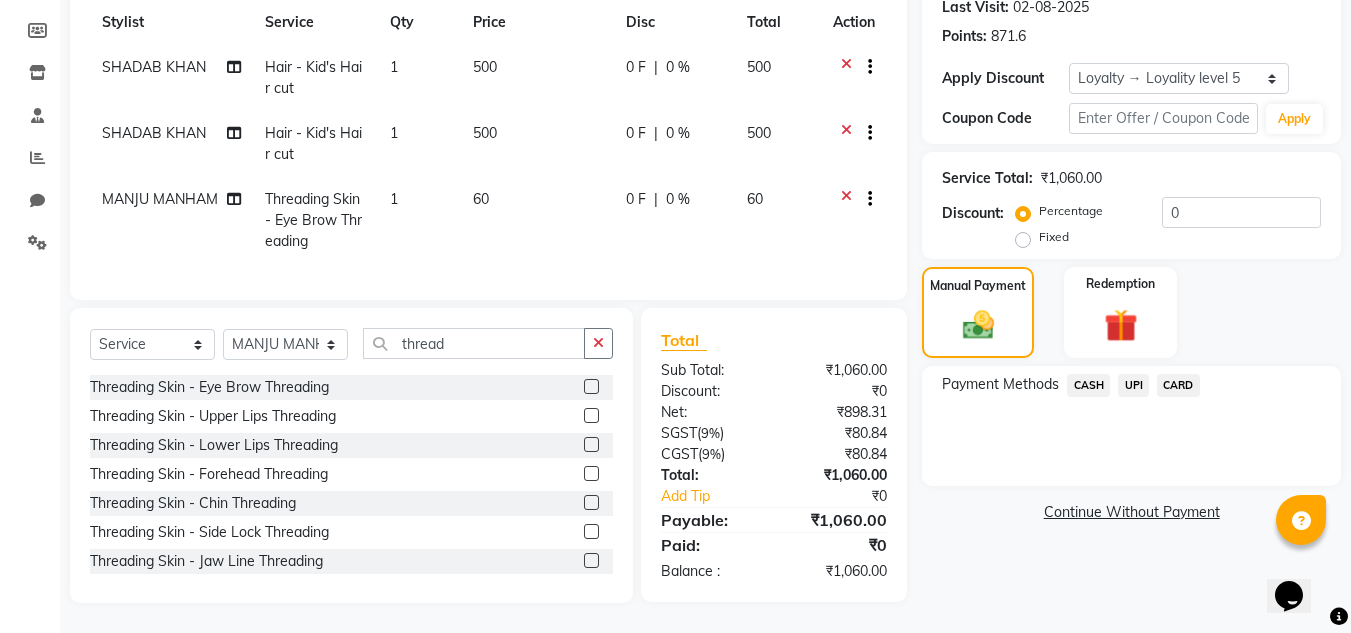 click on "UPI" 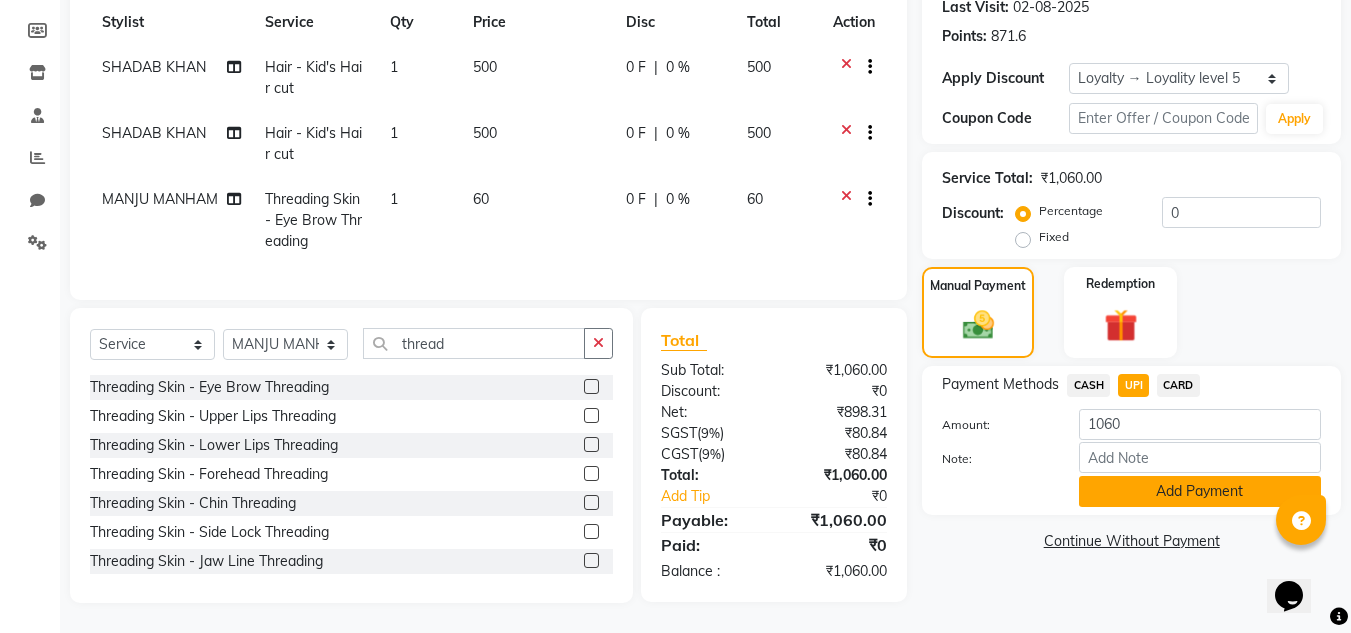 click on "Add Payment" 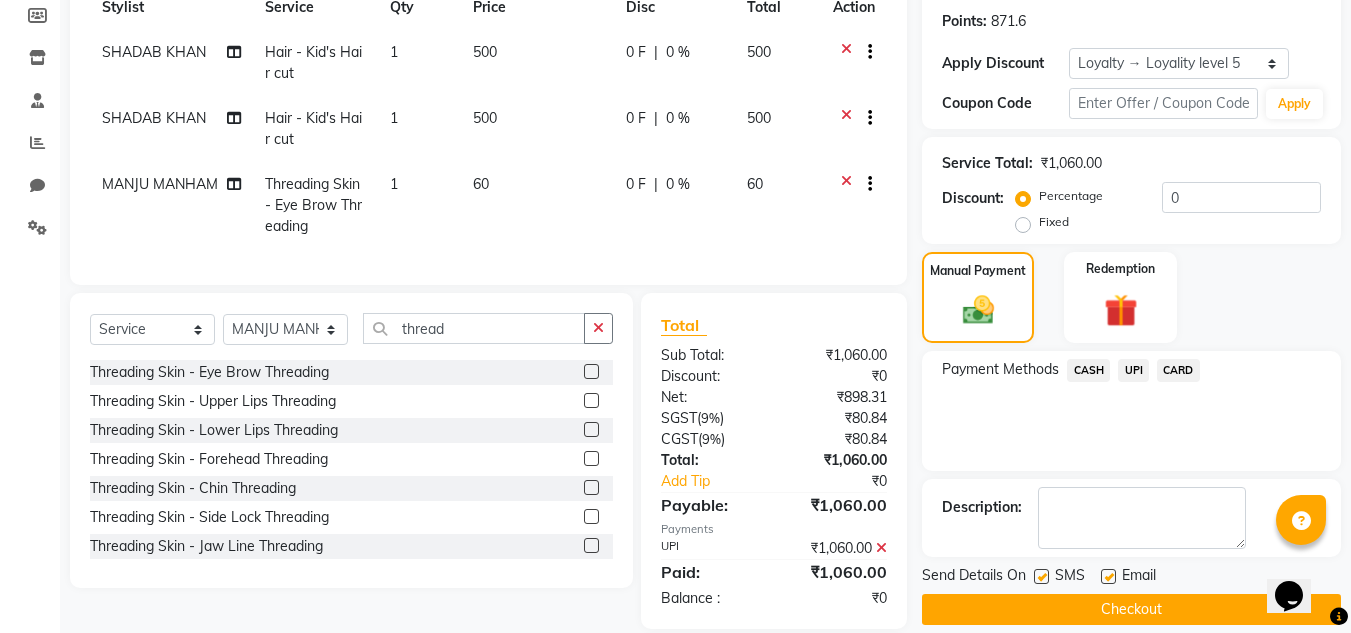 scroll, scrollTop: 440, scrollLeft: 0, axis: vertical 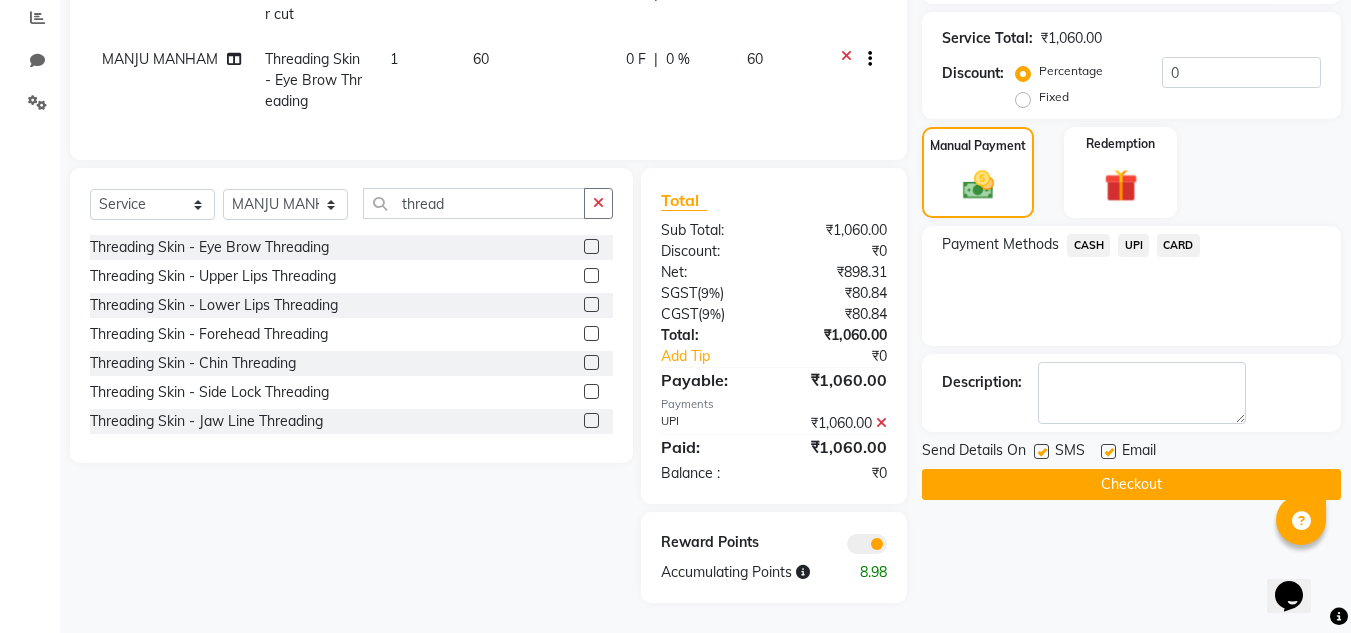 click 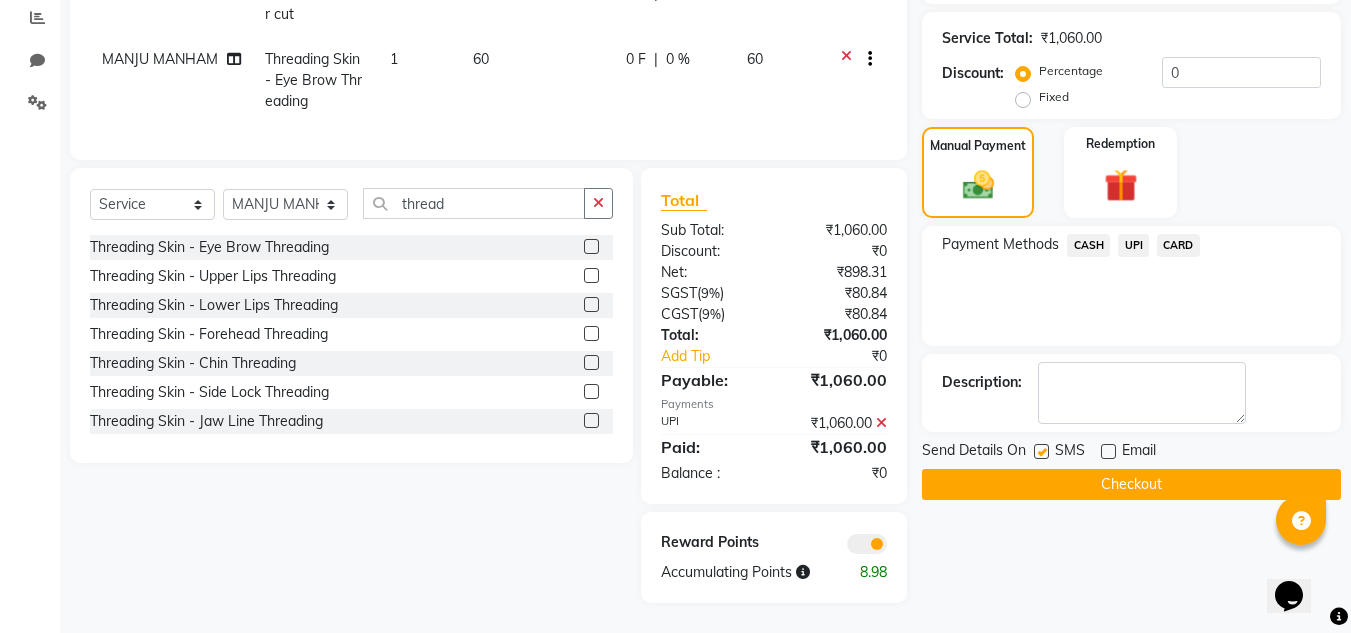 click 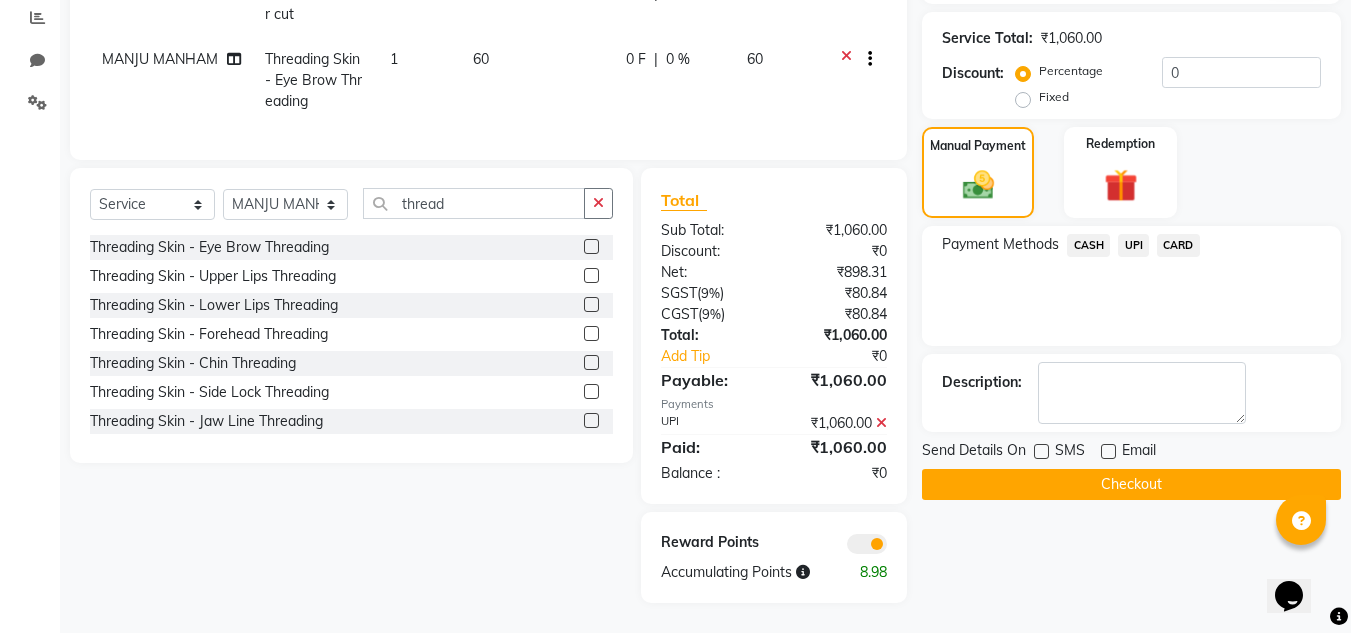 click on "Checkout" 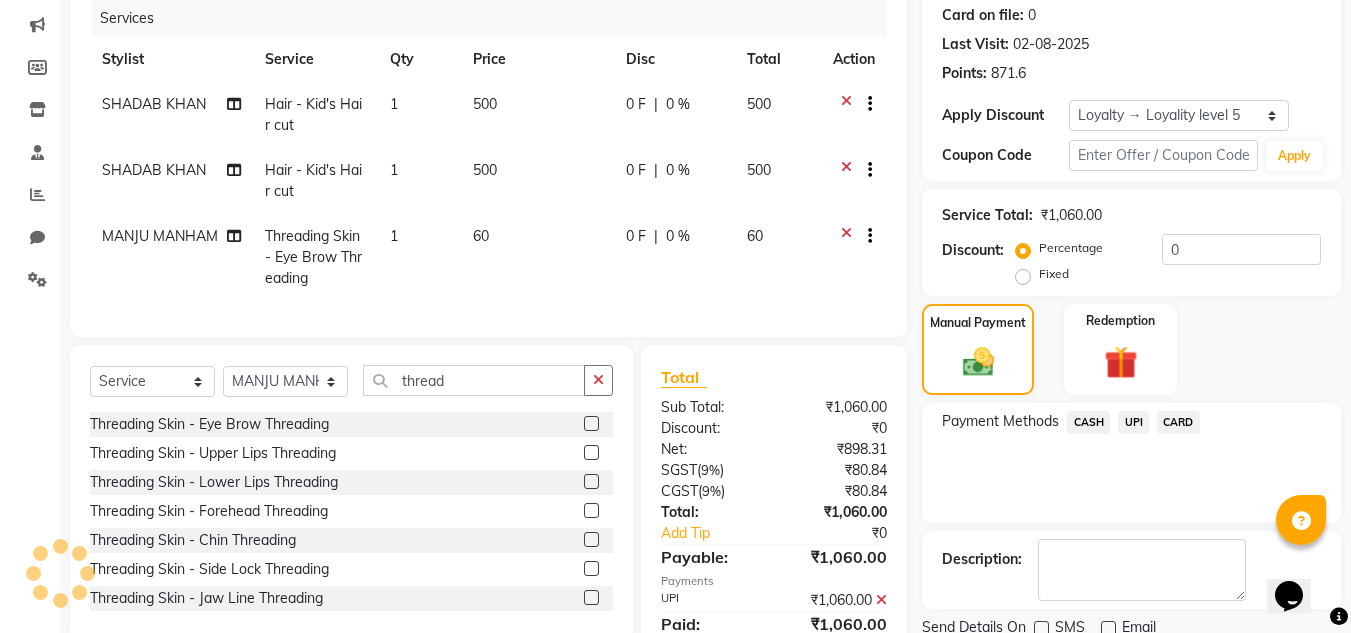 scroll, scrollTop: 440, scrollLeft: 0, axis: vertical 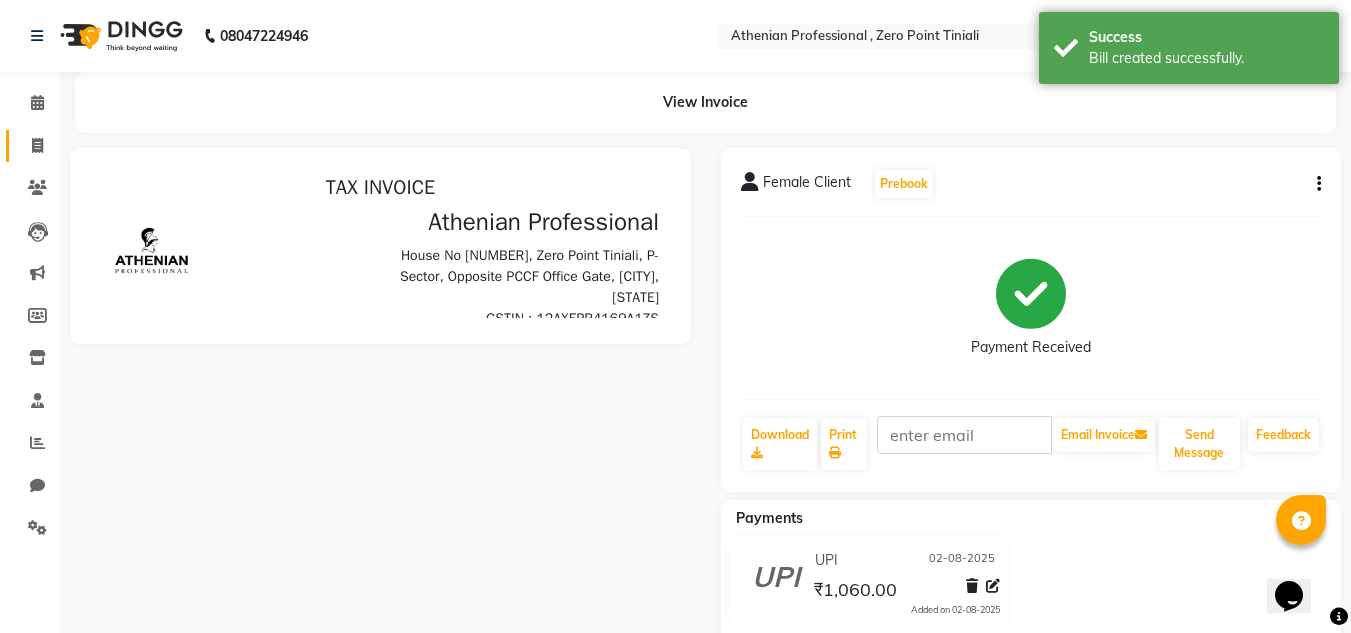 click on "Invoice" 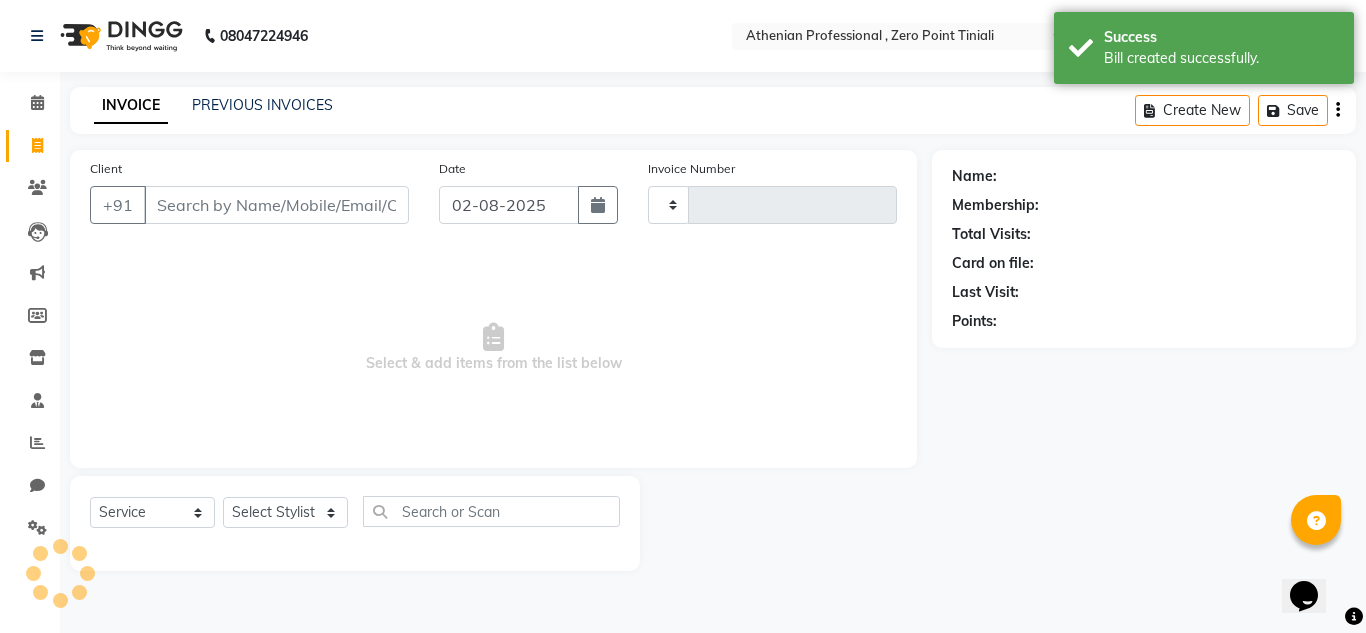 click on "PREVIOUS INVOICES" 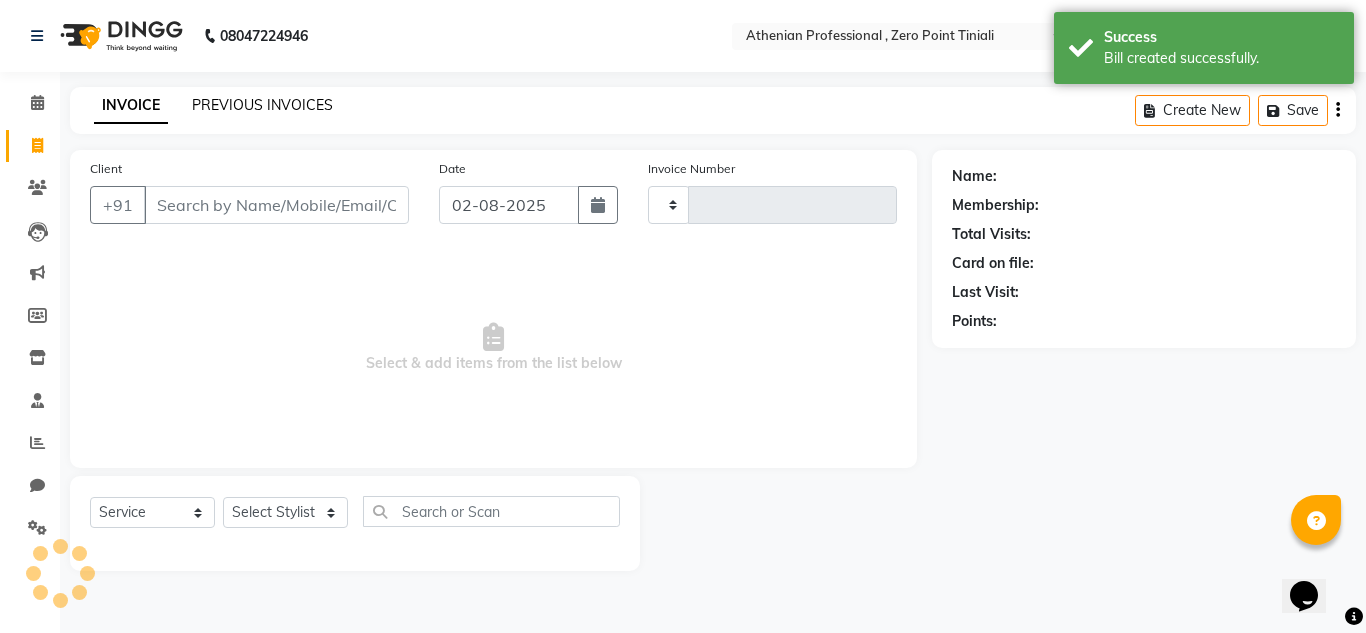 click on "PREVIOUS INVOICES" 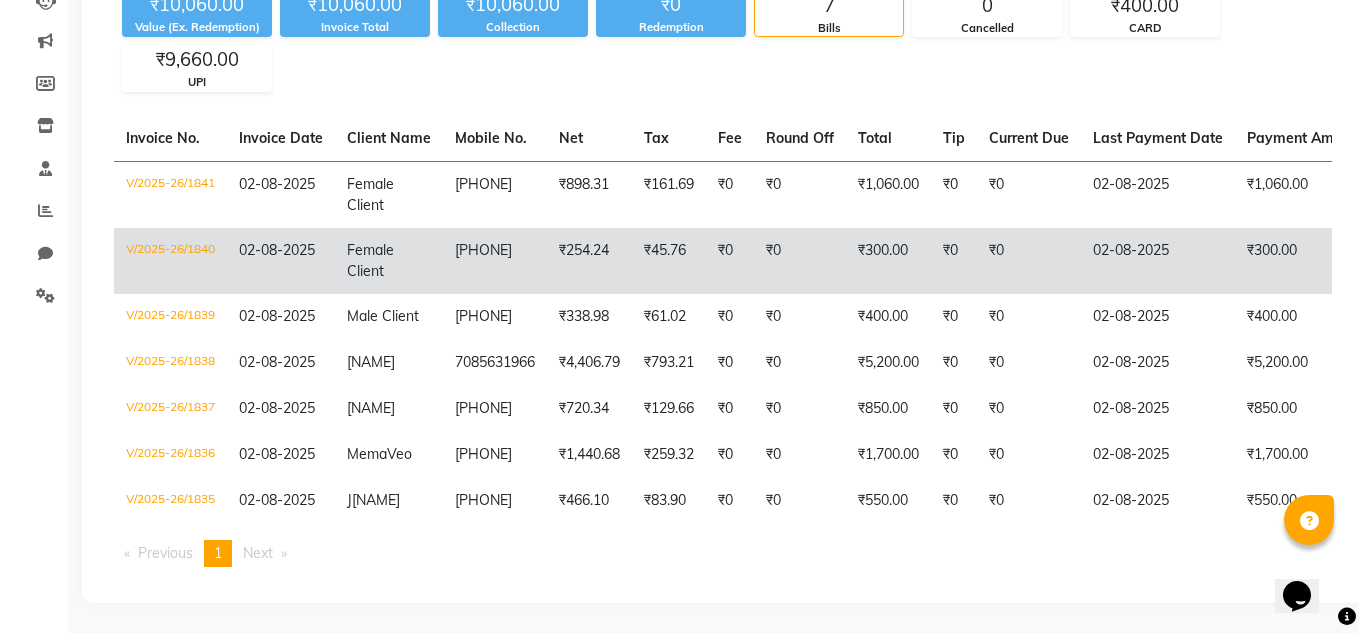scroll, scrollTop: 0, scrollLeft: 0, axis: both 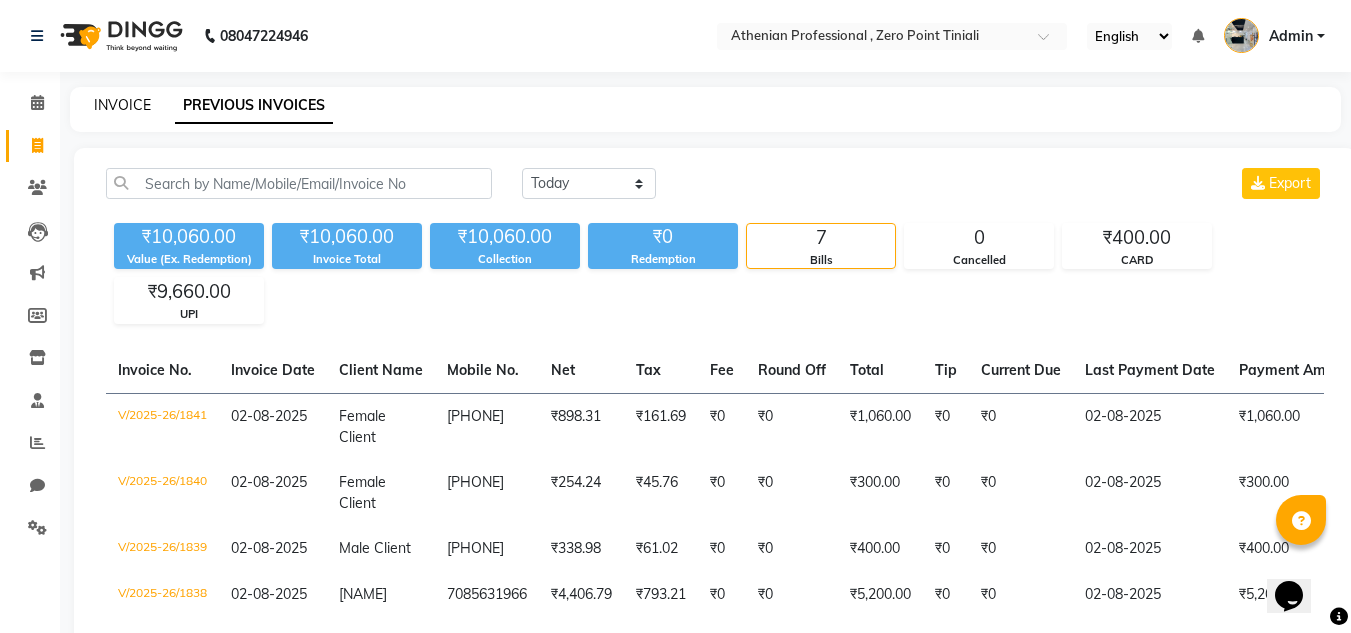 click on "INVOICE" 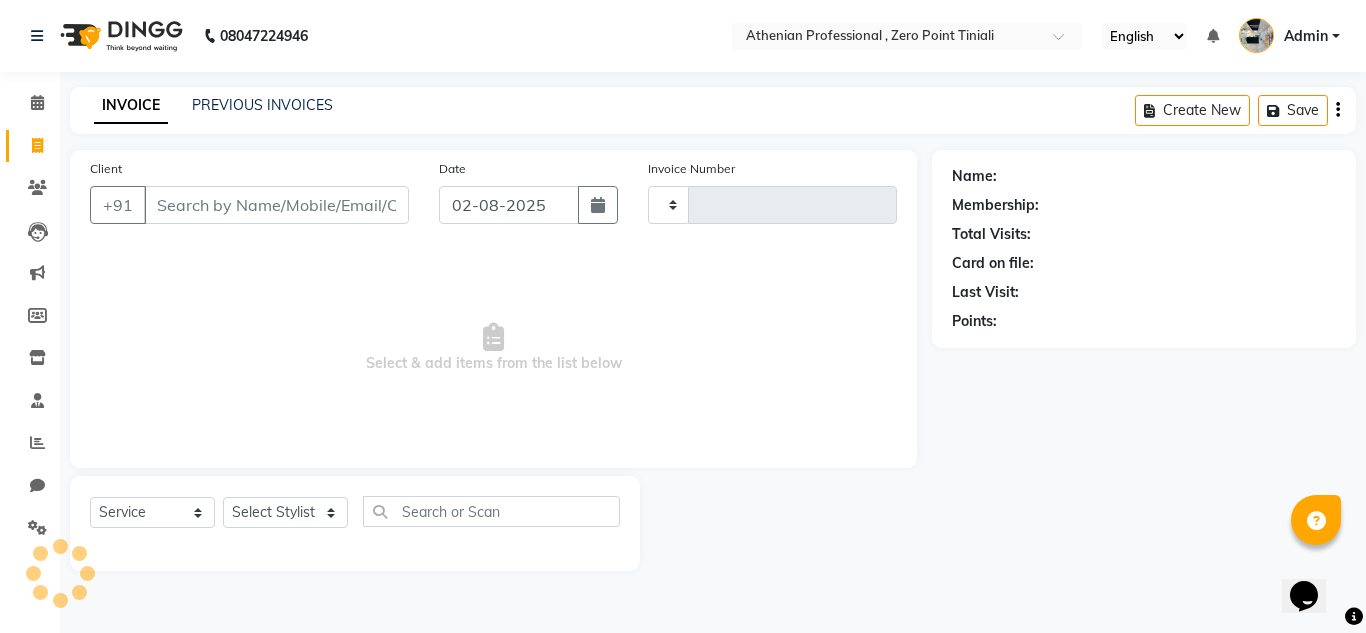type on "1842" 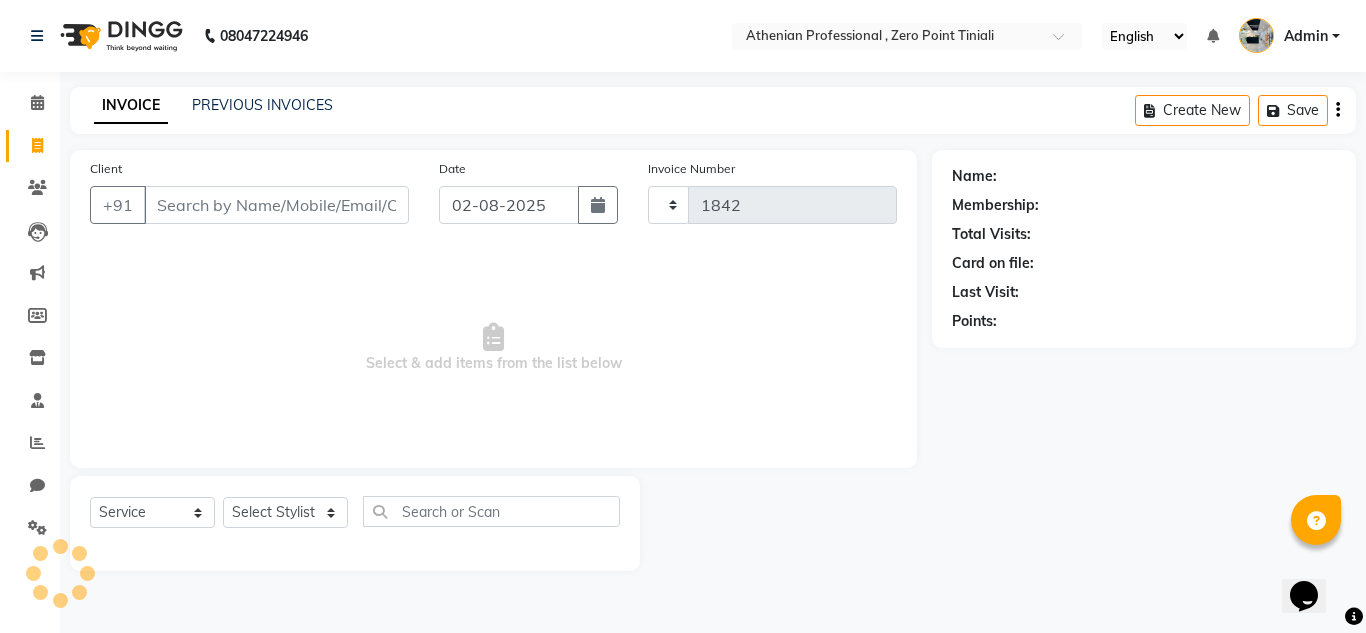 select on "8300" 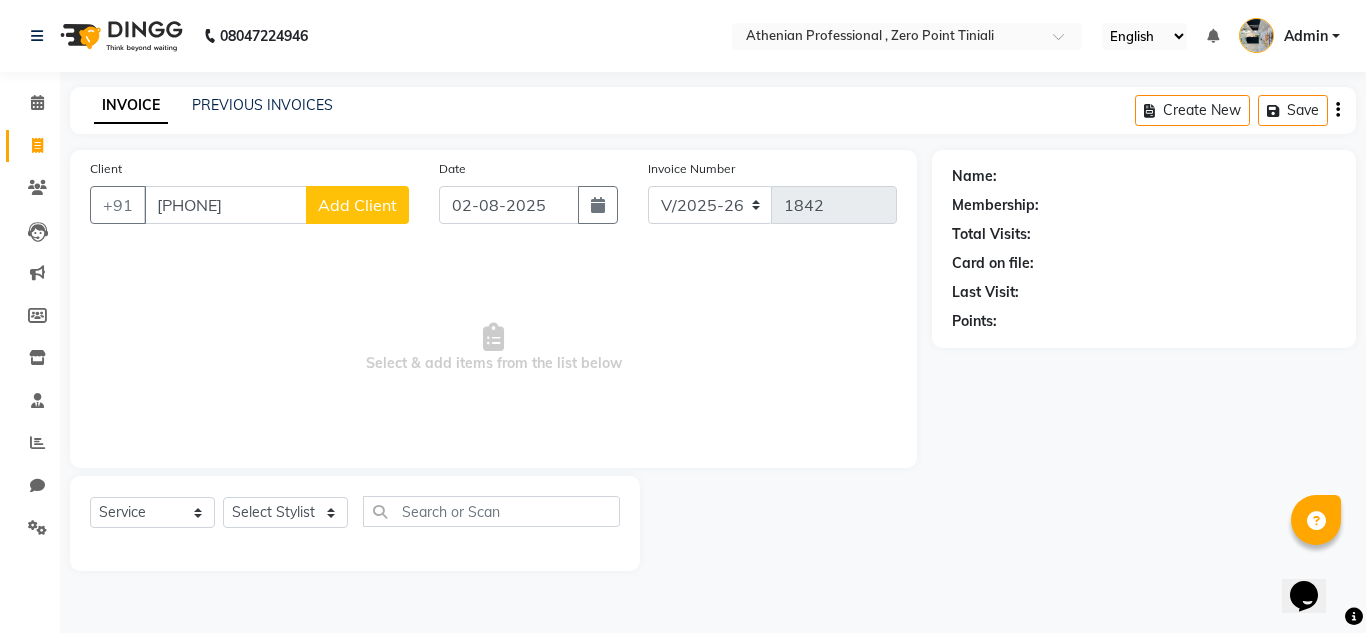 click on "Select & add items from the list below" at bounding box center (493, 348) 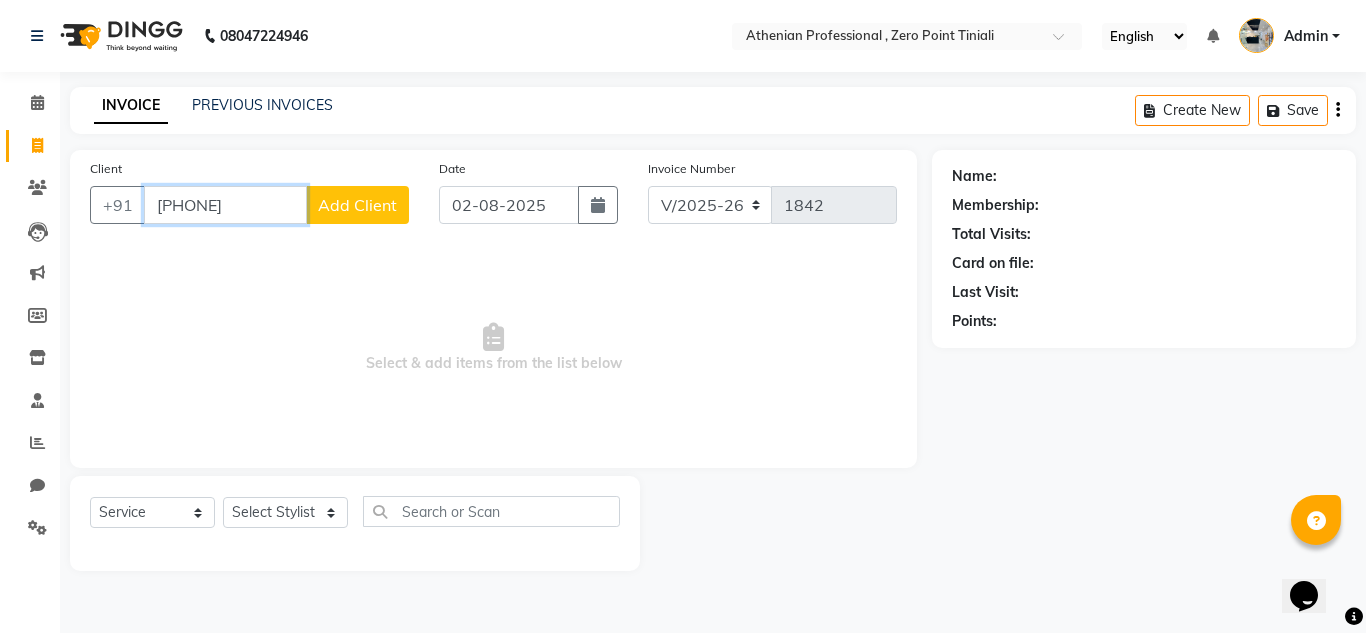 click on "[PHONE]" at bounding box center [225, 205] 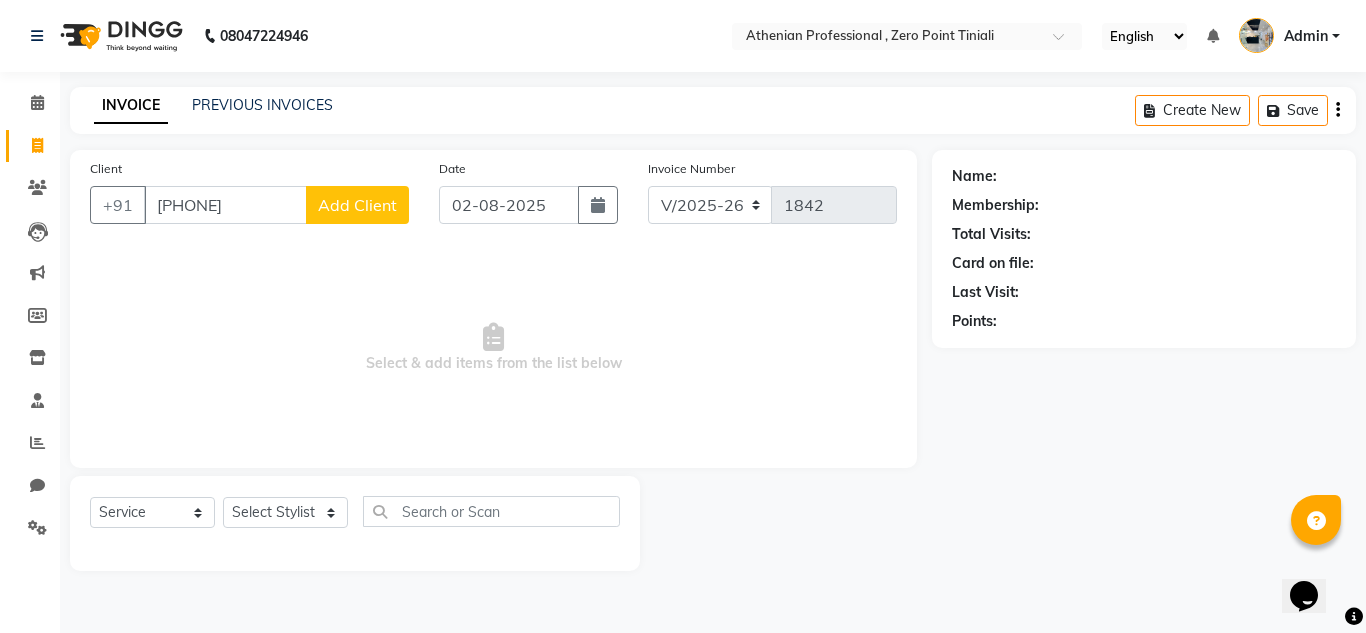 click on "Add Client" 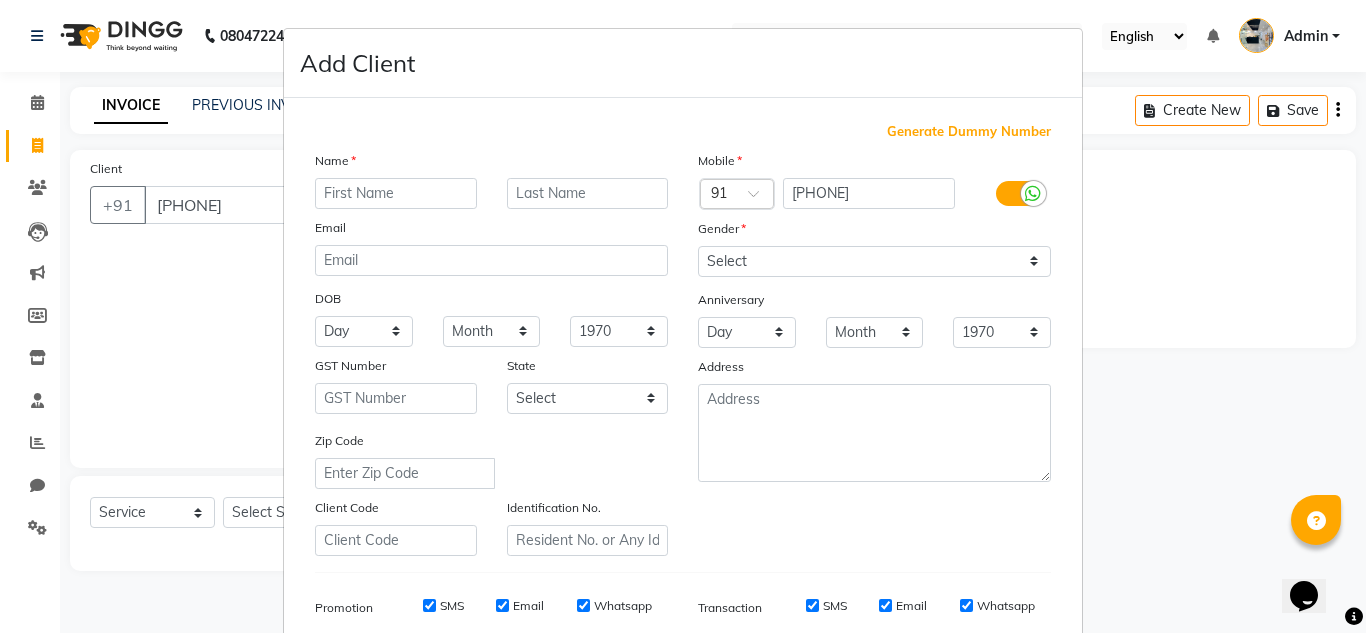 type on "m" 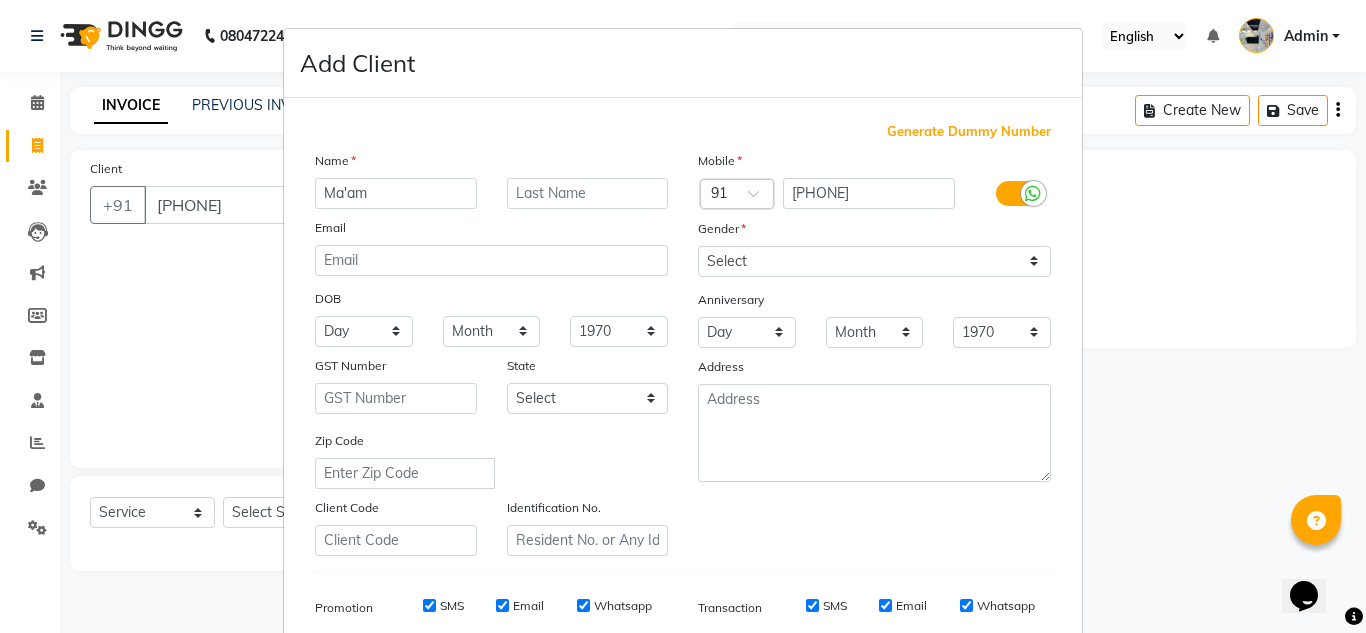 click on "Ma'am" at bounding box center [396, 193] 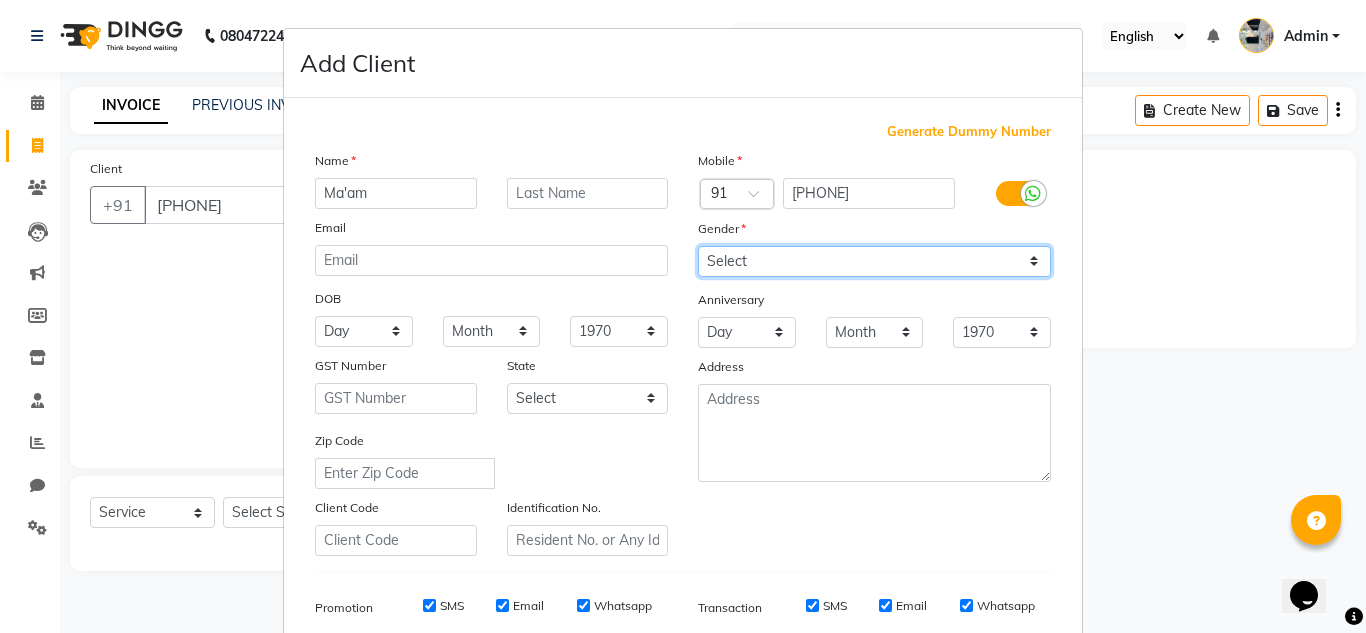 click on "Select Male Female Other Prefer Not To Say" at bounding box center (874, 261) 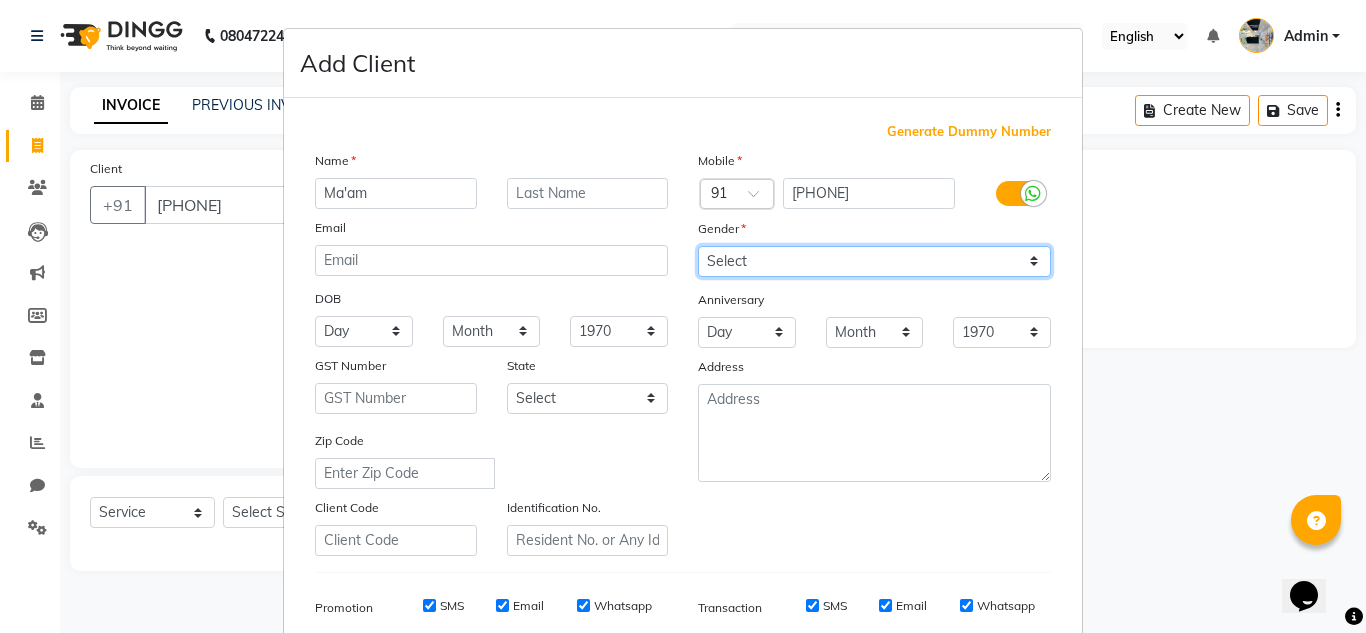select on "female" 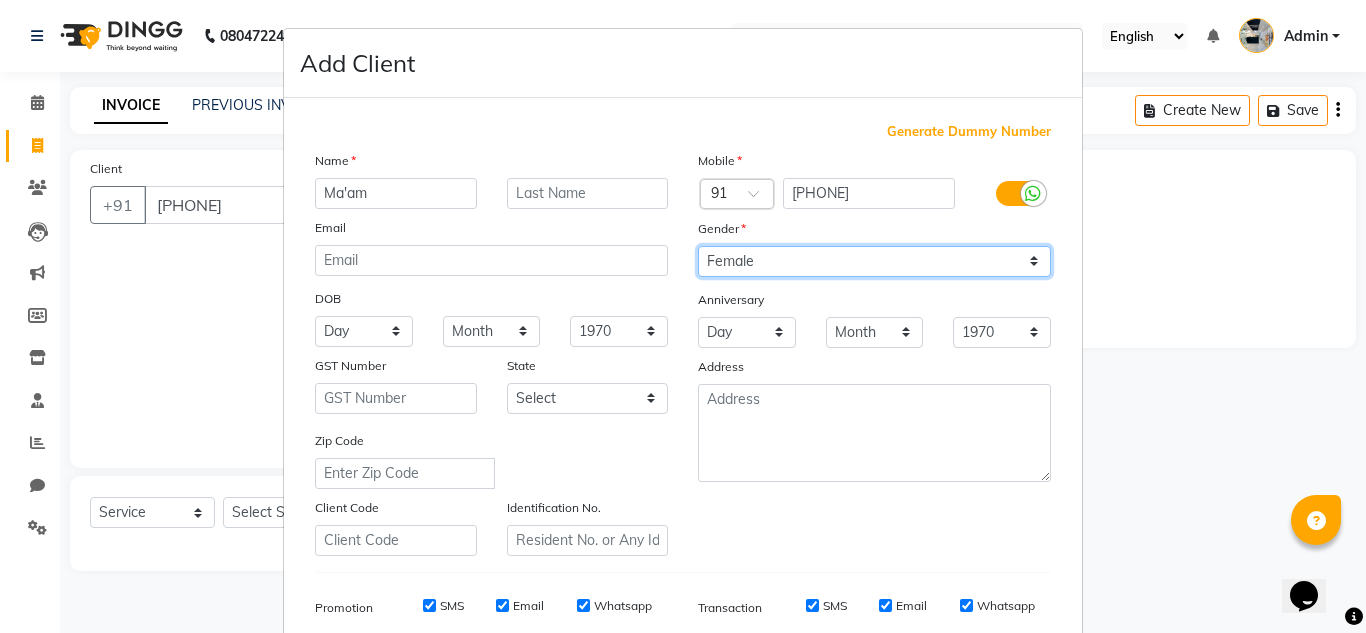 click on "Select Male Female Other Prefer Not To Say" at bounding box center (874, 261) 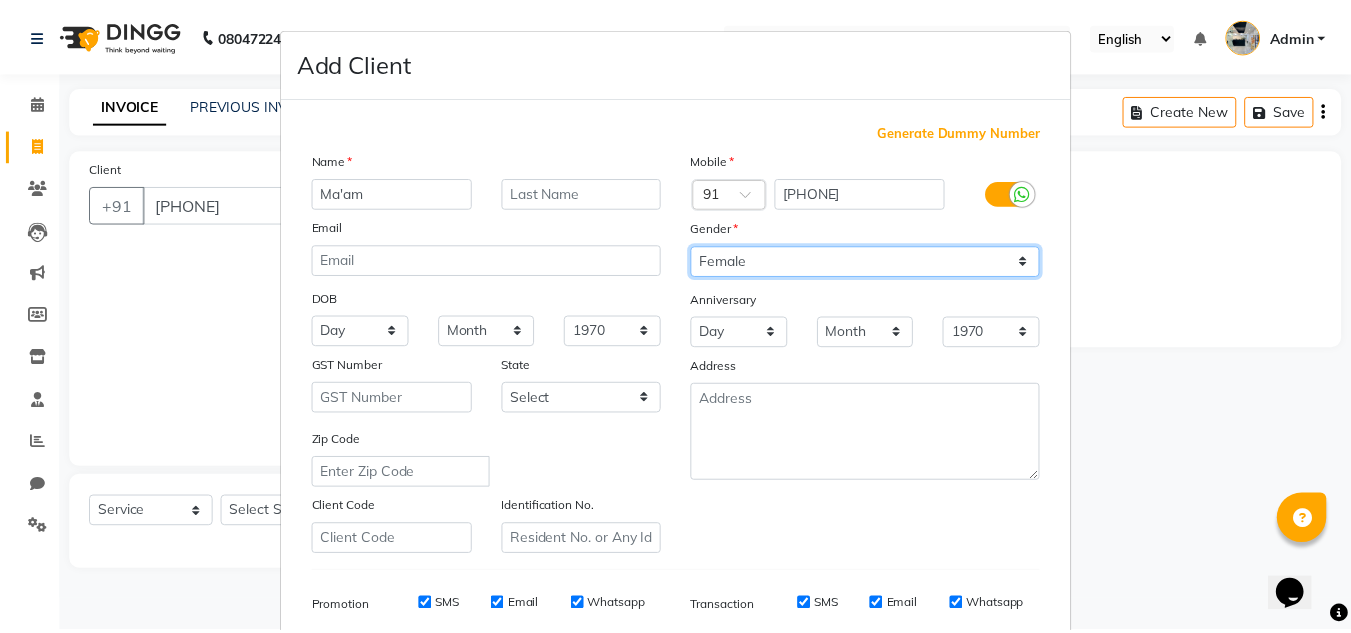 scroll, scrollTop: 290, scrollLeft: 0, axis: vertical 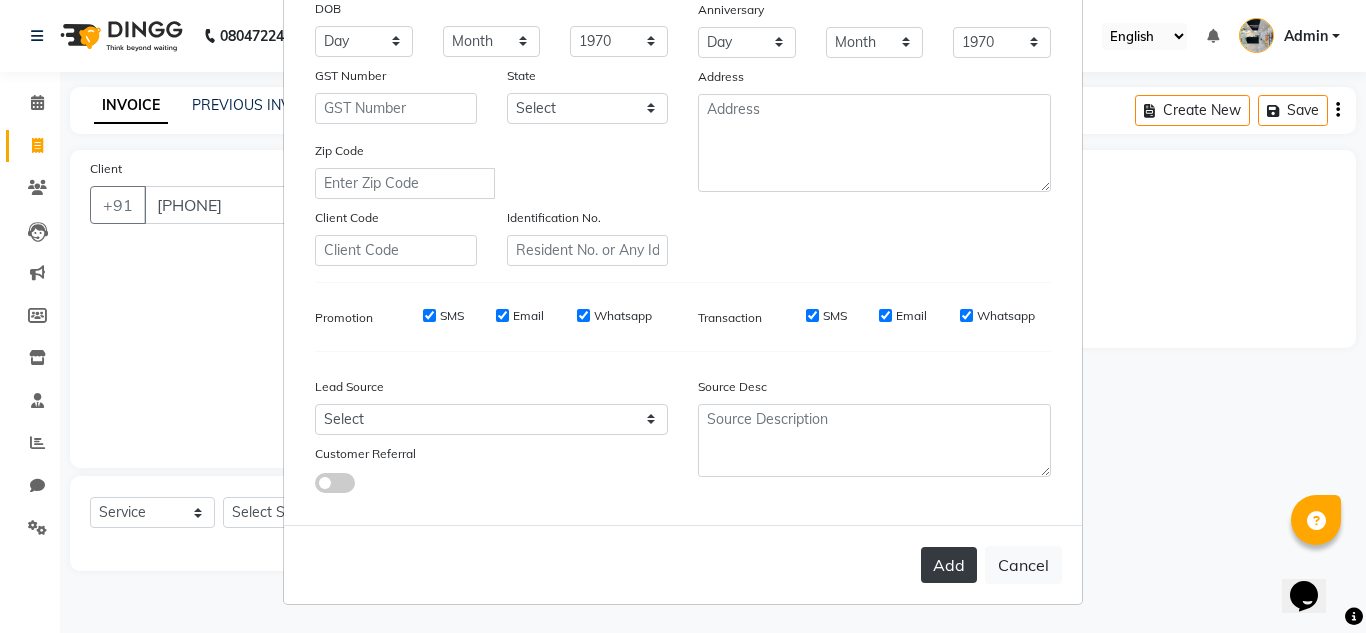 click on "Add" at bounding box center (949, 565) 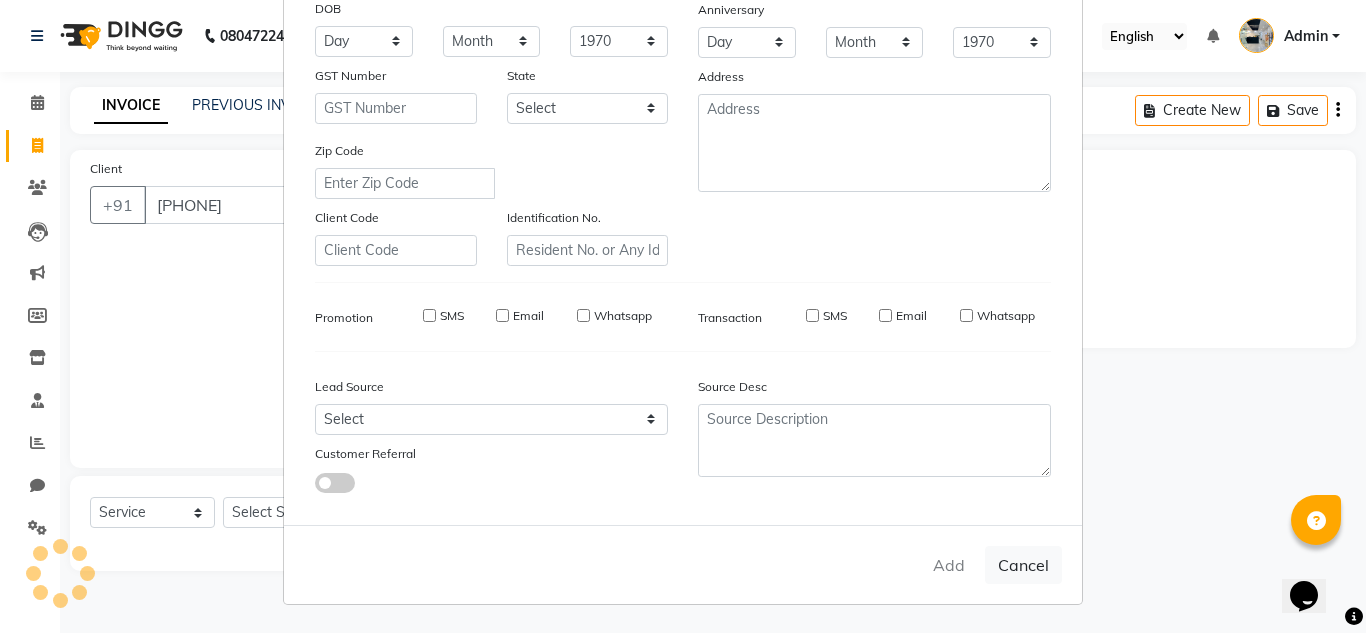 type 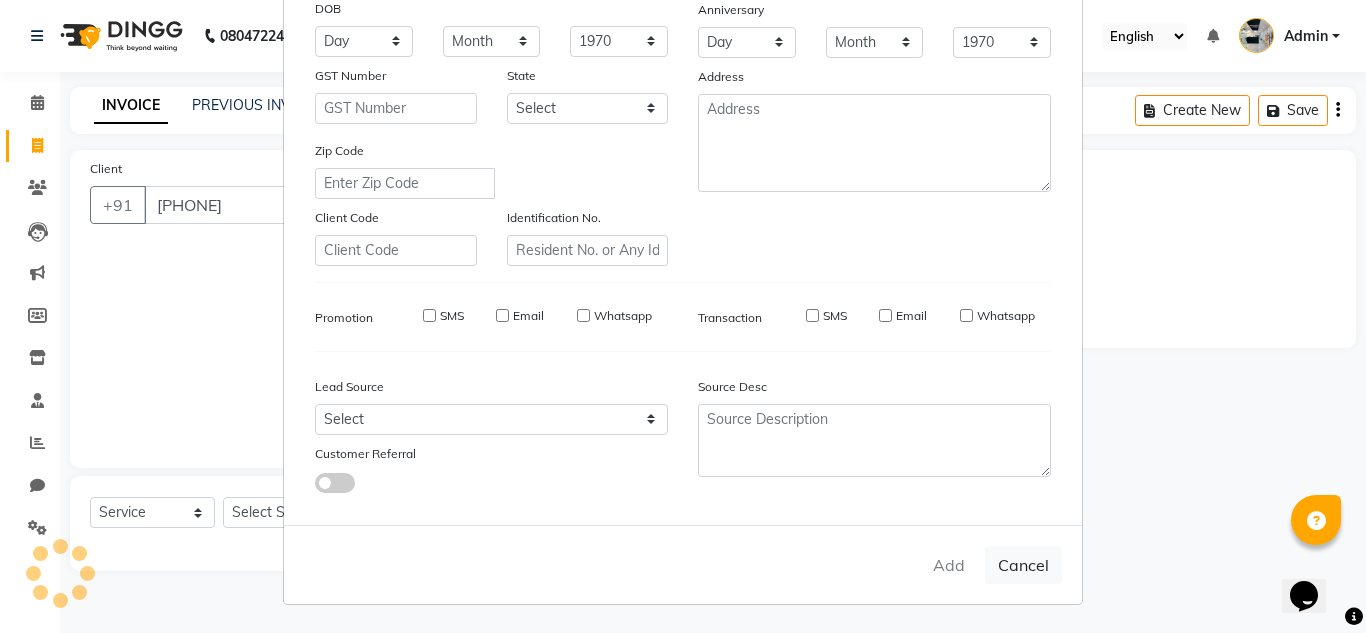 select 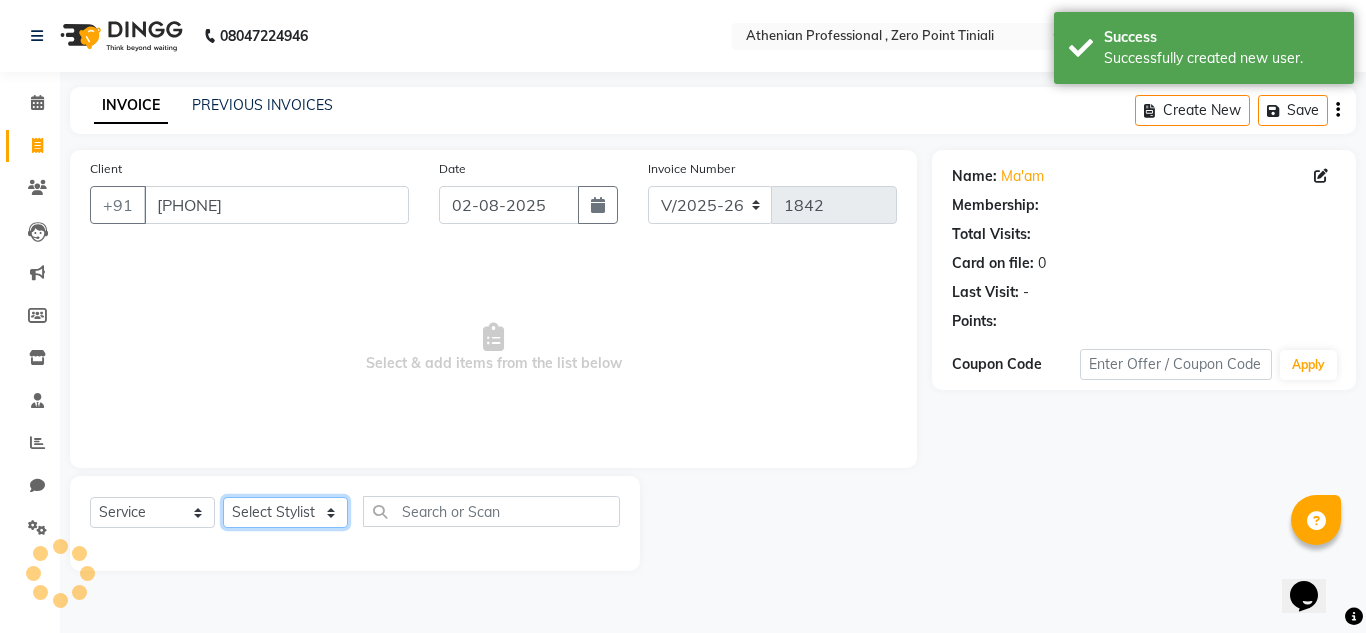 click on "Select Stylist Abin Mili Admin JAVED ANSARI KOLAM WANGSU KOSHEH BIHAM LINDUM NEME MAHINDRA BASUMATARY Manager MANJU MANHAM MINUKA CHETTRY NGAMNON RALONGHAM SHADAB KHAN SUMAN MAGAR SUMI BISWAS  SWAPNA DEVI CHETRY TAMCHI YAMA Toingam Jamikham YELLI LIKHA" 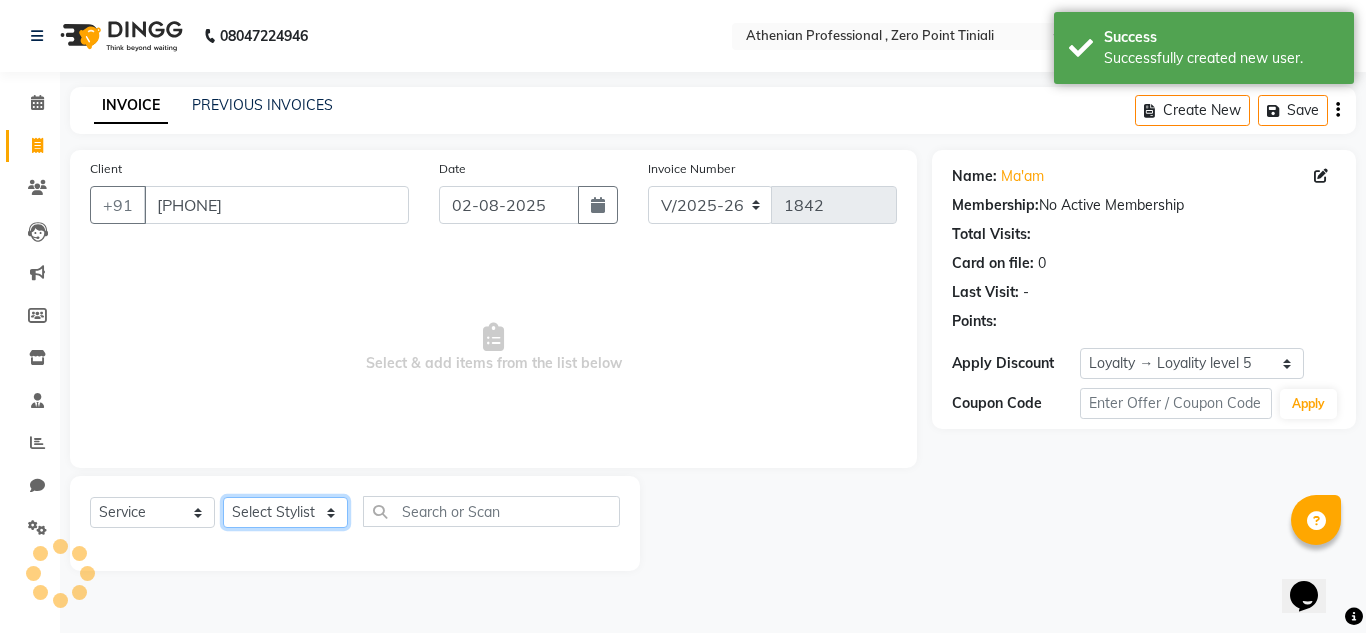 select on "80204" 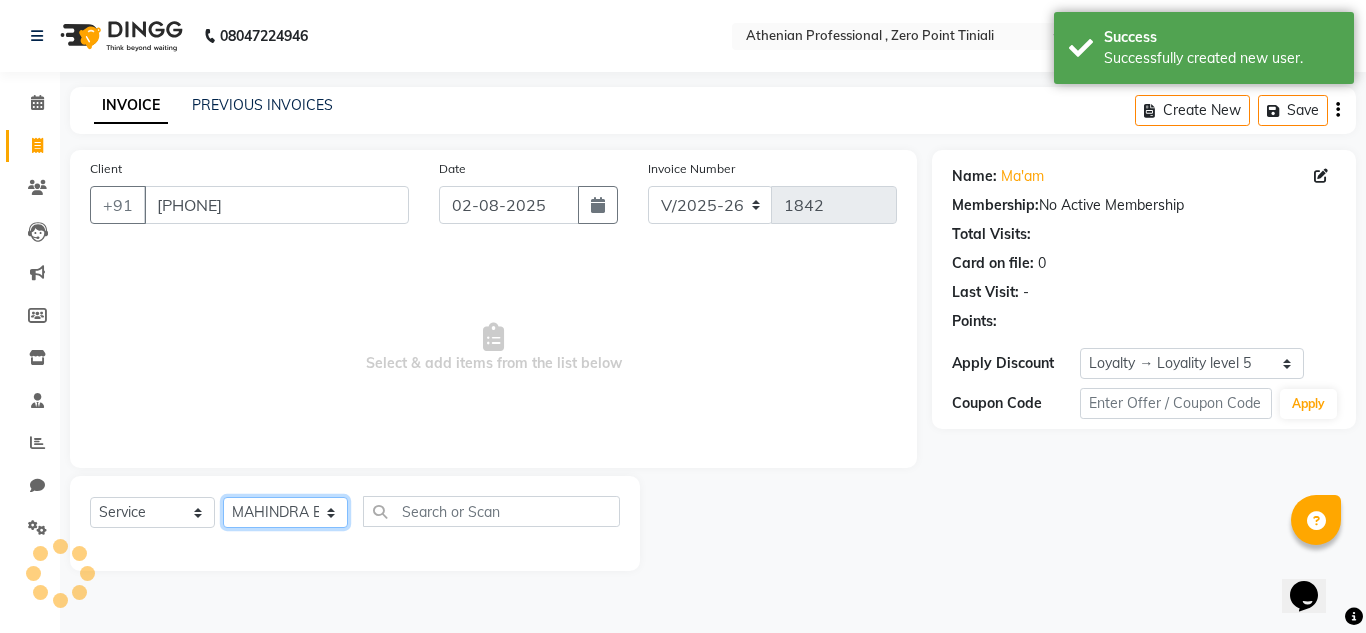 click on "Select Stylist Abin Mili Admin JAVED ANSARI KOLAM WANGSU KOSHEH BIHAM LINDUM NEME MAHINDRA BASUMATARY Manager MANJU MANHAM MINUKA CHETTRY NGAMNON RALONGHAM SHADAB KHAN SUMAN MAGAR SUMI BISWAS  SWAPNA DEVI CHETRY TAMCHI YAMA Toingam Jamikham YELLI LIKHA" 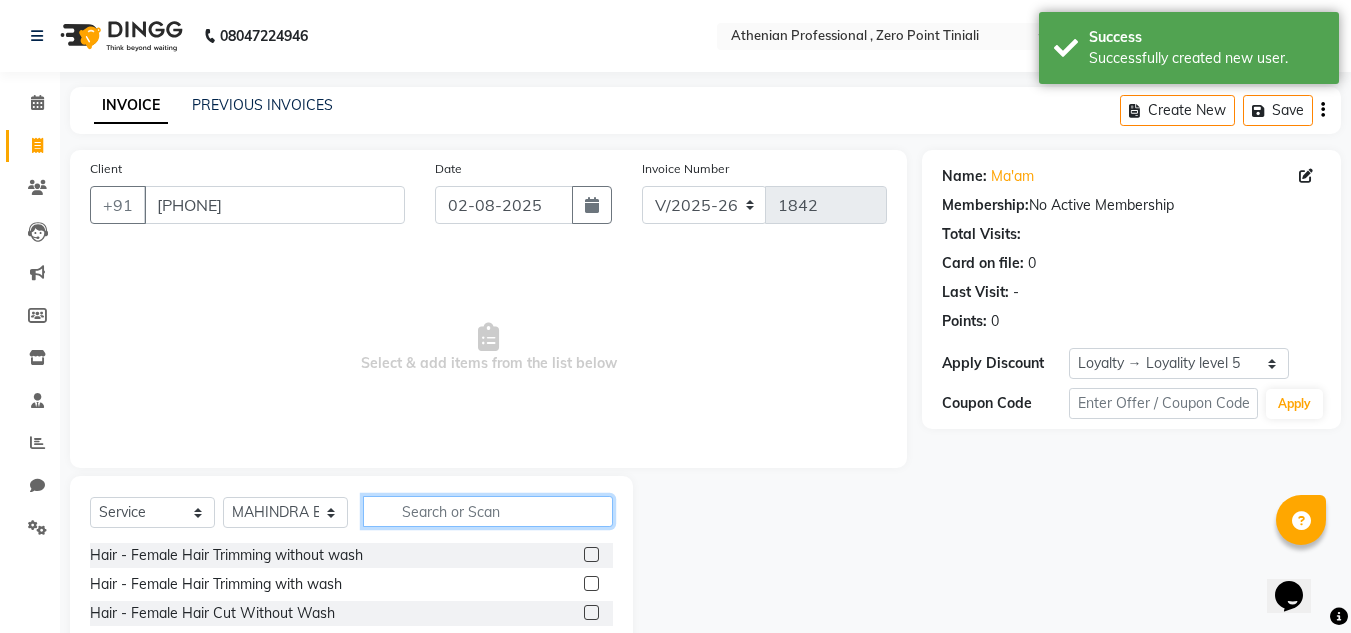 click 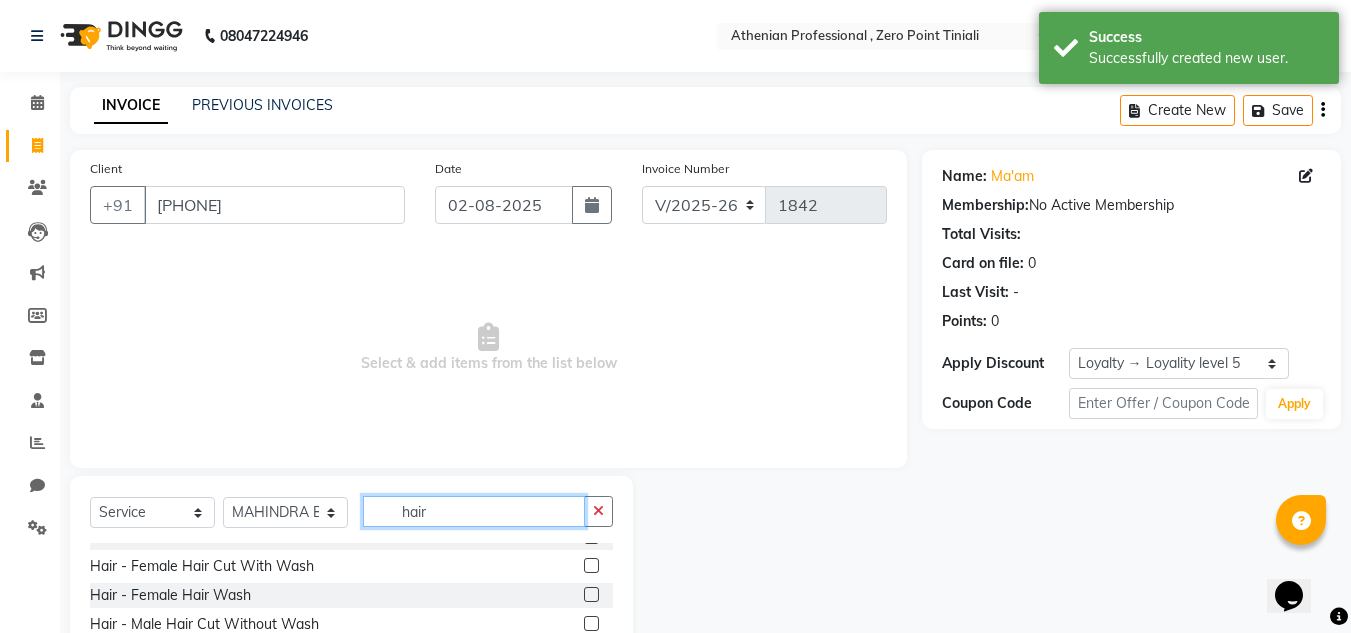 scroll, scrollTop: 78, scrollLeft: 0, axis: vertical 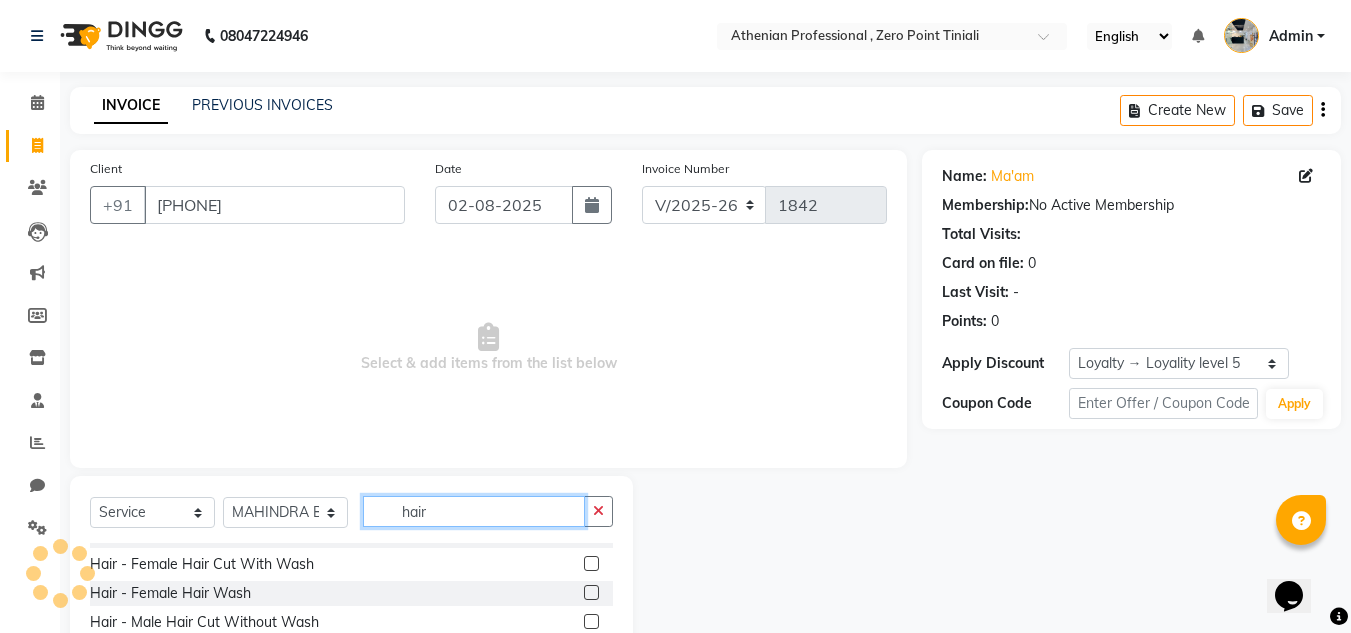 type on "hair" 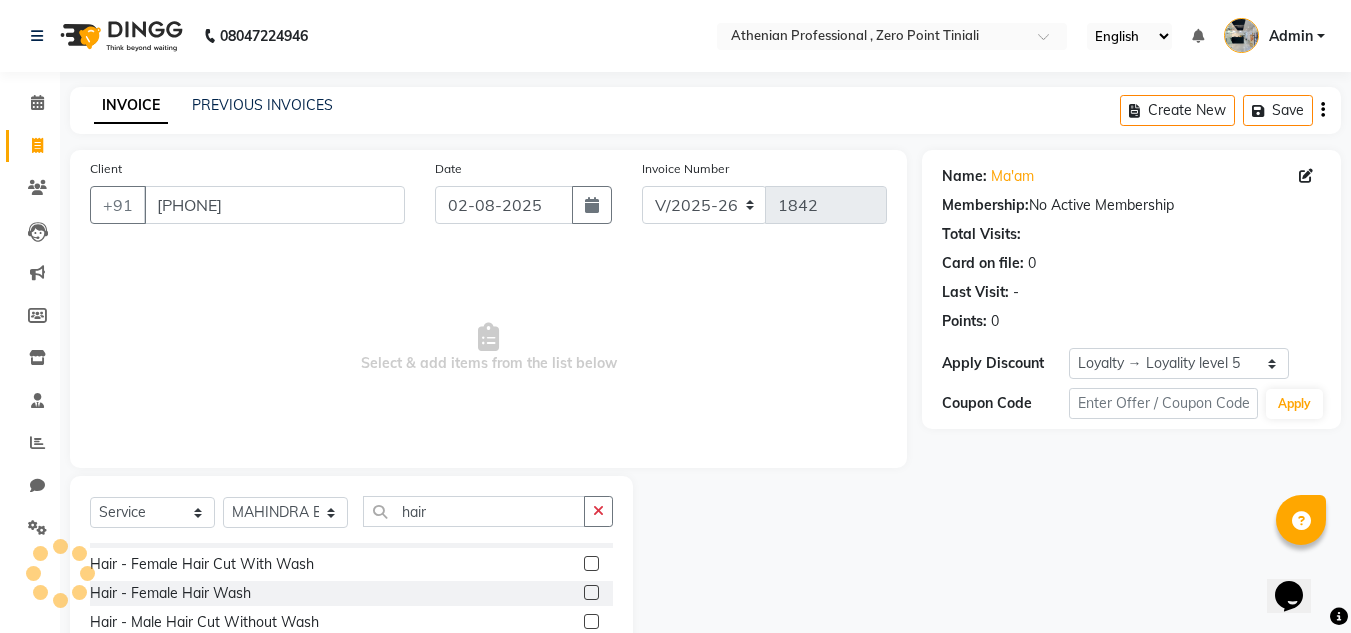 click on "Hair - Female Hair Wash" 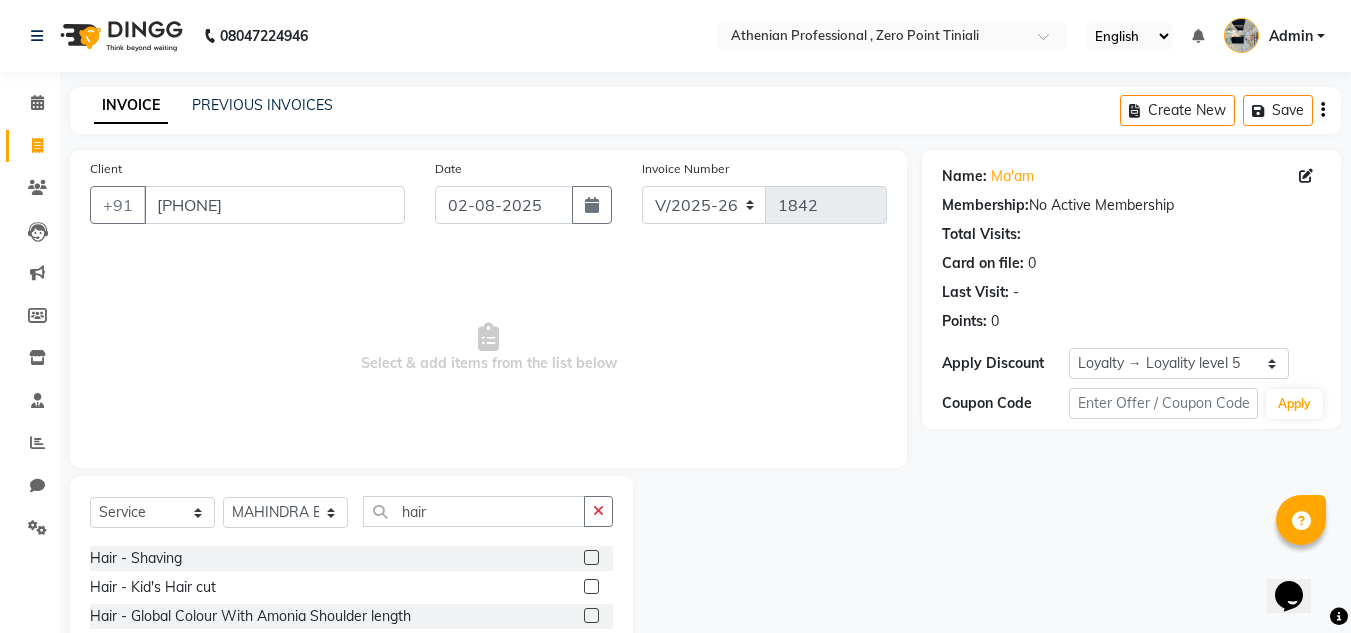scroll, scrollTop: 316, scrollLeft: 0, axis: vertical 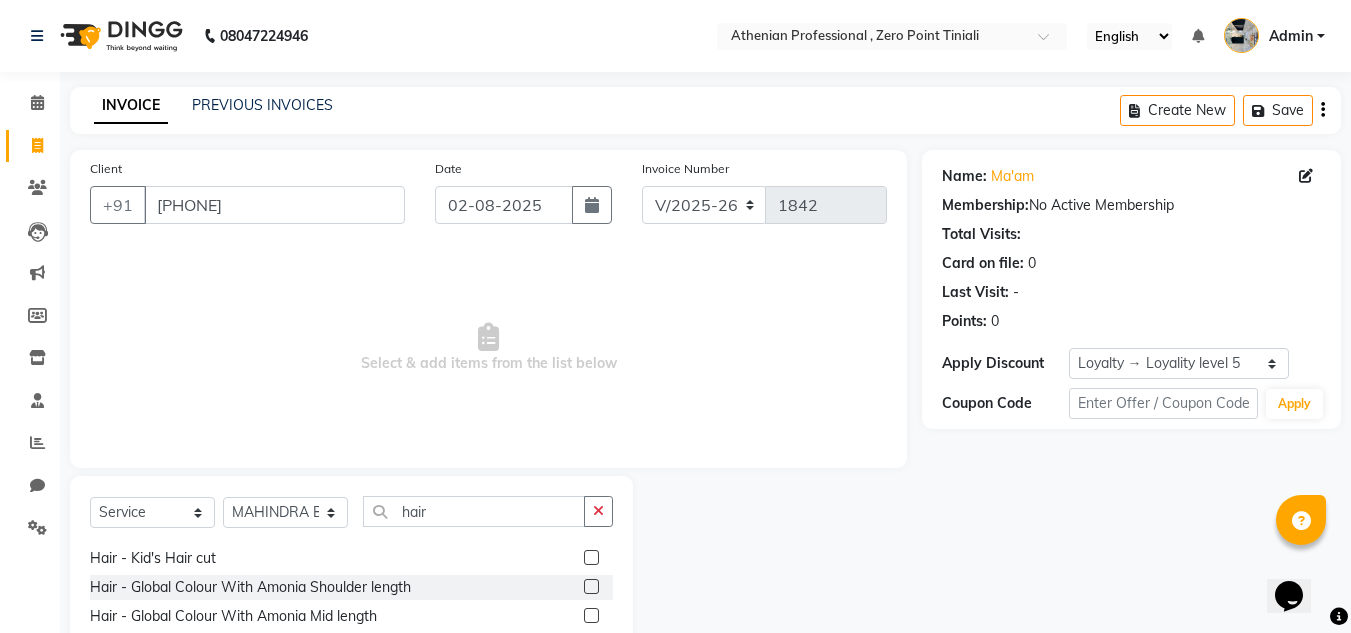 click 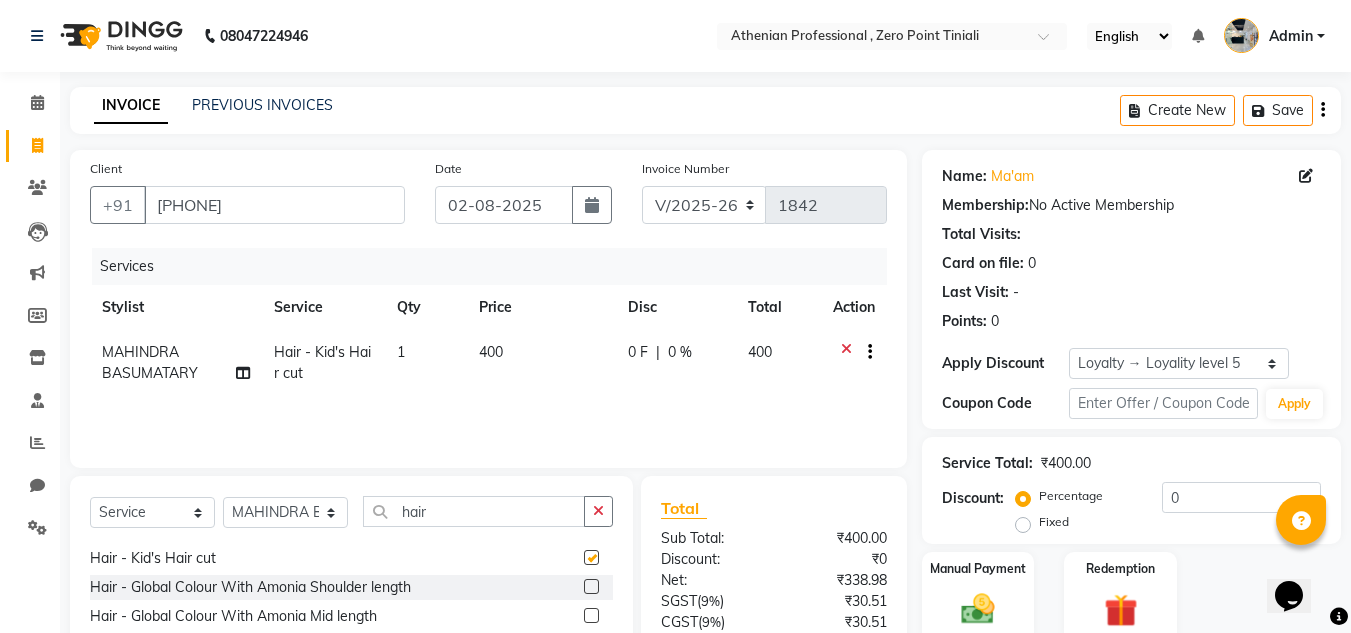 checkbox on "false" 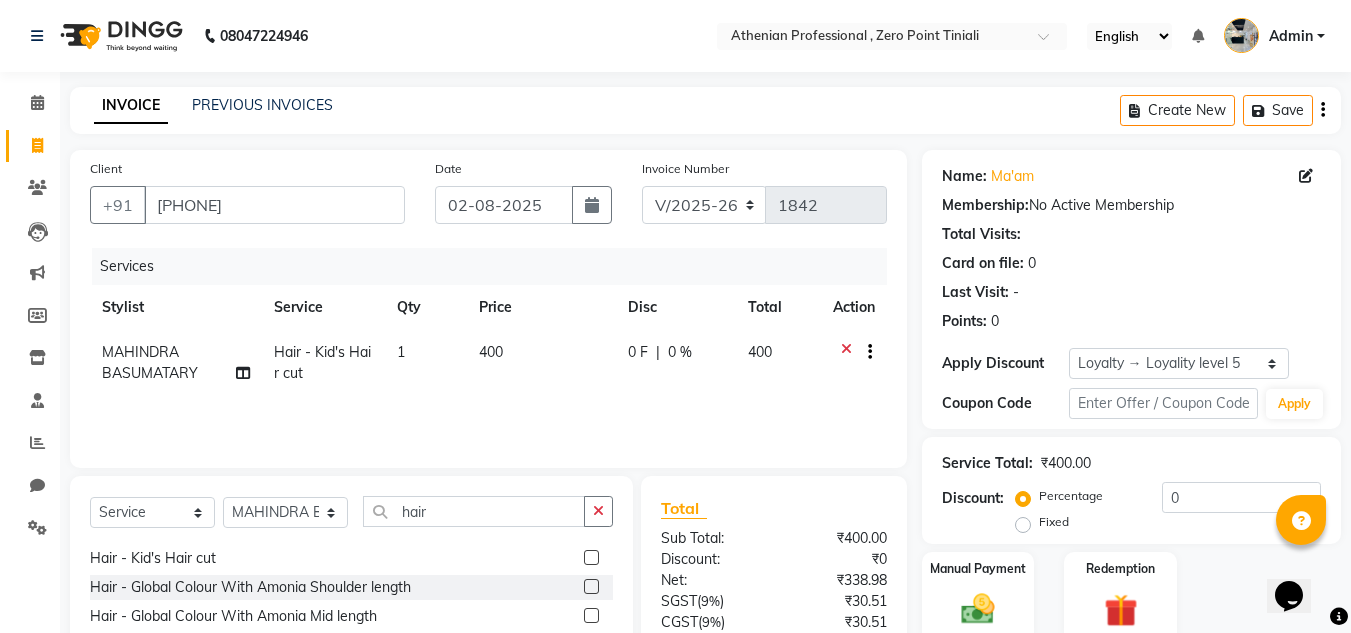 click on "400" 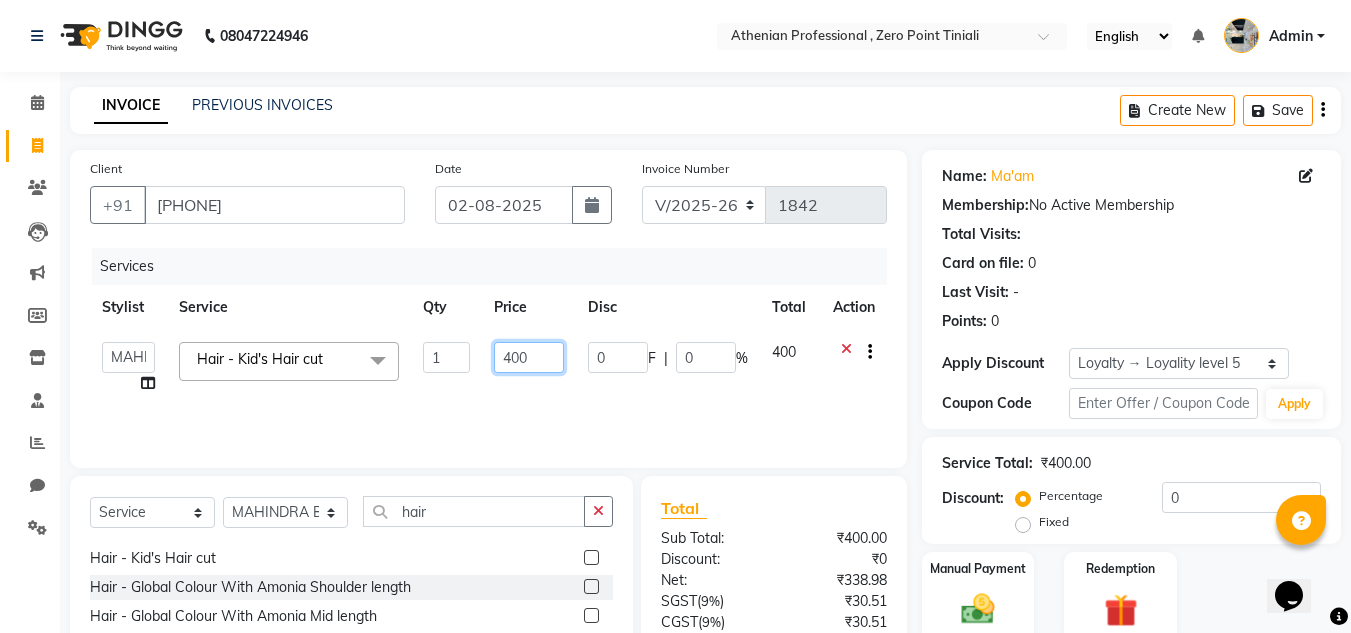 click on "400" 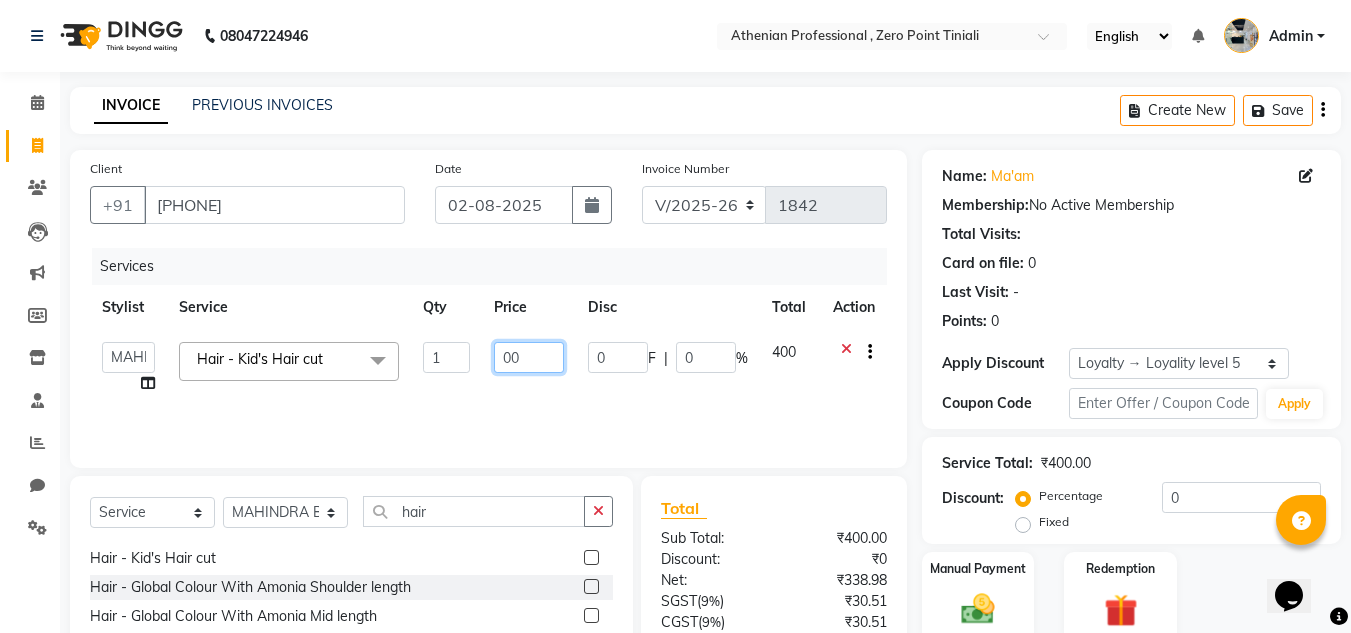 type on "500" 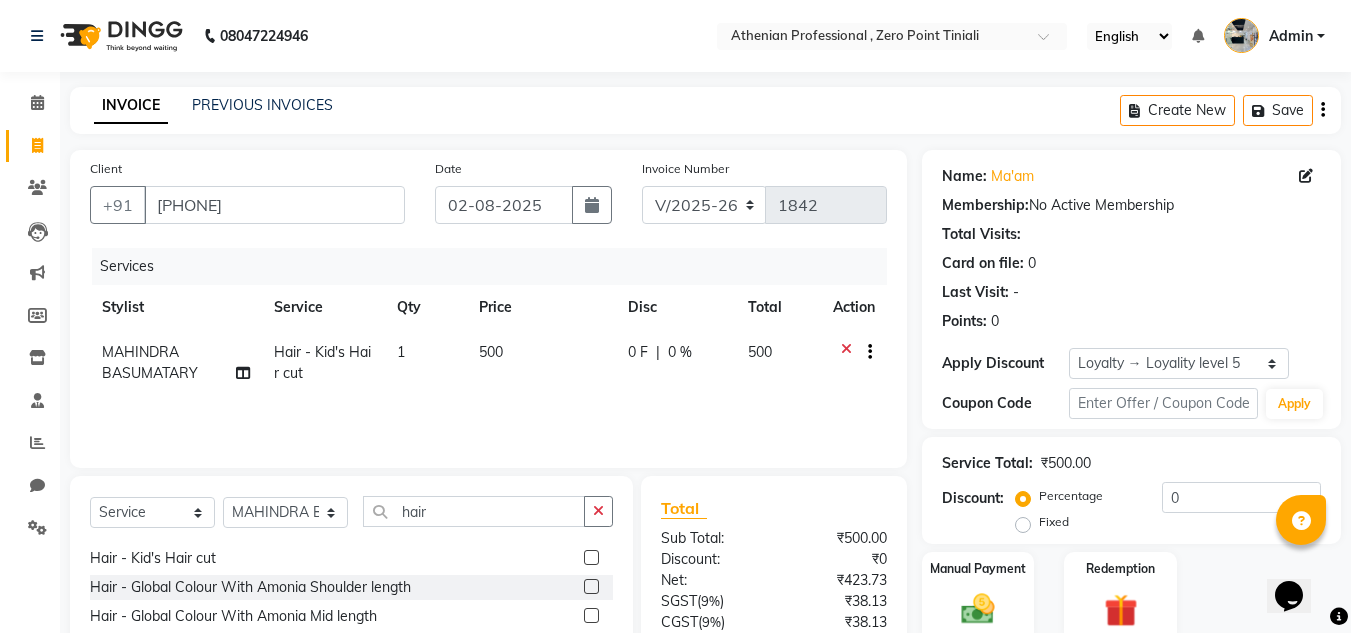click on "Services Stylist Service Qty Price Disc Total Action [NAME] [NAME] Hair - Kid's Hair cut 1 500 0 F | 0 % 500" 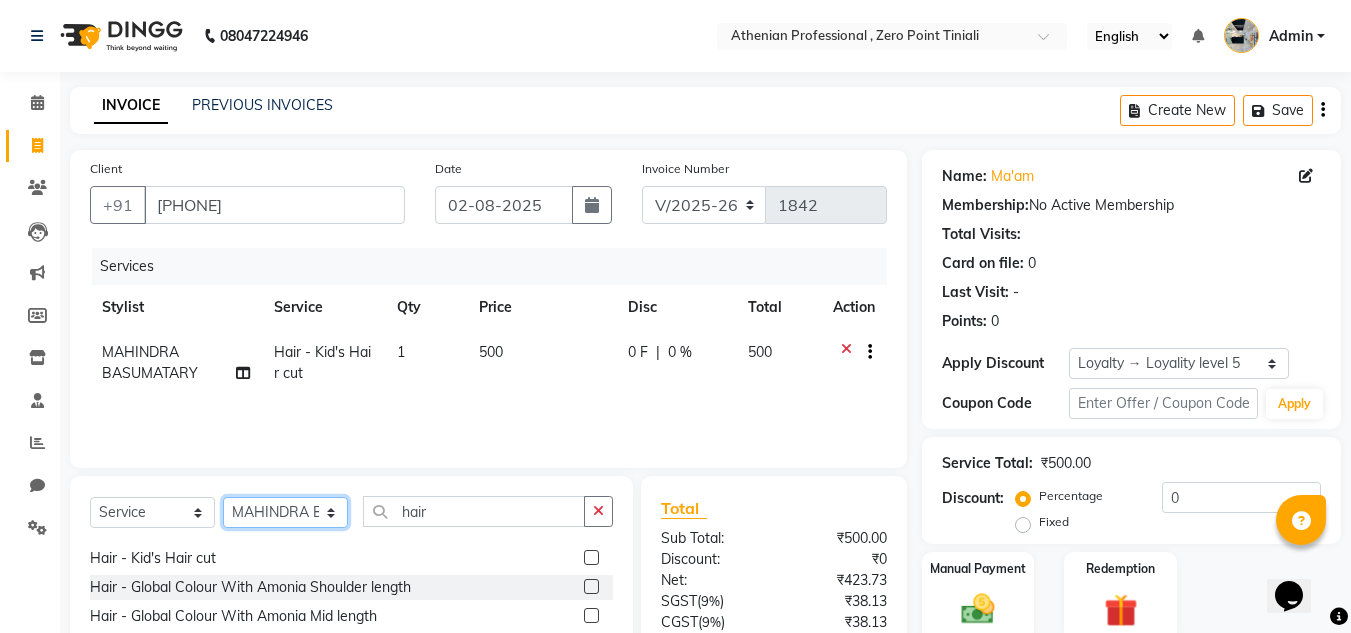 click on "Select Stylist Abin Mili Admin JAVED ANSARI KOLAM WANGSU KOSHEH BIHAM LINDUM NEME MAHINDRA BASUMATARY Manager MANJU MANHAM MINUKA CHETTRY NGAMNON RALONGHAM SHADAB KHAN SUMAN MAGAR SUMI BISWAS  SWAPNA DEVI CHETRY TAMCHI YAMA Toingam Jamikham YELLI LIKHA" 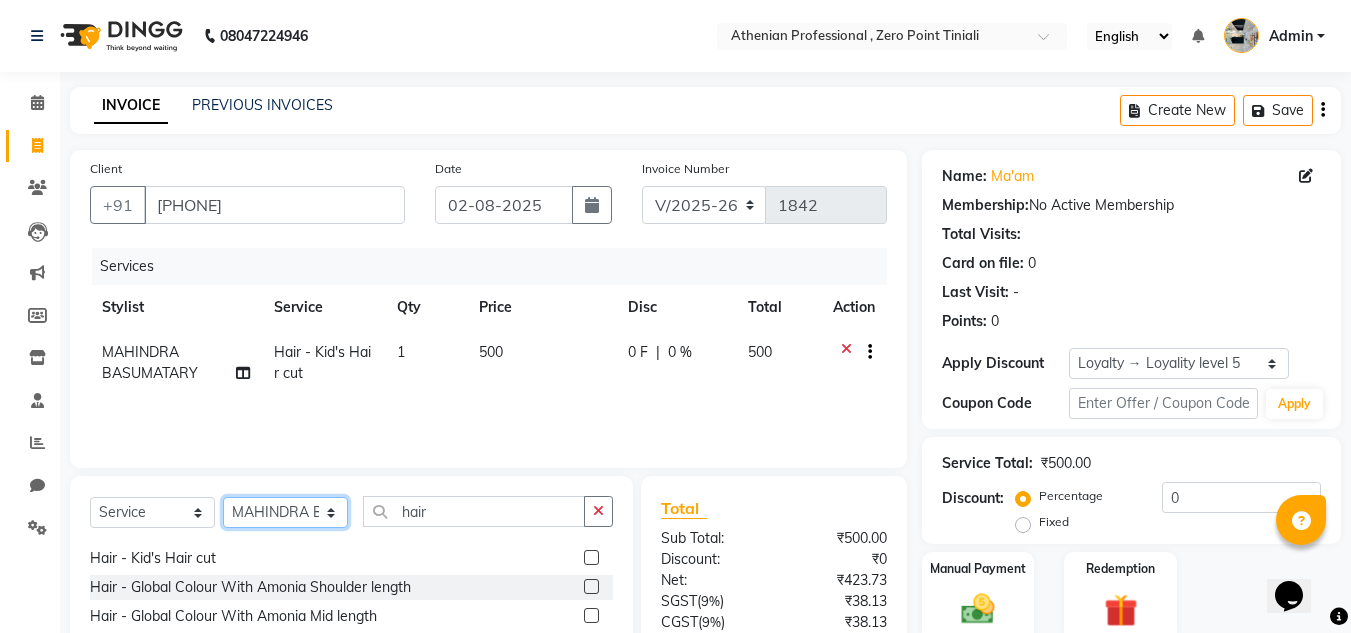 select on "80203" 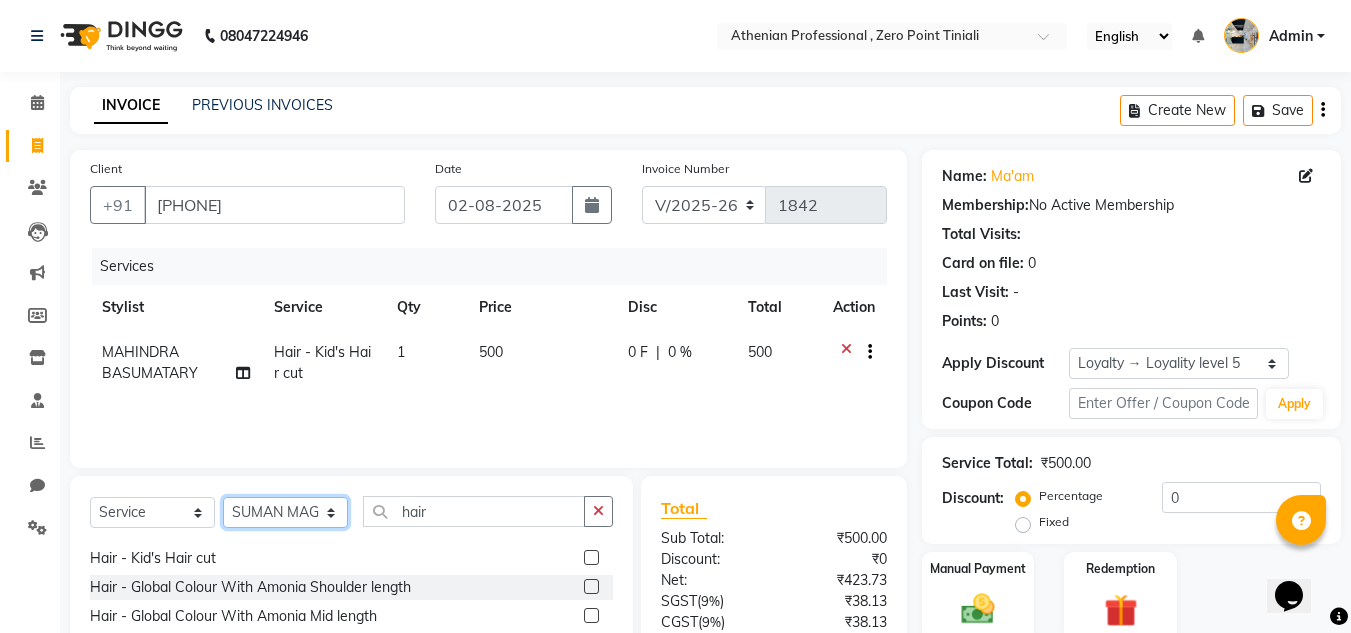 click on "Select Stylist Abin Mili Admin JAVED ANSARI KOLAM WANGSU KOSHEH BIHAM LINDUM NEME MAHINDRA BASUMATARY Manager MANJU MANHAM MINUKA CHETTRY NGAMNON RALONGHAM SHADAB KHAN SUMAN MAGAR SUMI BISWAS  SWAPNA DEVI CHETRY TAMCHI YAMA Toingam Jamikham YELLI LIKHA" 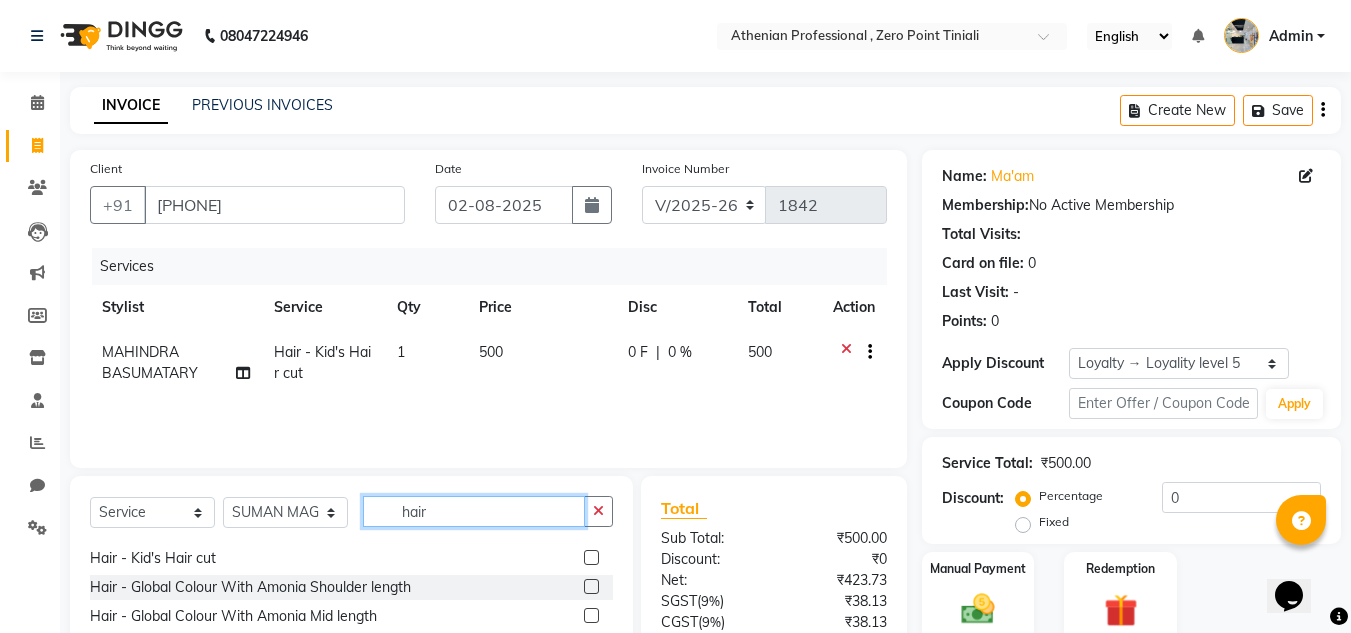 click on "hair" 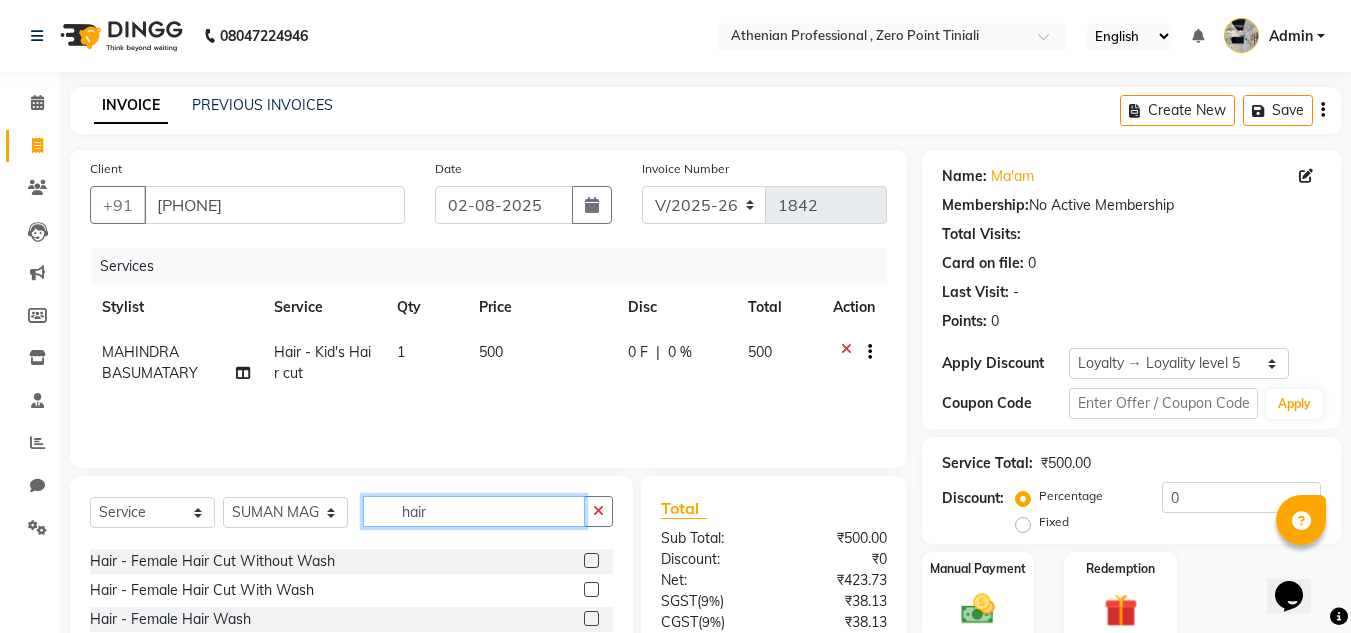 scroll, scrollTop: 51, scrollLeft: 0, axis: vertical 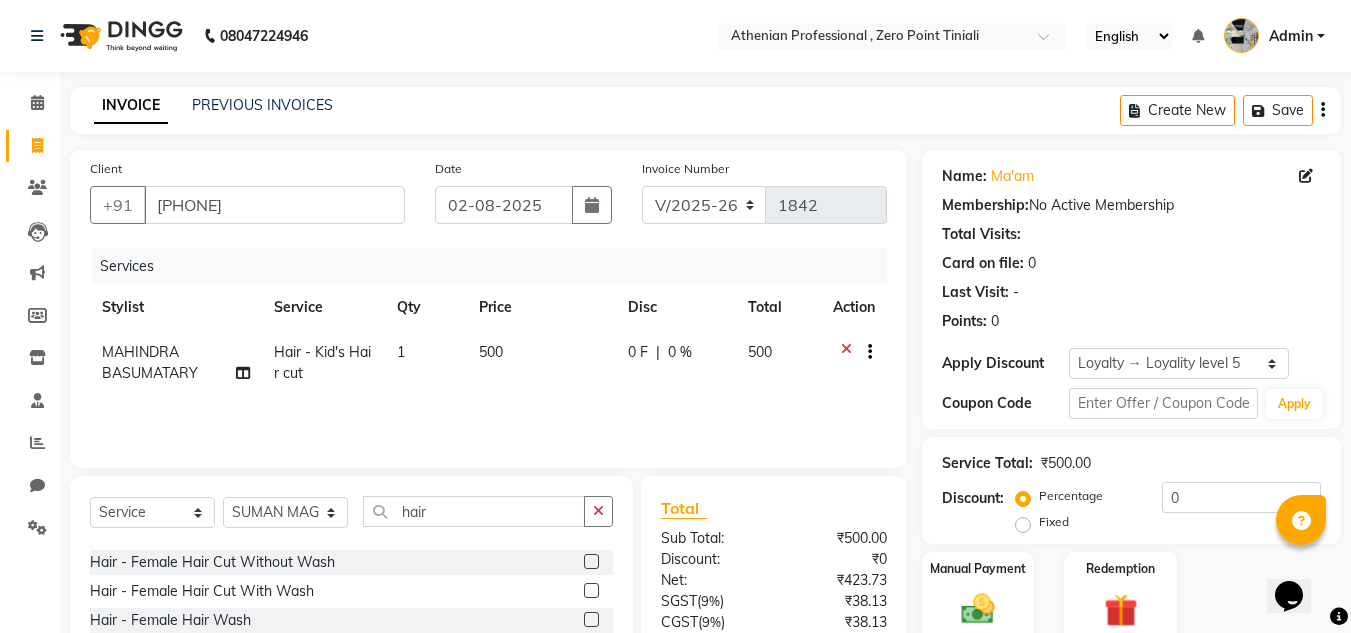 click 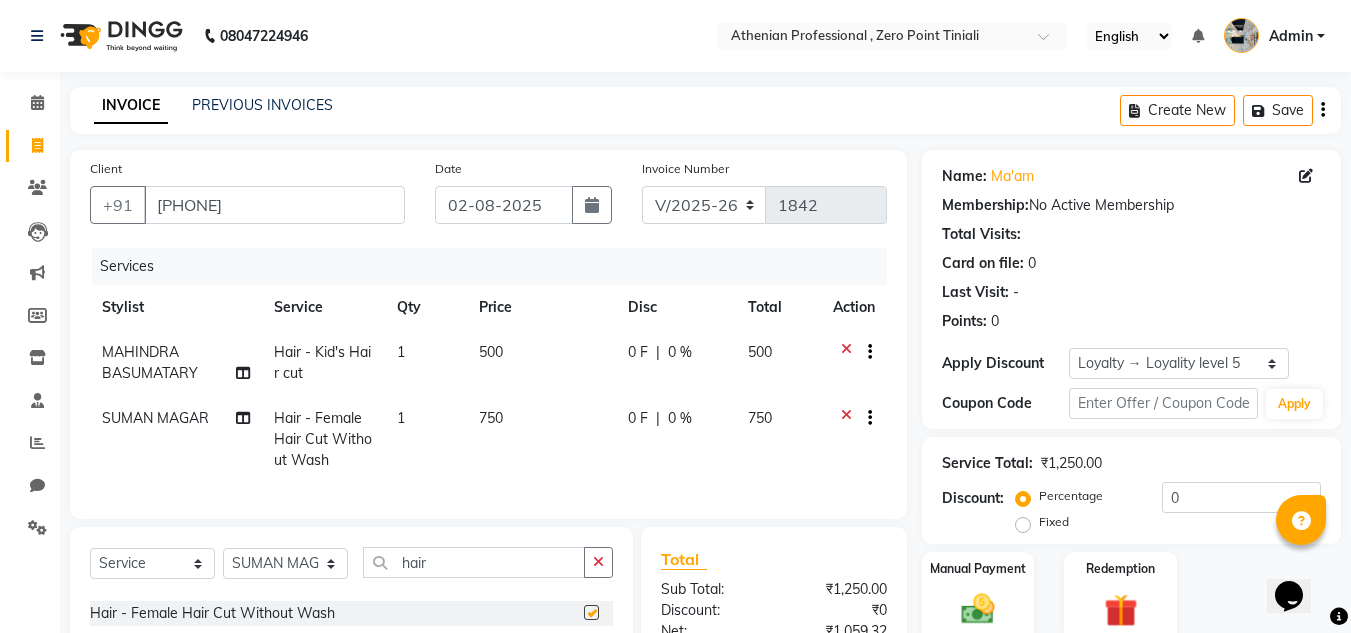 checkbox on "false" 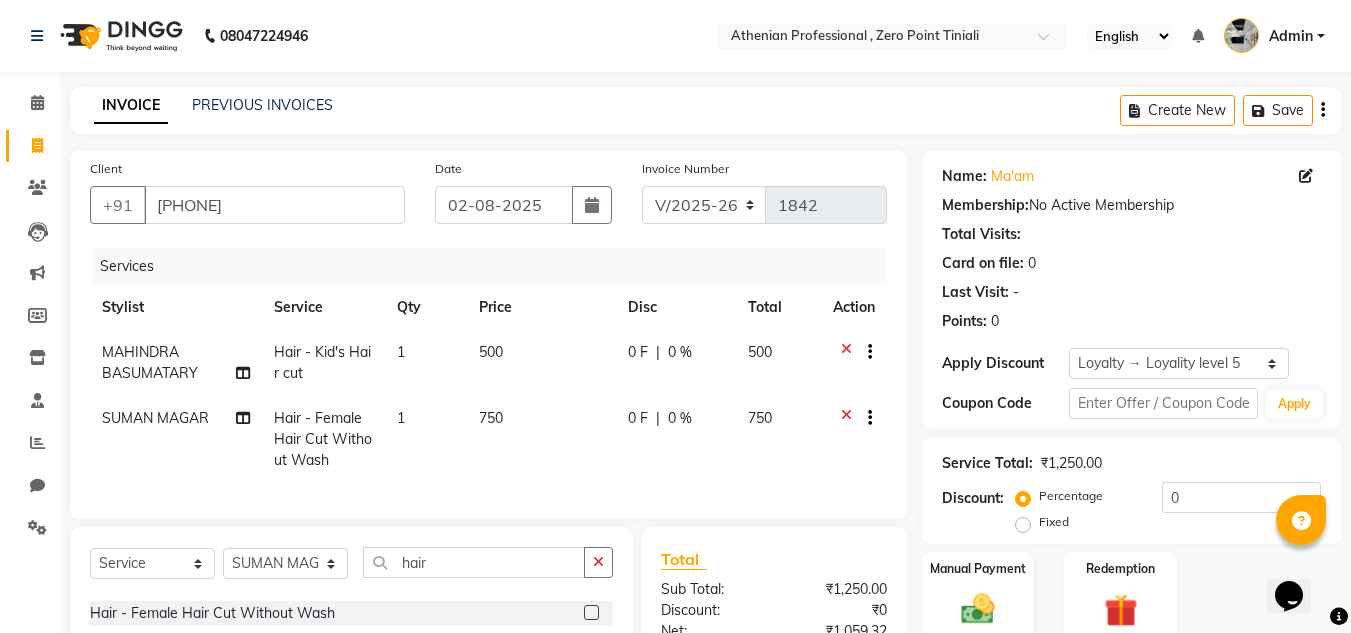 scroll, scrollTop: 184, scrollLeft: 0, axis: vertical 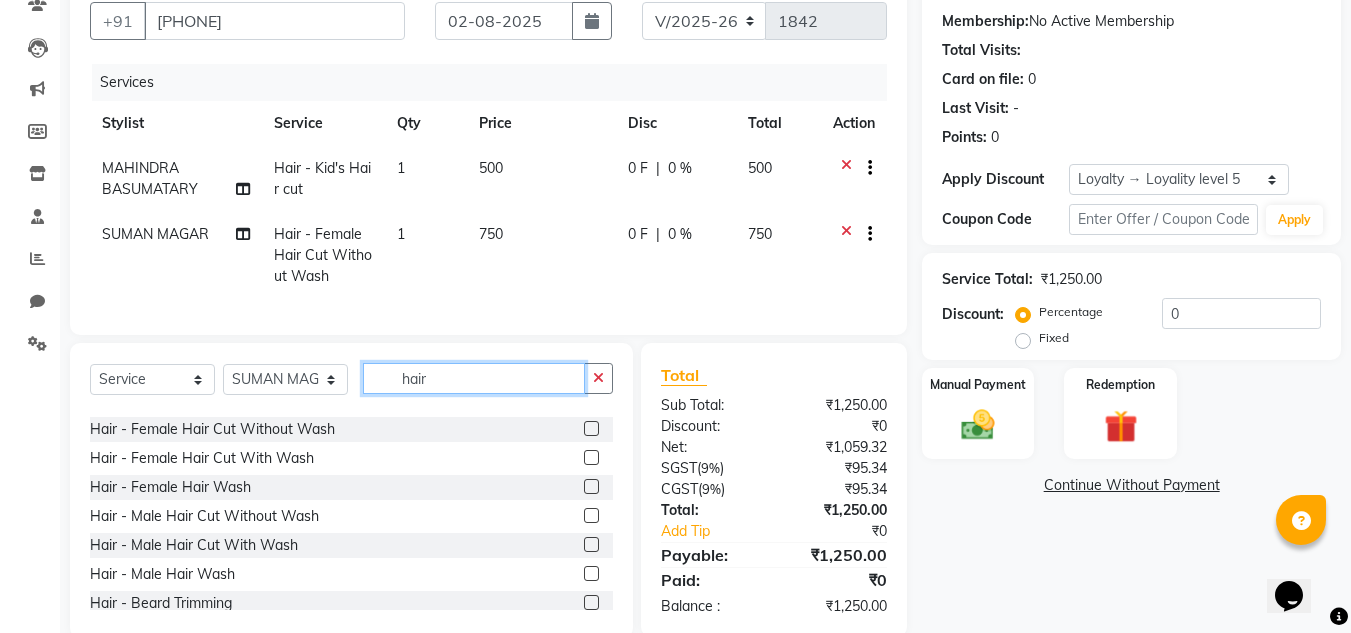 click on "hair" 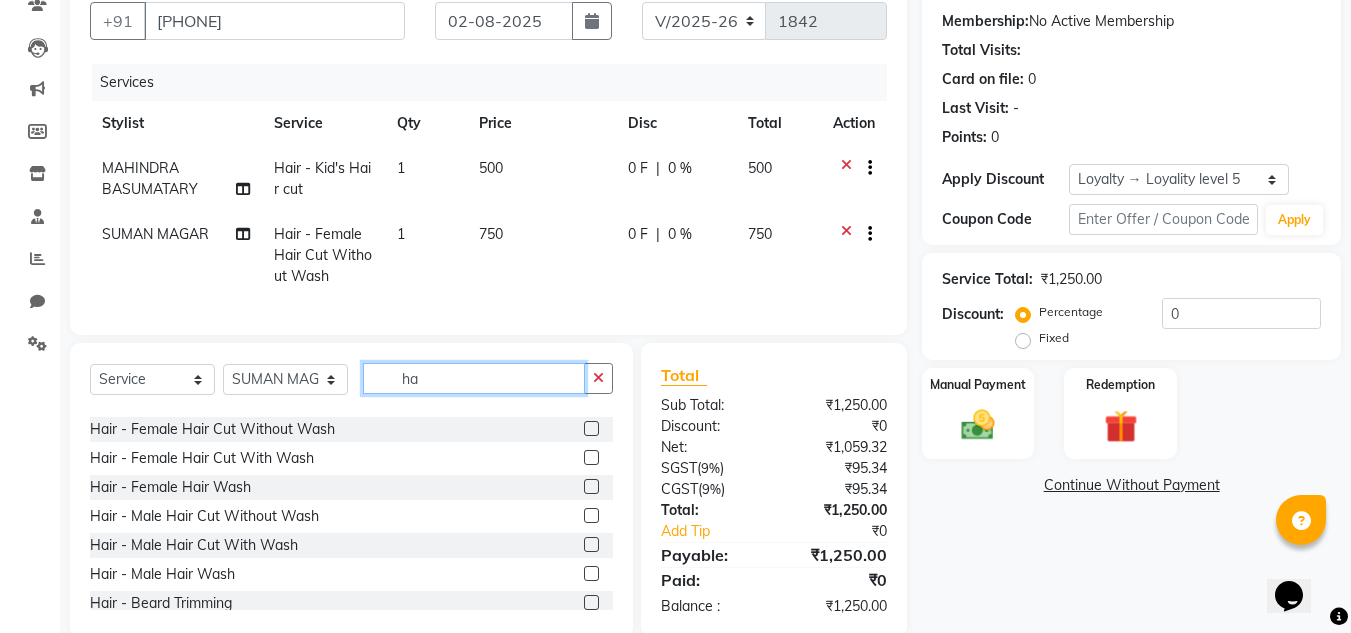 type on "h" 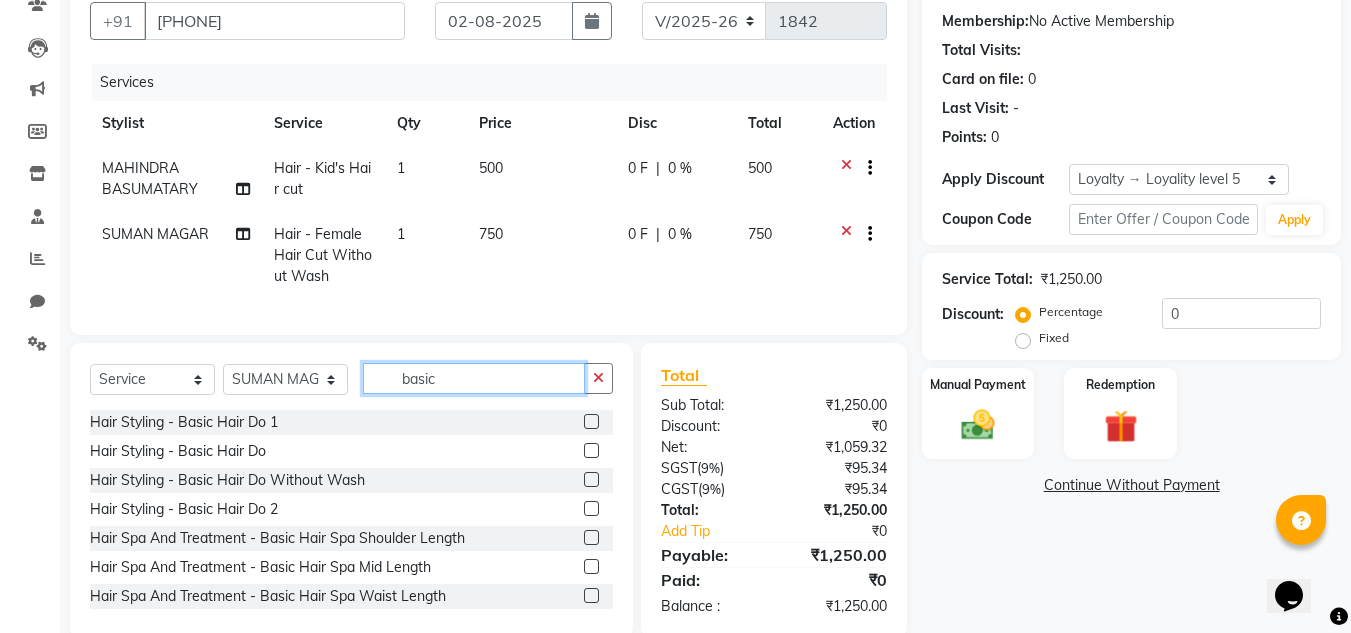 scroll, scrollTop: 3, scrollLeft: 0, axis: vertical 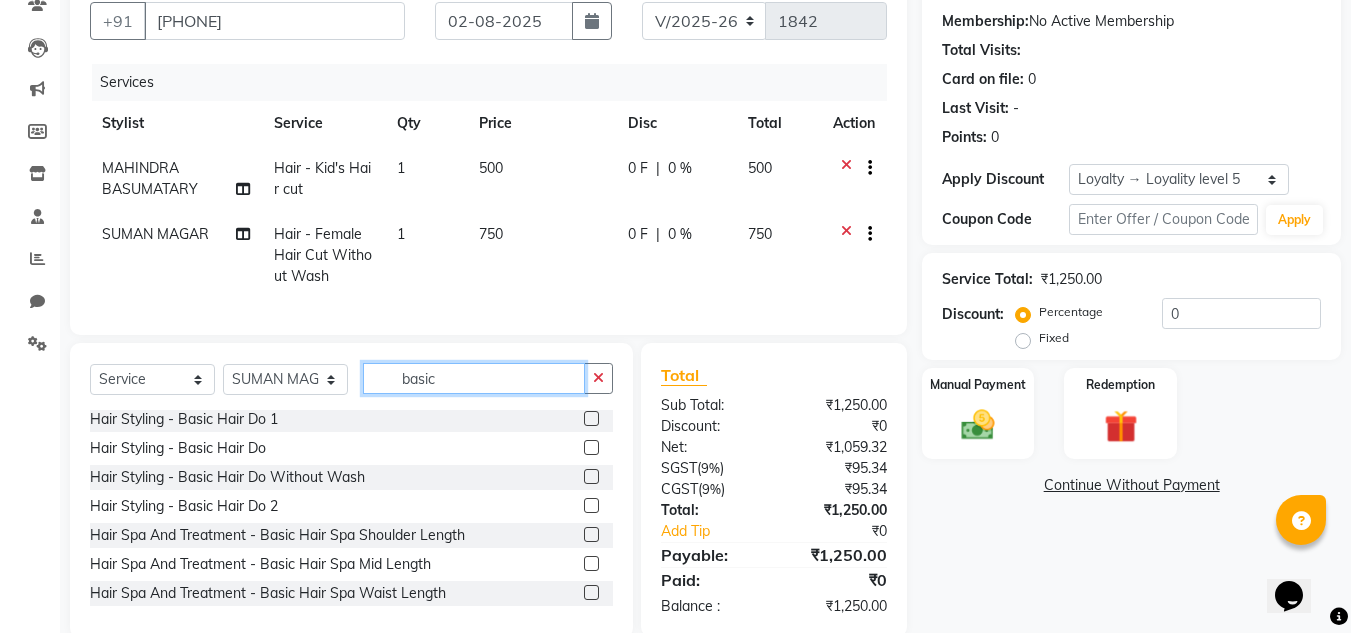 type on "basic" 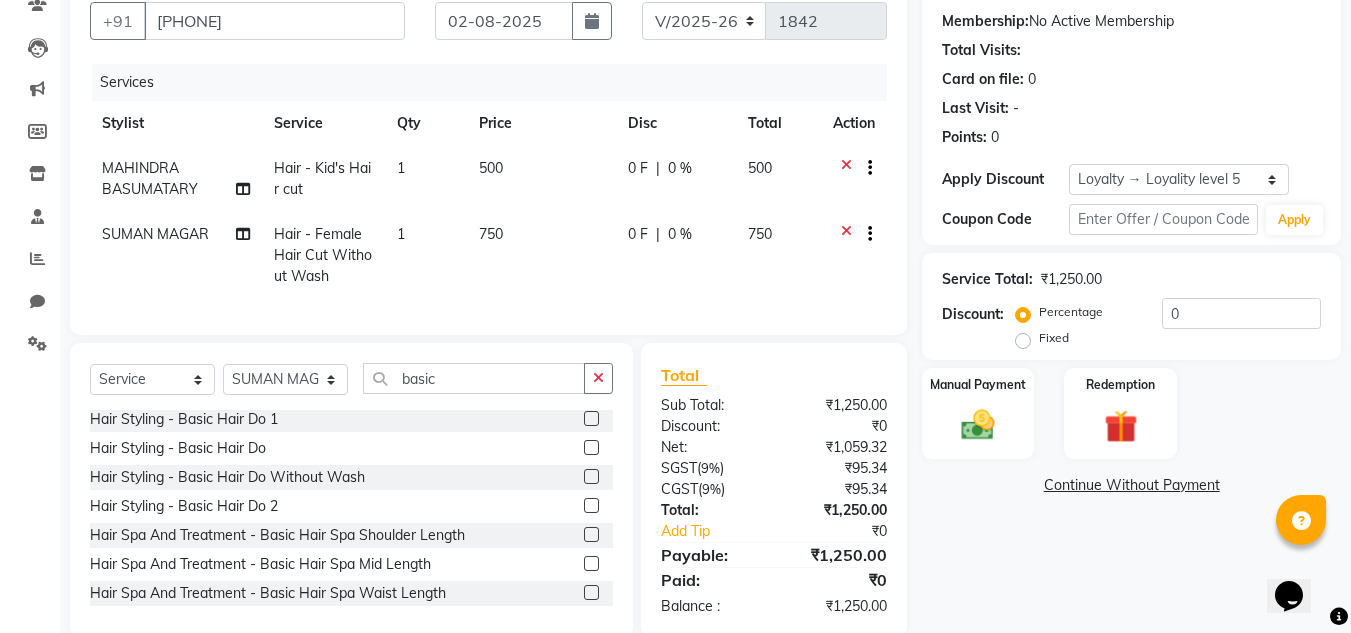 click 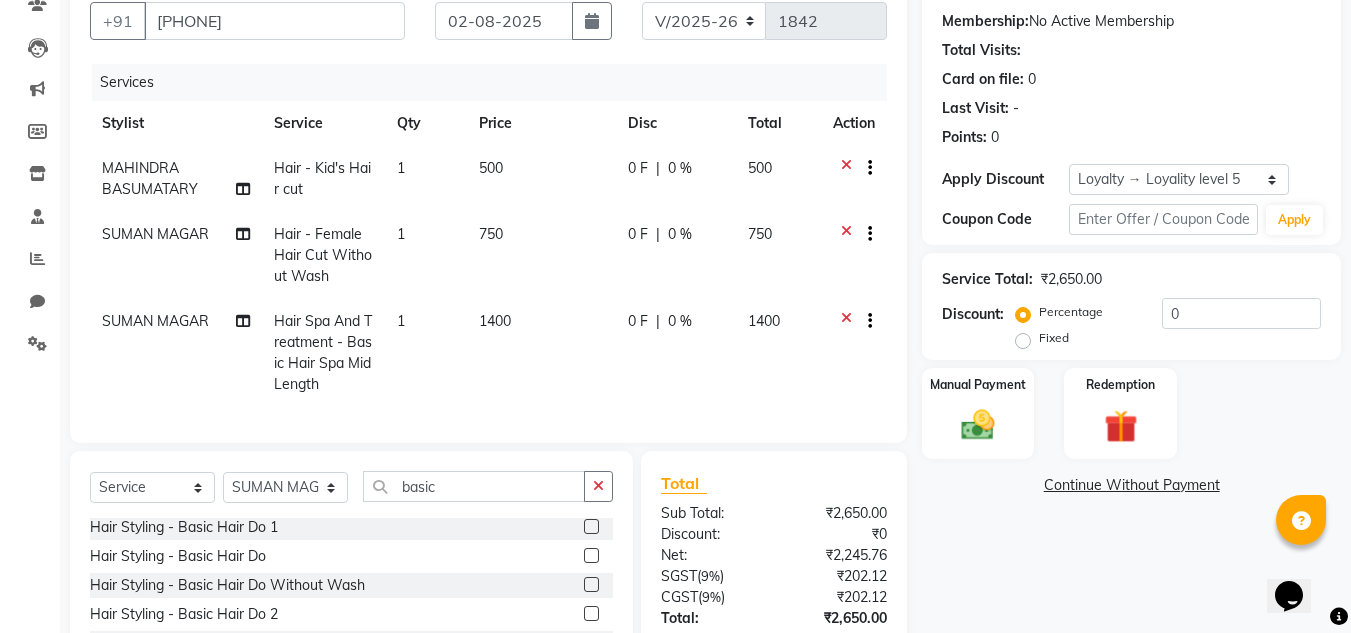 checkbox on "false" 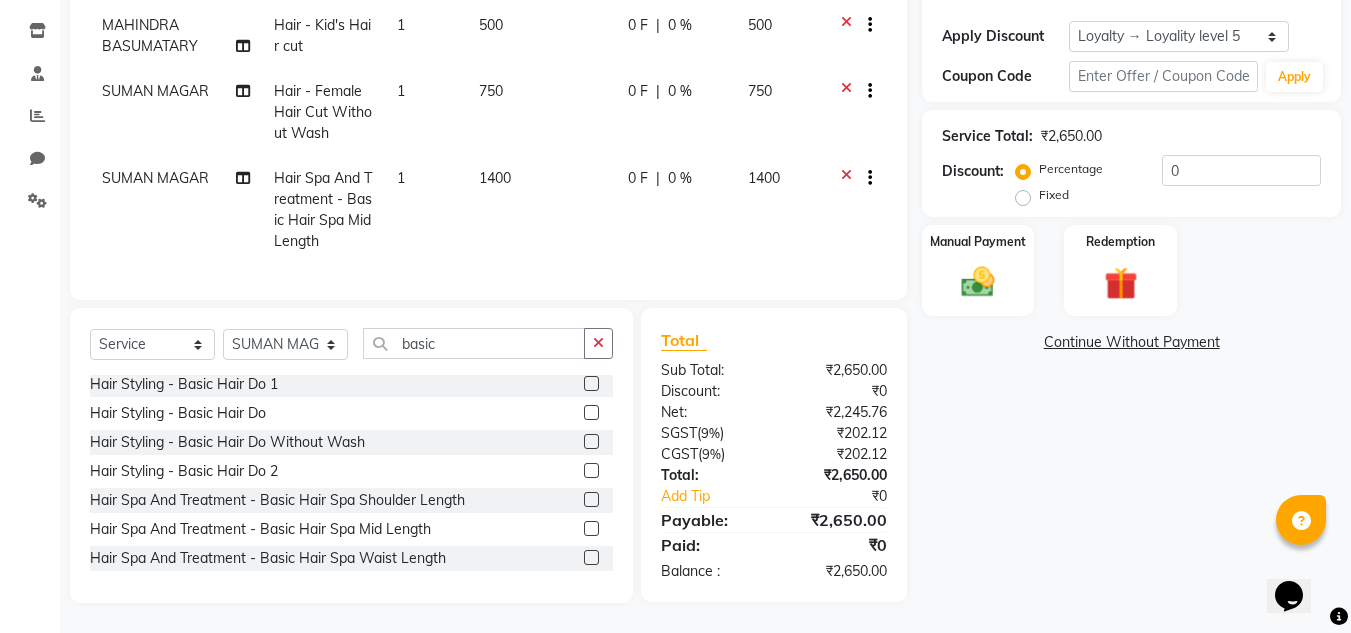 scroll, scrollTop: 193, scrollLeft: 0, axis: vertical 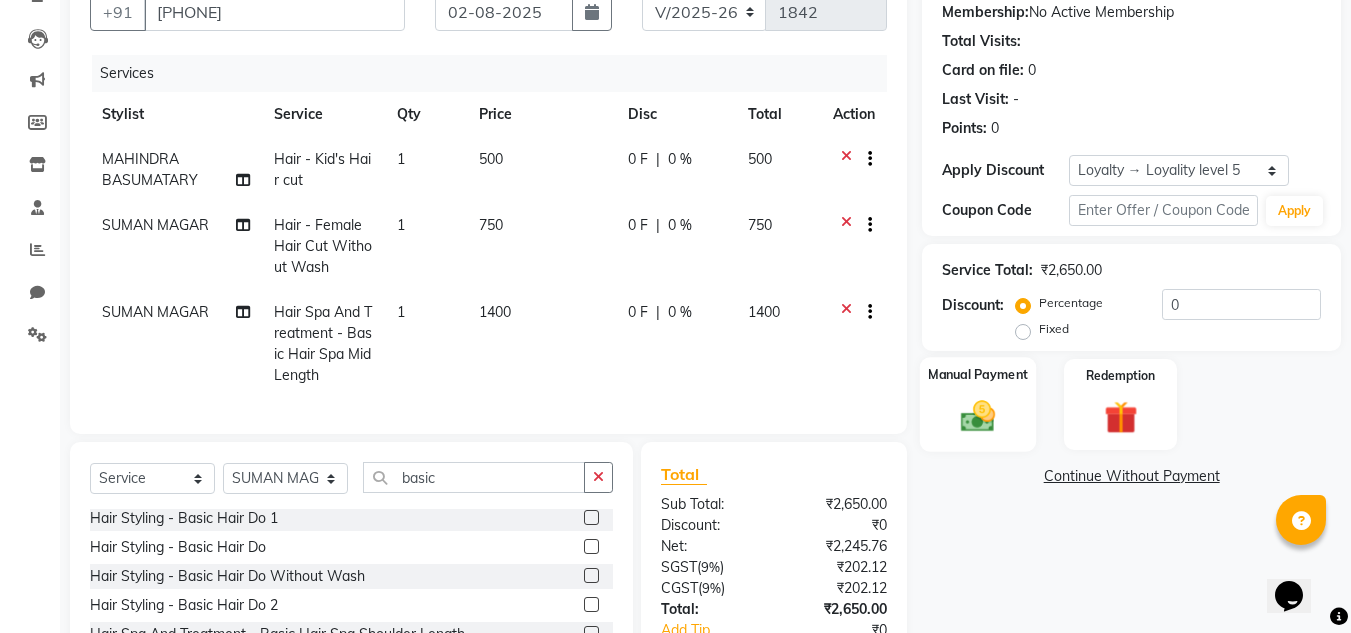 click 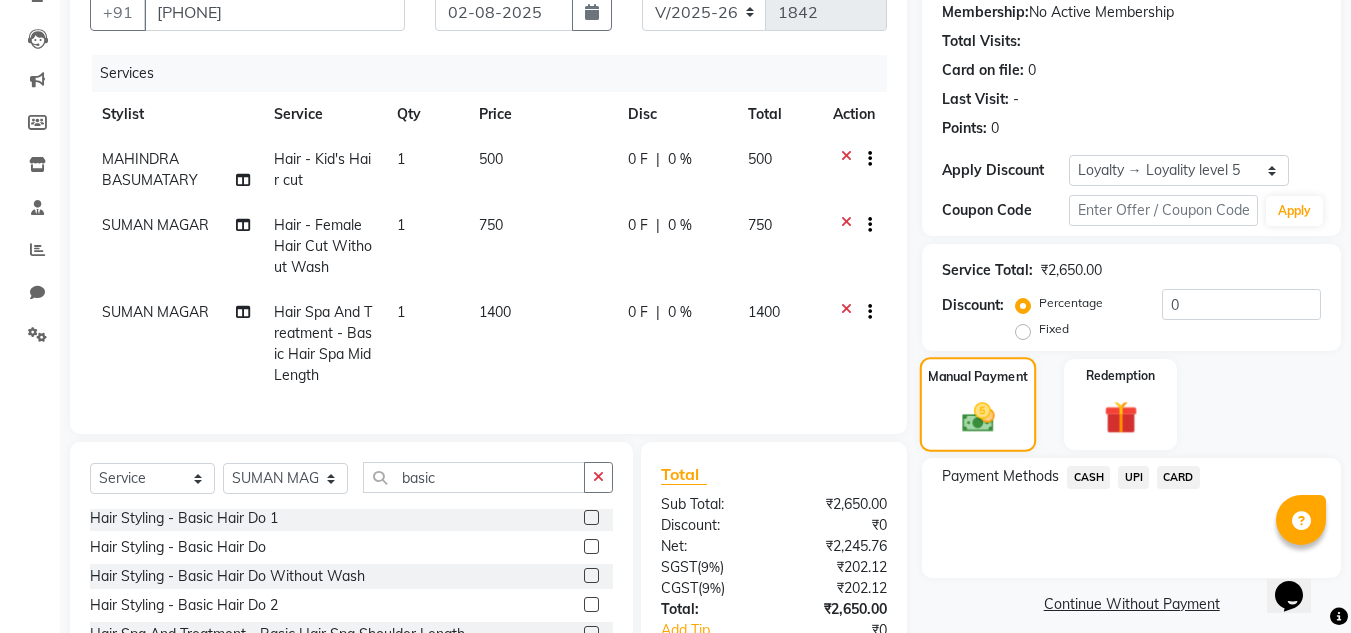 scroll, scrollTop: 342, scrollLeft: 0, axis: vertical 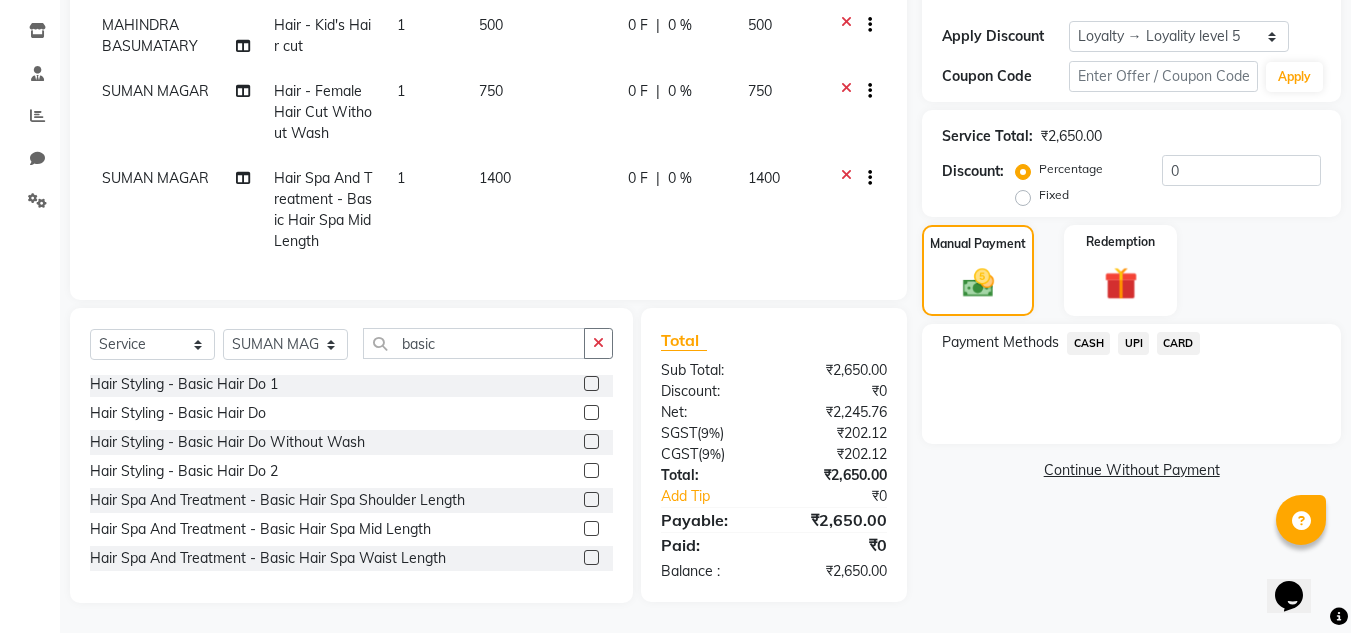 click on "UPI" 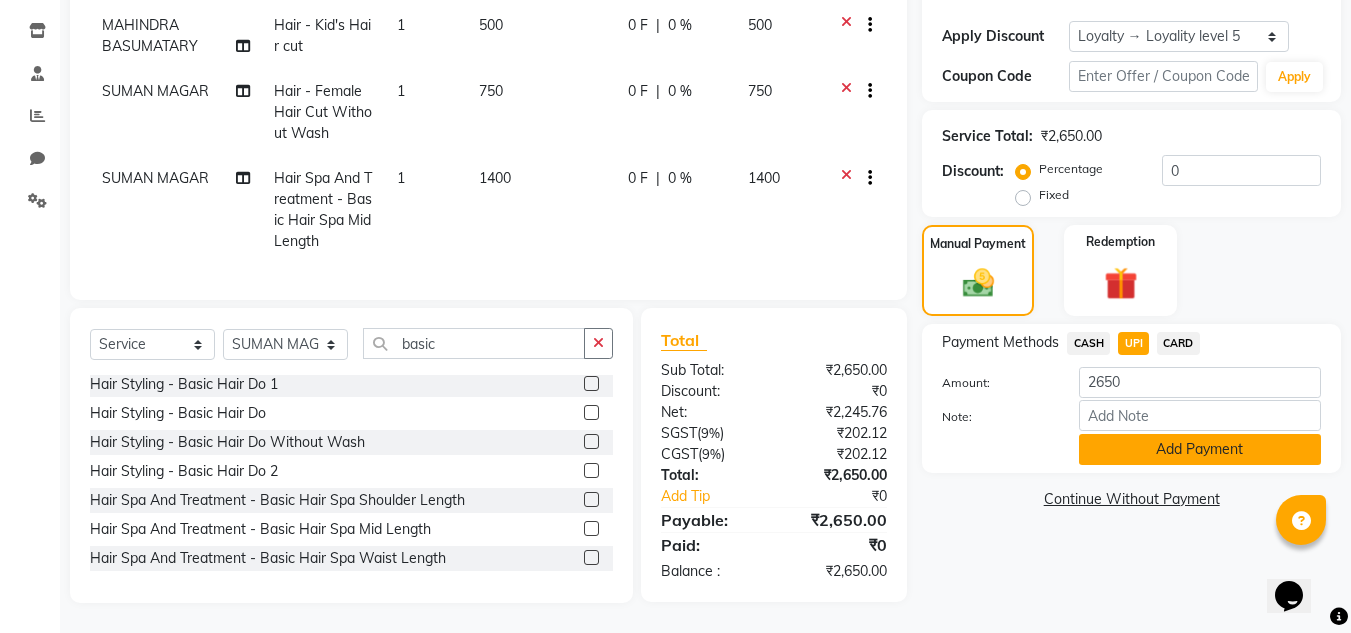 click on "Add Payment" 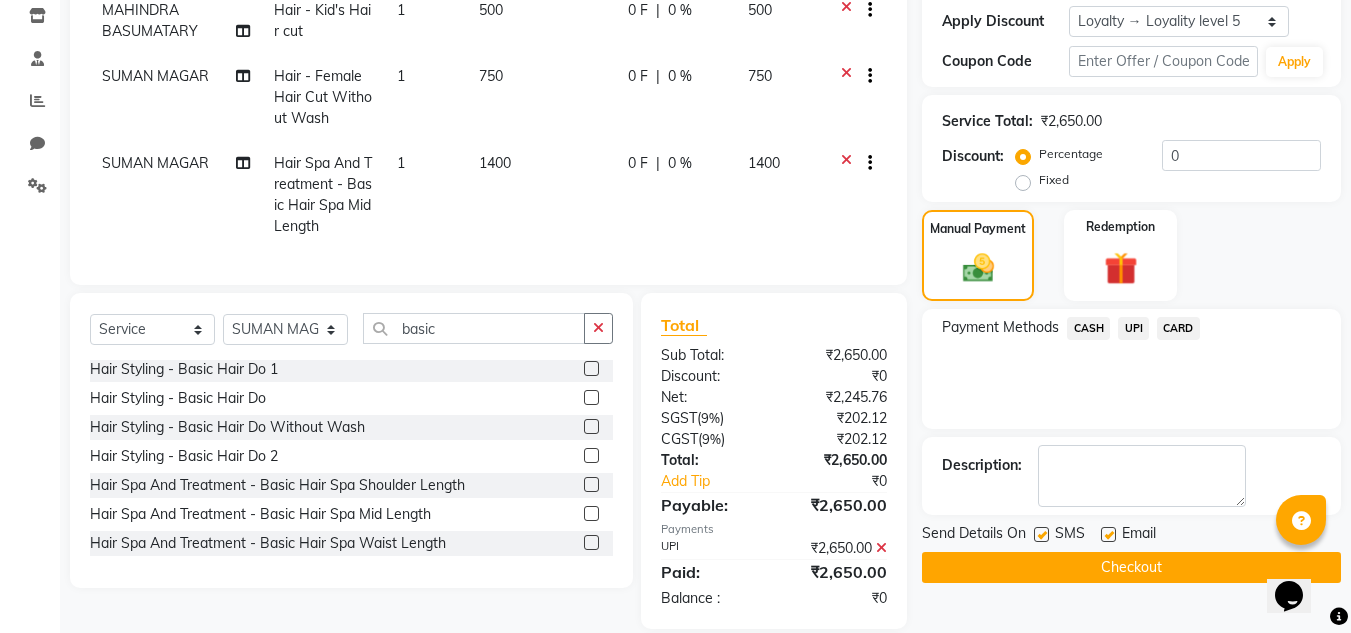scroll, scrollTop: 461, scrollLeft: 0, axis: vertical 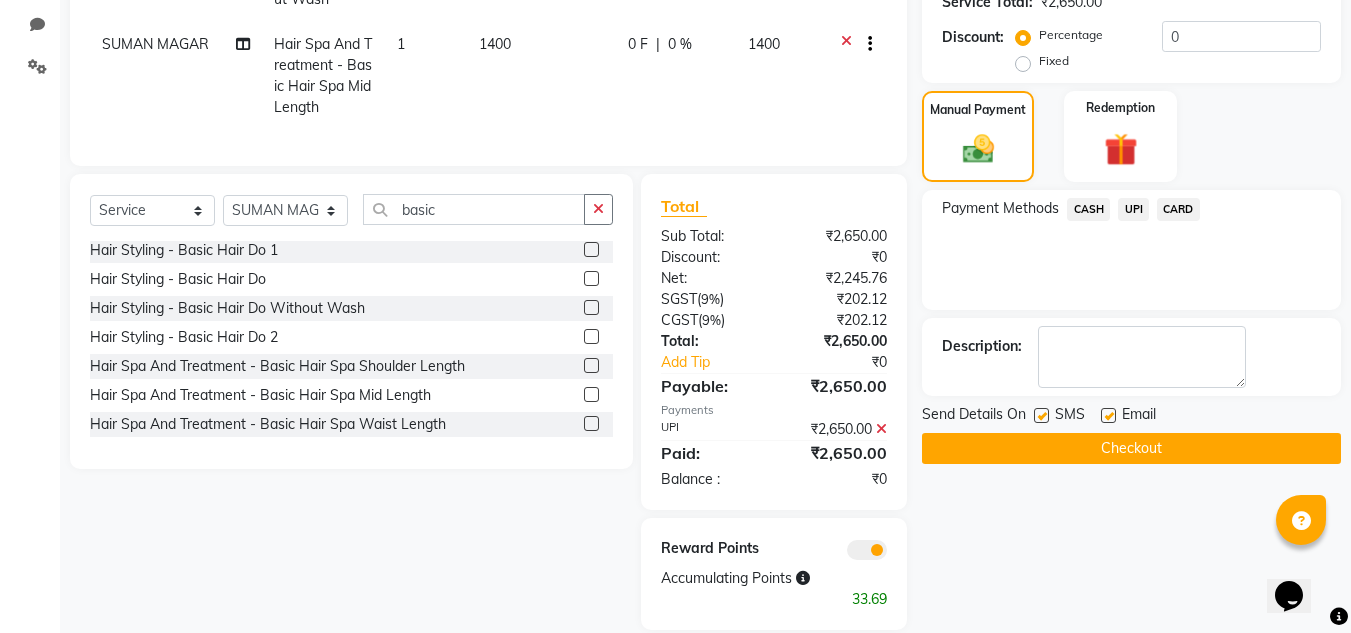 click 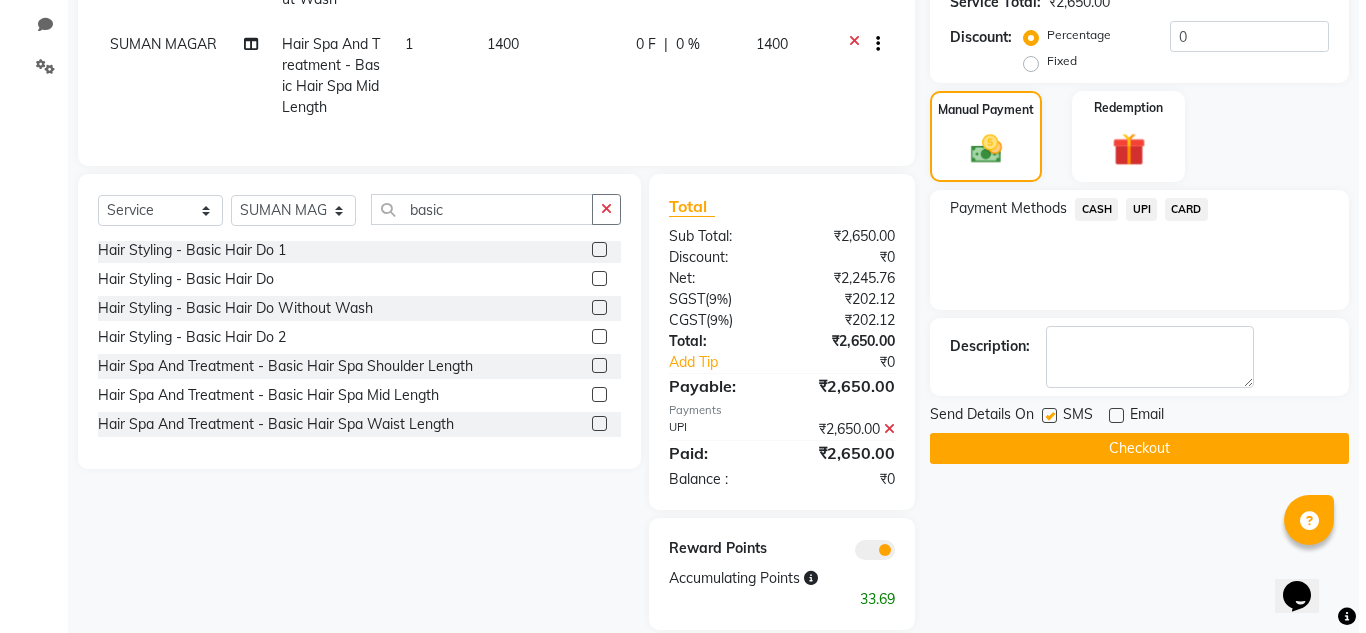 scroll, scrollTop: 0, scrollLeft: 0, axis: both 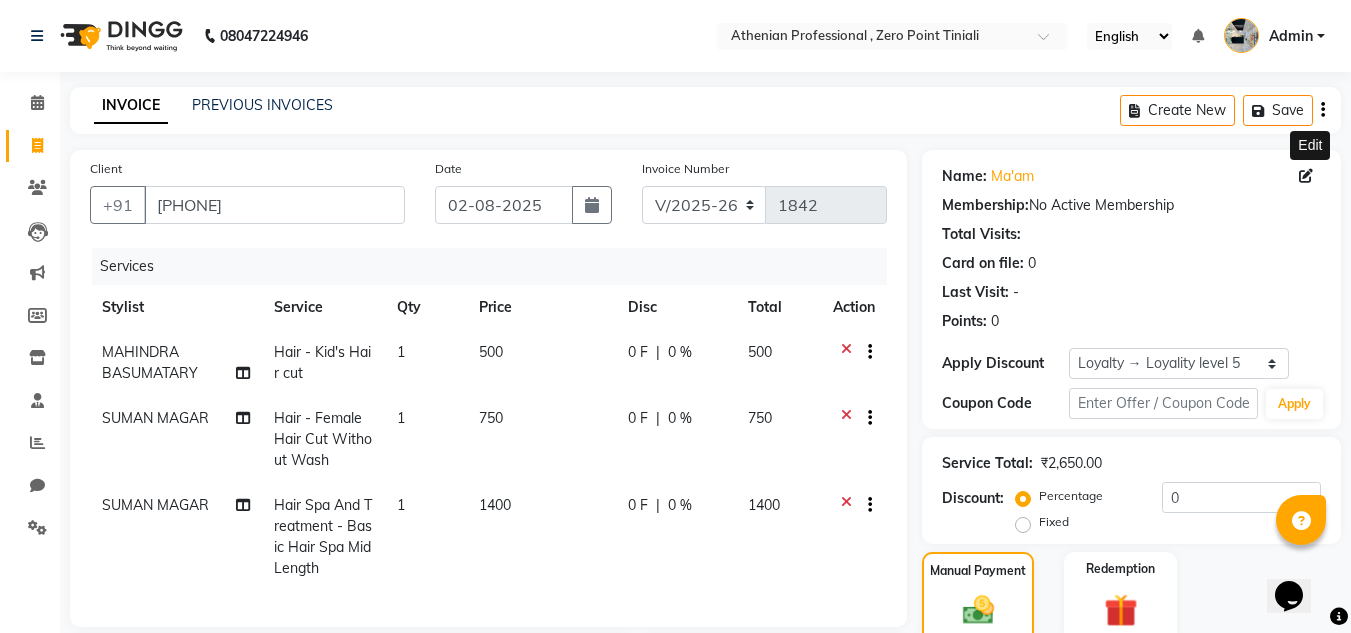 click 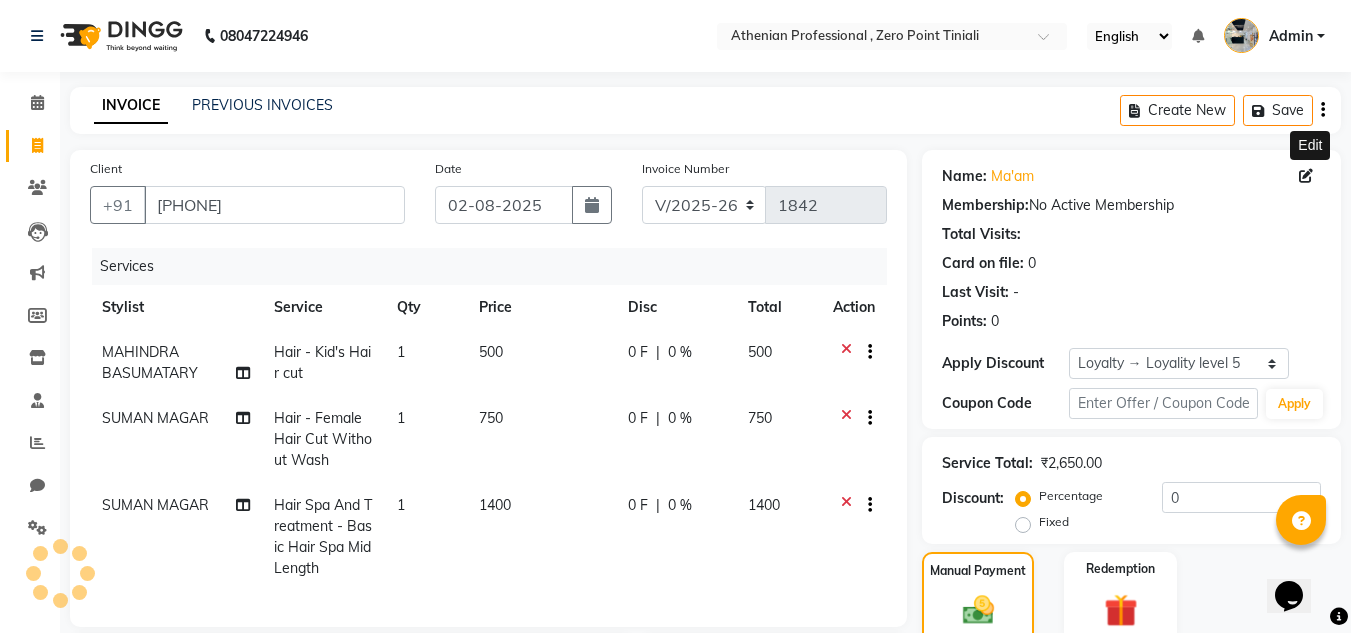 select on "female" 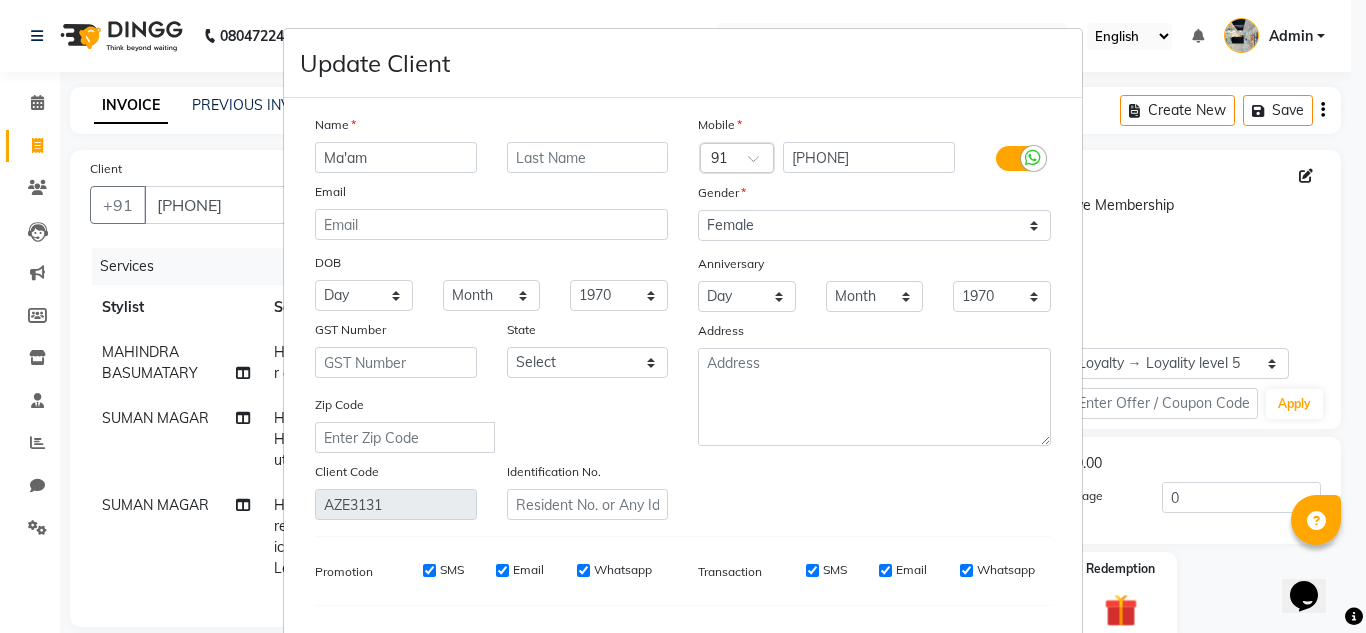 click on "Ma'am" at bounding box center [396, 157] 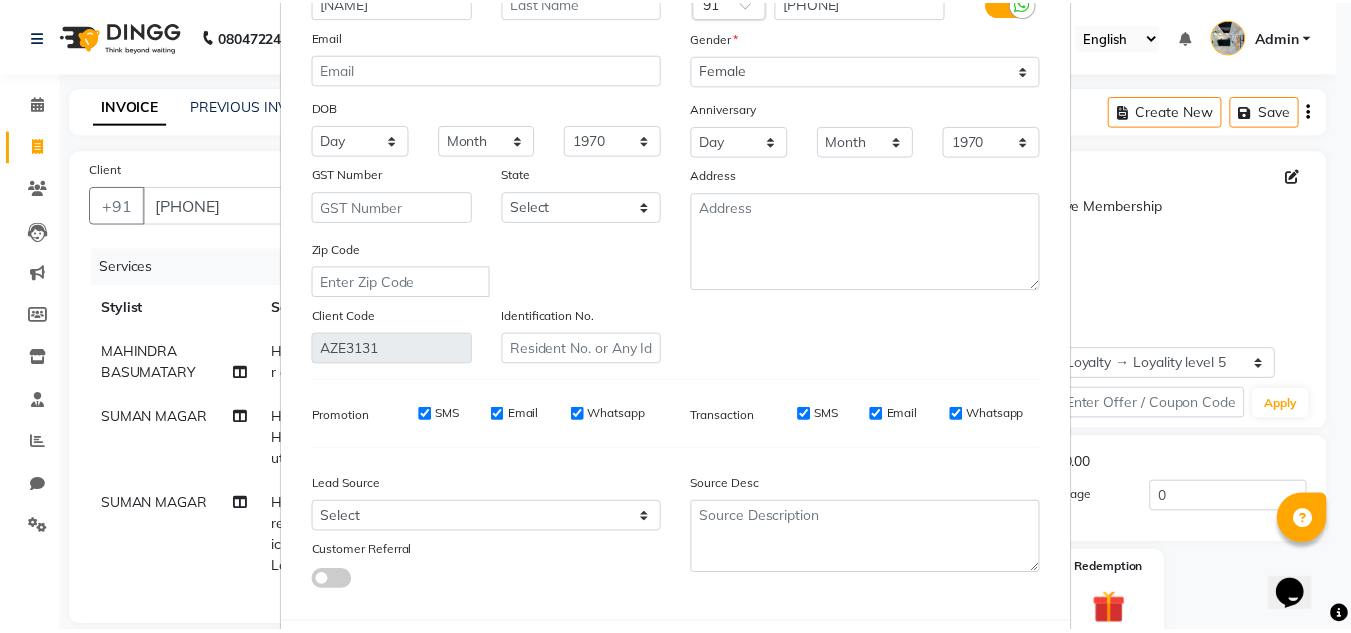 scroll, scrollTop: 254, scrollLeft: 0, axis: vertical 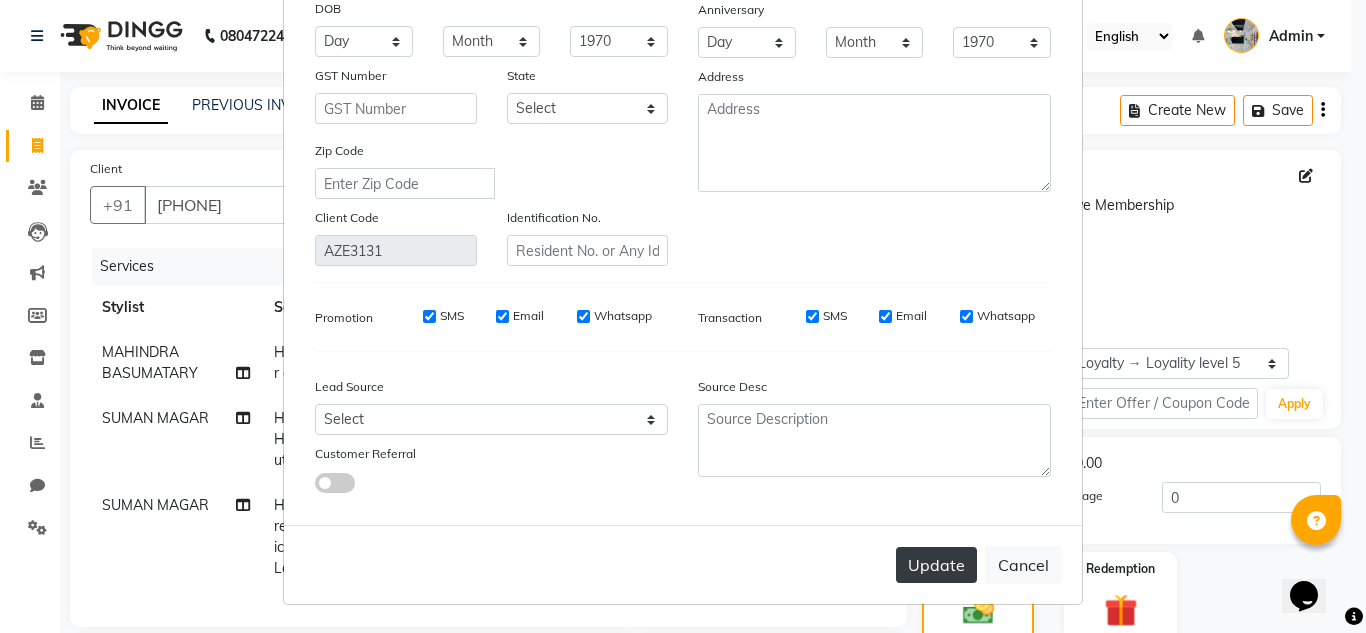 type on "[NAME]" 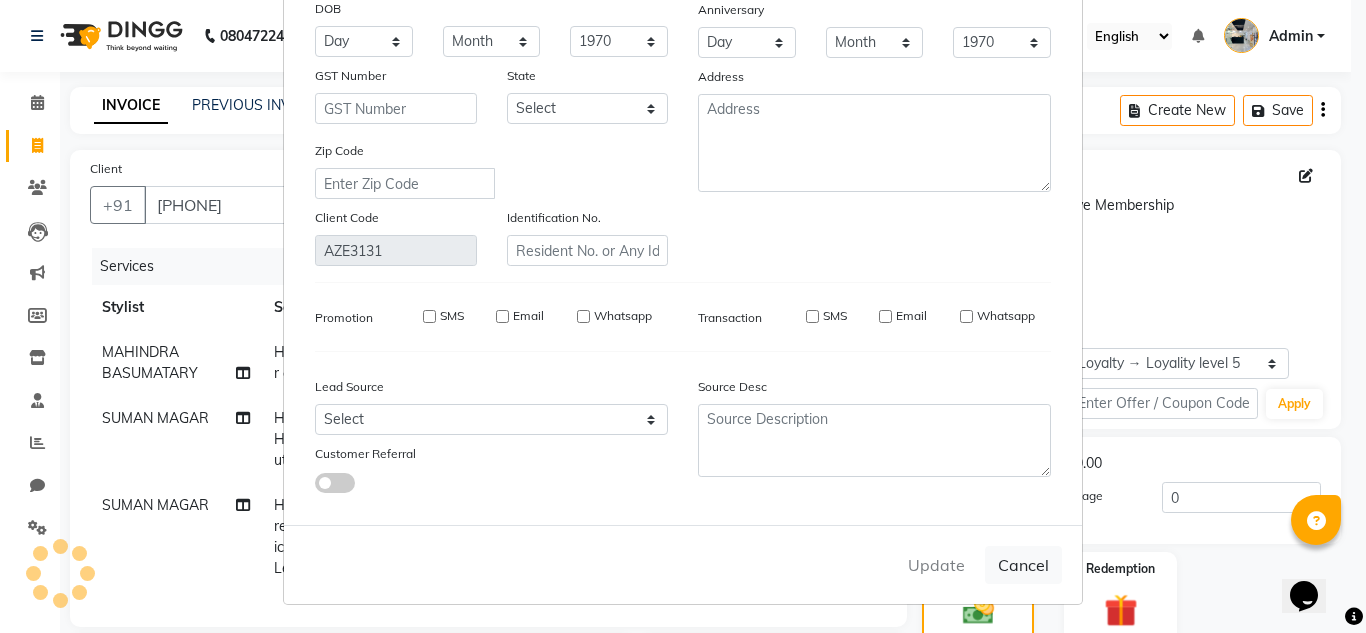 type 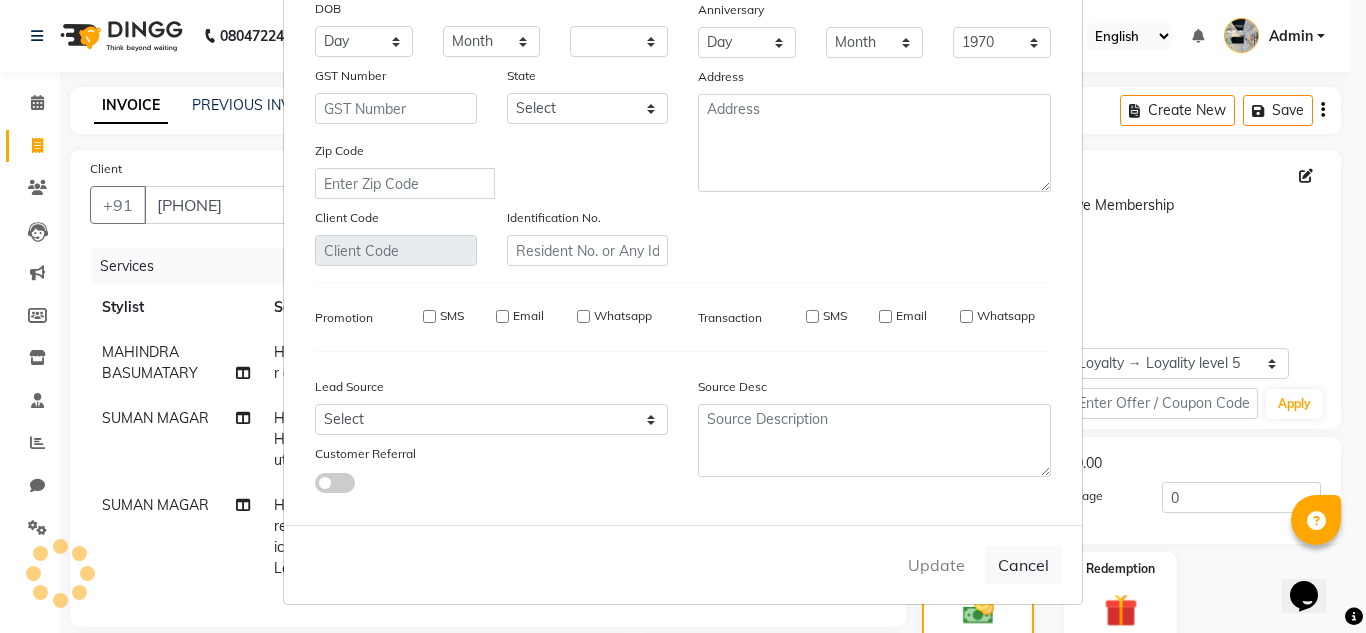 select 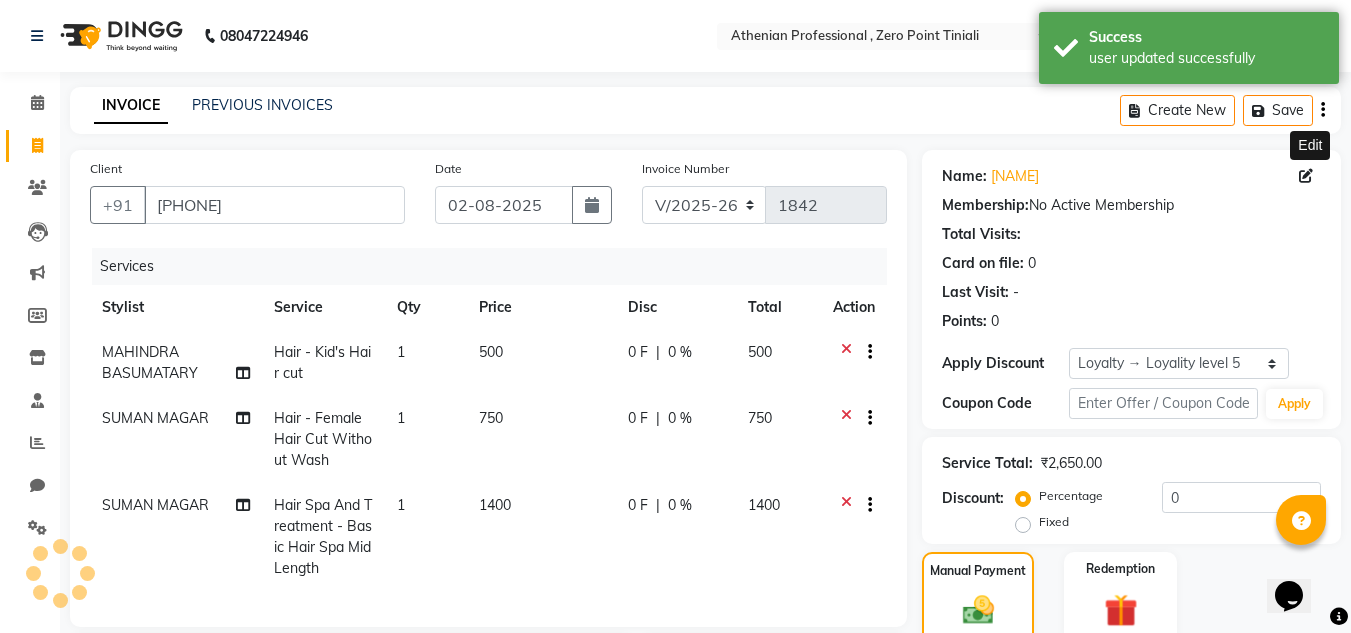 select on "1: Object" 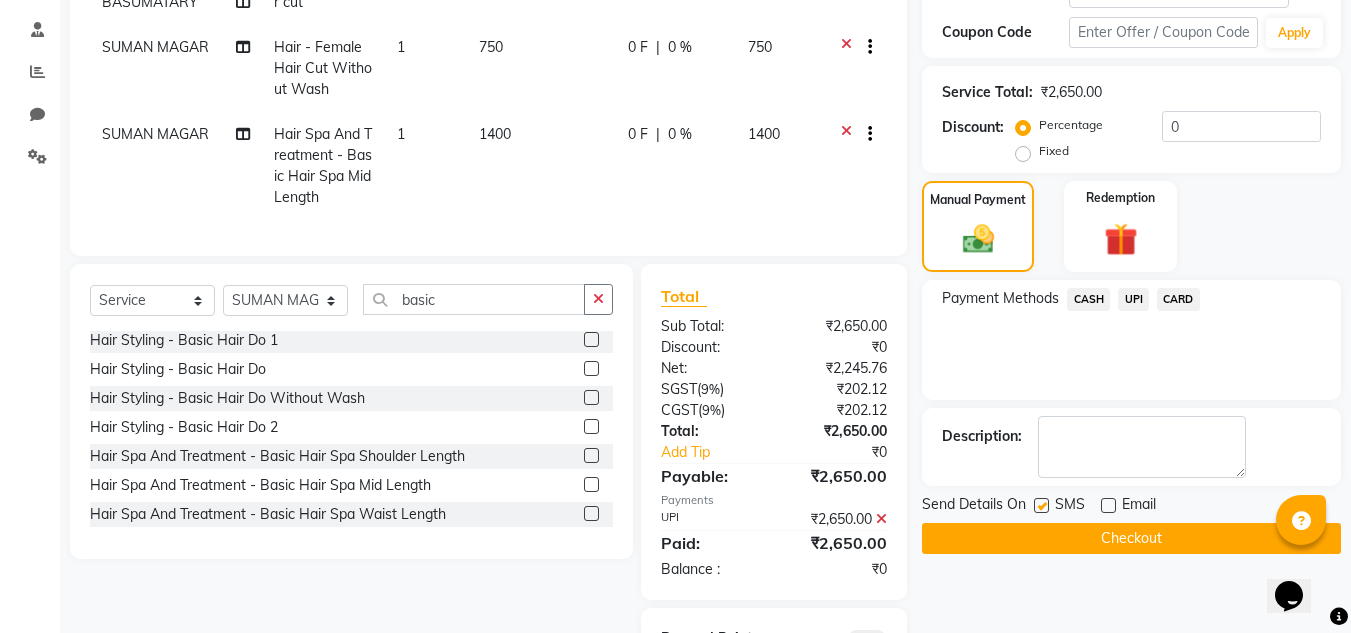 scroll, scrollTop: 372, scrollLeft: 0, axis: vertical 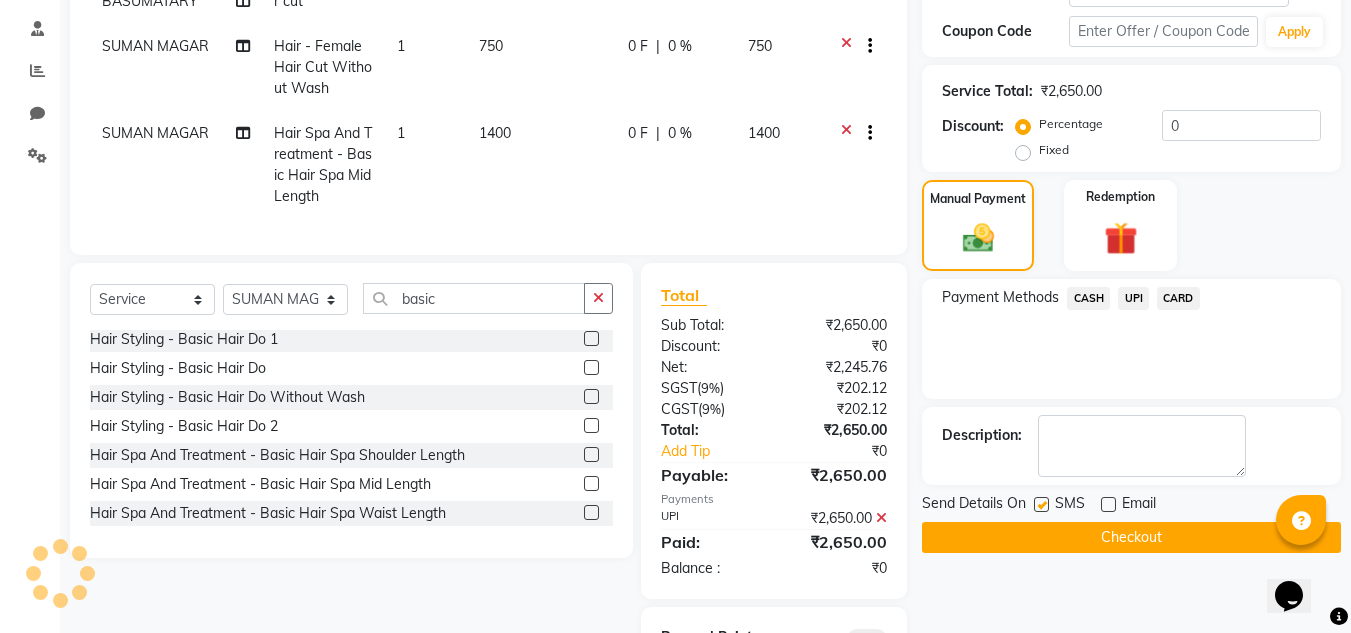 click on "Checkout" 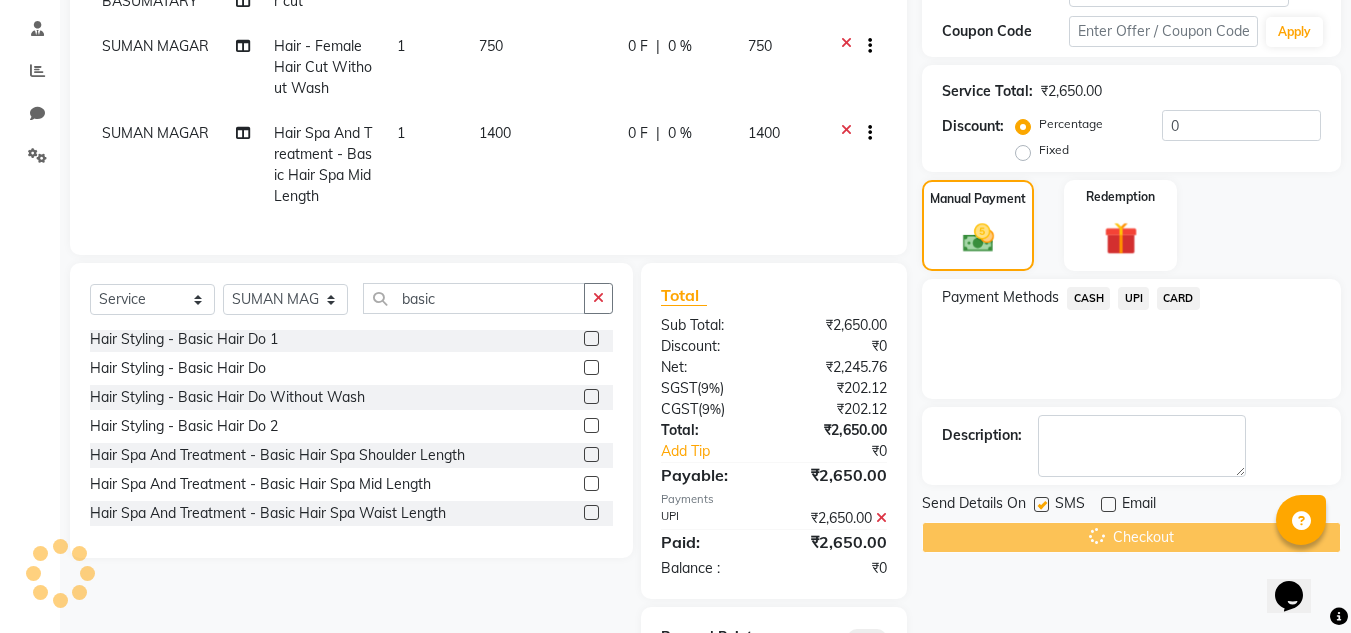 scroll, scrollTop: 503, scrollLeft: 0, axis: vertical 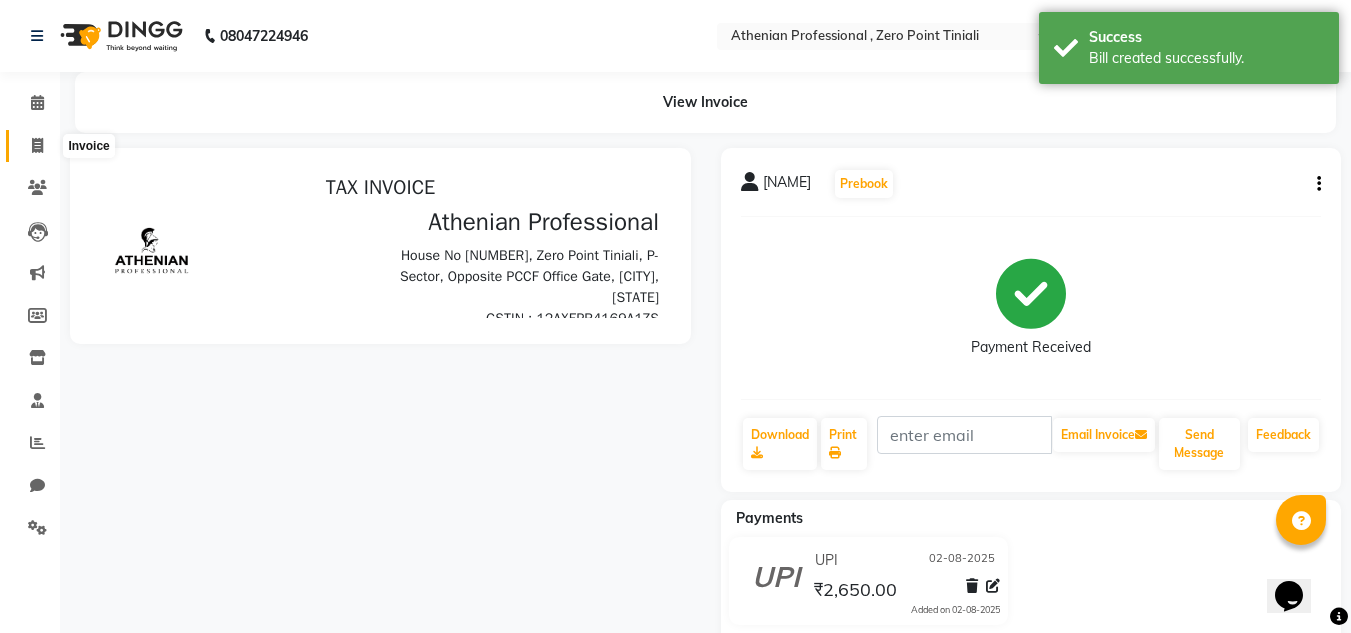 click 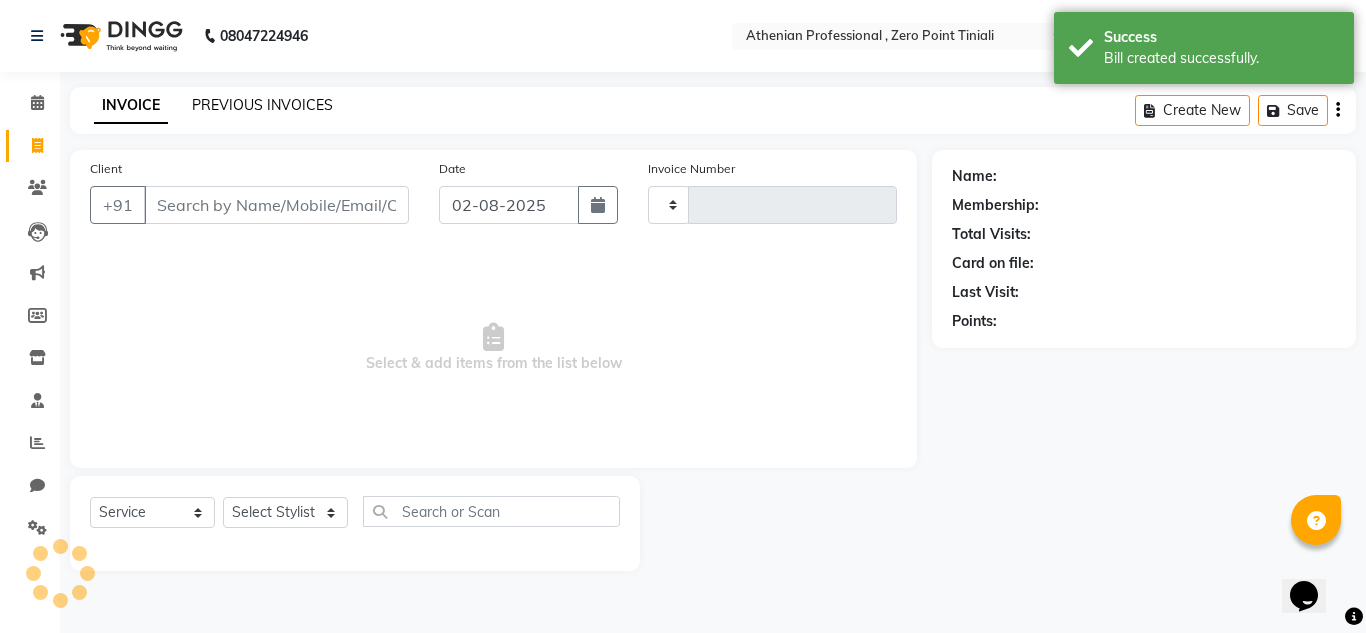 click on "PREVIOUS INVOICES" 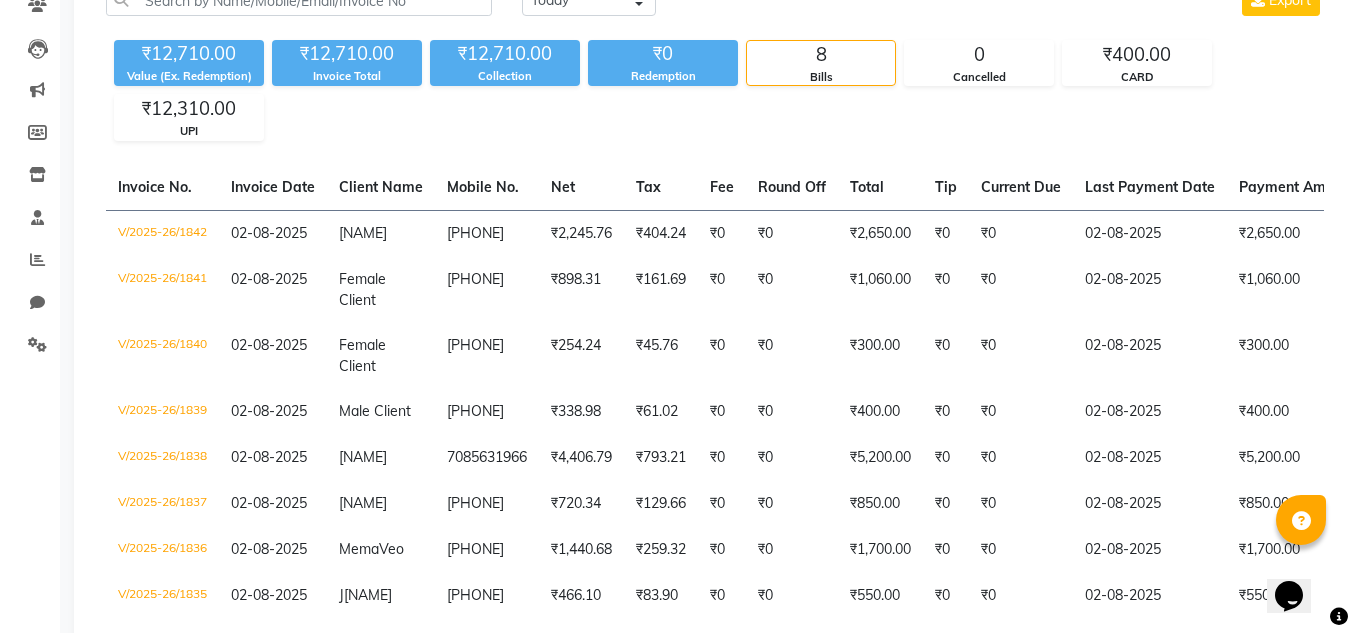 scroll, scrollTop: 293, scrollLeft: 0, axis: vertical 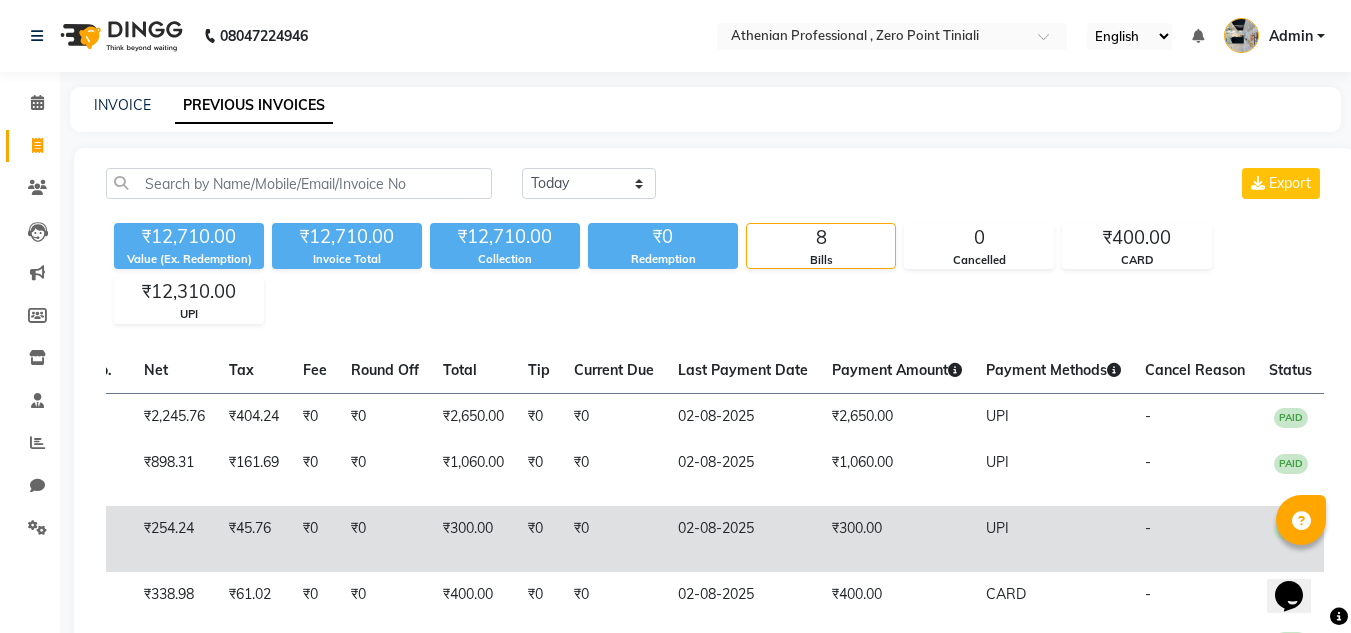 select on "service" 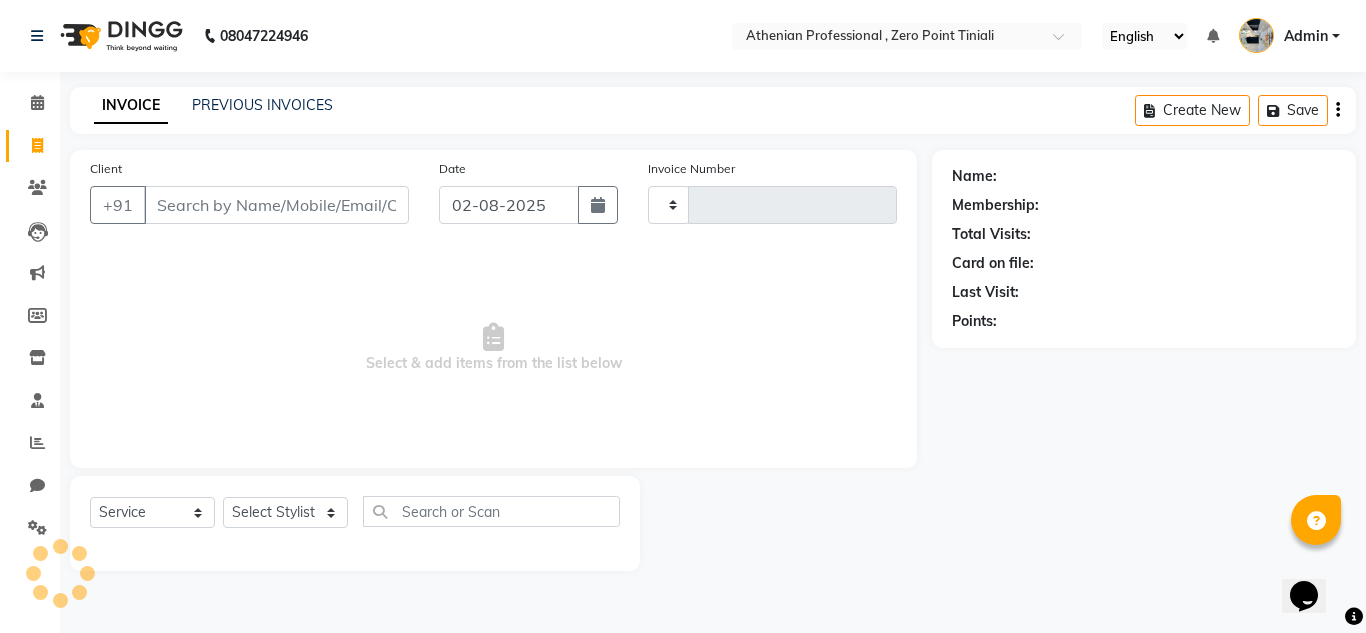 type on "1843" 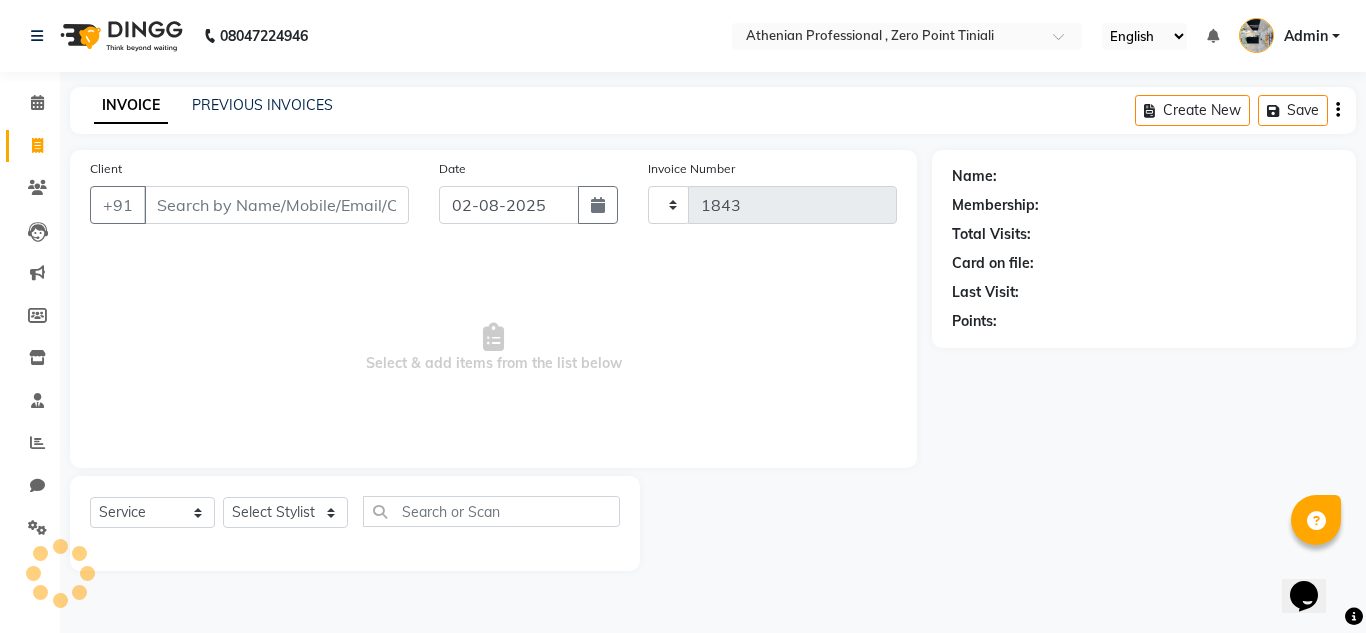 select on "8300" 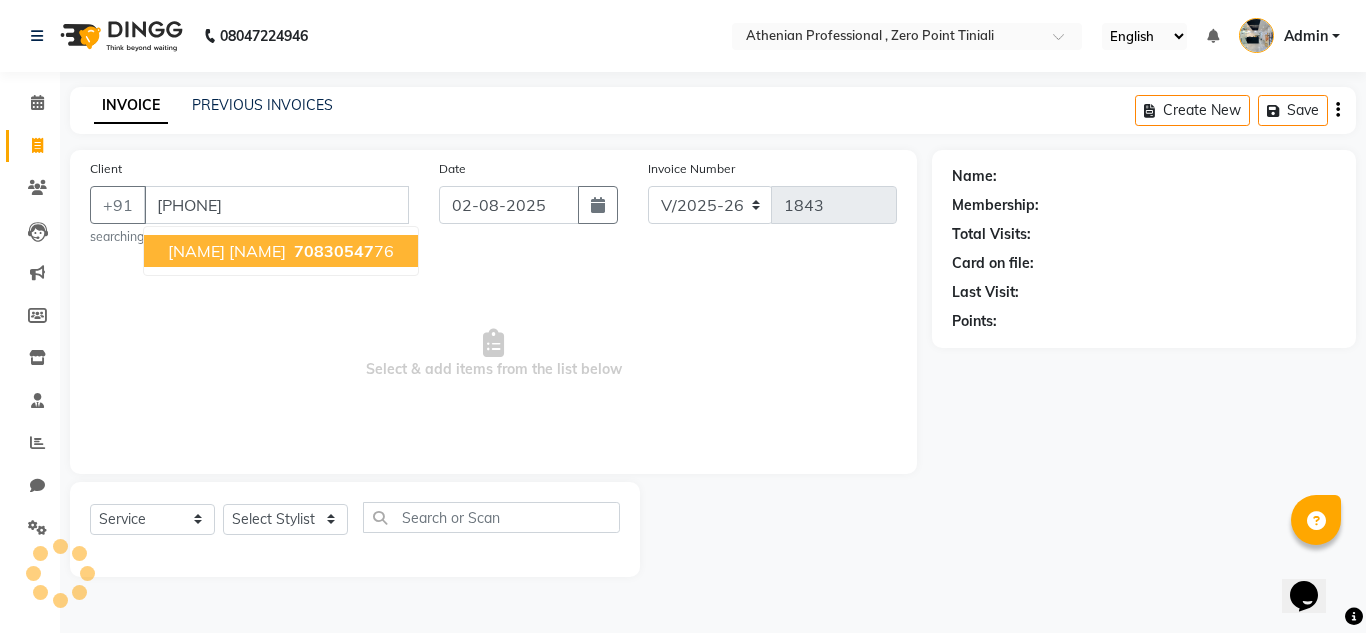 click on "[NAME] [NAME]" at bounding box center [227, 251] 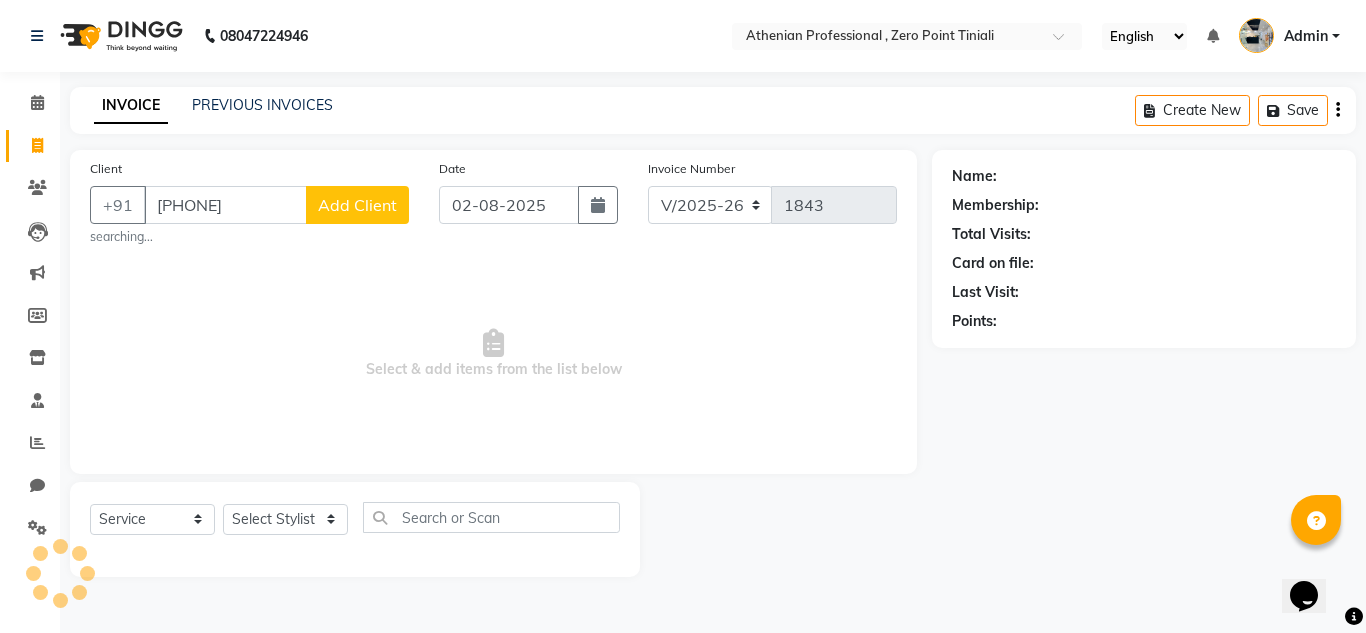 type on "[PHONE]" 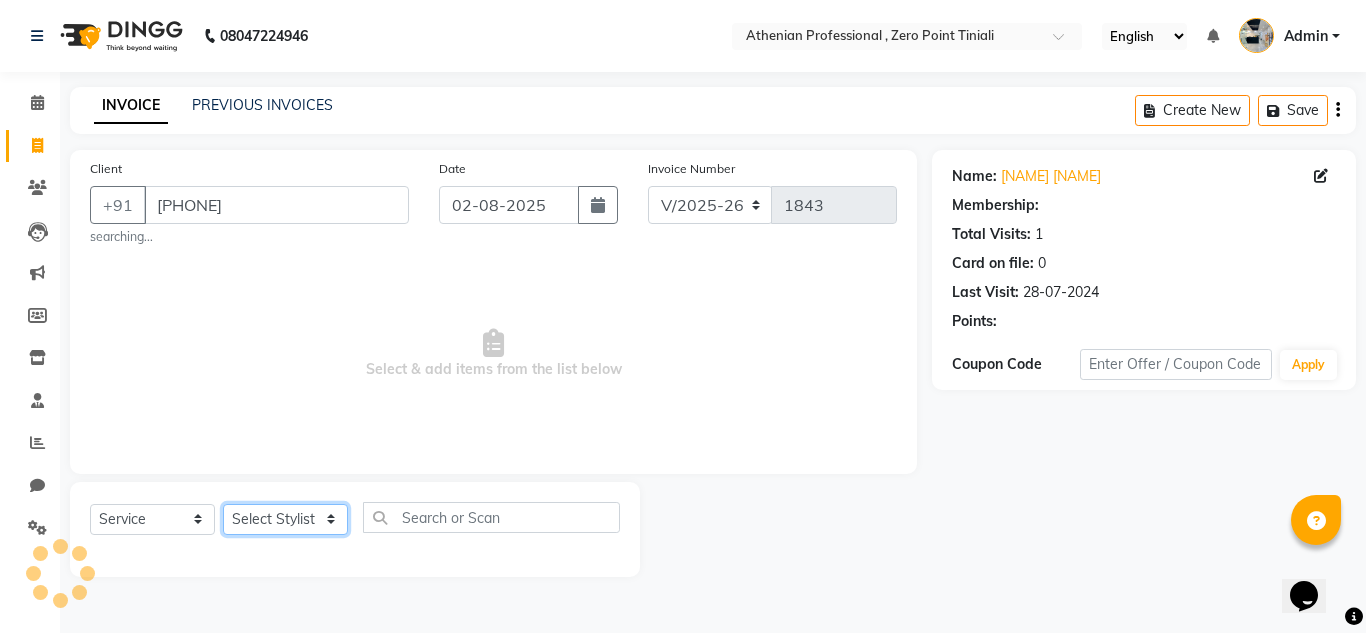 click on "Select Stylist Abin Mili Admin JAVED ANSARI KOLAM WANGSU KOSHEH BIHAM LINDUM NEME MAHINDRA BASUMATARY Manager MANJU MANHAM MINUKA CHETTRY NGAMNON RALONGHAM SHADAB KHAN SUMAN MAGAR SUMI BISWAS  SWAPNA DEVI CHETRY TAMCHI YAMA Toingam Jamikham YELLI LIKHA" 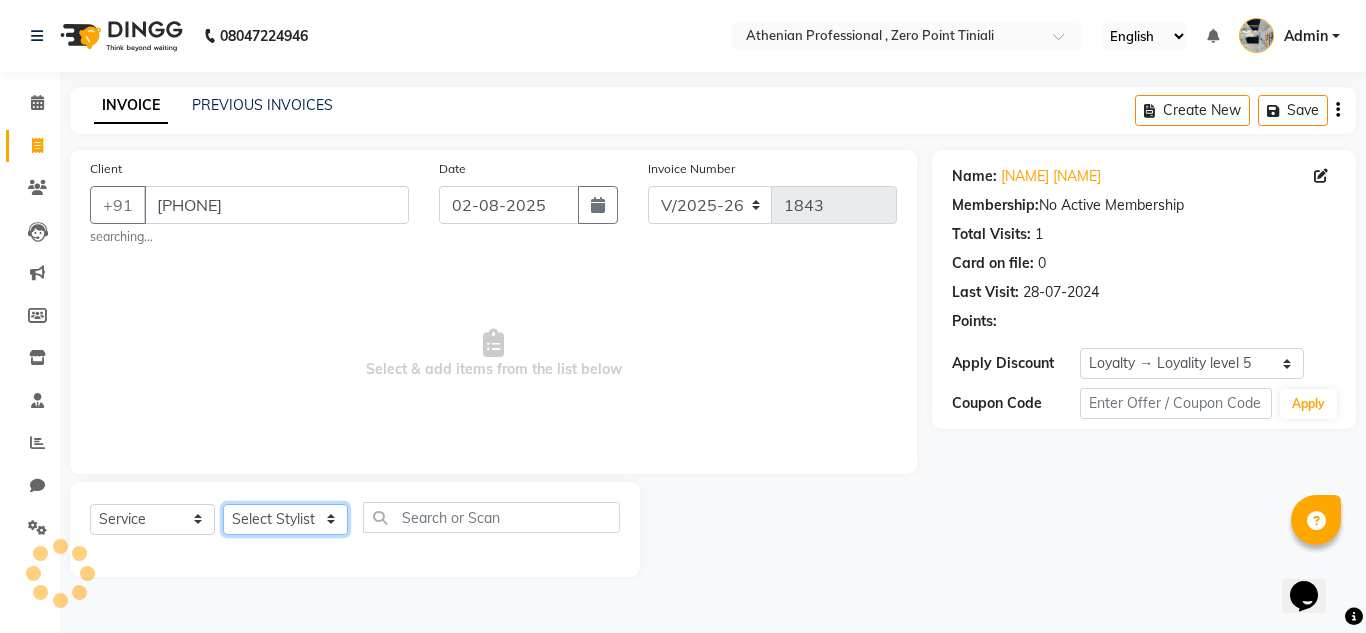 select on "1: Object" 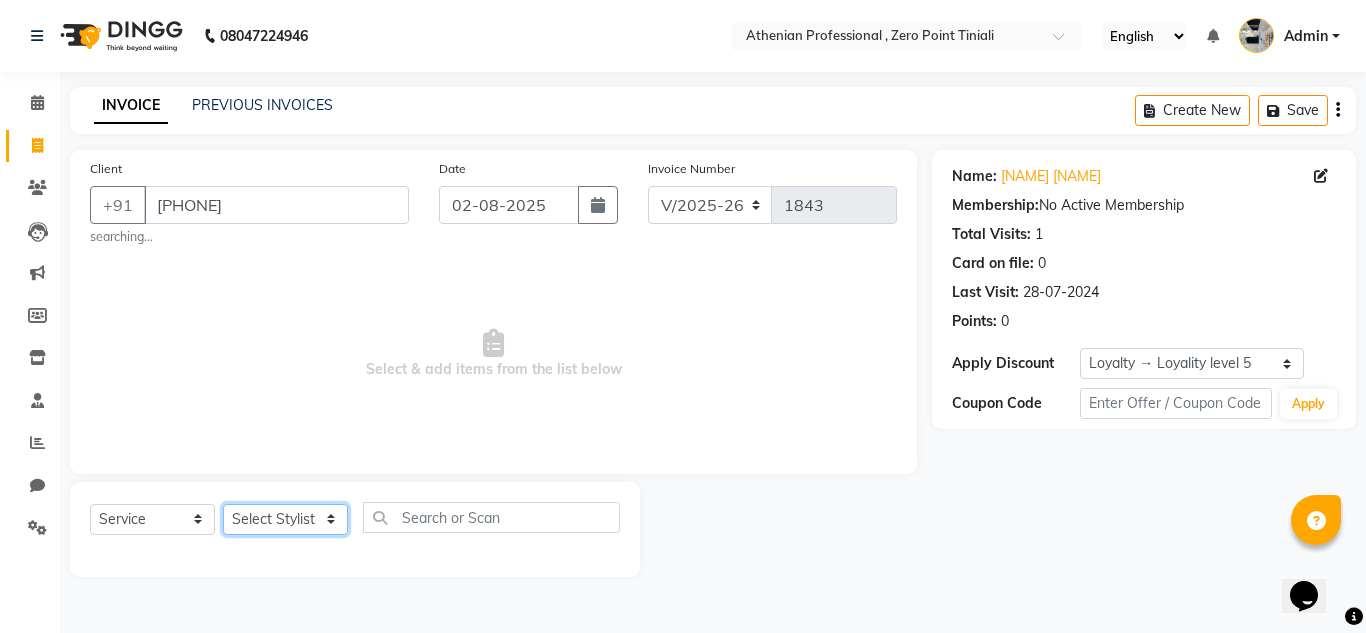 select on "80207" 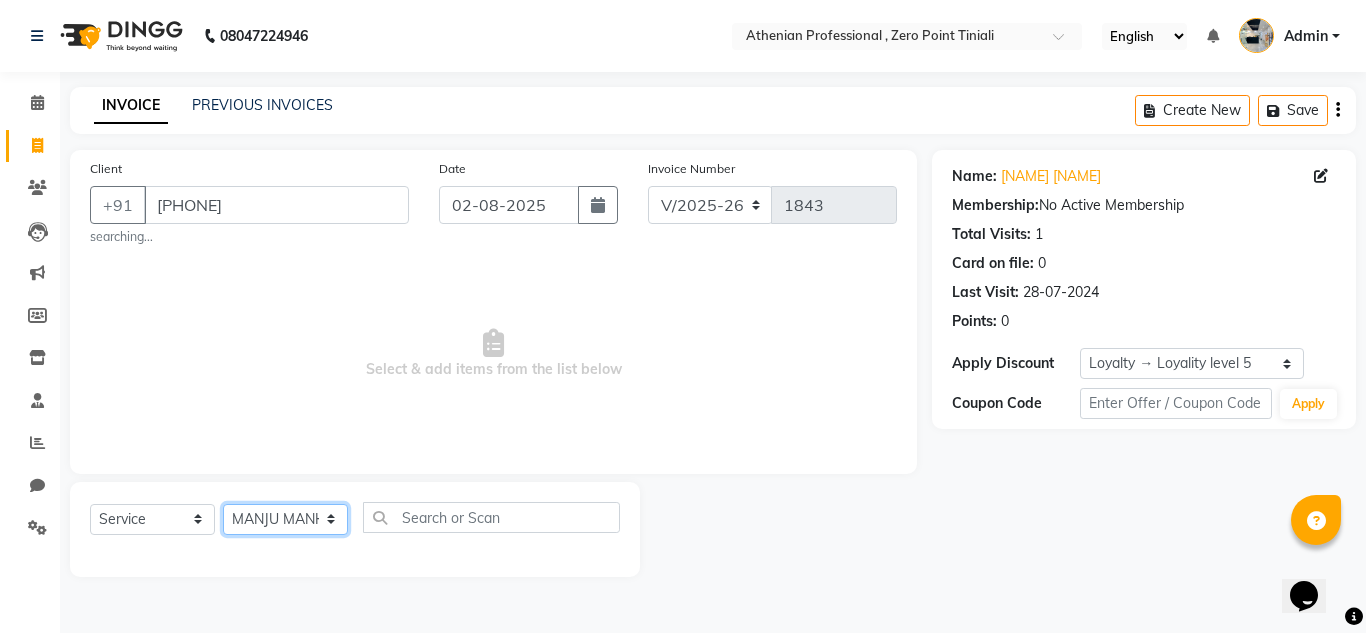 click on "Select Stylist Abin Mili Admin JAVED ANSARI KOLAM WANGSU KOSHEH BIHAM LINDUM NEME MAHINDRA BASUMATARY Manager MANJU MANHAM MINUKA CHETTRY NGAMNON RALONGHAM SHADAB KHAN SUMAN MAGAR SUMI BISWAS  SWAPNA DEVI CHETRY TAMCHI YAMA Toingam Jamikham YELLI LIKHA" 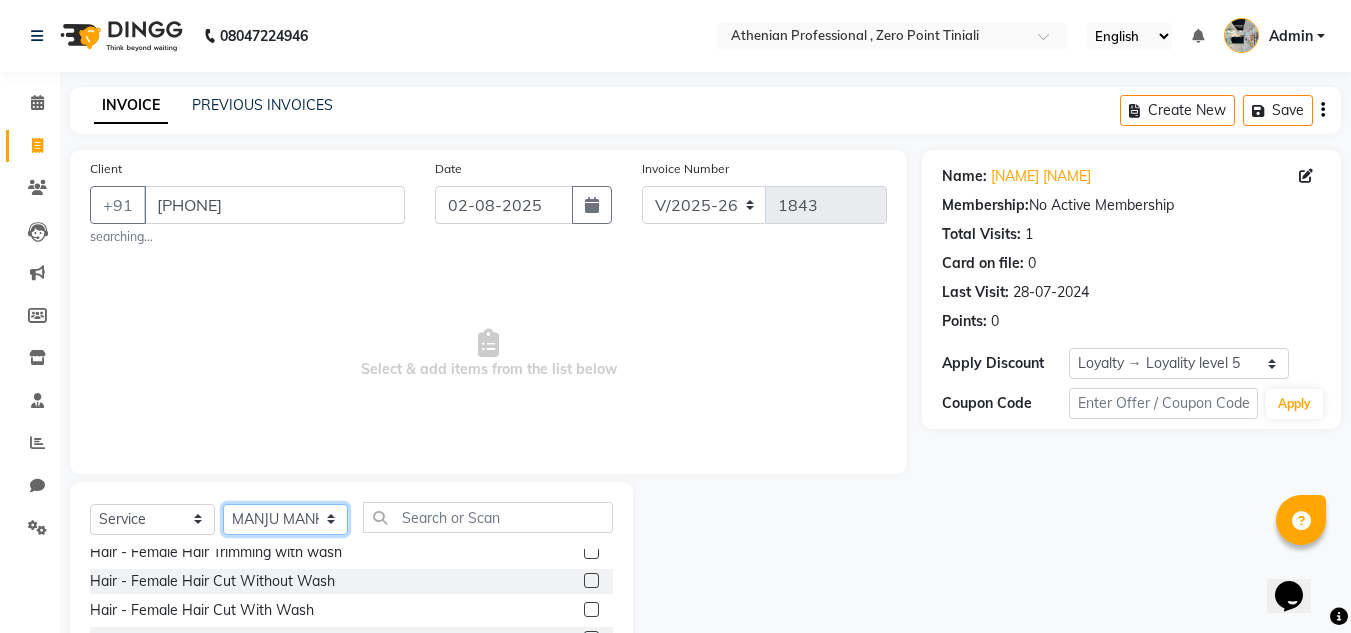 scroll, scrollTop: 0, scrollLeft: 0, axis: both 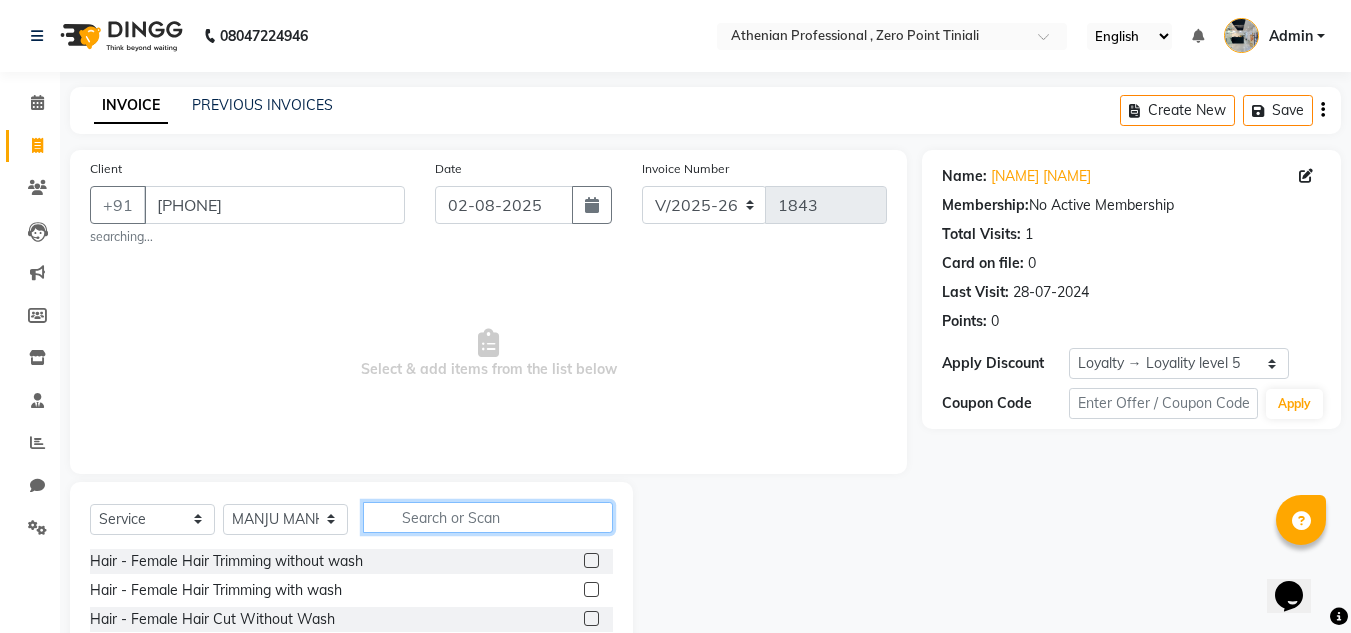 click 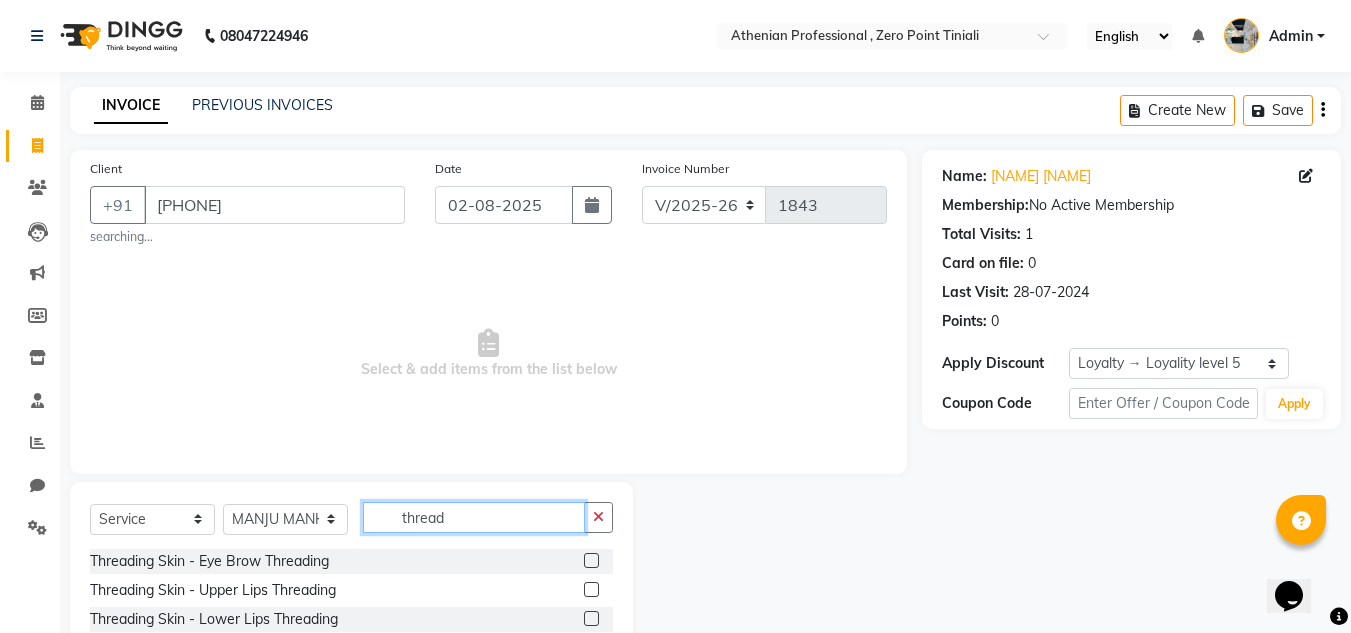 type on "thread" 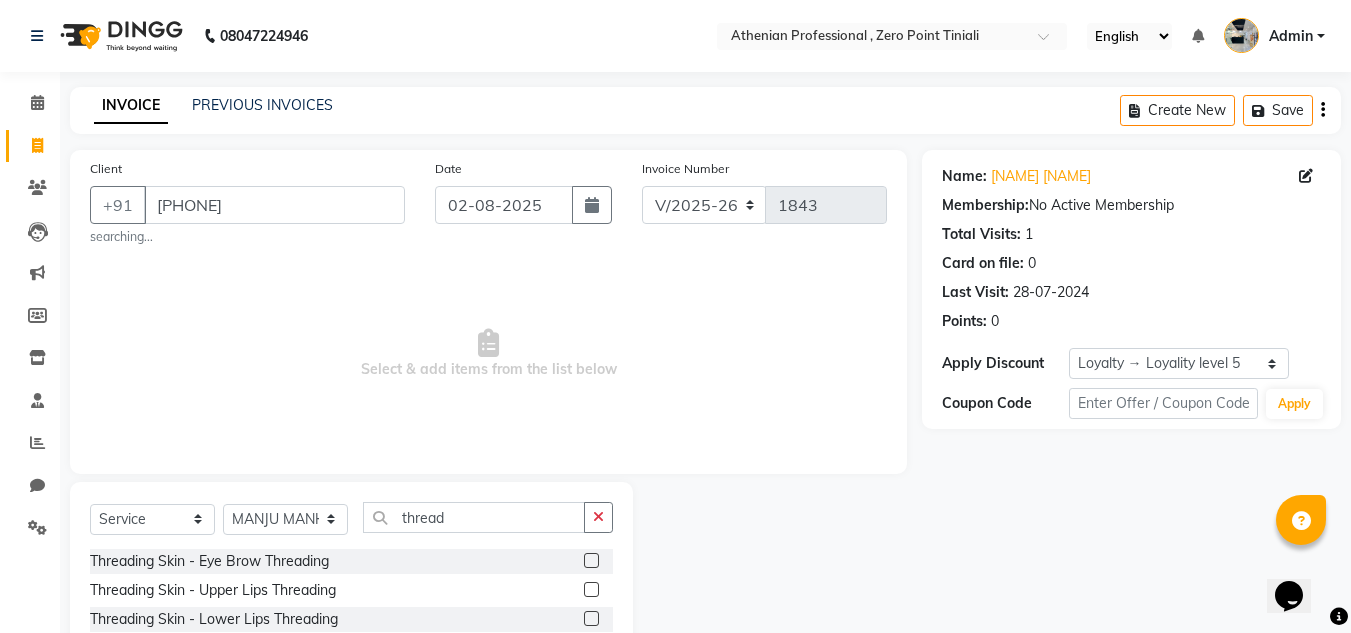 click 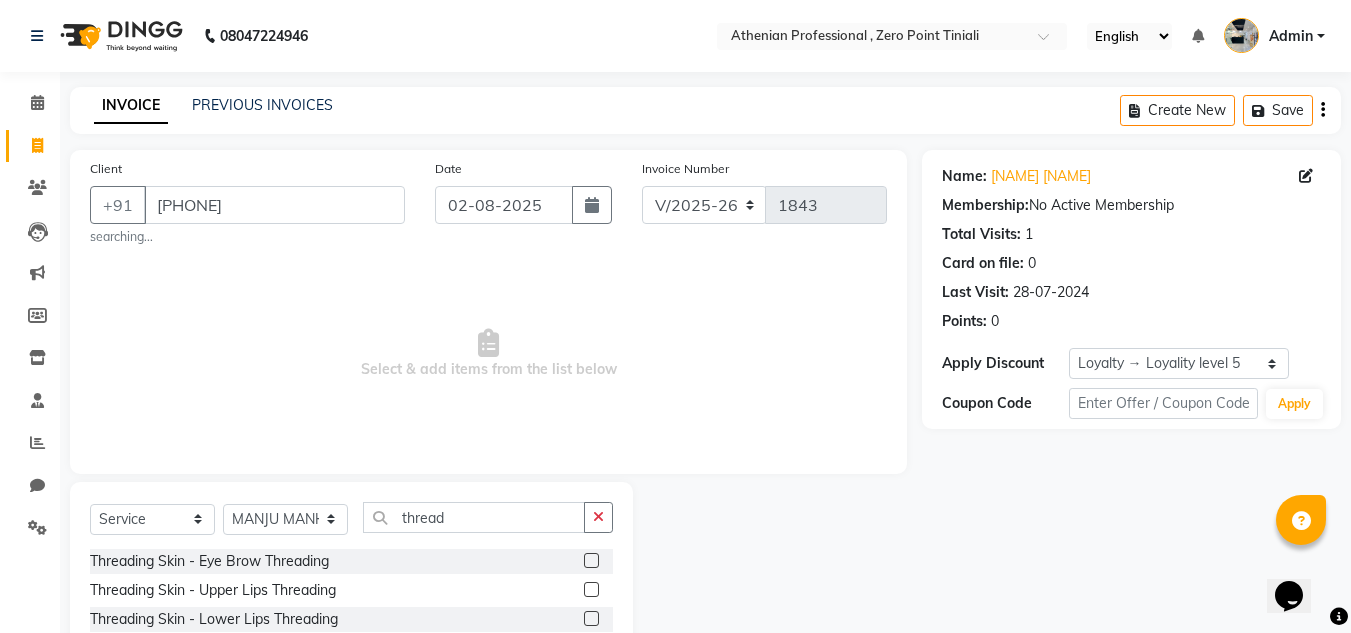 click 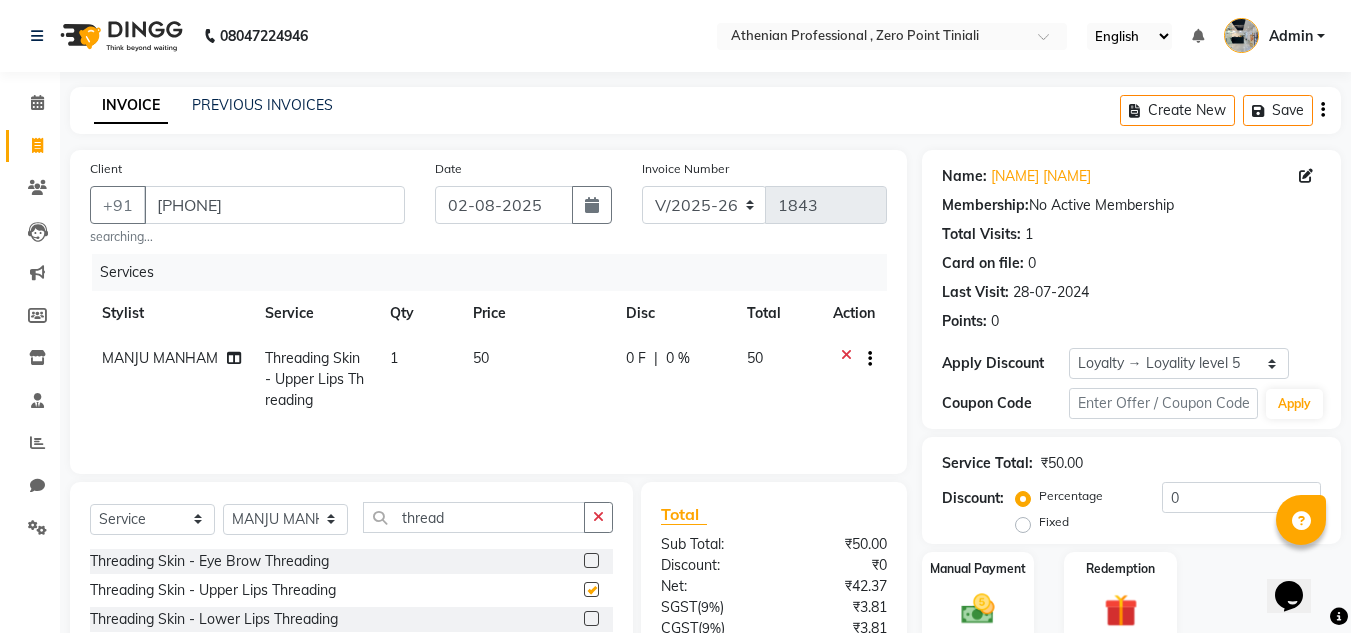 checkbox on "false" 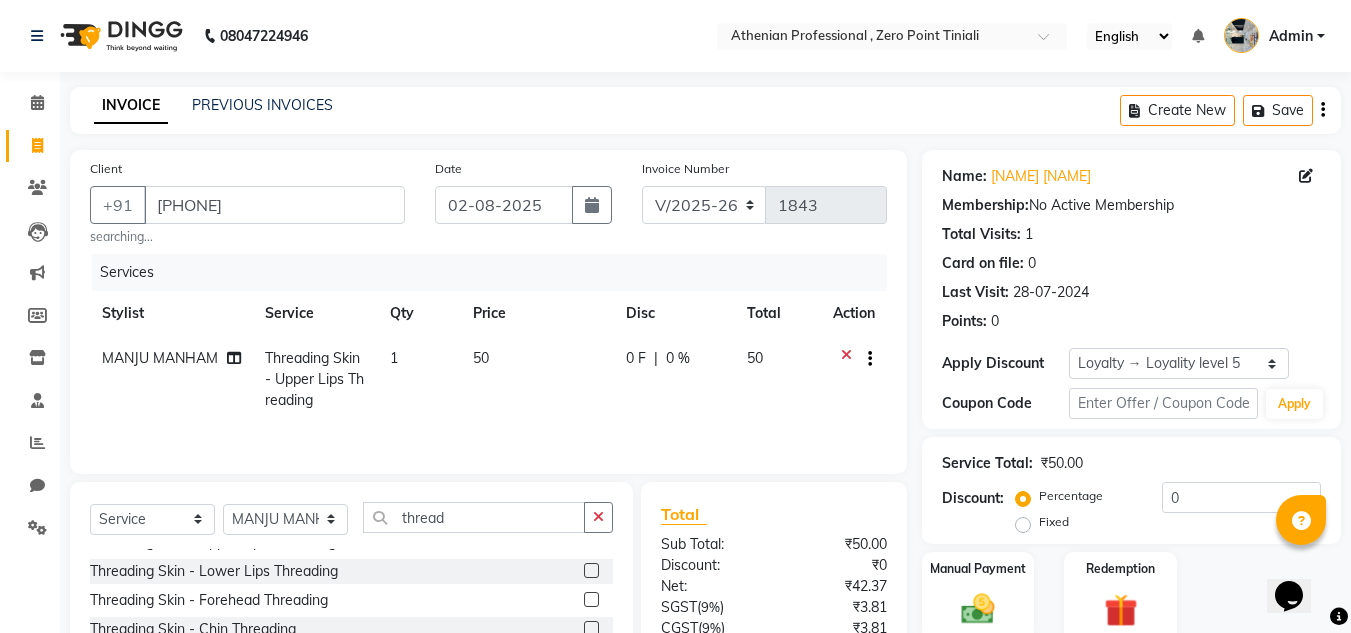 scroll, scrollTop: 54, scrollLeft: 0, axis: vertical 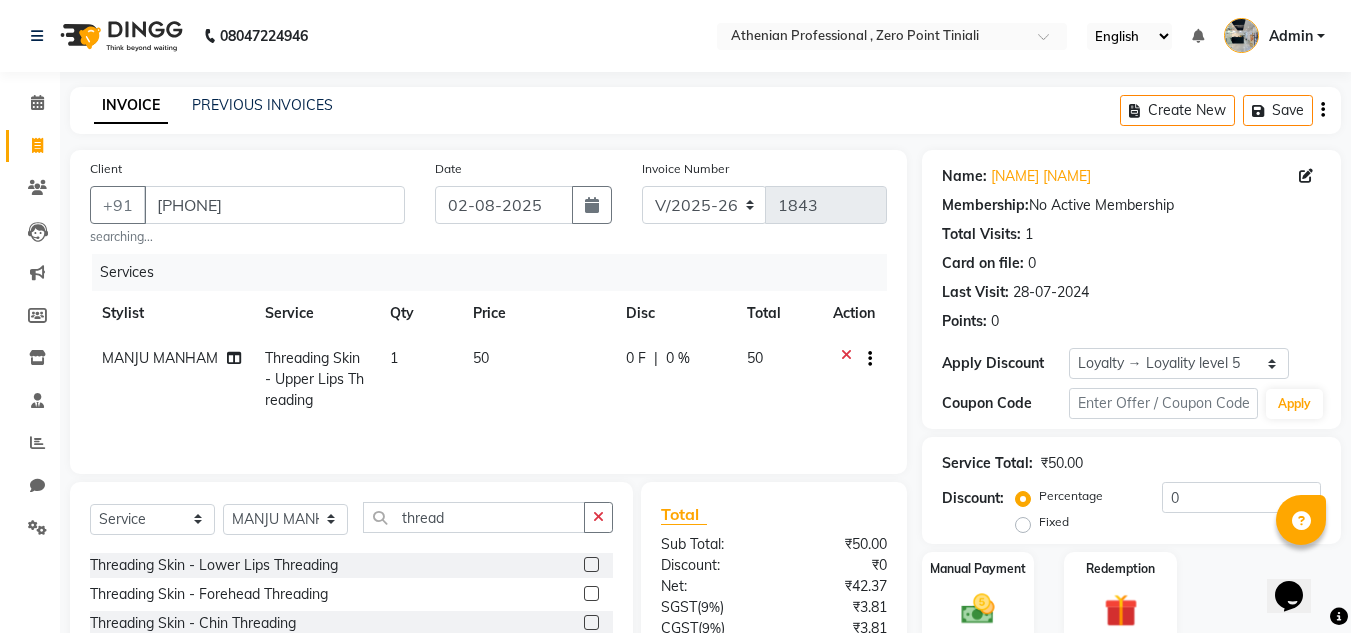 click 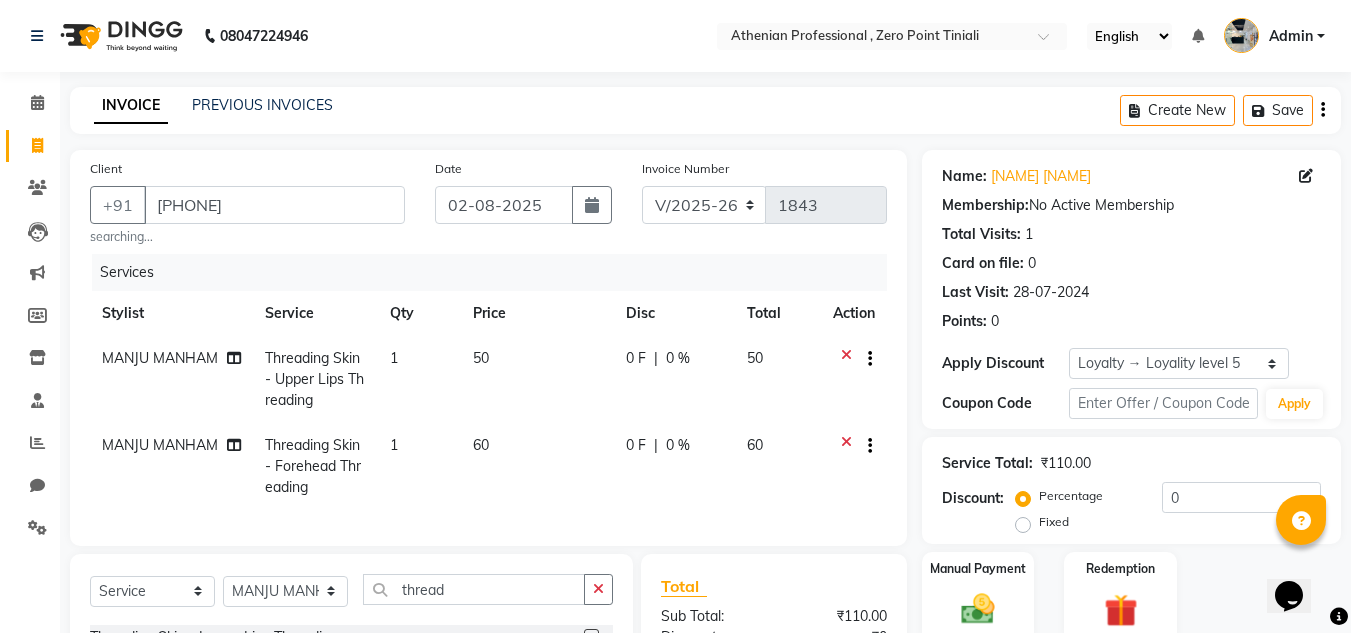 checkbox on "false" 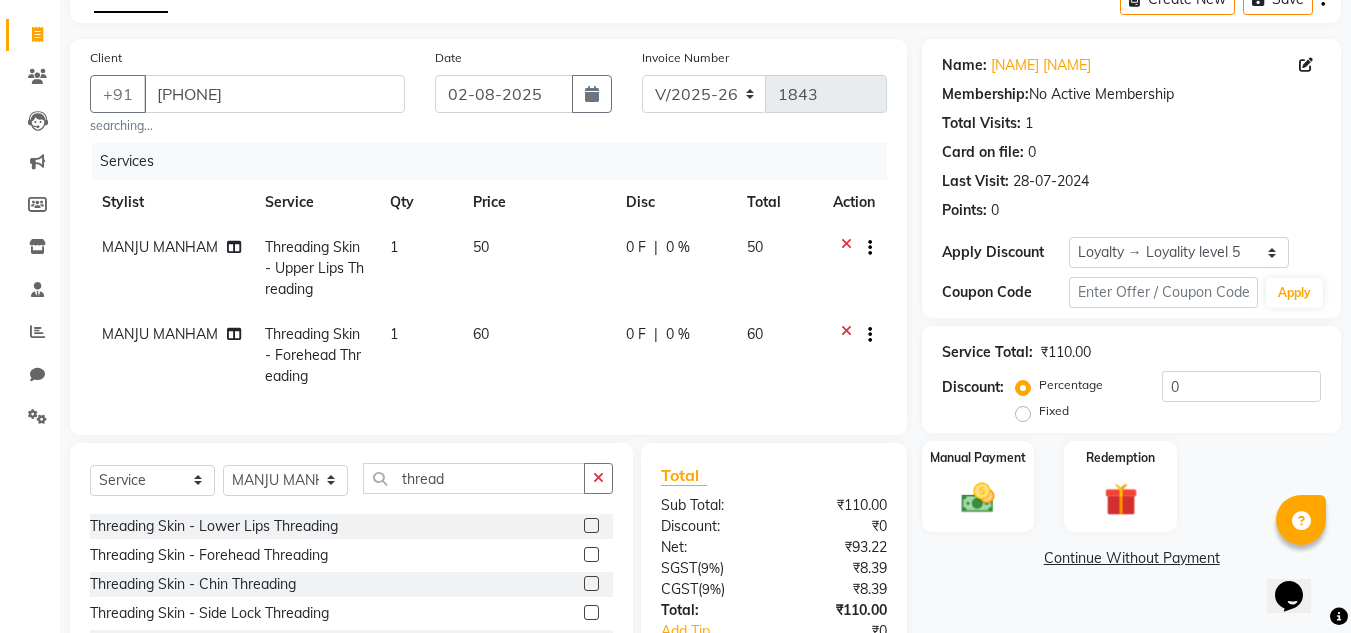 scroll, scrollTop: 117, scrollLeft: 0, axis: vertical 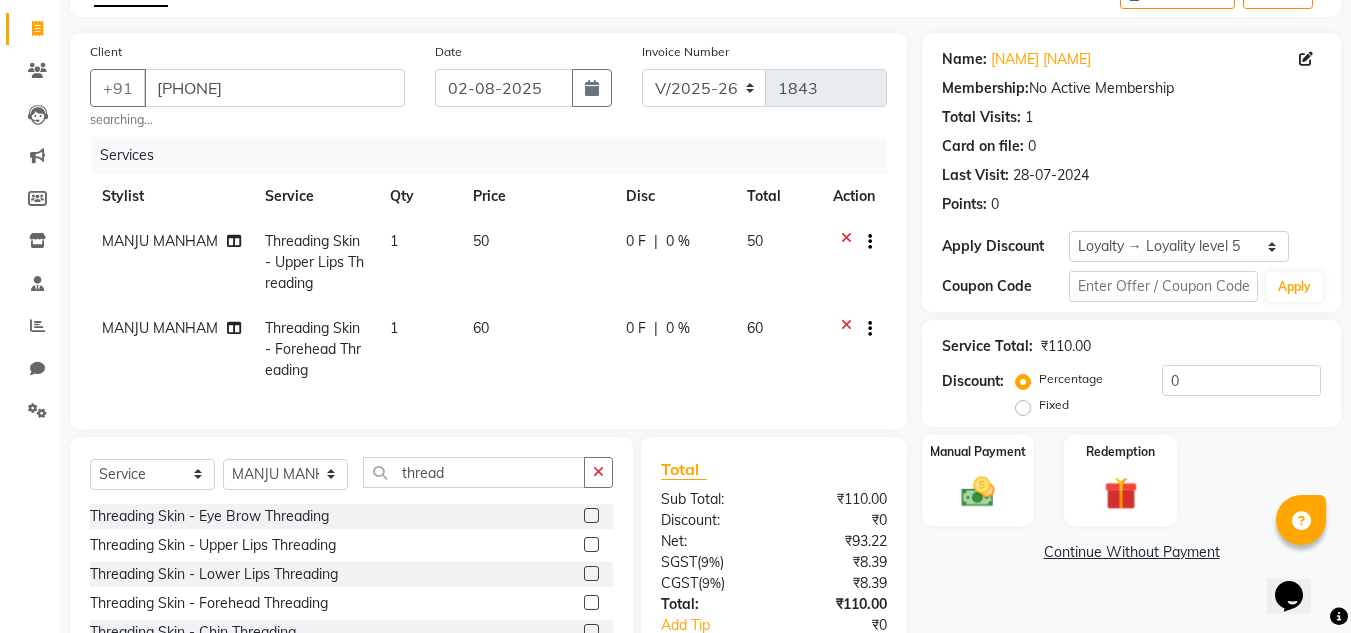 click 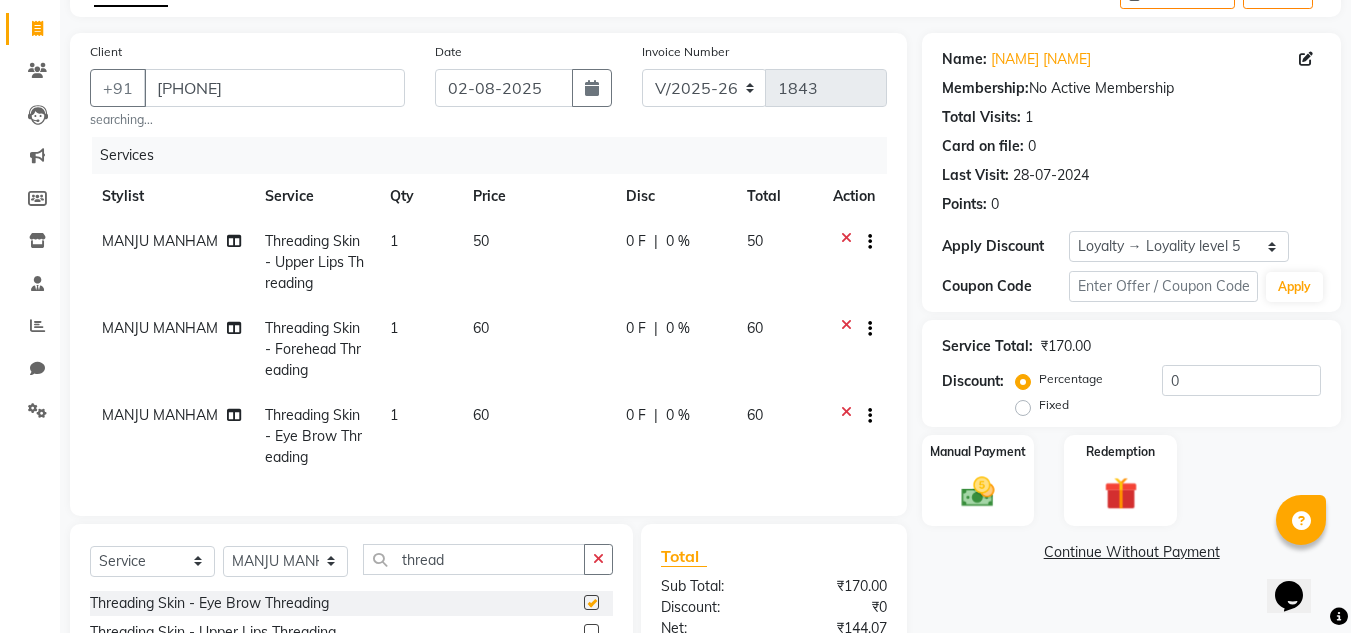 checkbox on "false" 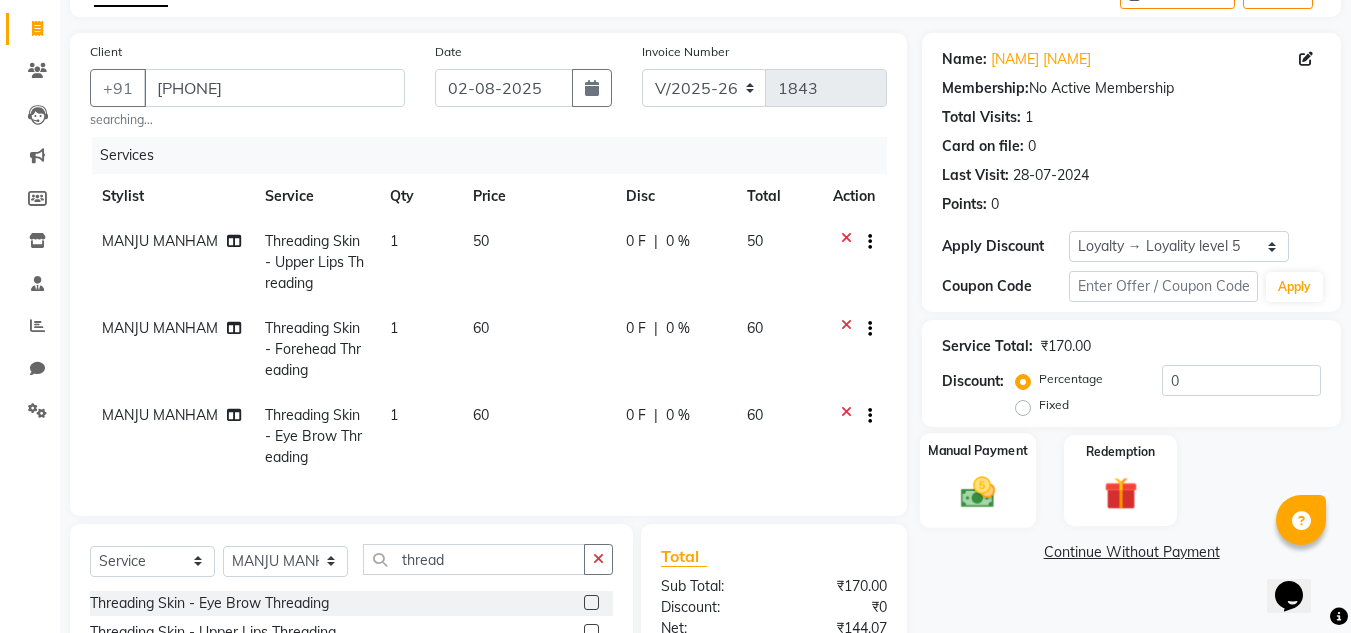 scroll, scrollTop: 198, scrollLeft: 0, axis: vertical 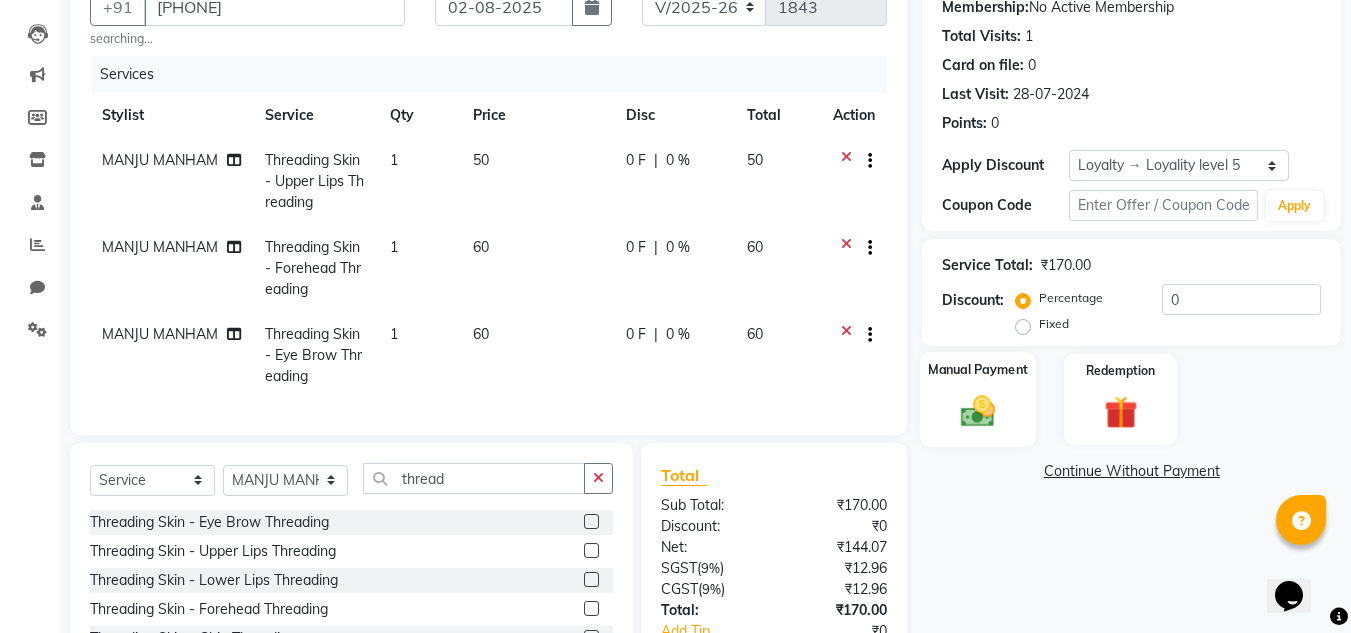 click on "Manual Payment" 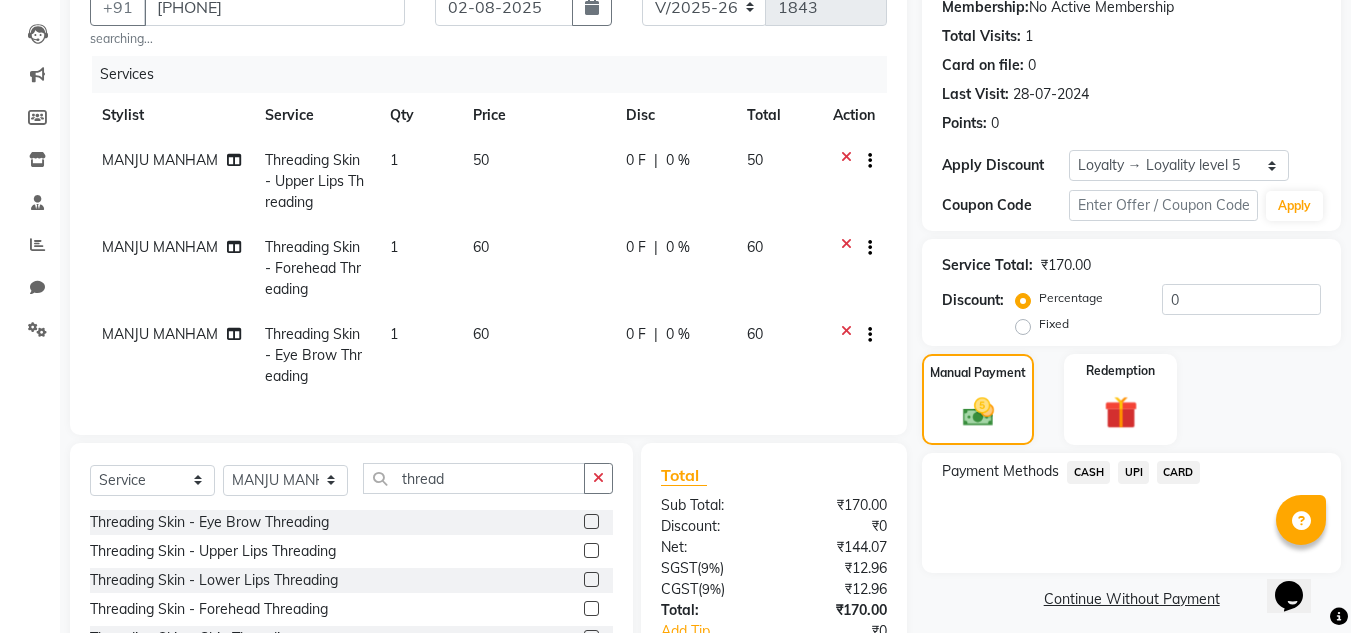 click on "CASH" 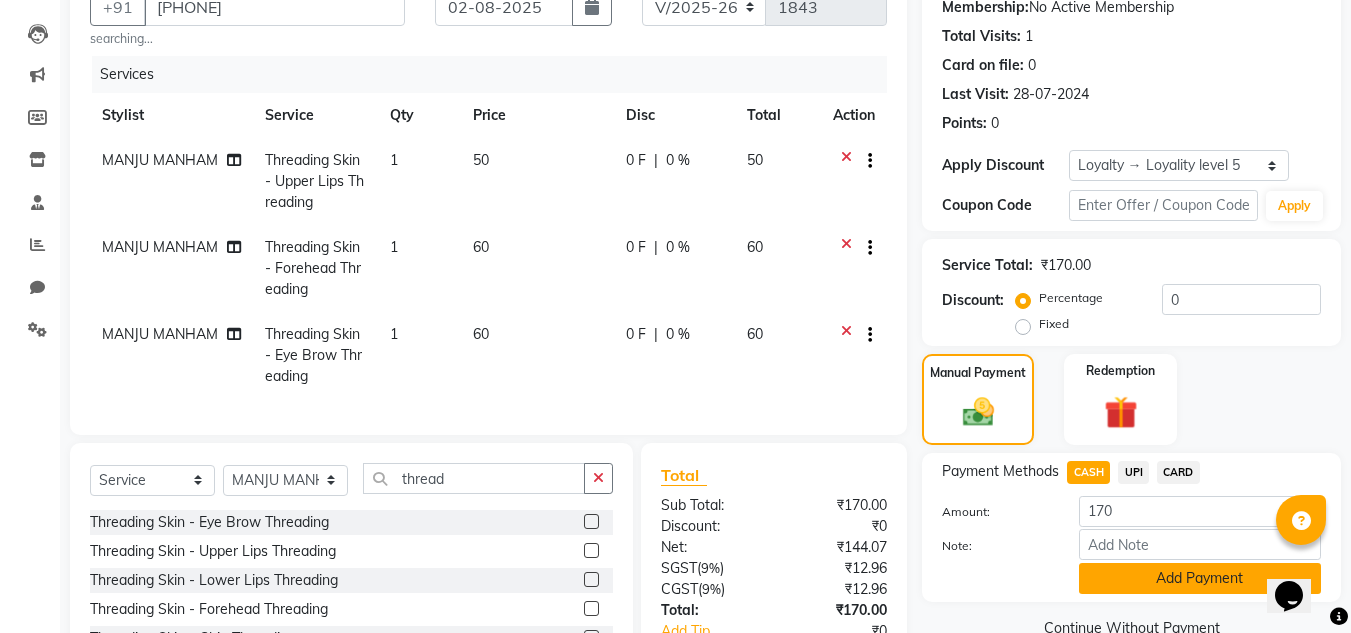 click on "Add Payment" 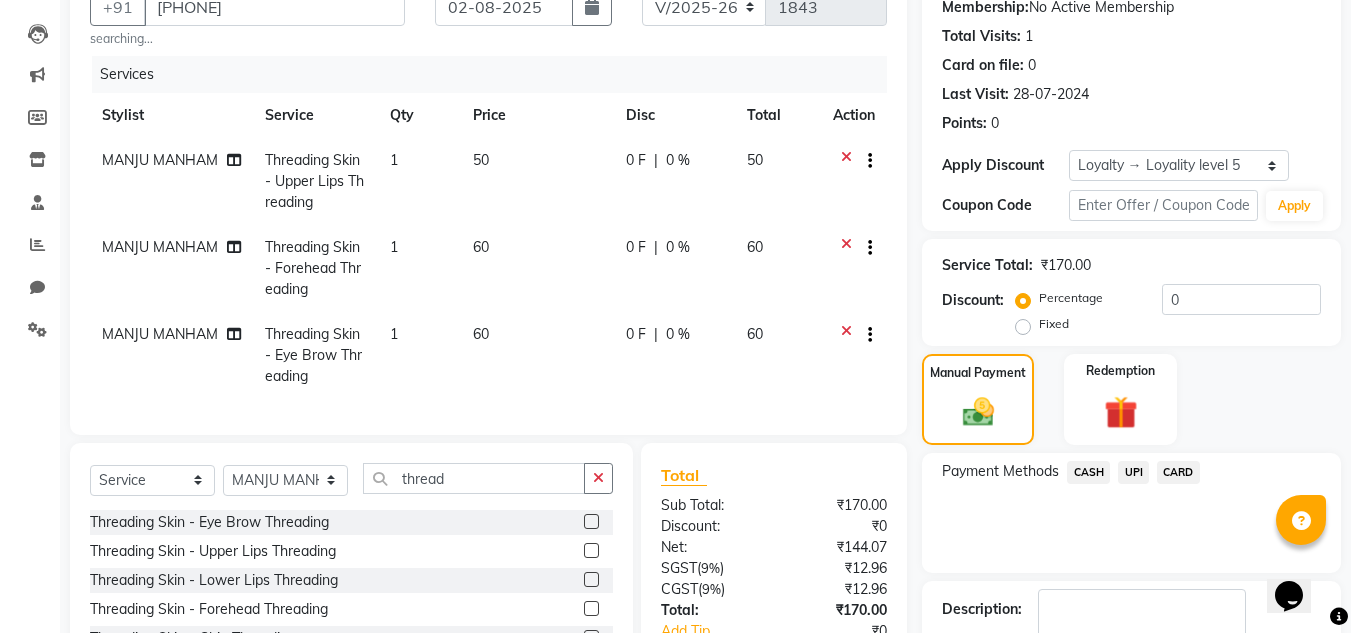 scroll, scrollTop: 517, scrollLeft: 0, axis: vertical 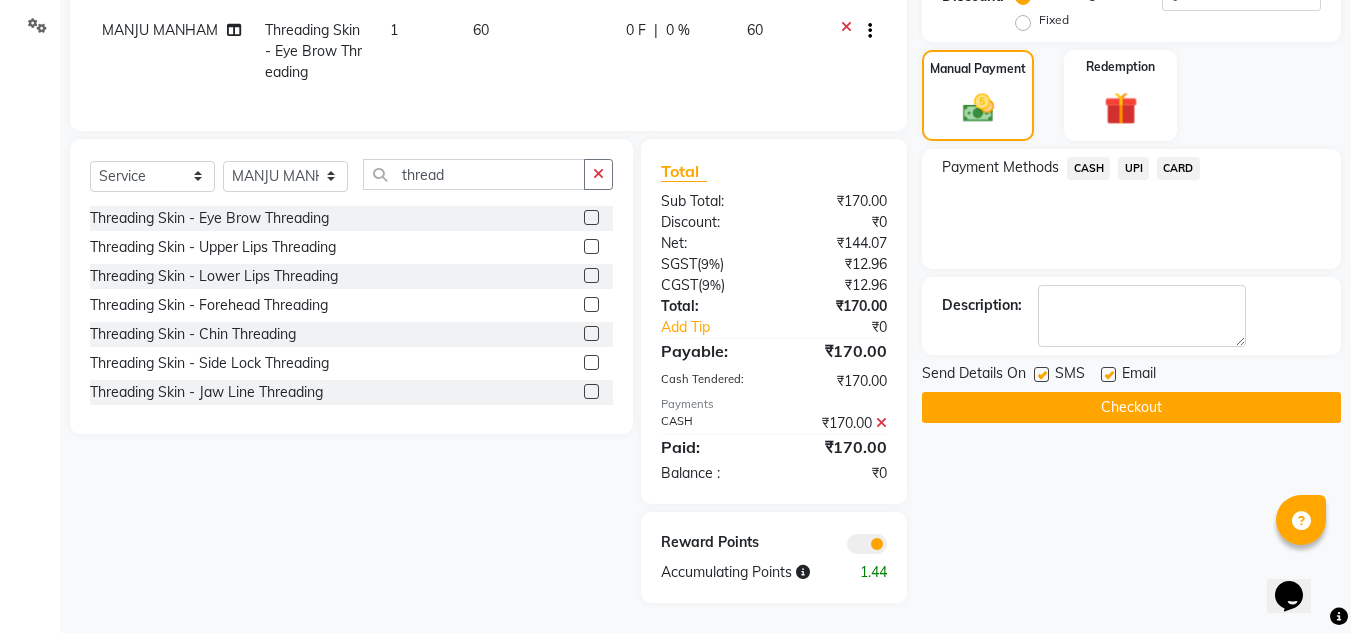 click 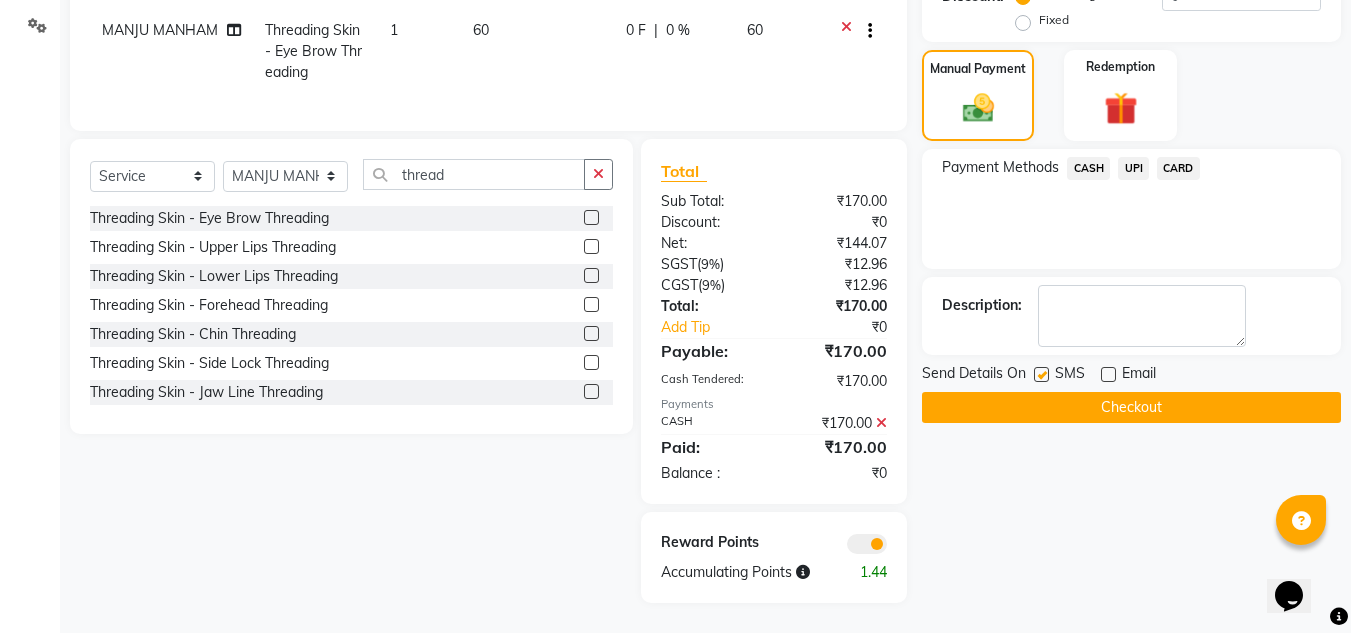 click on "Checkout" 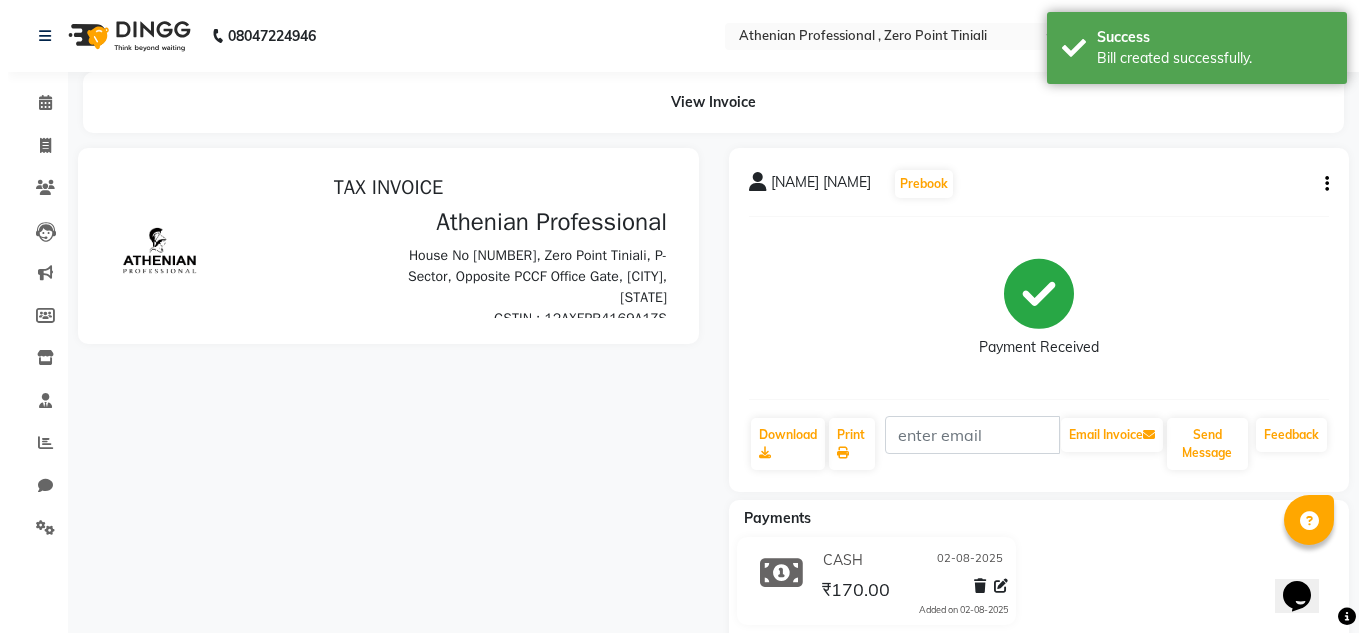 scroll, scrollTop: 0, scrollLeft: 0, axis: both 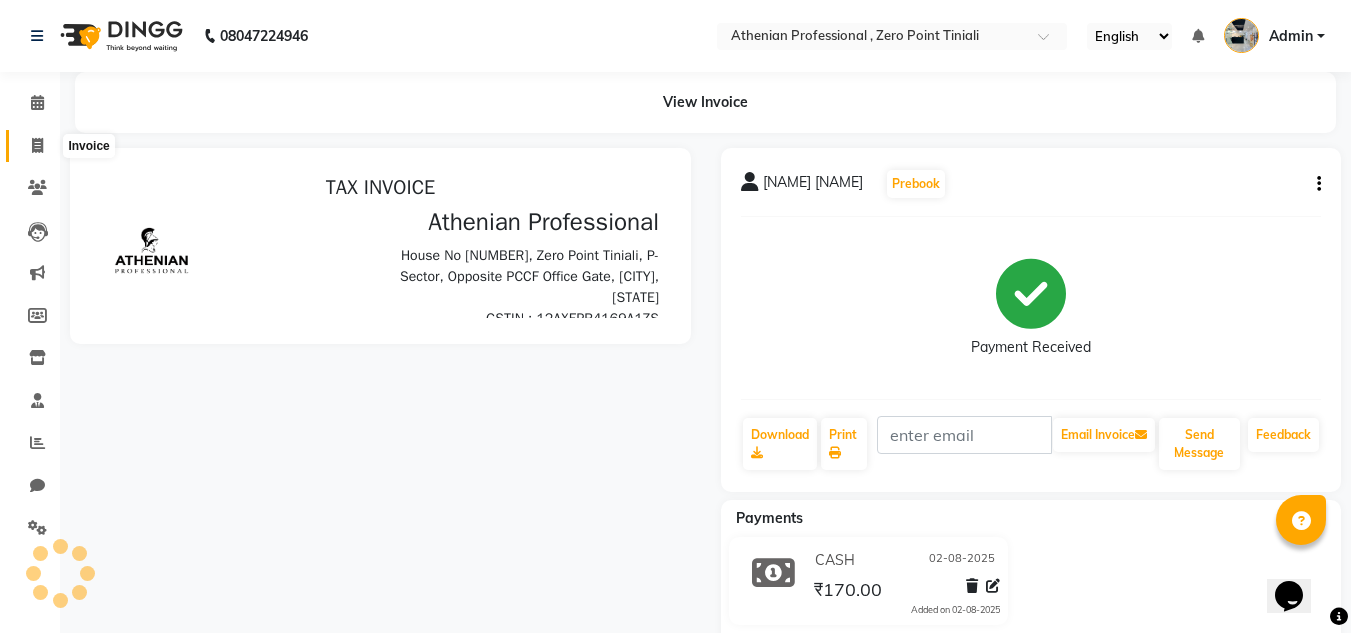 click 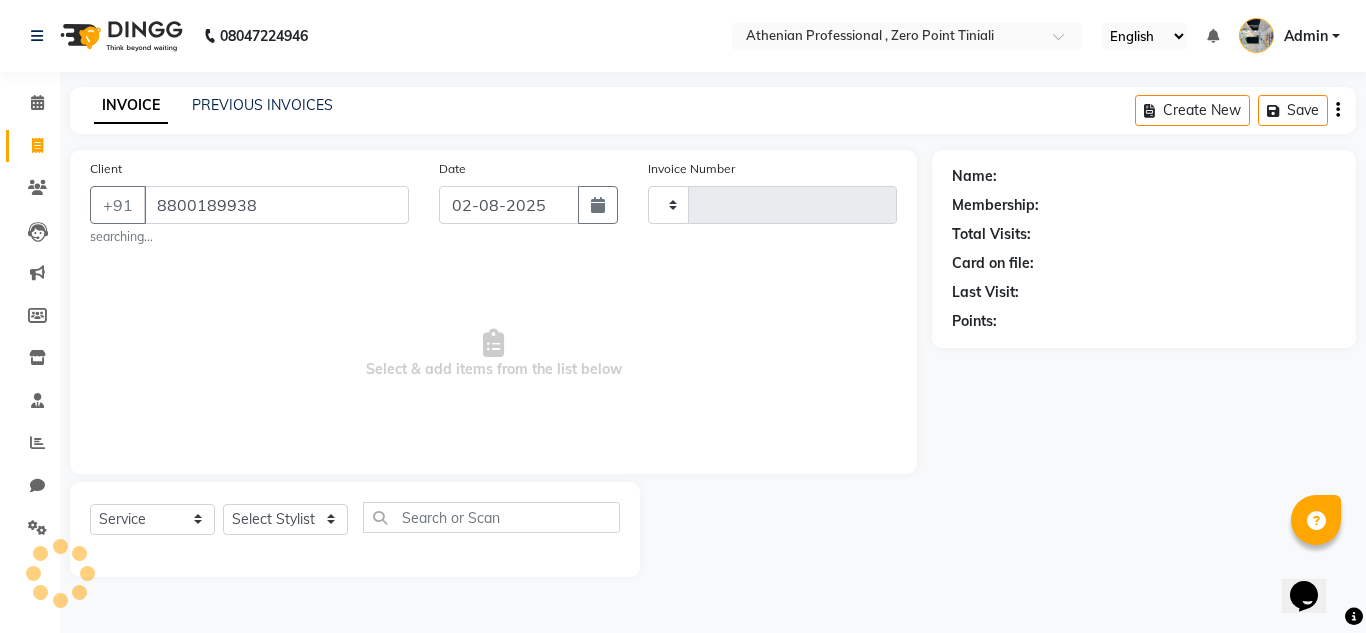 type on "8800189938" 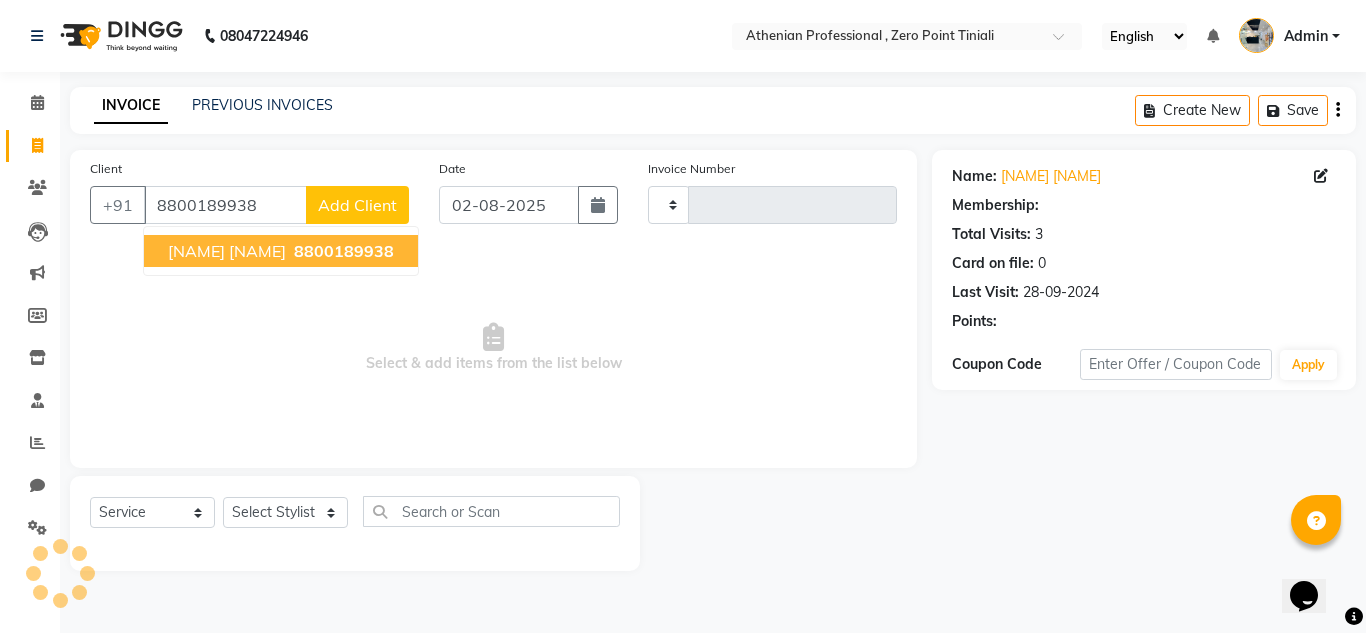 select on "1: Object" 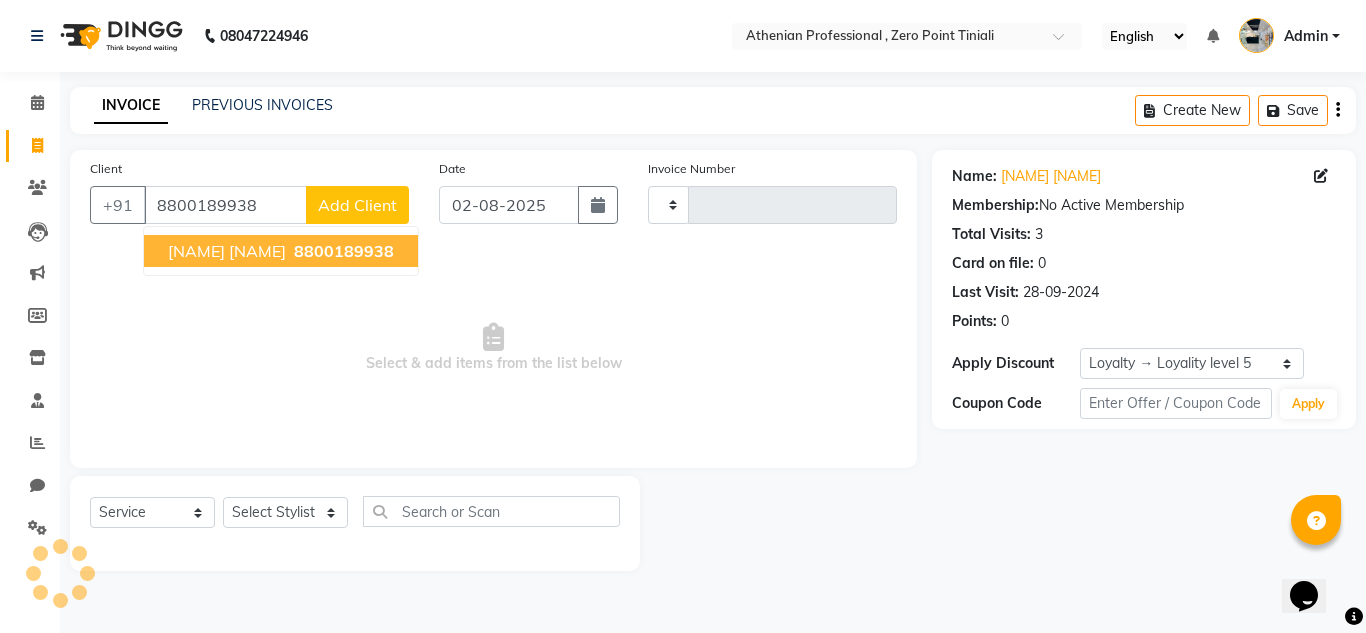 click on "8800189938" at bounding box center (344, 251) 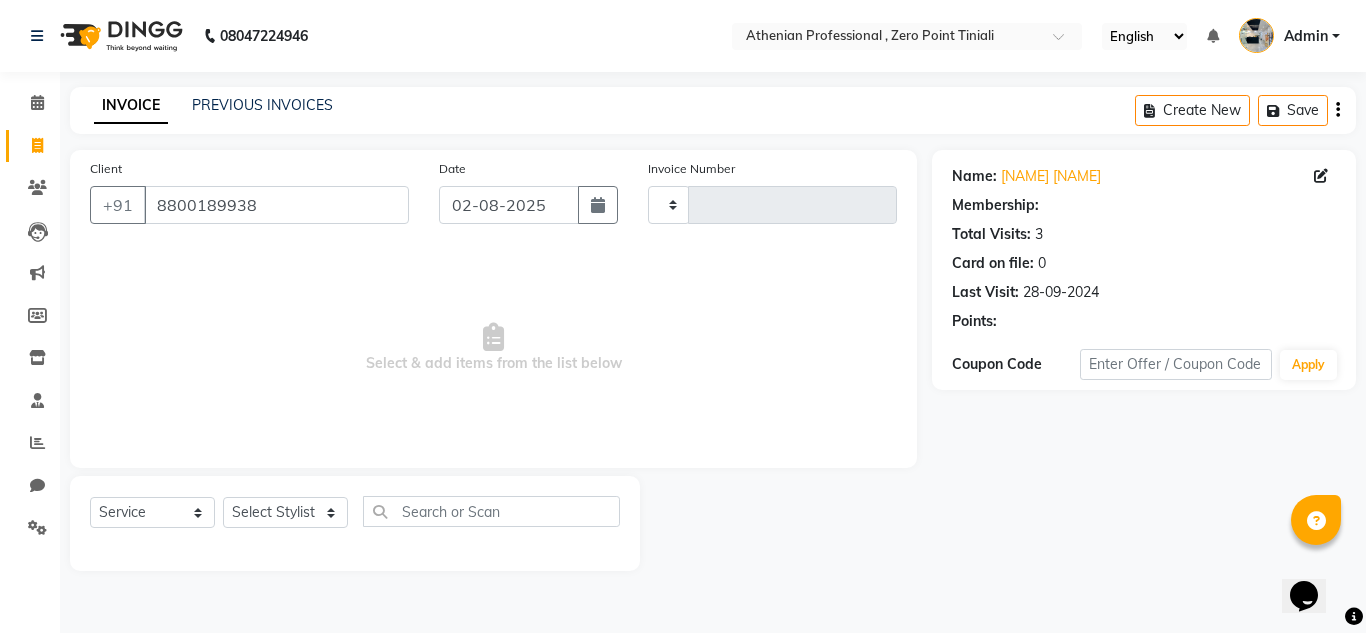 select on "1: Object" 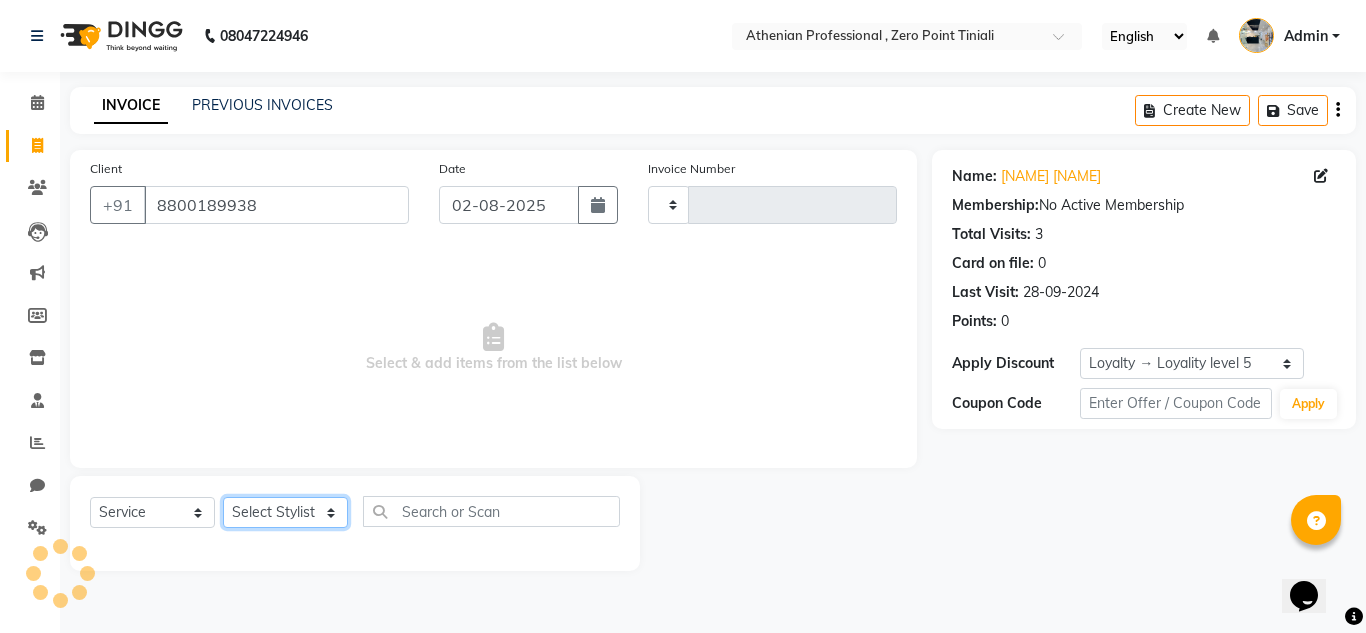 click on "Select Stylist" 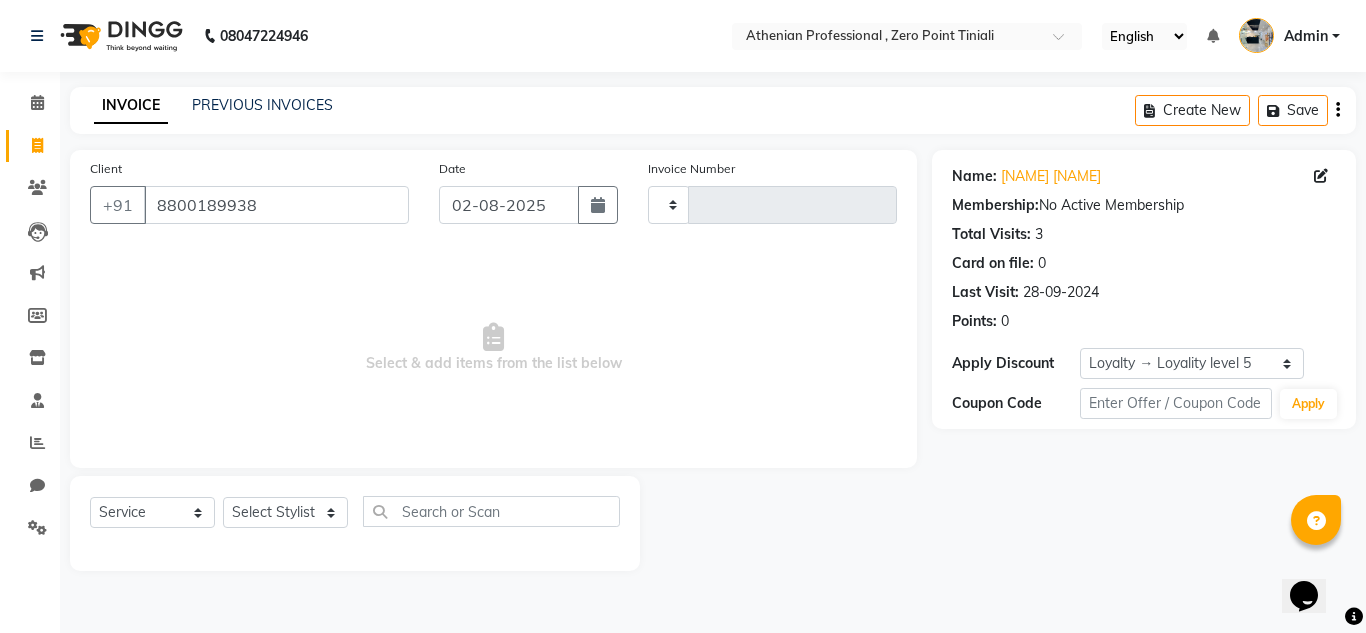 click on "Select & add items from the list below" at bounding box center [493, 348] 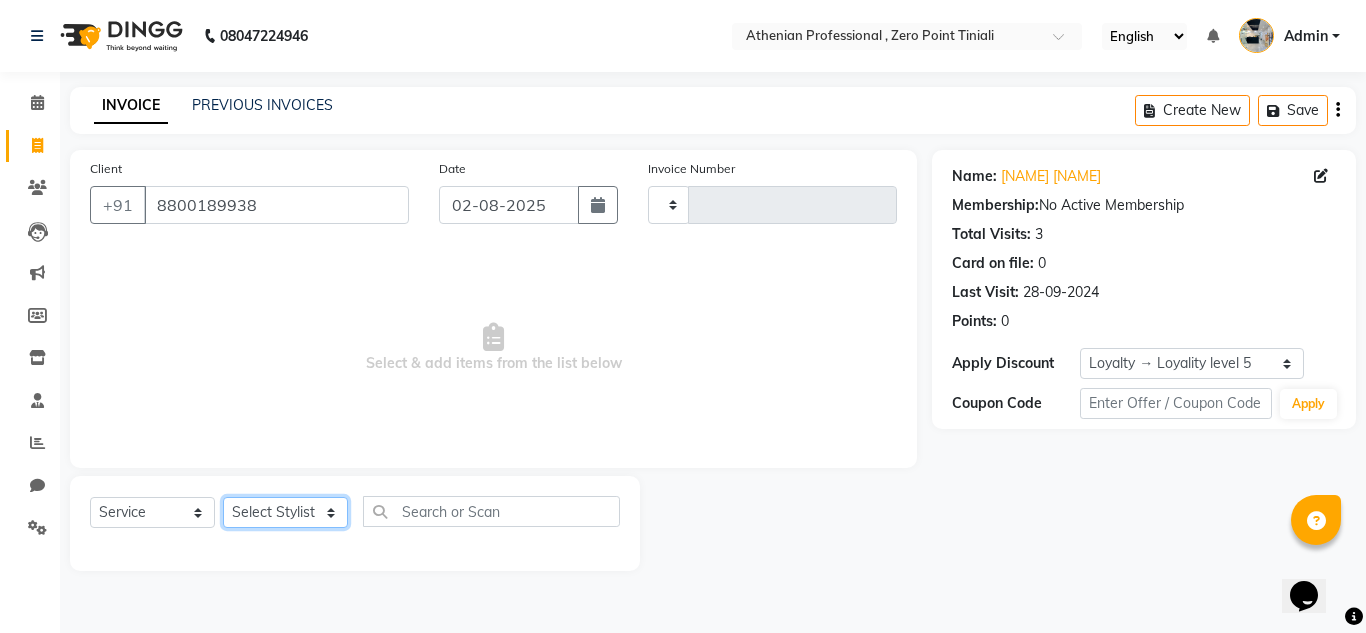 click on "Select Stylist" 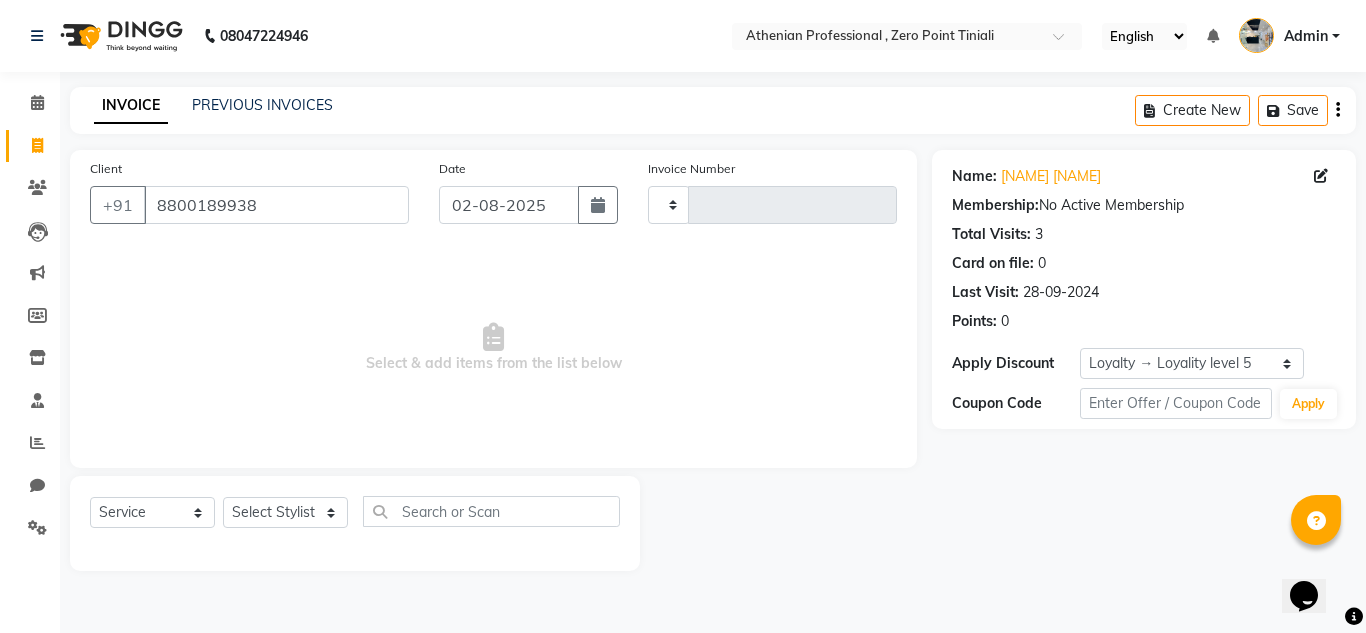 click on "Select & add items from the list below" at bounding box center (493, 348) 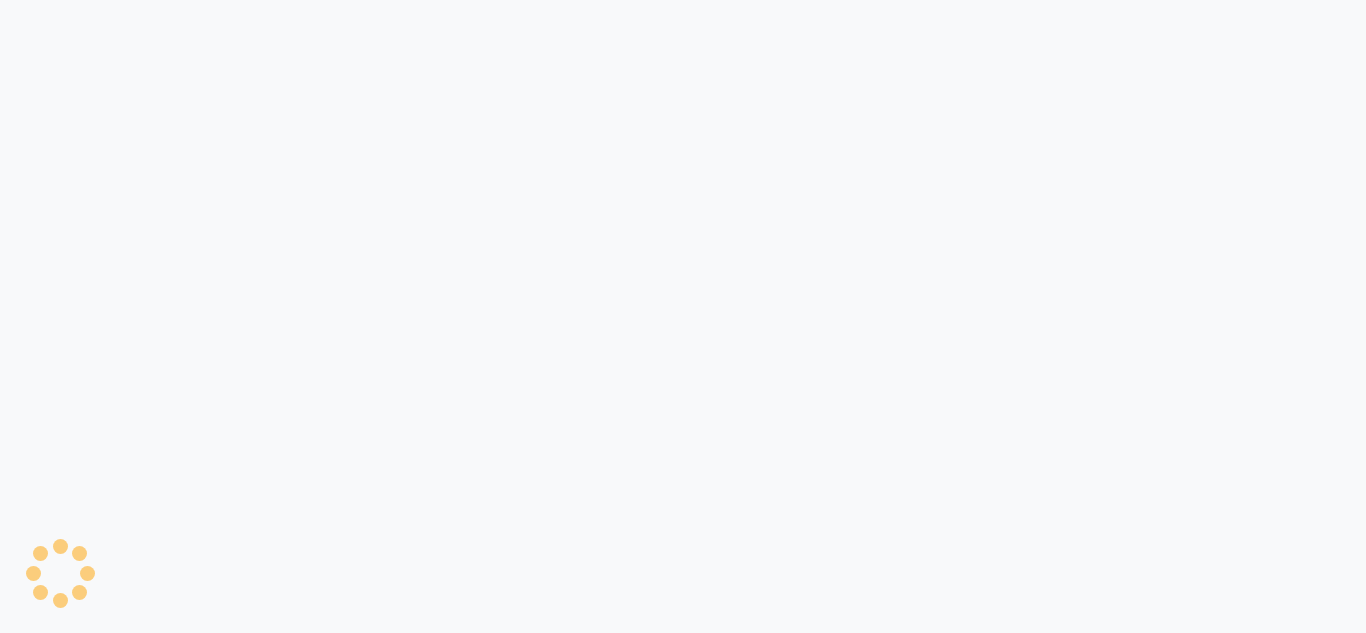 scroll, scrollTop: 0, scrollLeft: 0, axis: both 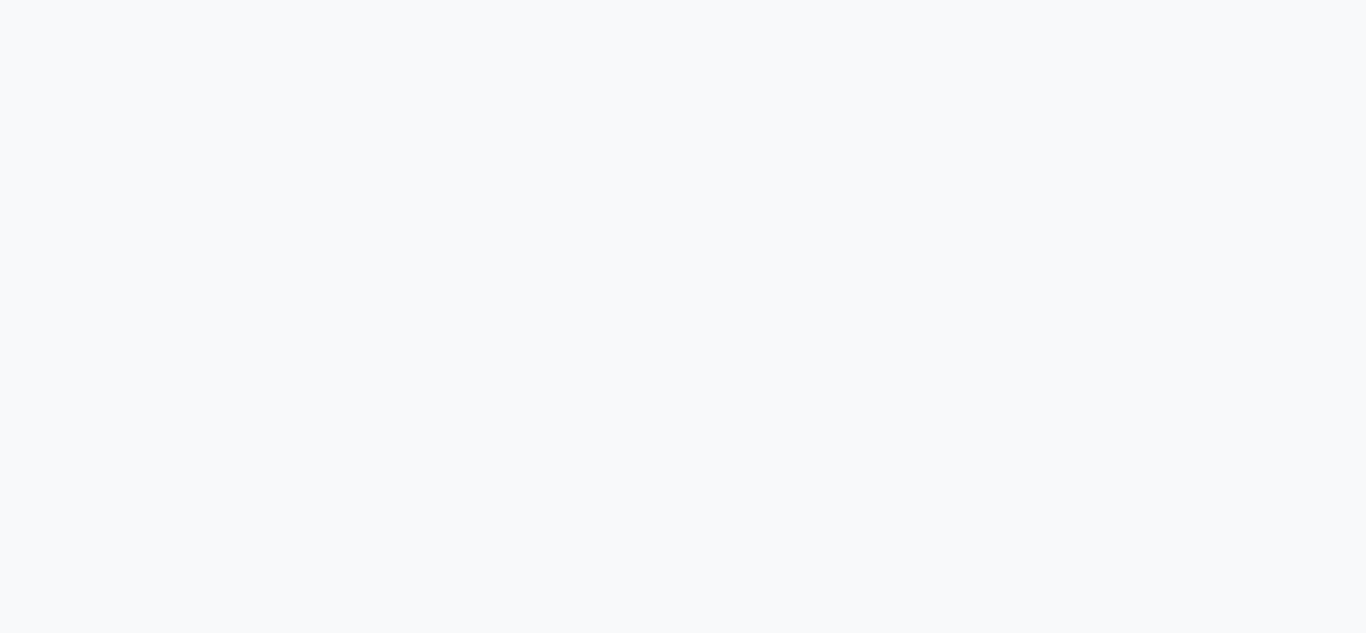 select on "service" 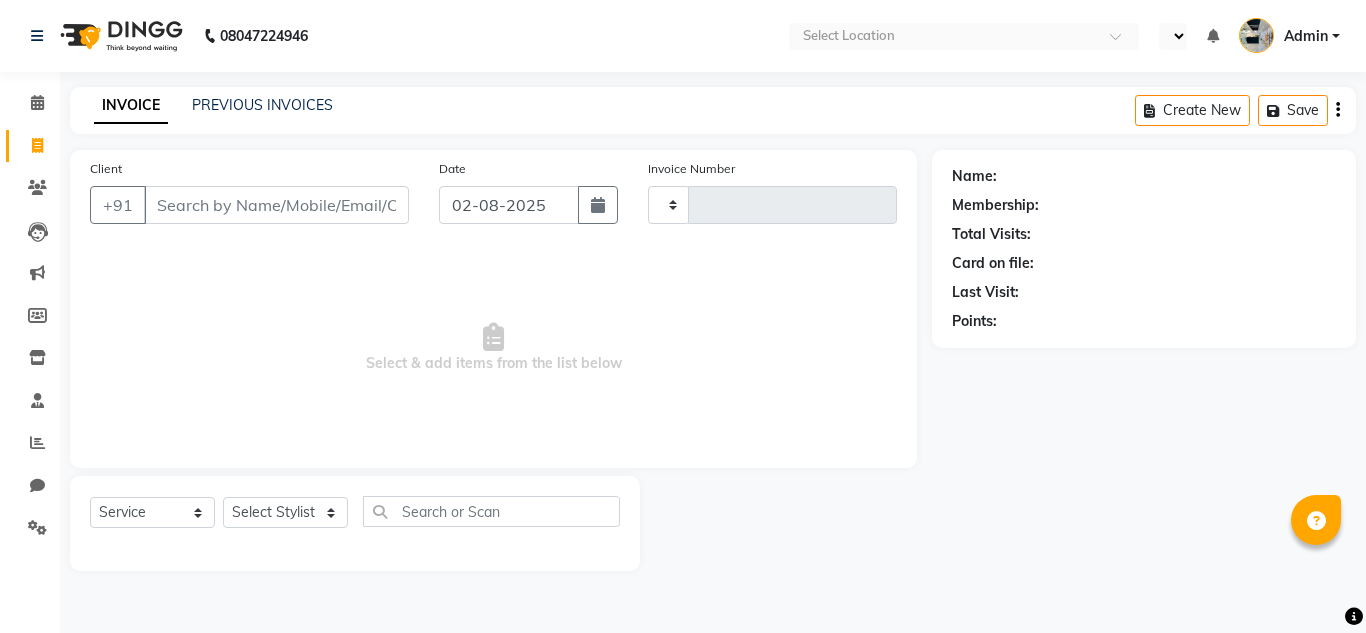 select on "en" 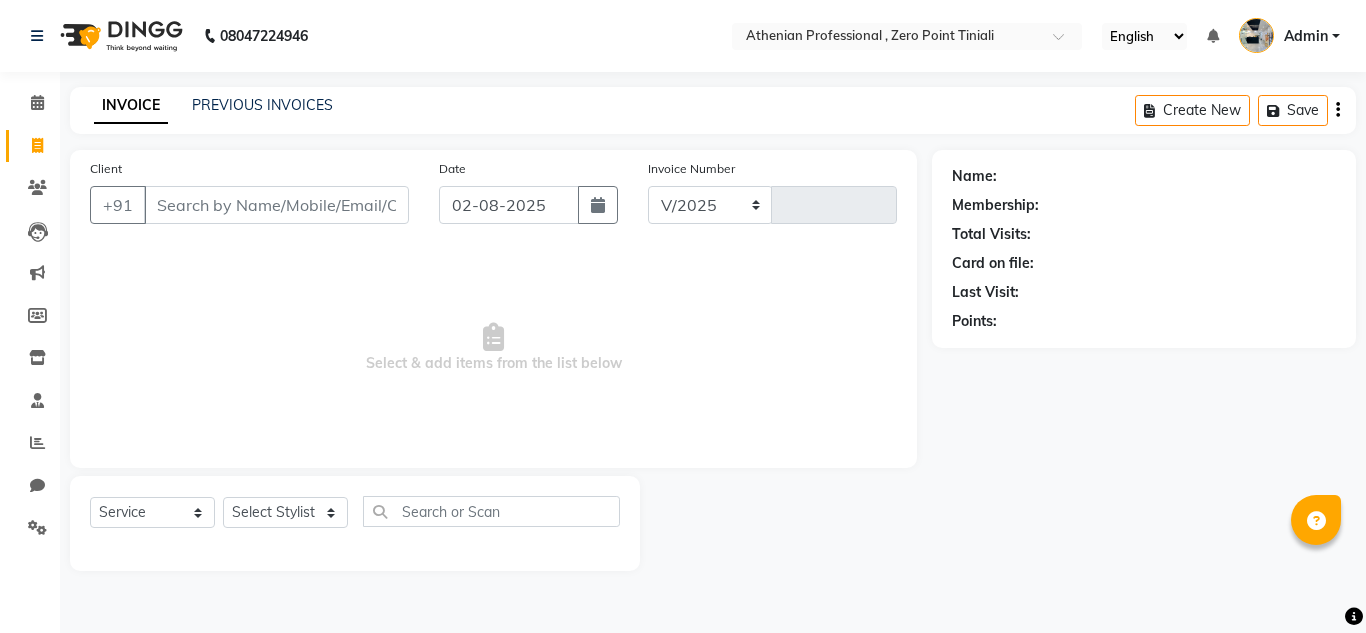 select on "8300" 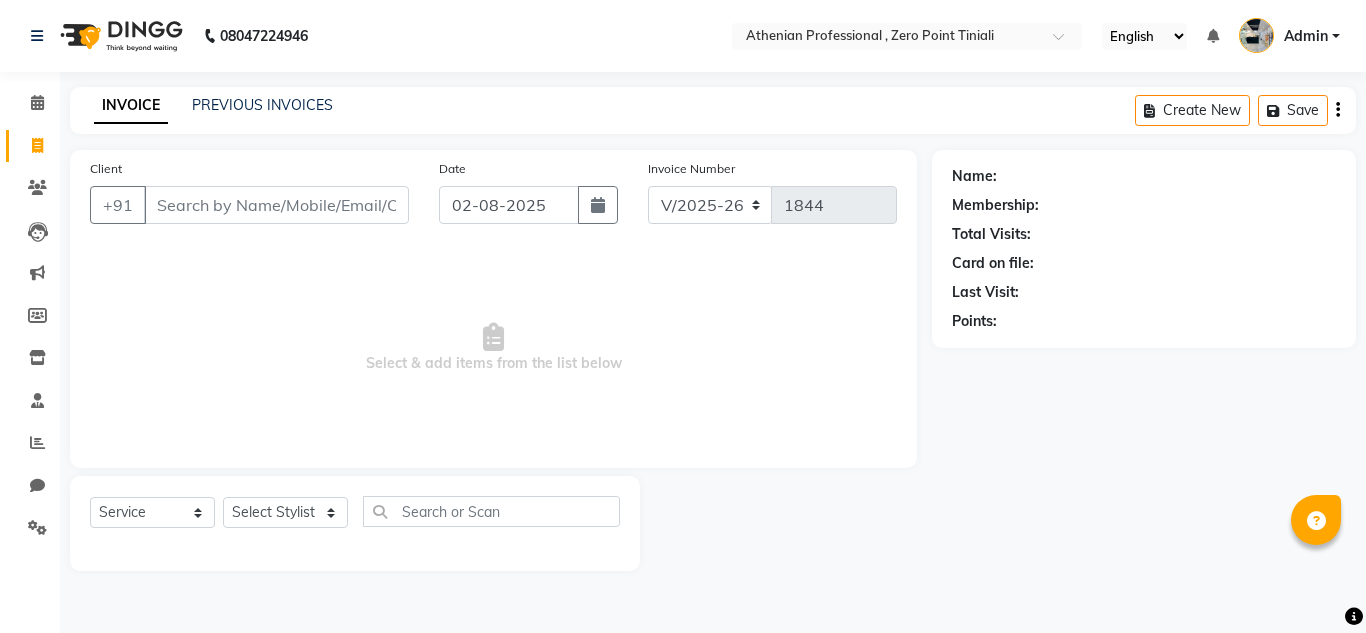 click on "Client" at bounding box center (276, 205) 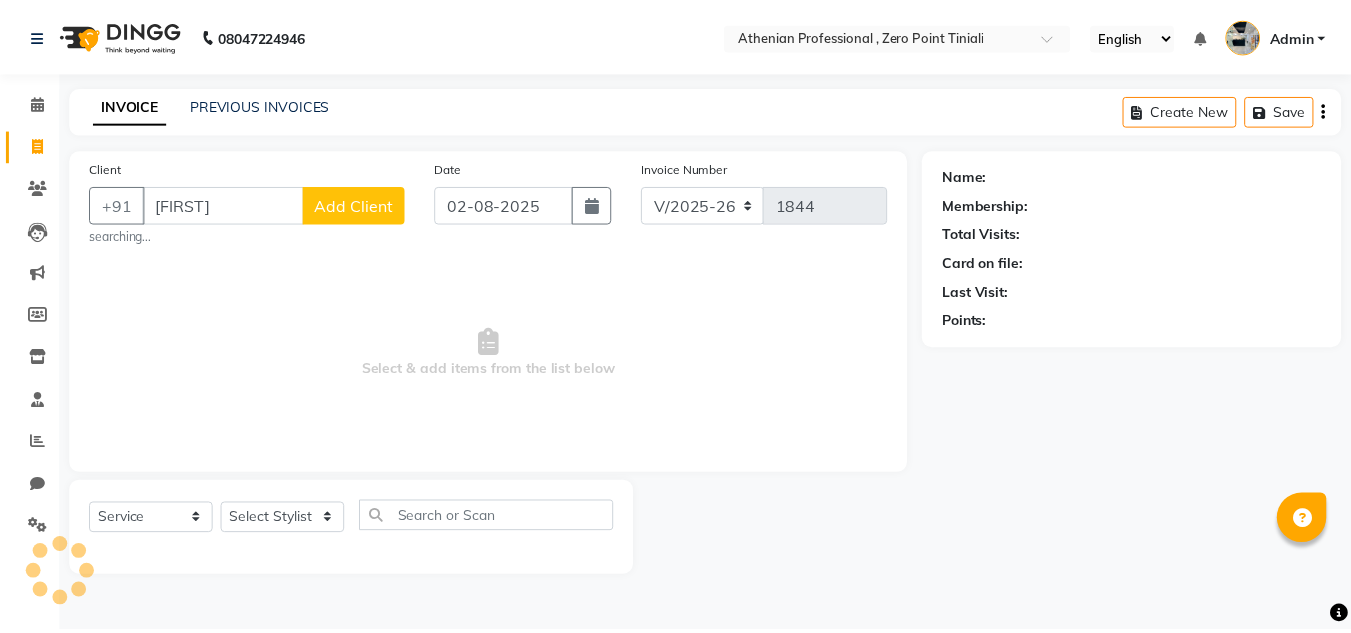 scroll, scrollTop: 0, scrollLeft: 0, axis: both 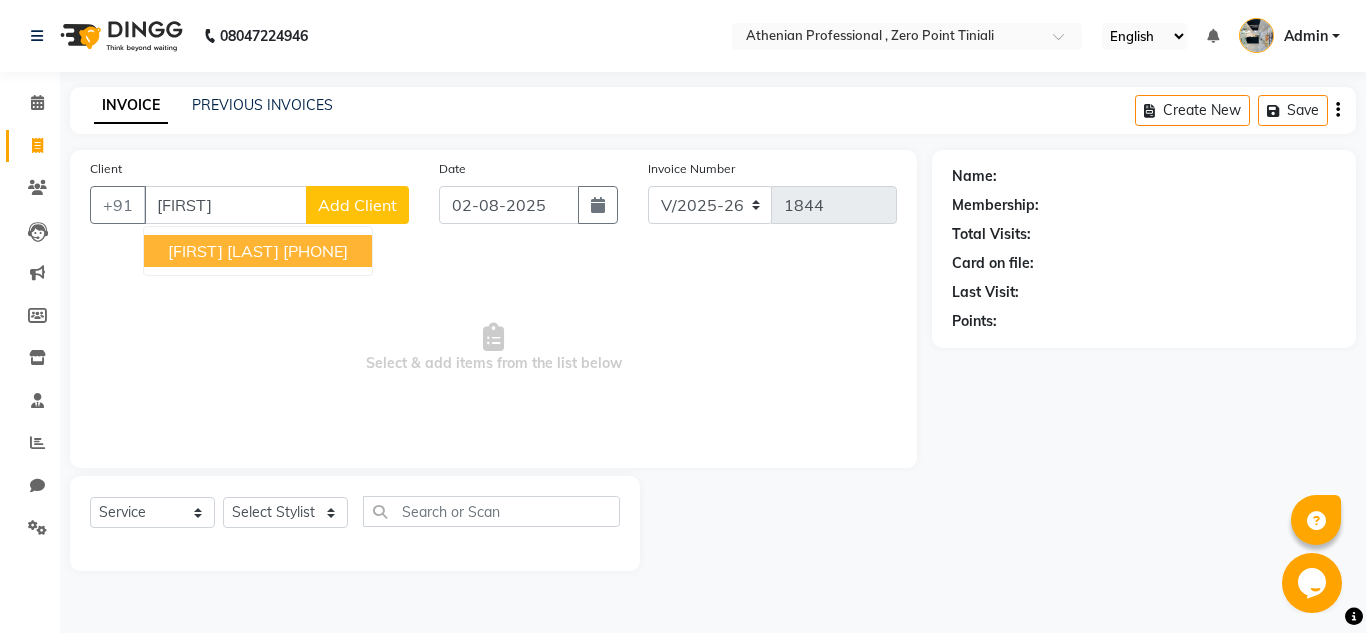 click on "[FIRST] [LAST]  [PHONE]" at bounding box center [258, 251] 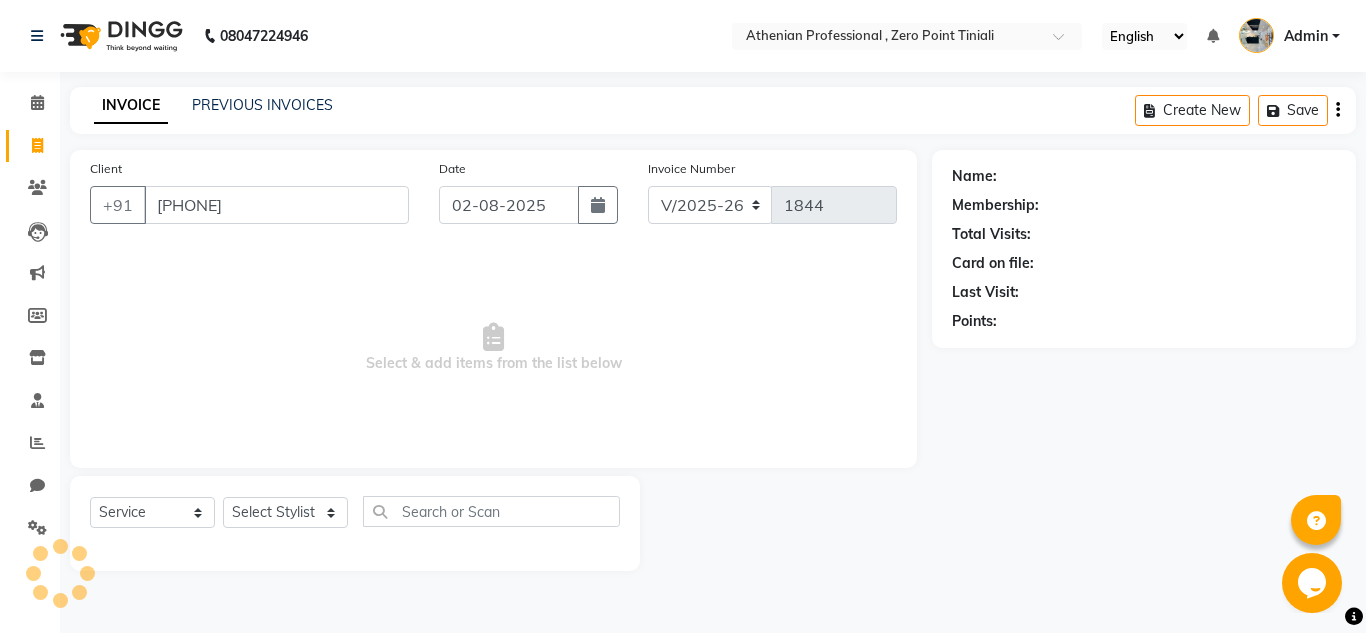 type on "[PHONE]" 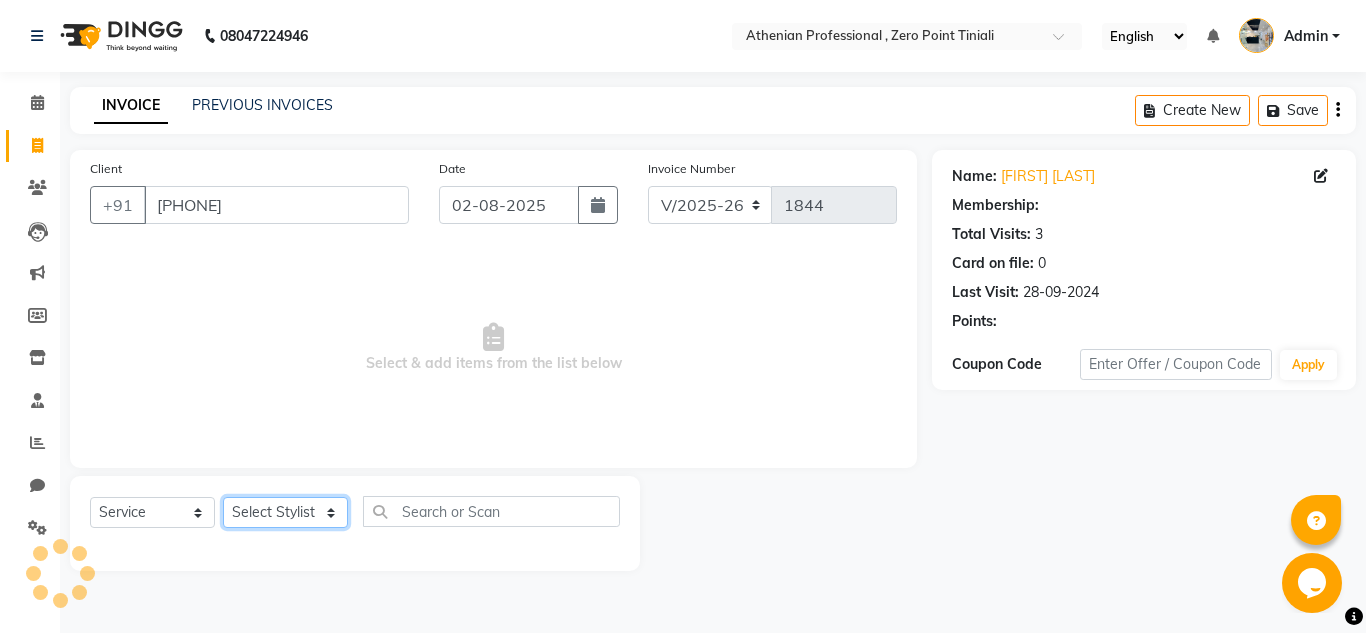 click on "Select Stylist Abin Mili Admin JAVED ANSARI KOLAM WANGSU KOSHEH BIHAM LINDUM NEME MAHINDRA BASUMATARY Manager MANJU MANHAM MINUKA CHETTRY NGAMNON RALONGHAM SHADAB KHAN SUMAN MAGAR SUMI BISWAS  SWAPNA DEVI CHETRY TAMCHI YAMA Toingam Jamikham YELLI LIKHA" 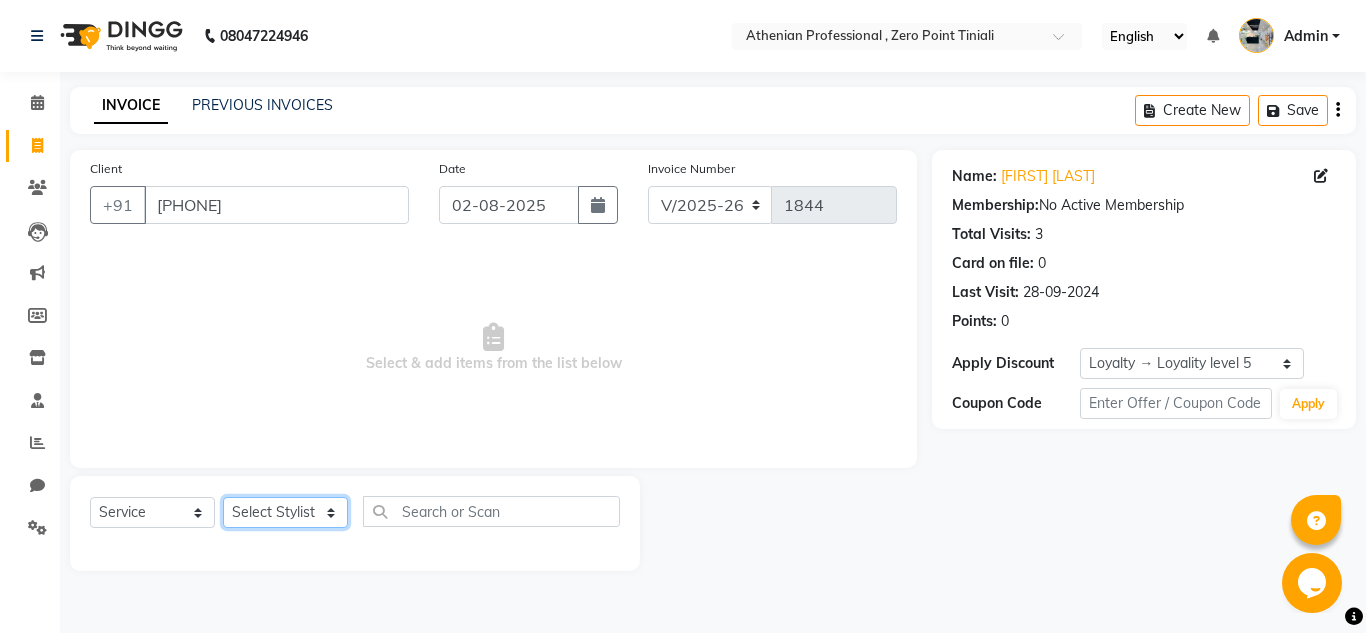 select on "82577" 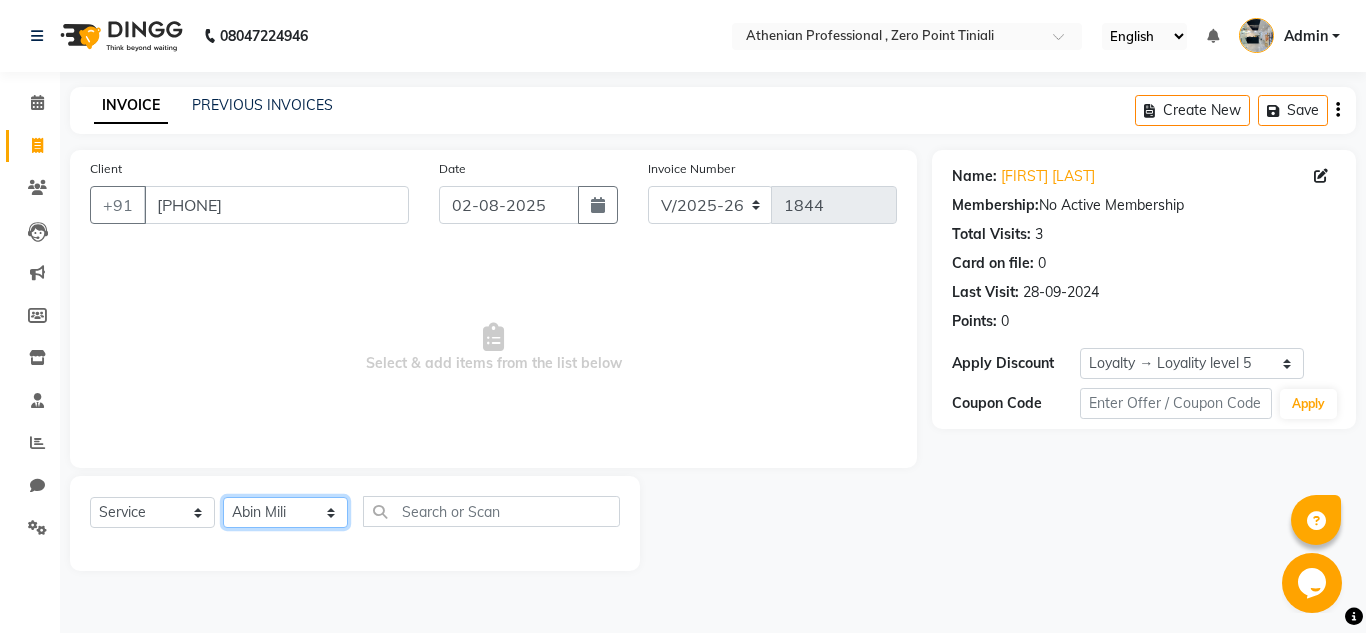 click on "Select Stylist Abin Mili Admin JAVED ANSARI KOLAM WANGSU KOSHEH BIHAM LINDUM NEME MAHINDRA BASUMATARY Manager MANJU MANHAM MINUKA CHETTRY NGAMNON RALONGHAM SHADAB KHAN SUMAN MAGAR SUMI BISWAS  SWAPNA DEVI CHETRY TAMCHI YAMA Toingam Jamikham YELLI LIKHA" 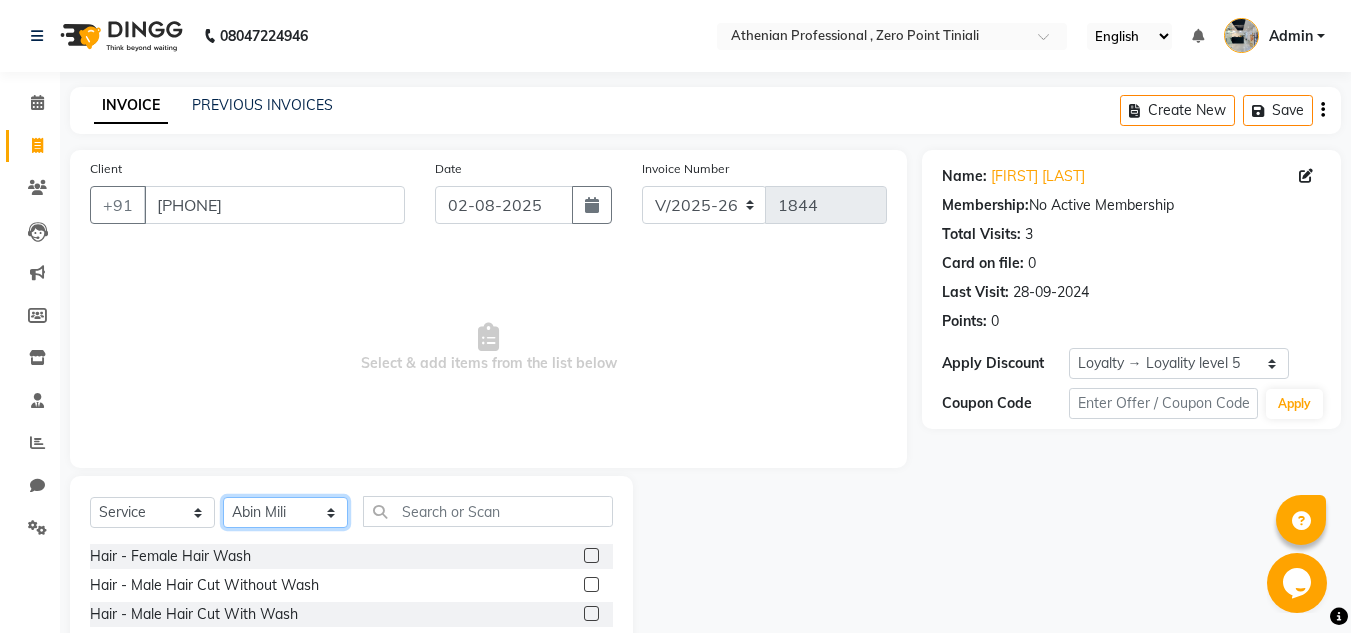 scroll, scrollTop: 116, scrollLeft: 0, axis: vertical 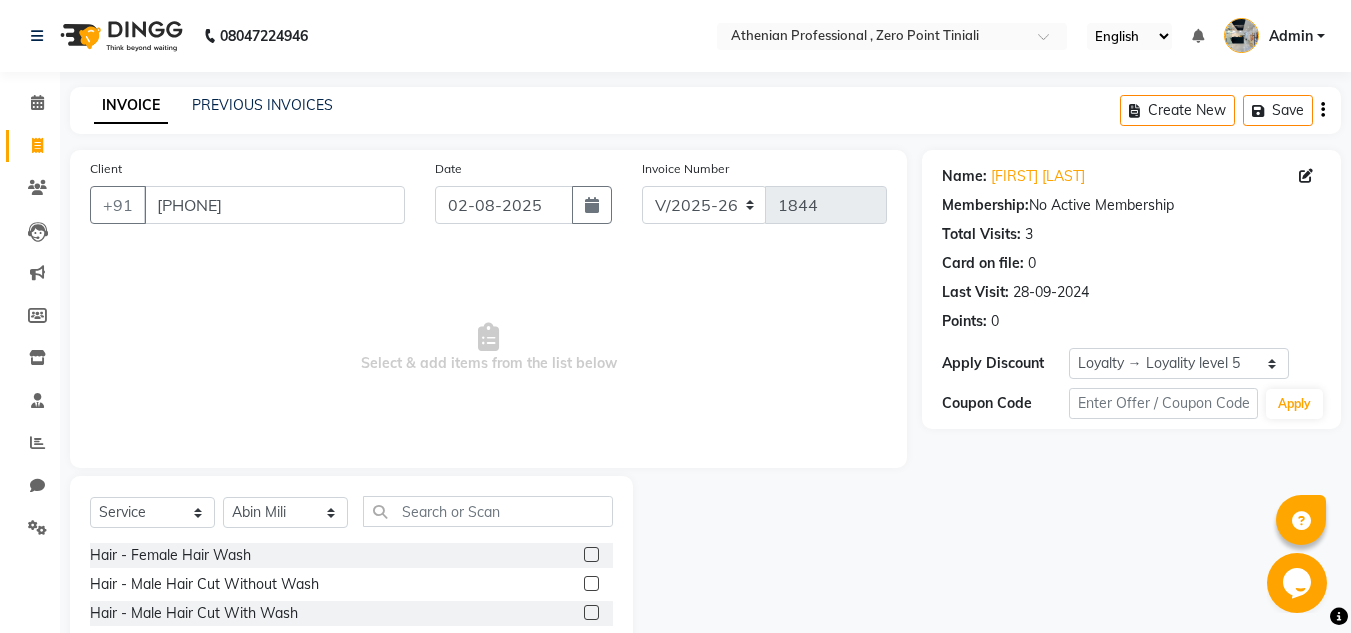 click 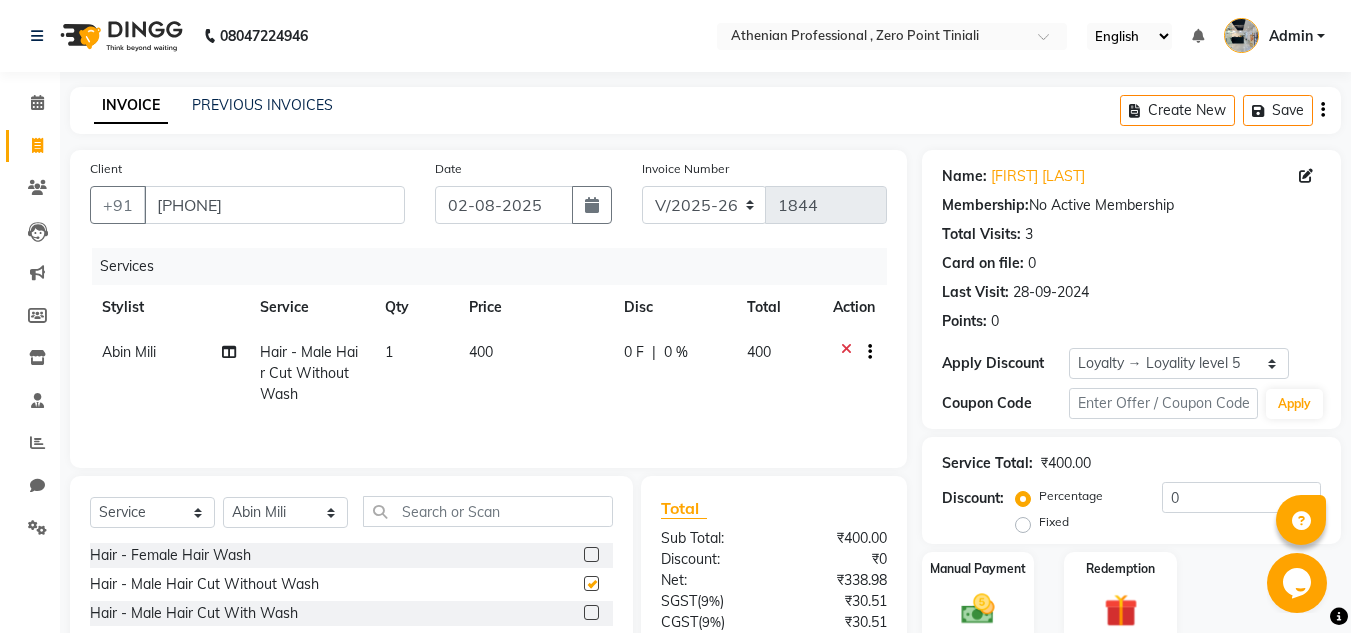 checkbox on "false" 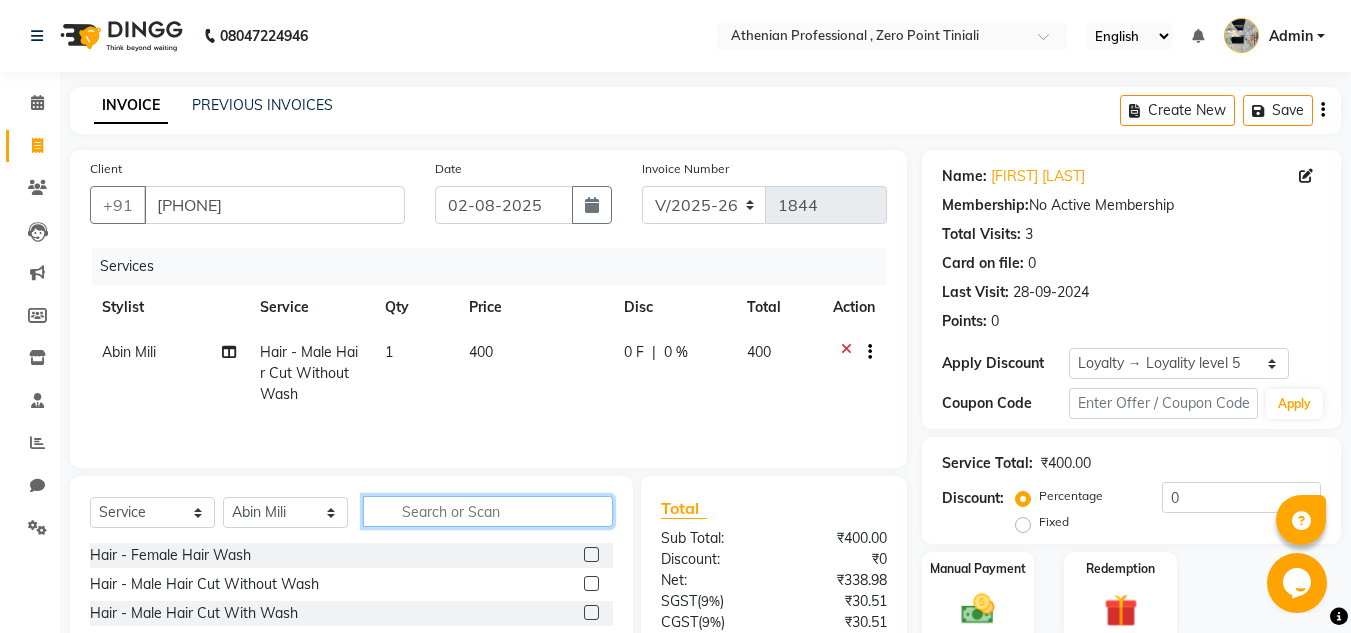 click 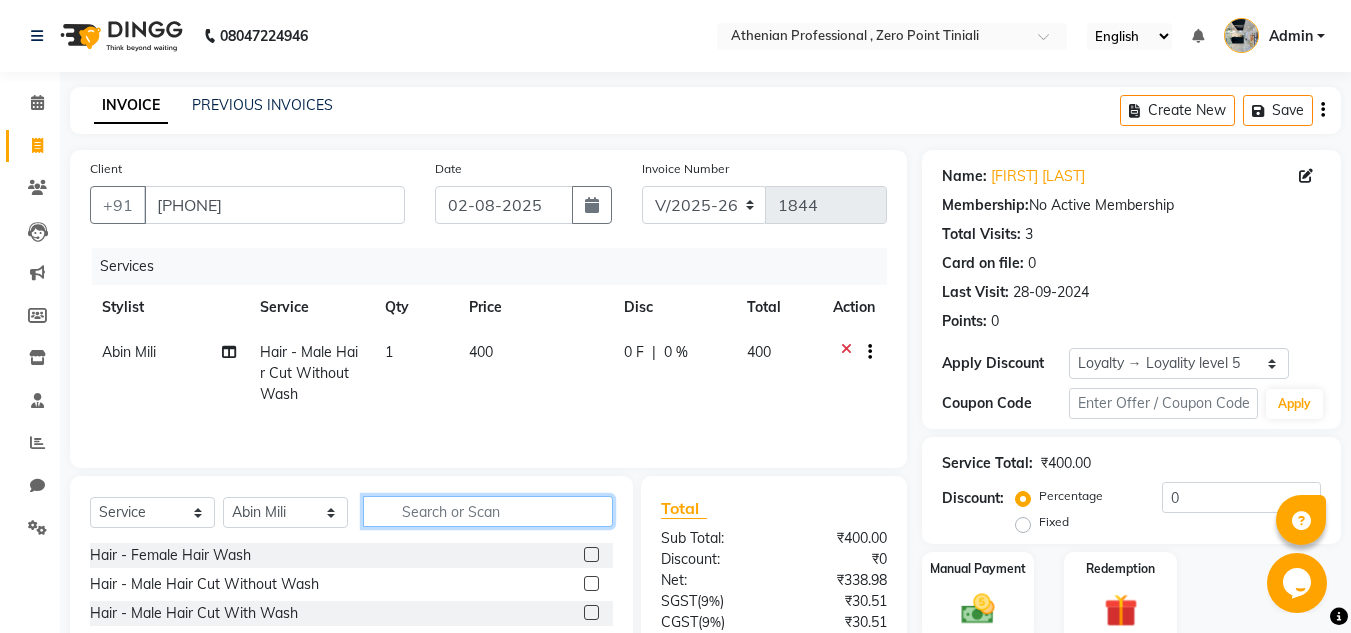 click 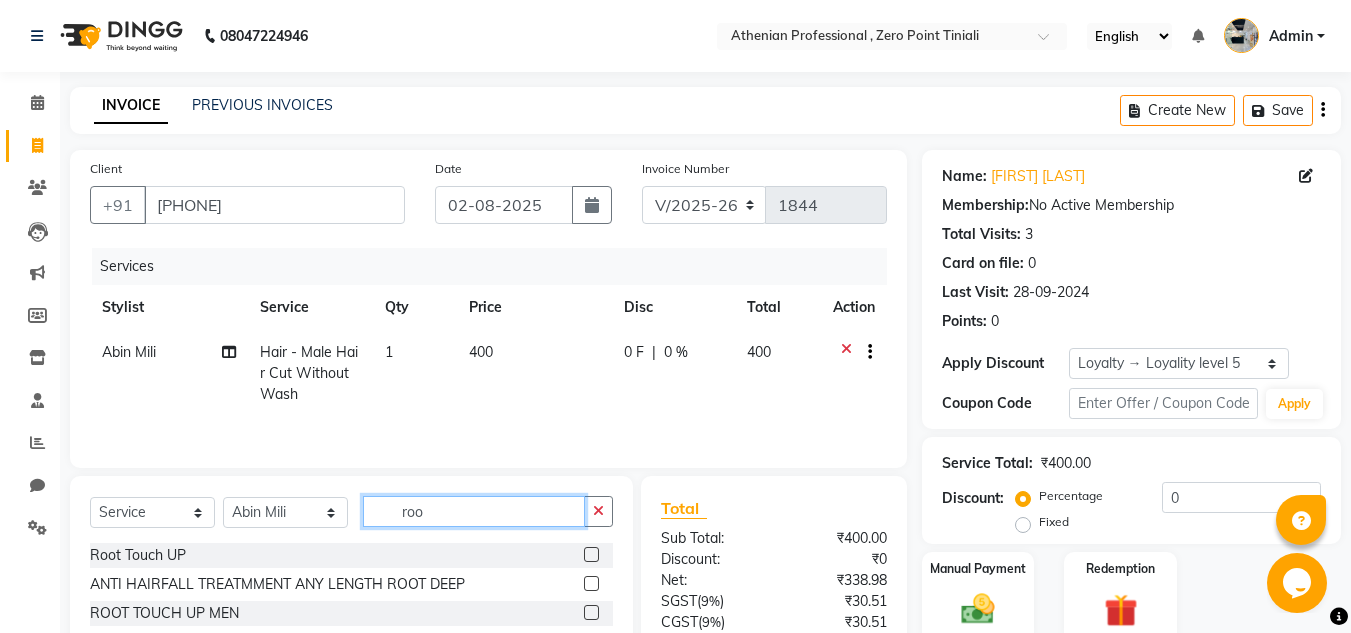 scroll, scrollTop: 87, scrollLeft: 0, axis: vertical 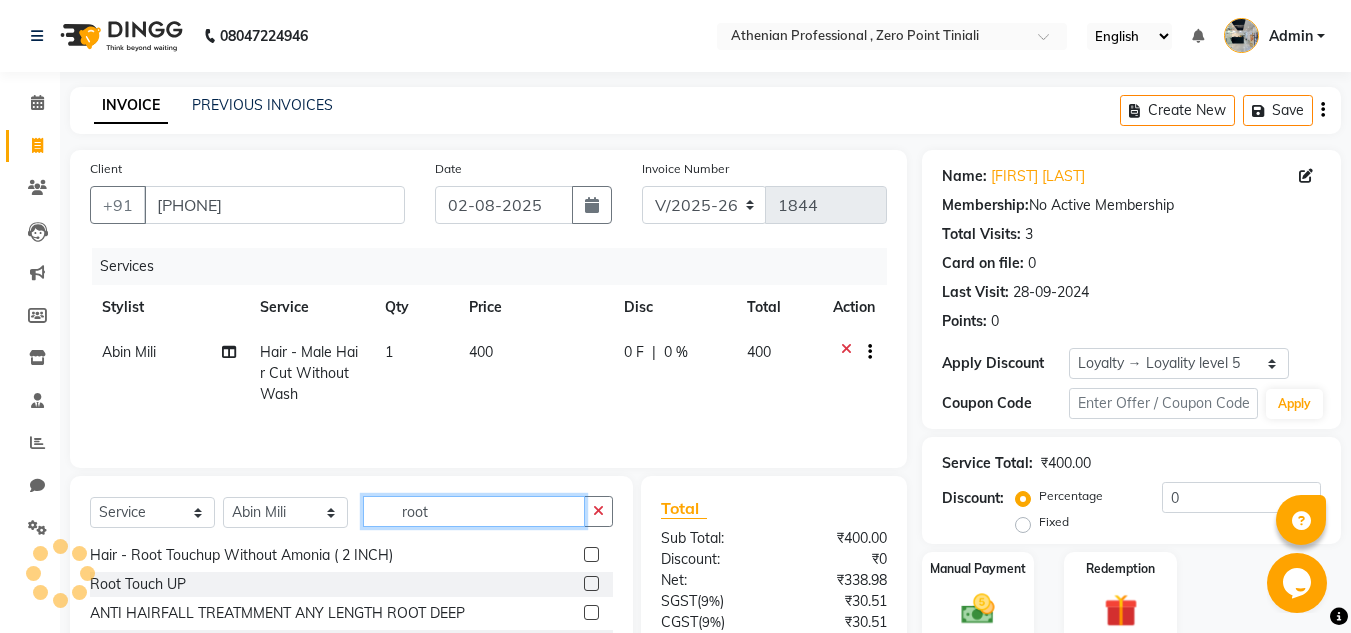 type on "root" 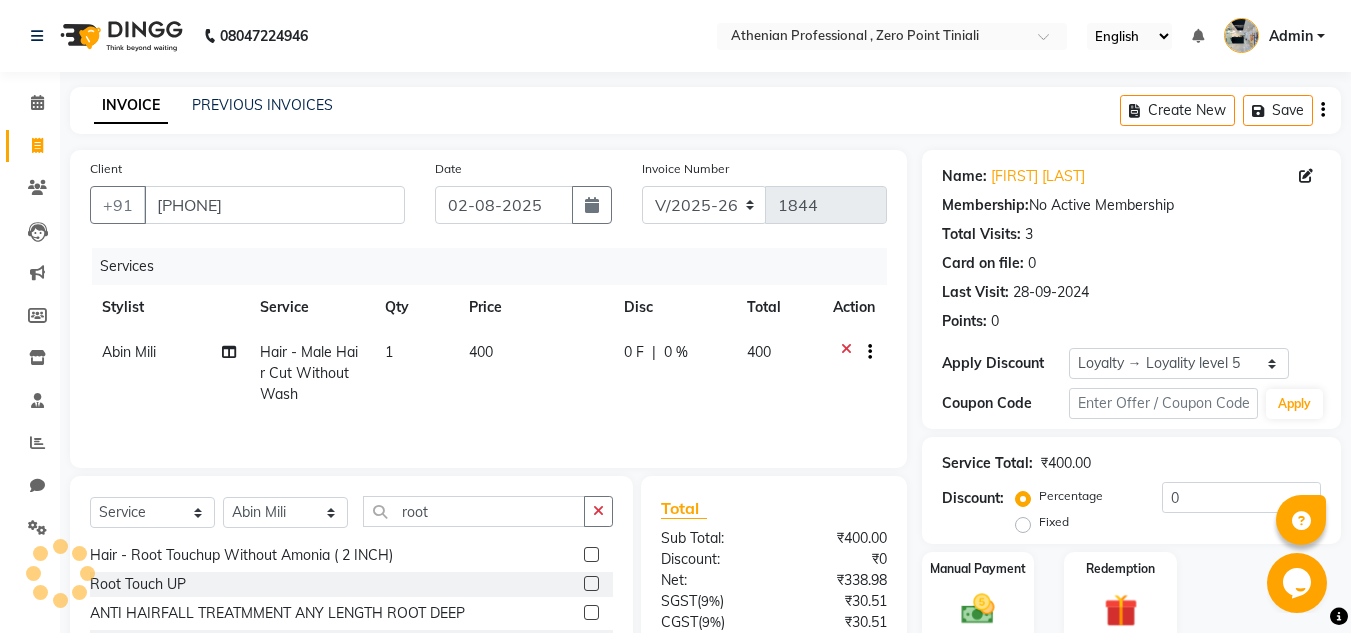 click 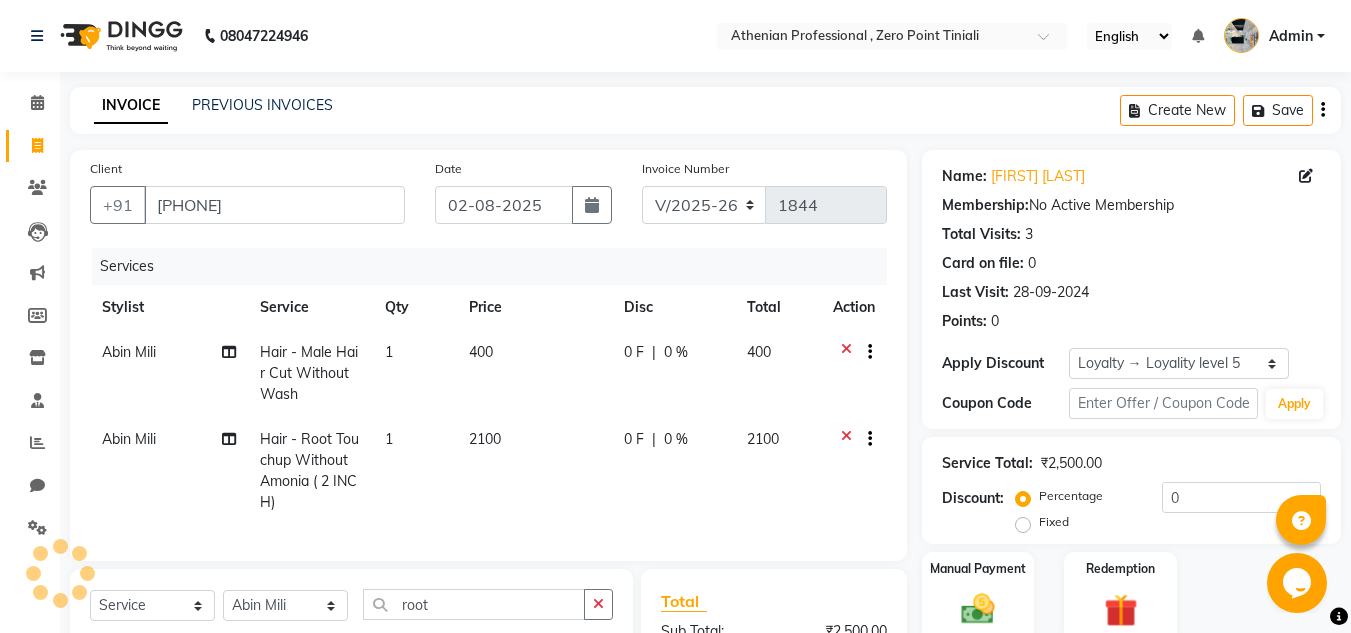 checkbox on "false" 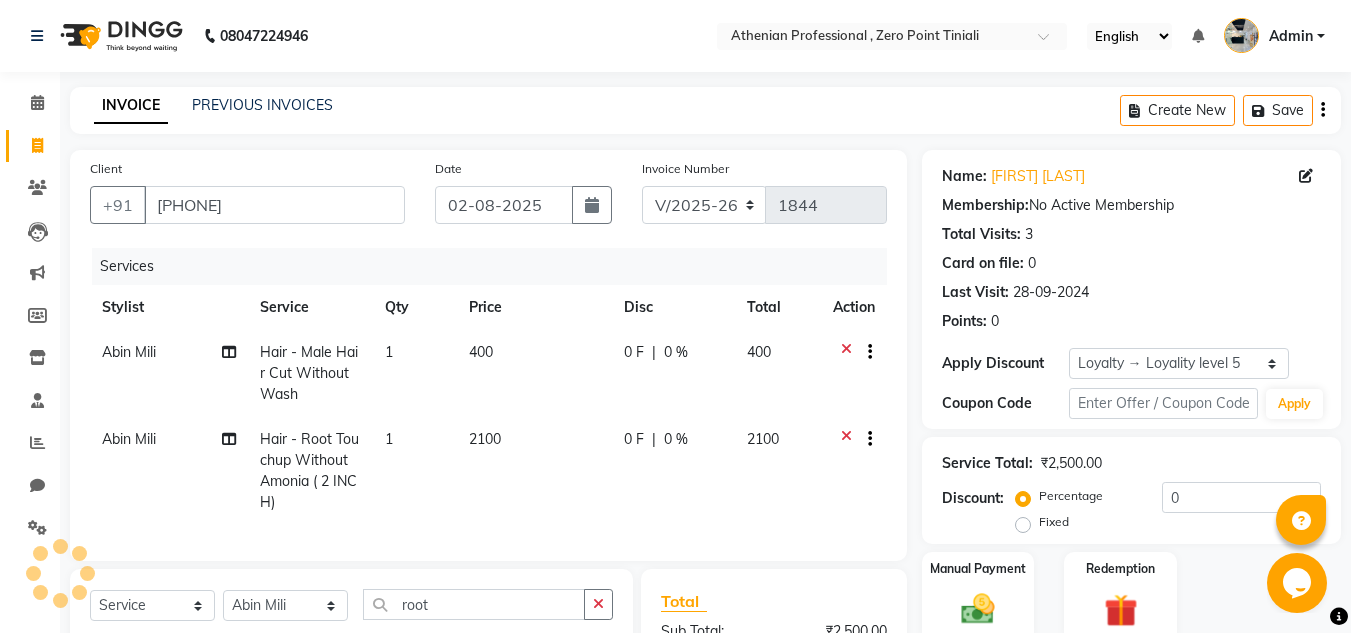 click 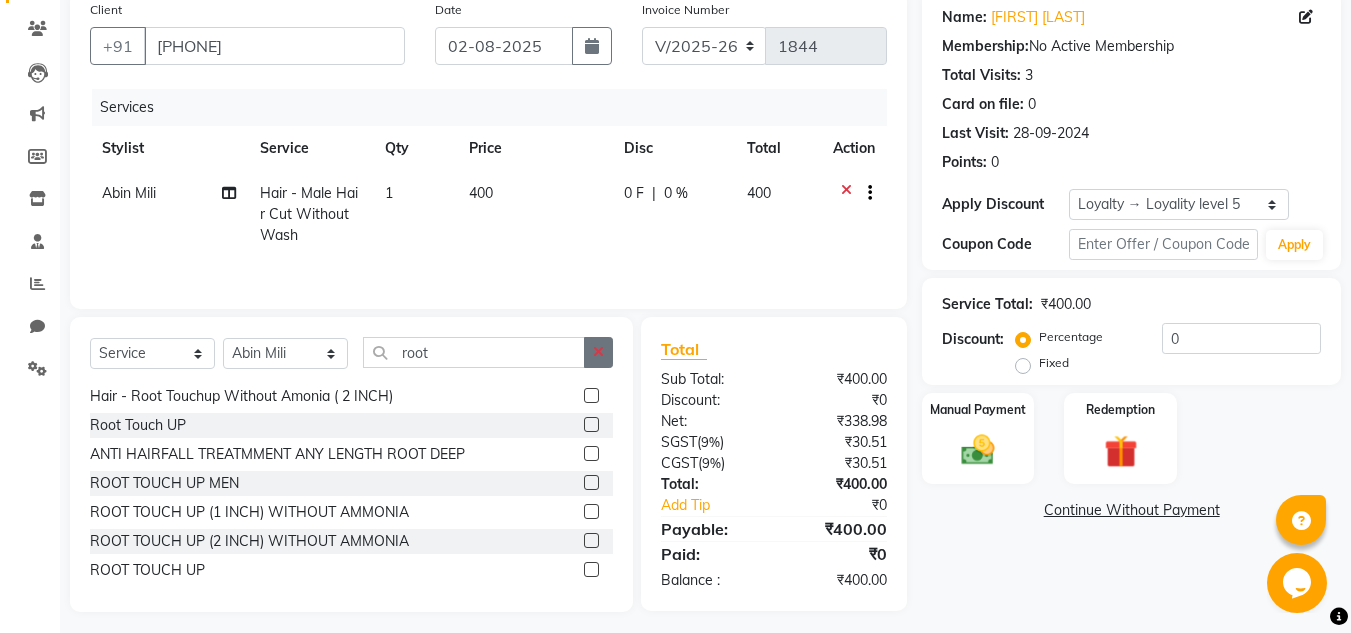 scroll, scrollTop: 160, scrollLeft: 0, axis: vertical 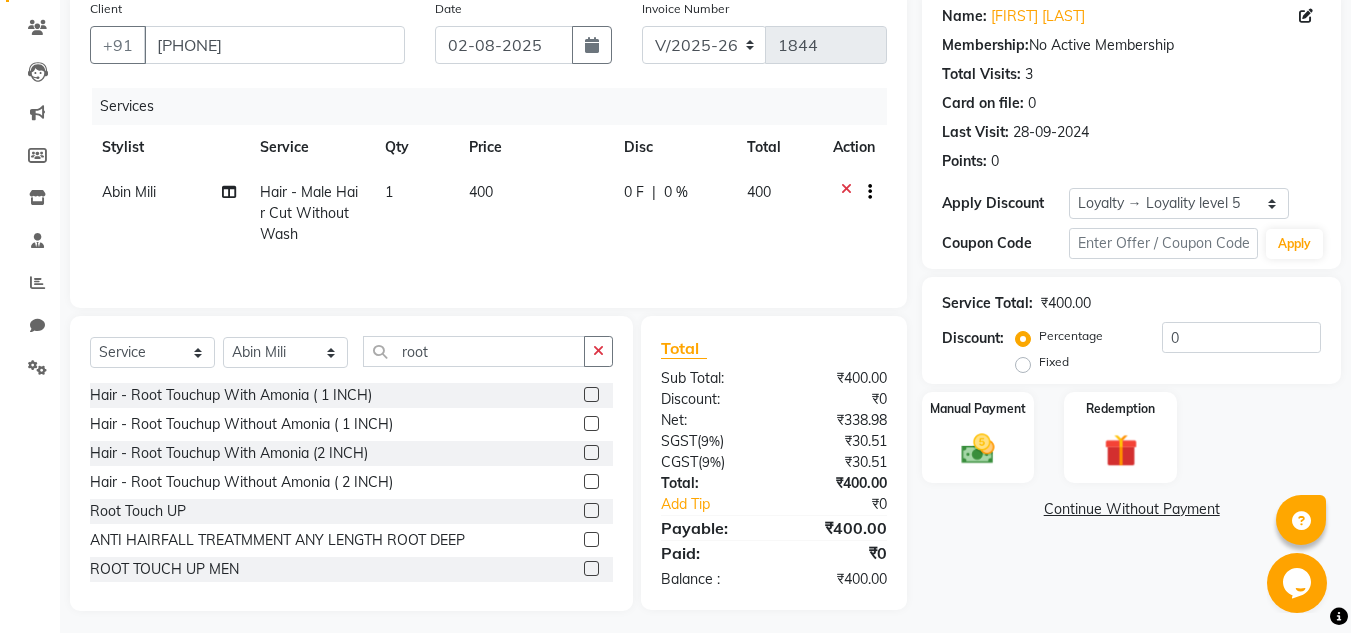 click 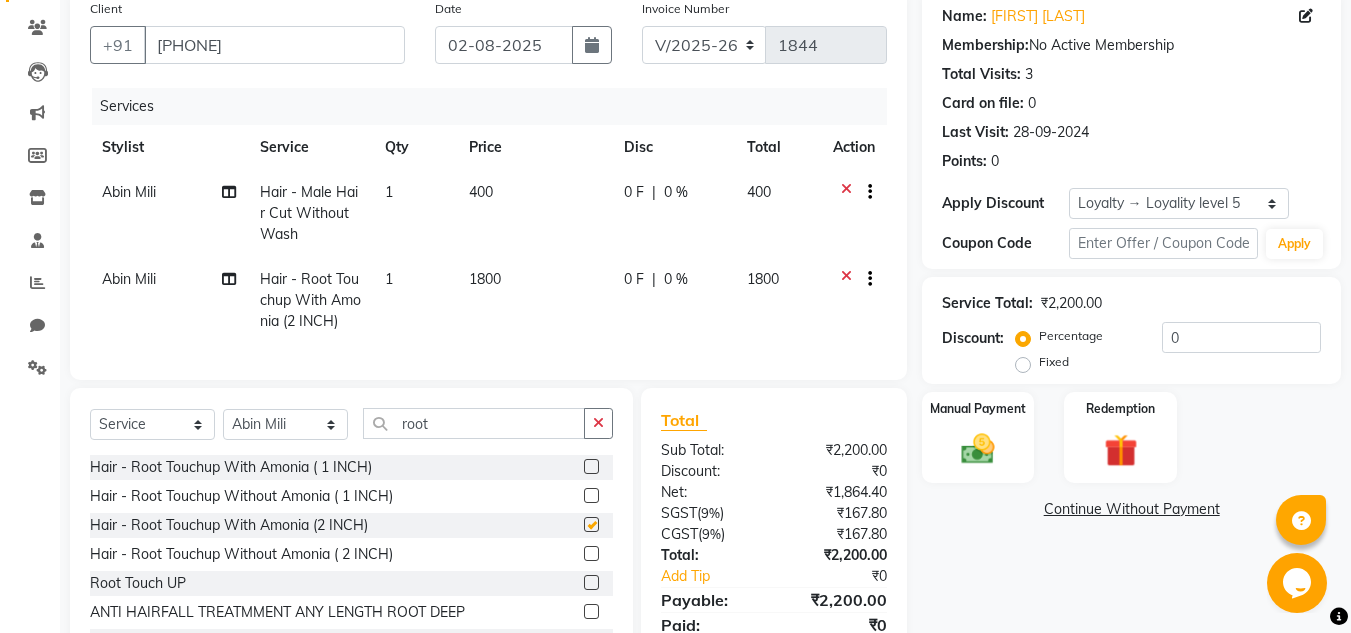 checkbox on "false" 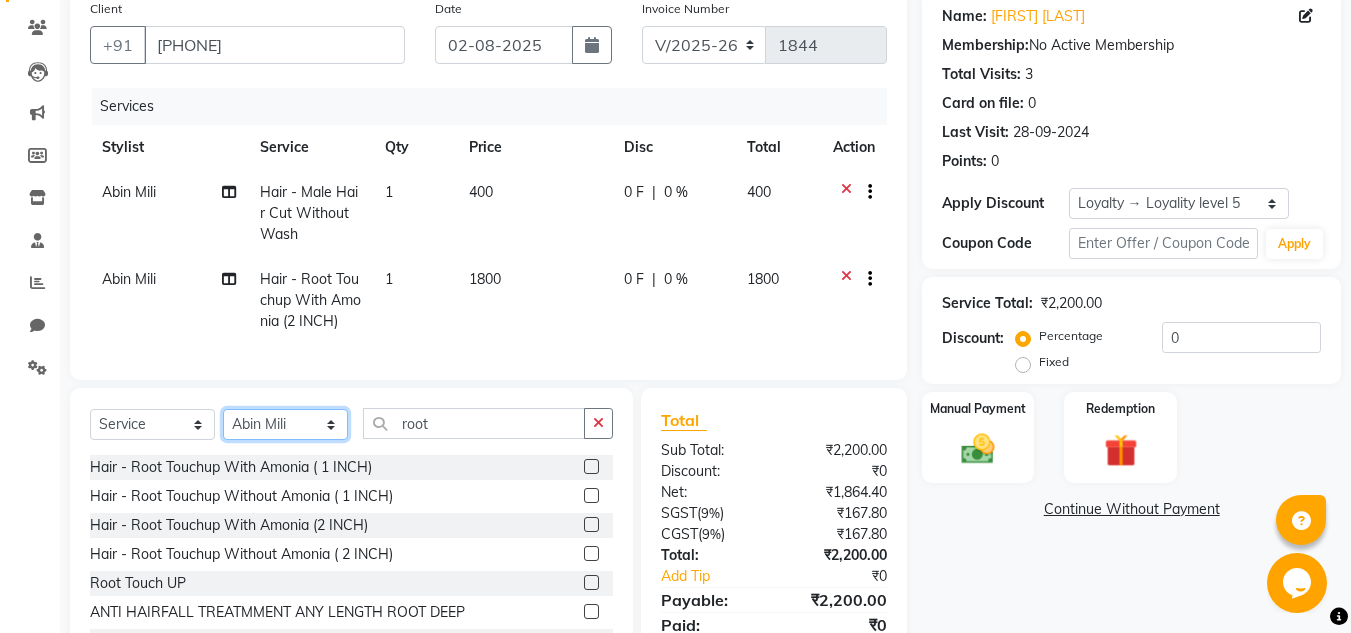 click on "Select Stylist Abin Mili Admin JAVED ANSARI KOLAM WANGSU KOSHEH BIHAM LINDUM NEME MAHINDRA BASUMATARY Manager MANJU MANHAM MINUKA CHETTRY NGAMNON RALONGHAM SHADAB KHAN SUMAN MAGAR SUMI BISWAS  SWAPNA DEVI CHETRY TAMCHI YAMA Toingam Jamikham YELLI LIKHA" 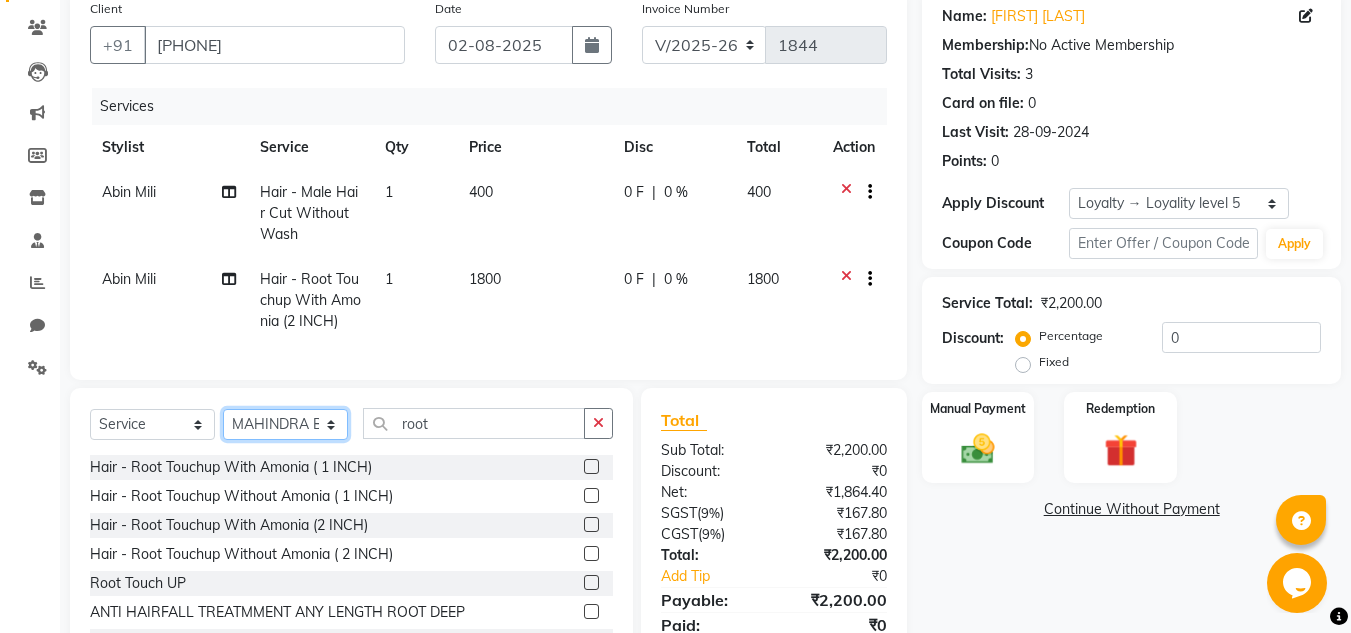 click on "Select Stylist Abin Mili Admin JAVED ANSARI KOLAM WANGSU KOSHEH BIHAM LINDUM NEME MAHINDRA BASUMATARY Manager MANJU MANHAM MINUKA CHETTRY NGAMNON RALONGHAM SHADAB KHAN SUMAN MAGAR SUMI BISWAS  SWAPNA DEVI CHETRY TAMCHI YAMA Toingam Jamikham YELLI LIKHA" 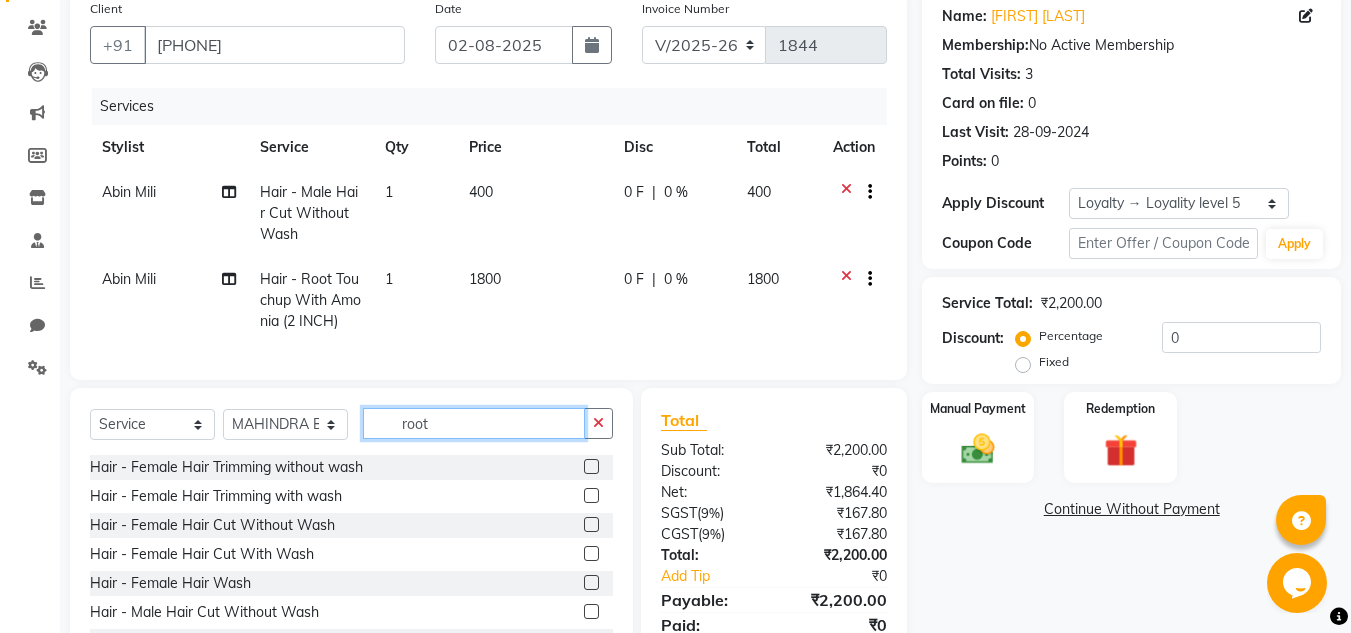 click on "root" 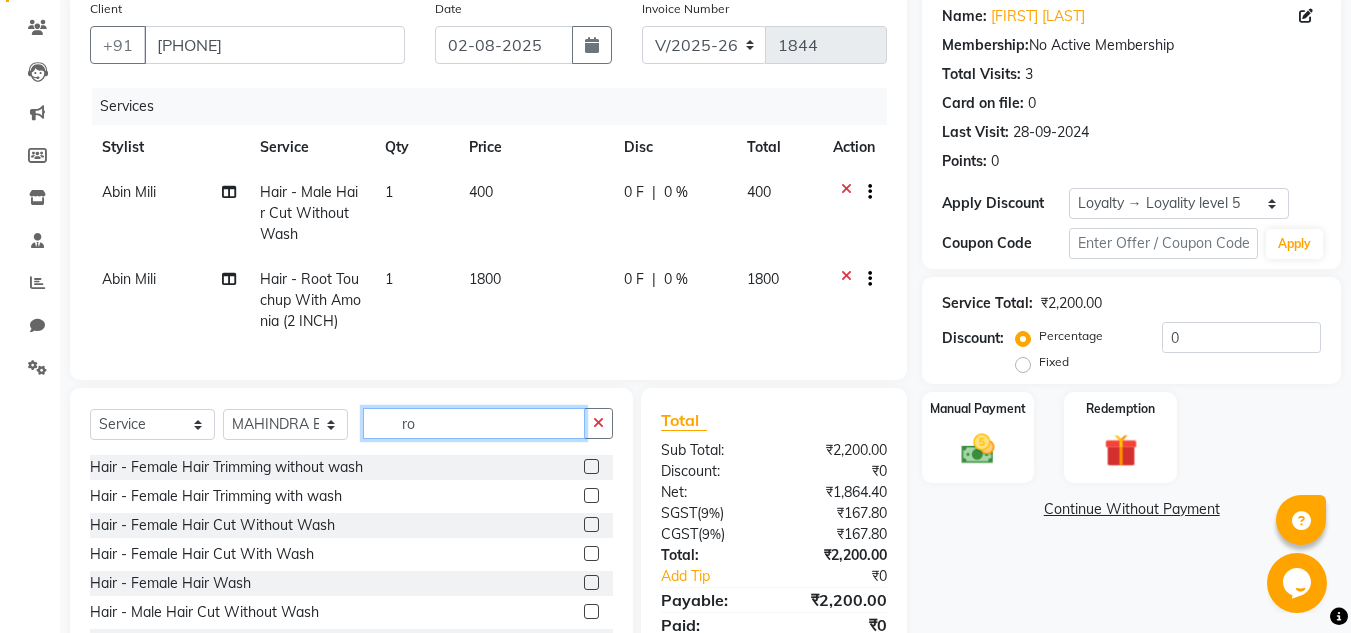 type on "r" 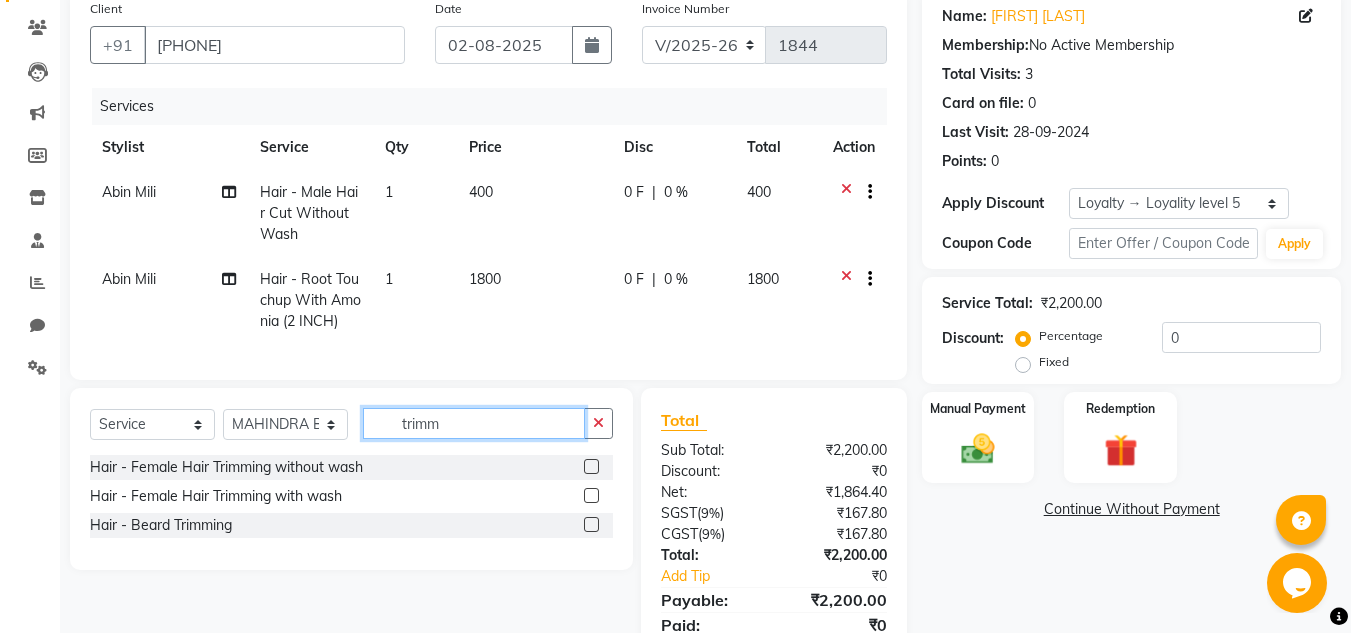type on "trimm" 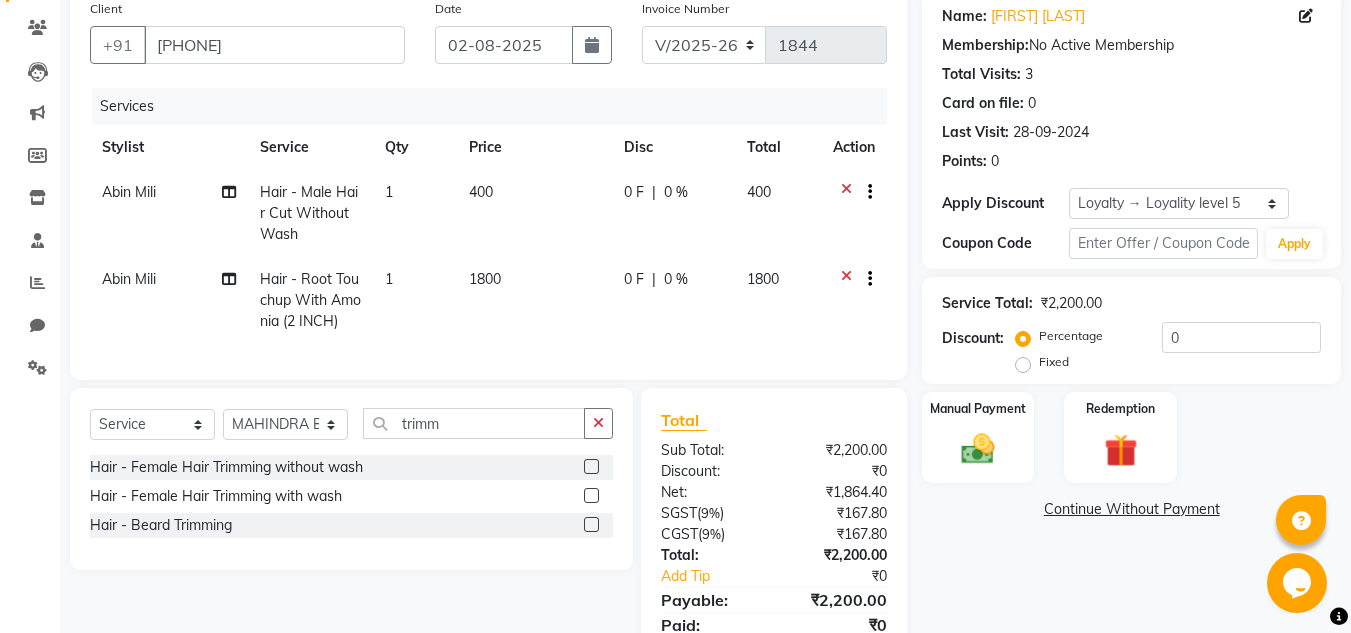 click 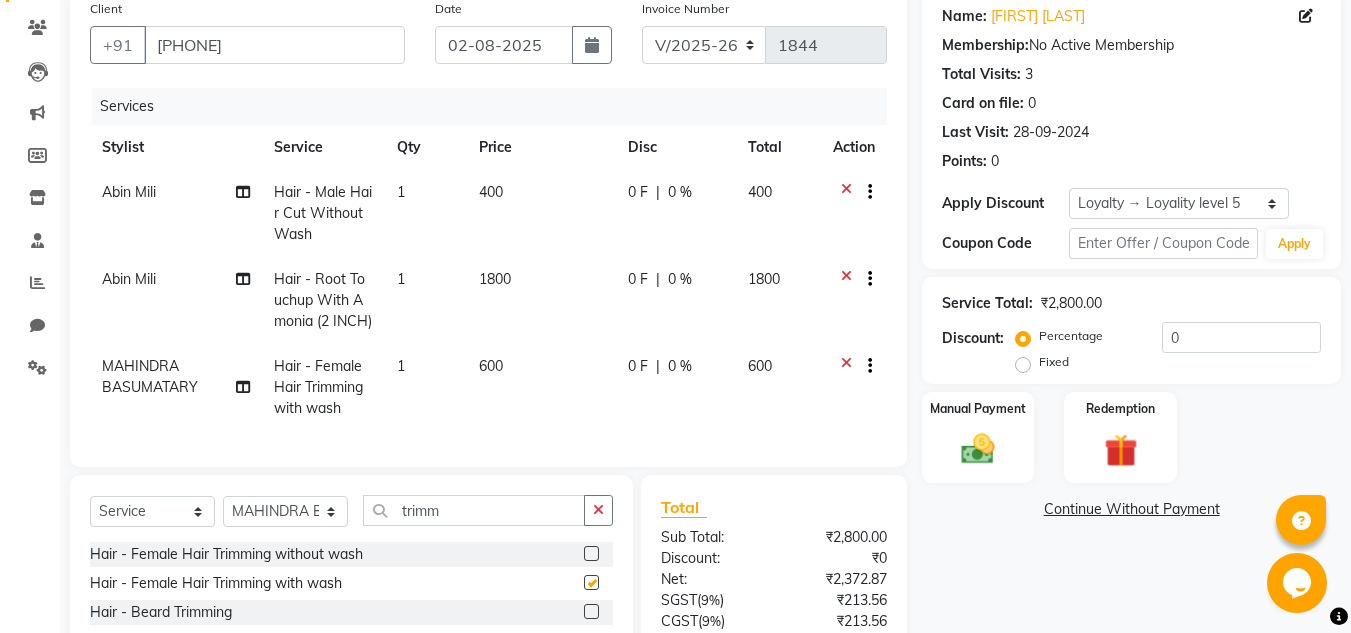 checkbox on "false" 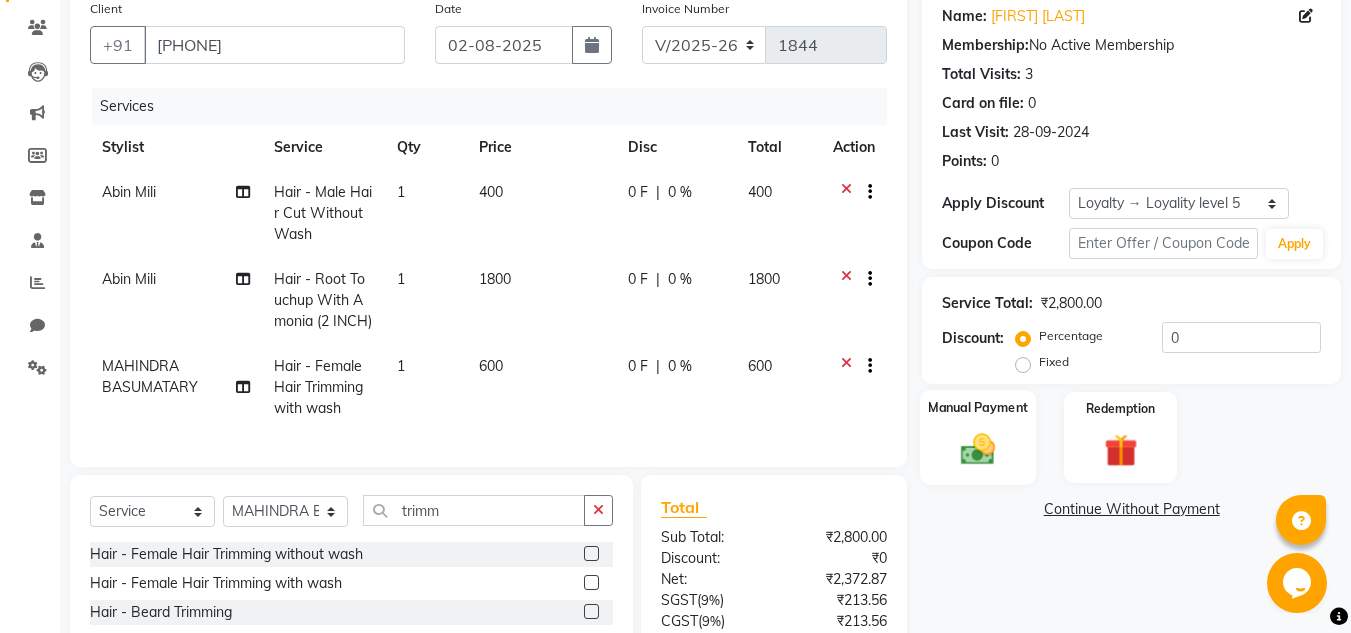 click 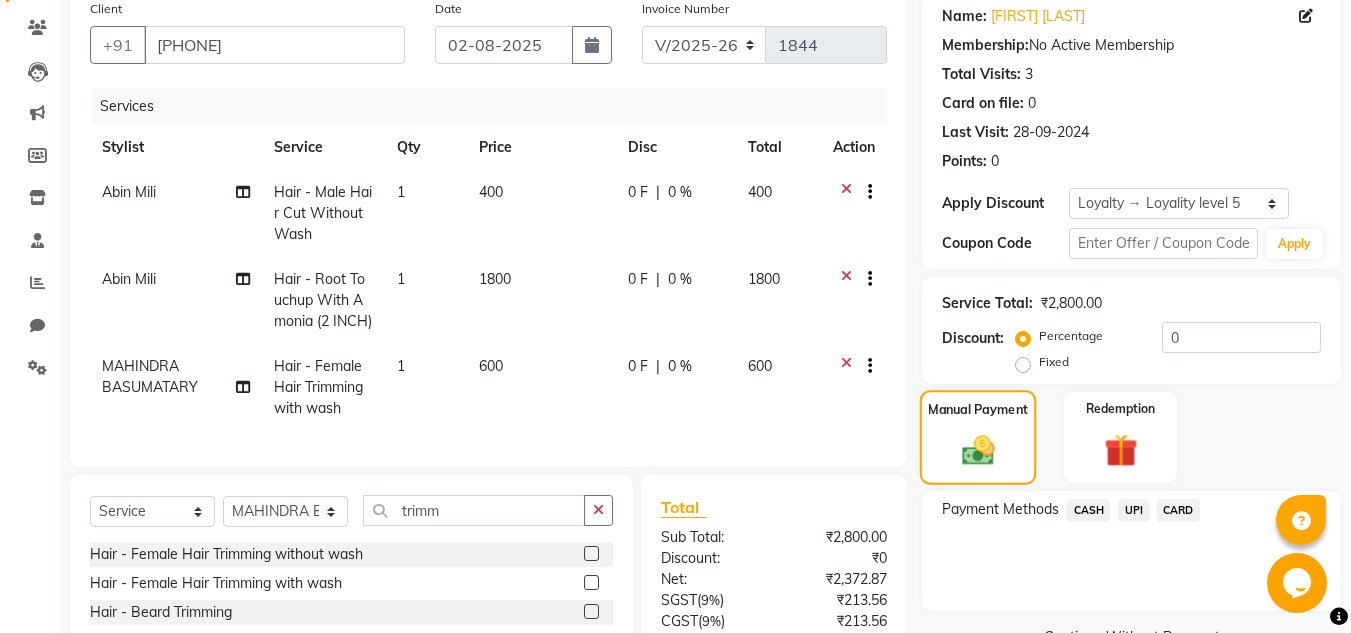 scroll, scrollTop: 341, scrollLeft: 0, axis: vertical 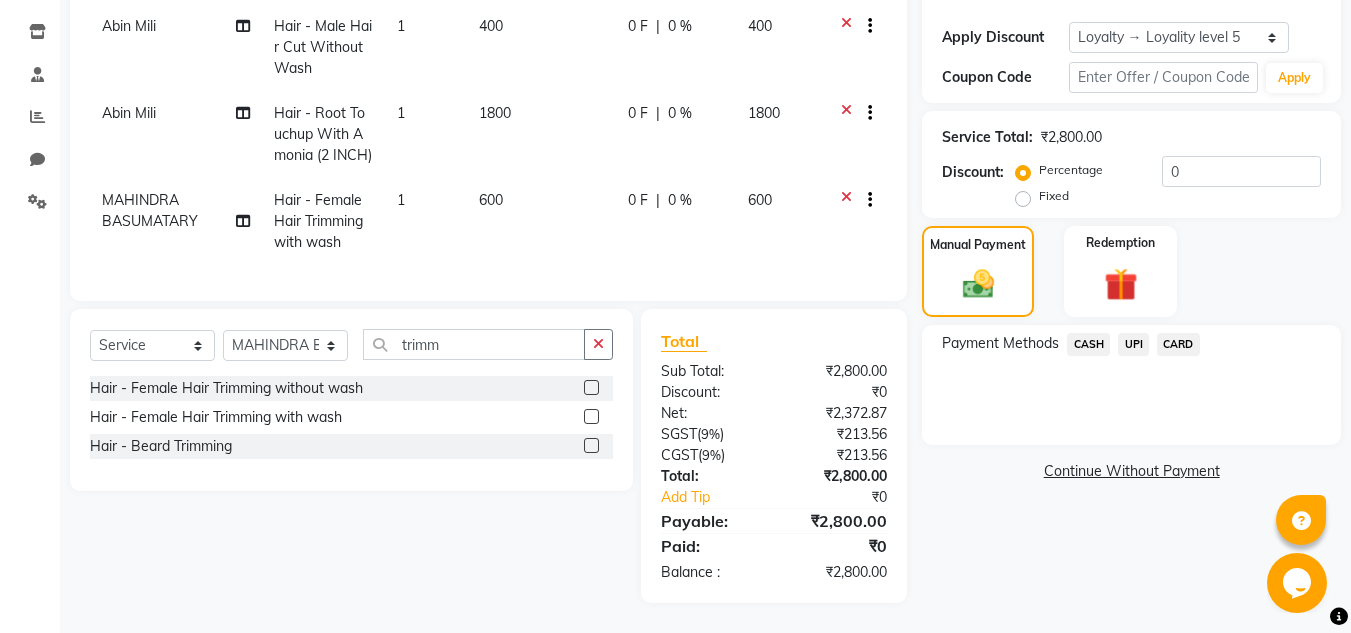 click on "UPI" 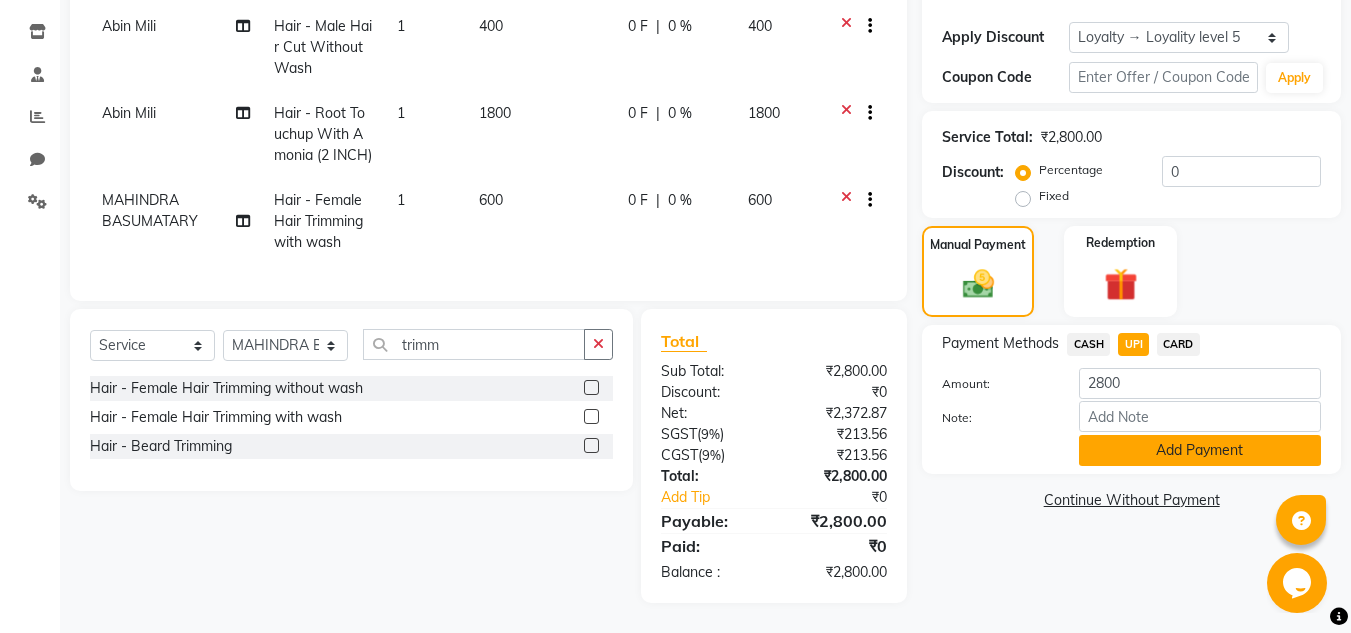 click on "Add Payment" 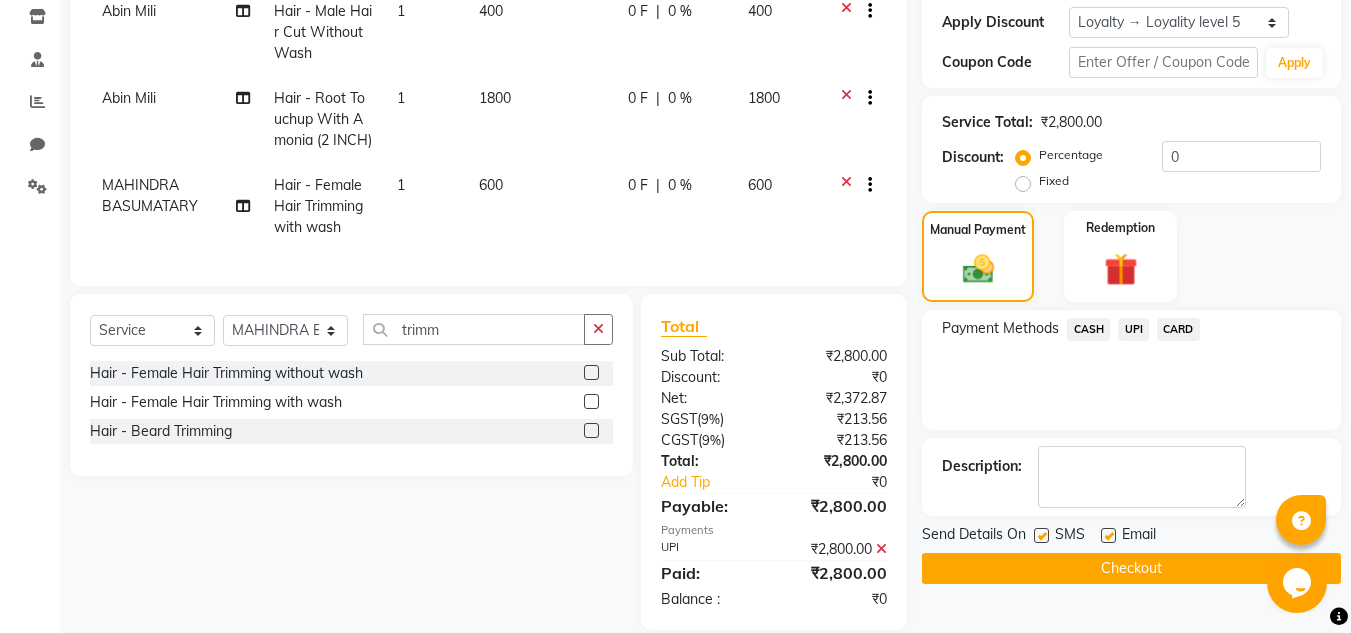 scroll, scrollTop: 503, scrollLeft: 0, axis: vertical 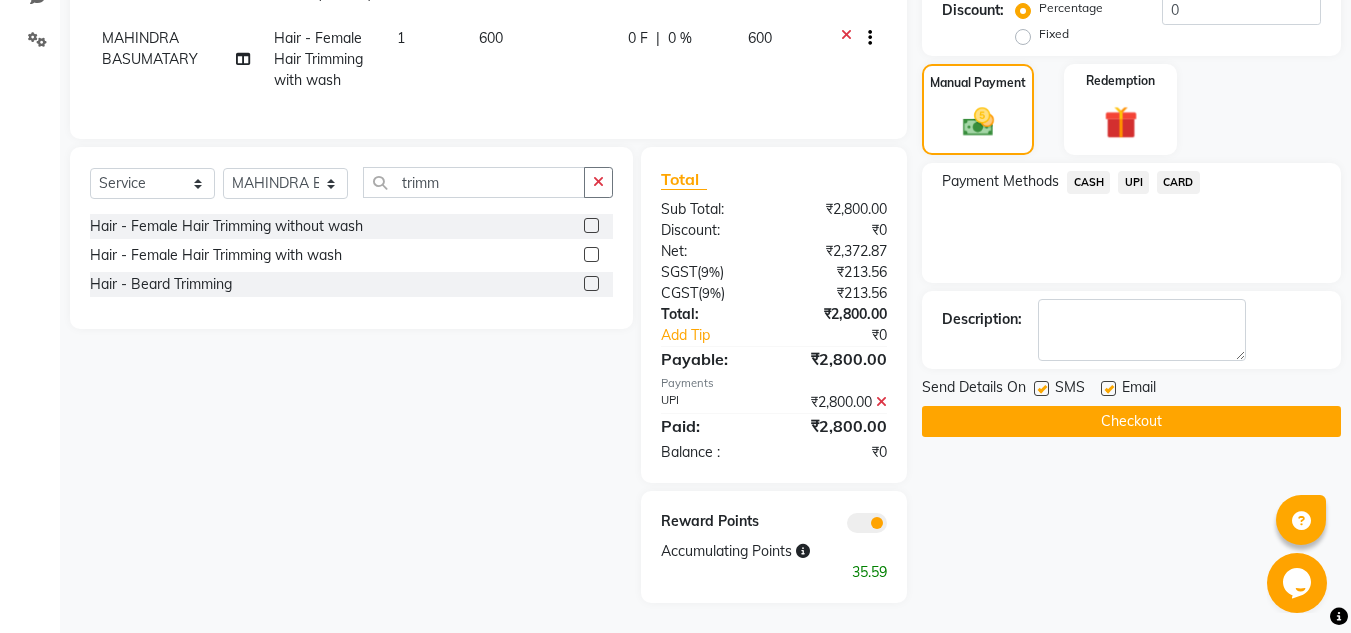 click 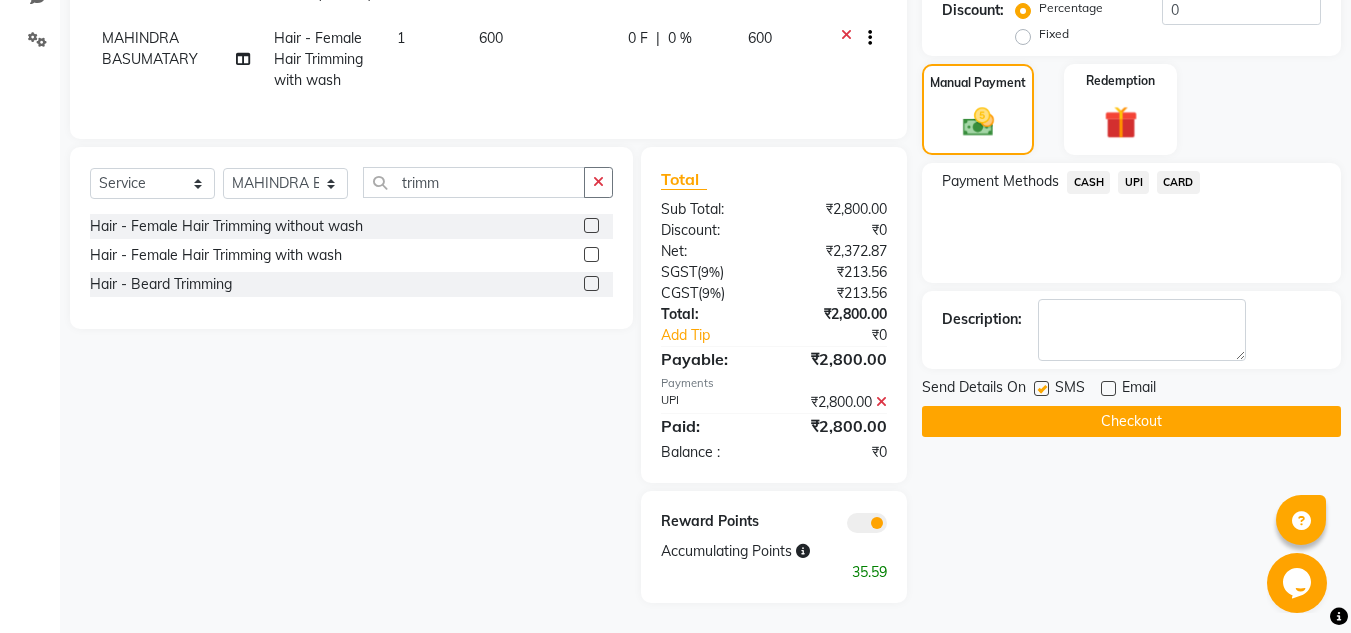 click on "Checkout" 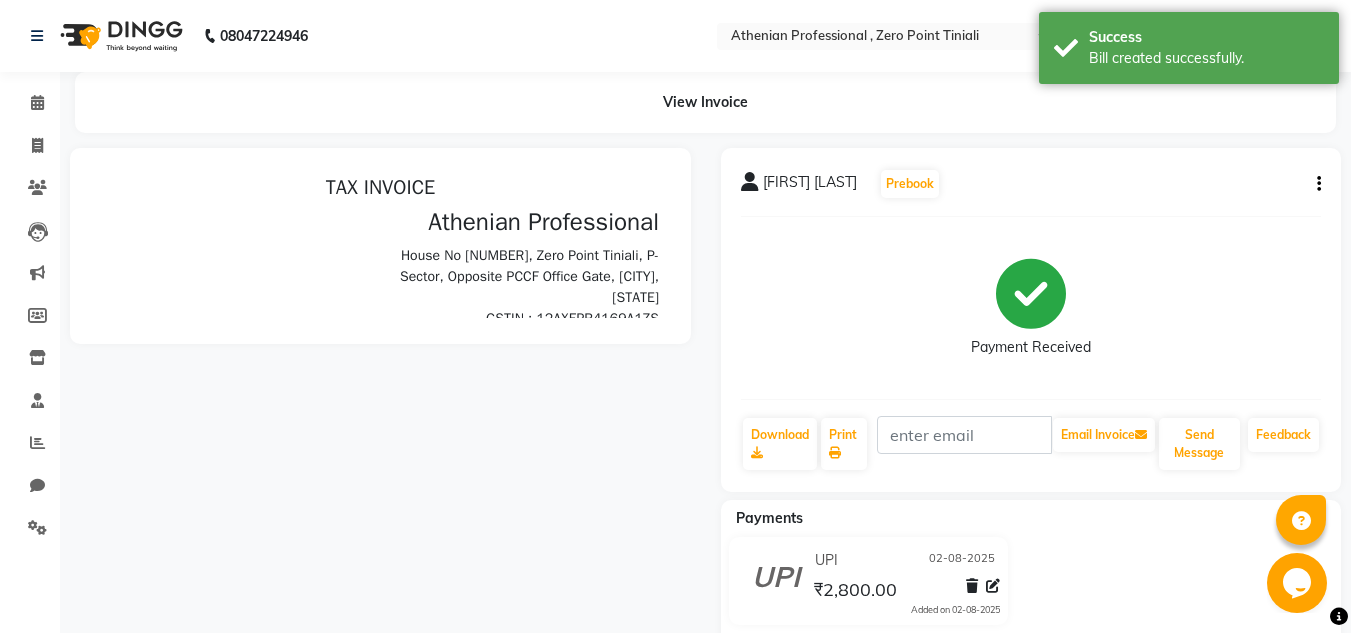 scroll, scrollTop: 0, scrollLeft: 0, axis: both 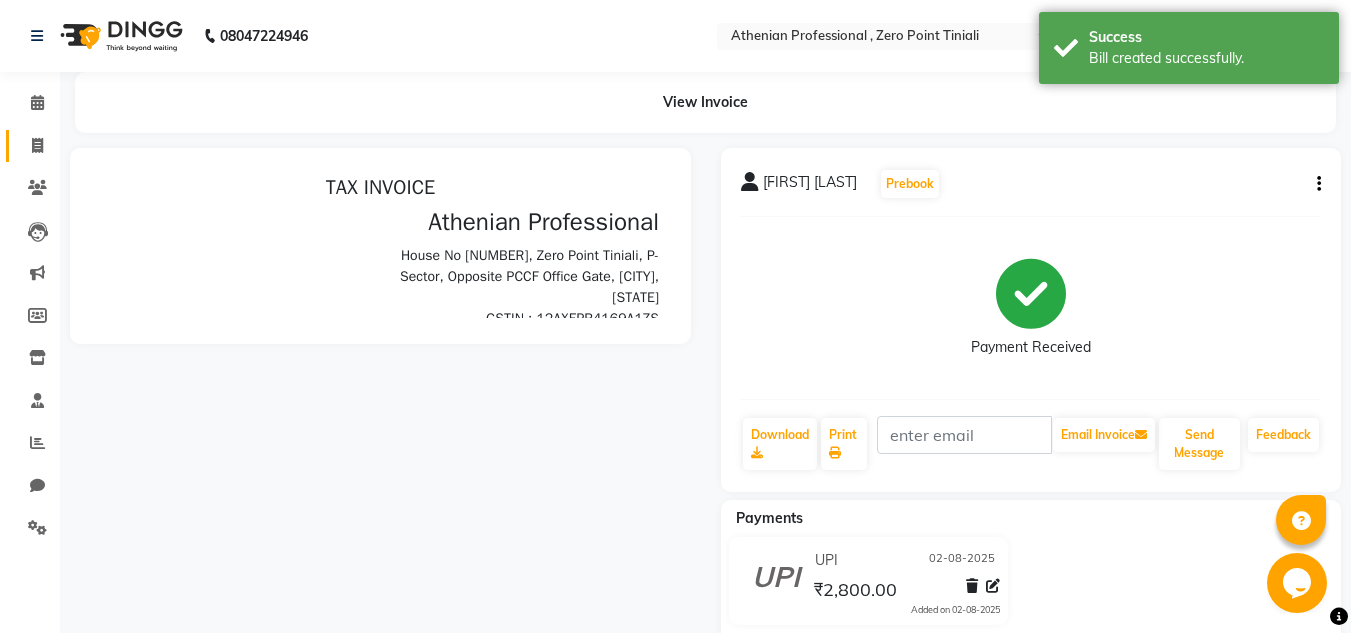 click on "Invoice" 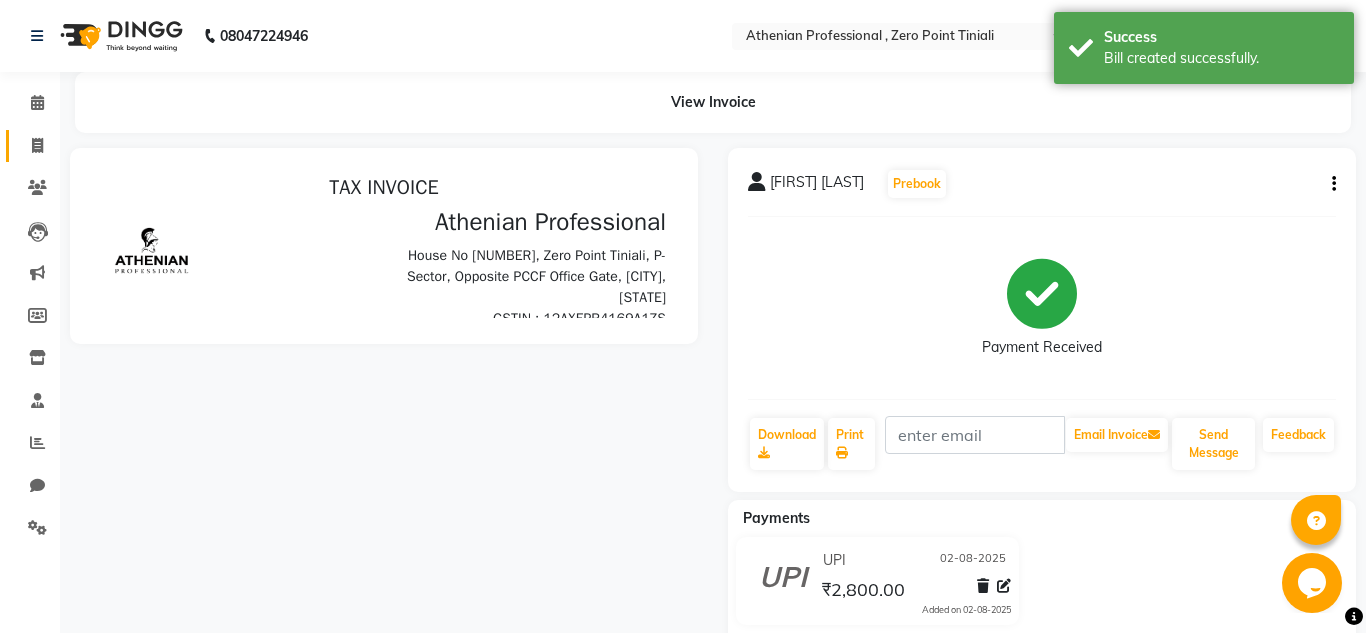 select on "service" 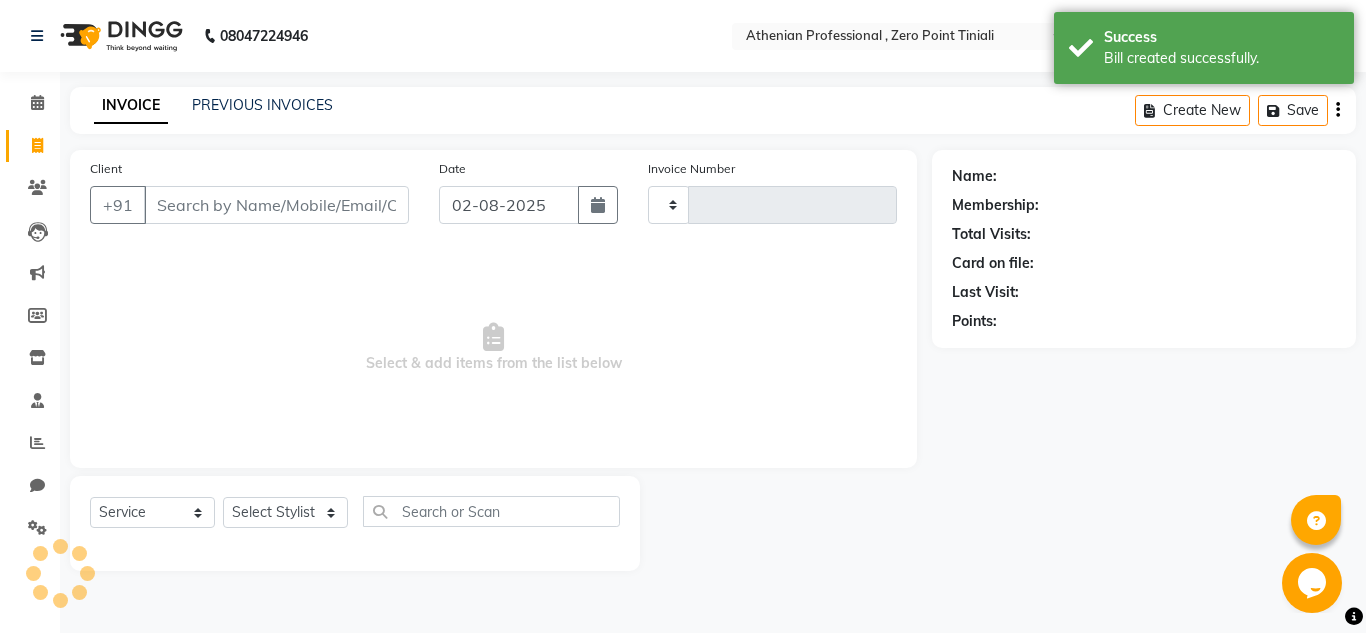 click on "Client" at bounding box center [276, 205] 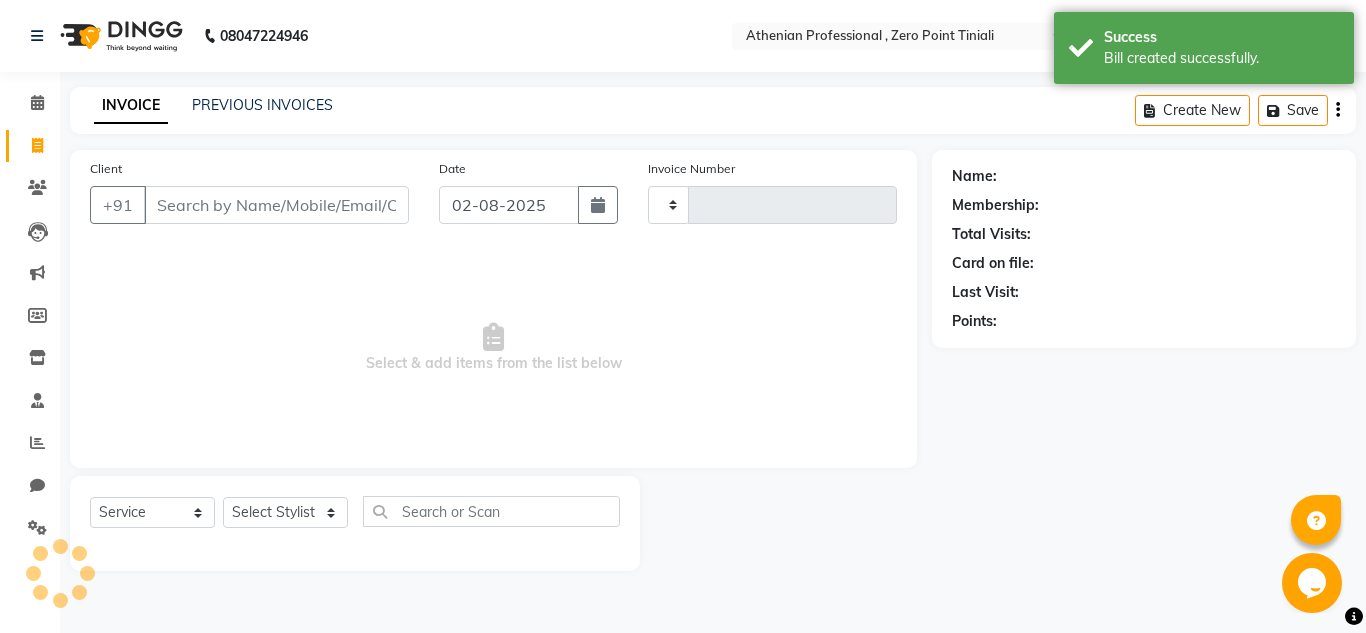 type on "1845" 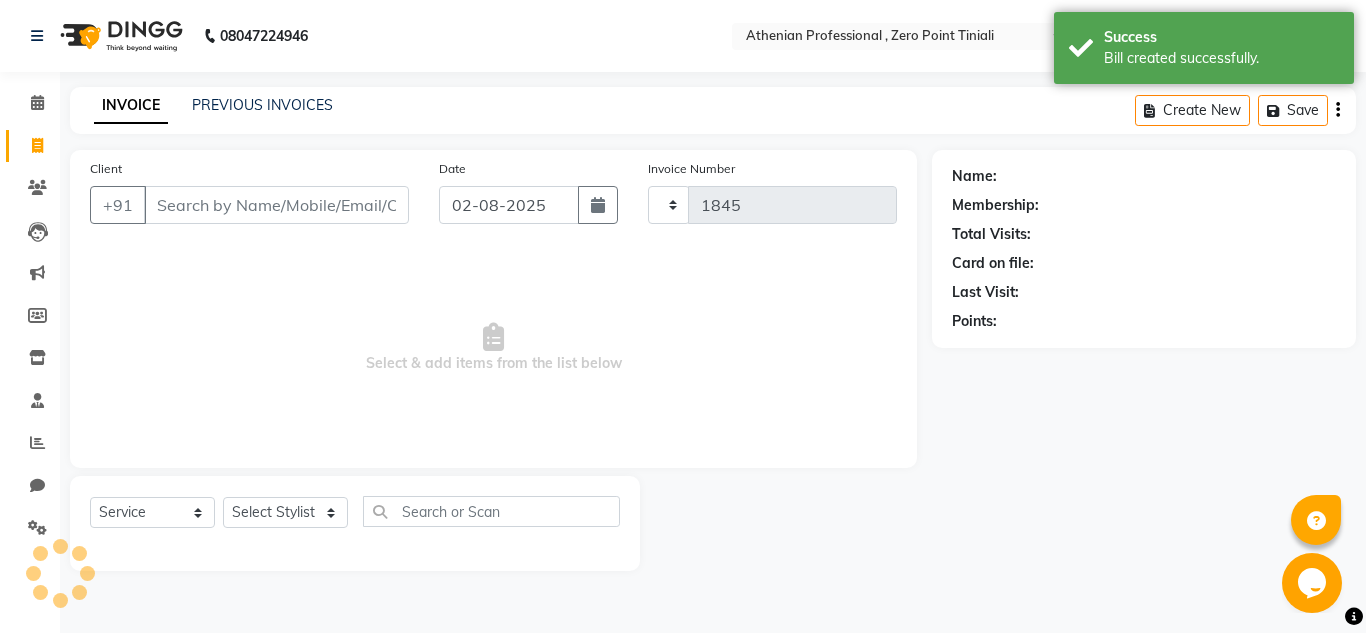 select on "8300" 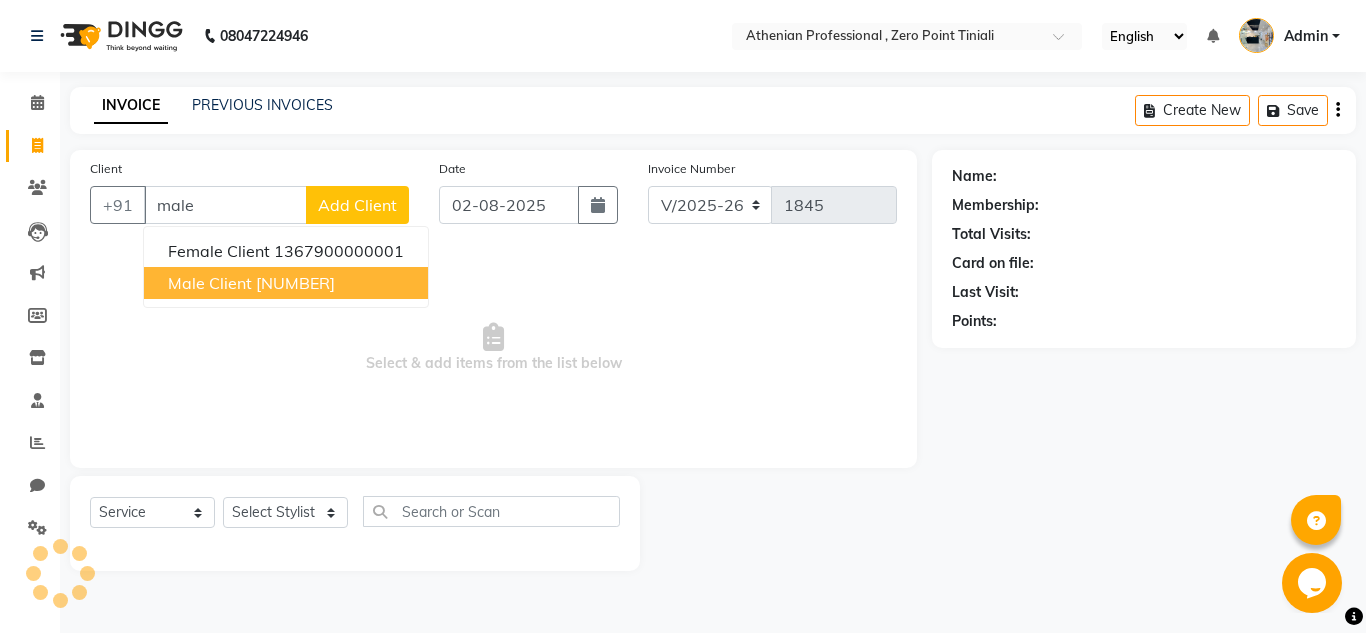 click on "Male Client  1367900000002" at bounding box center (286, 283) 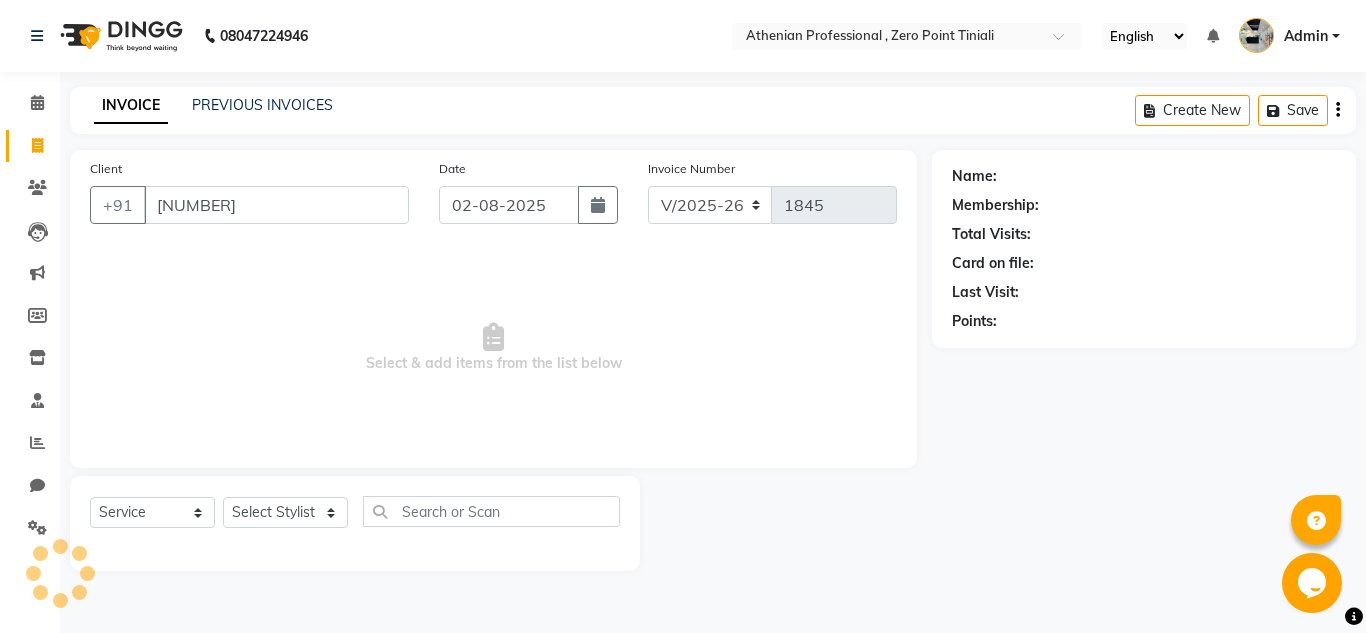 type on "[PHONE]" 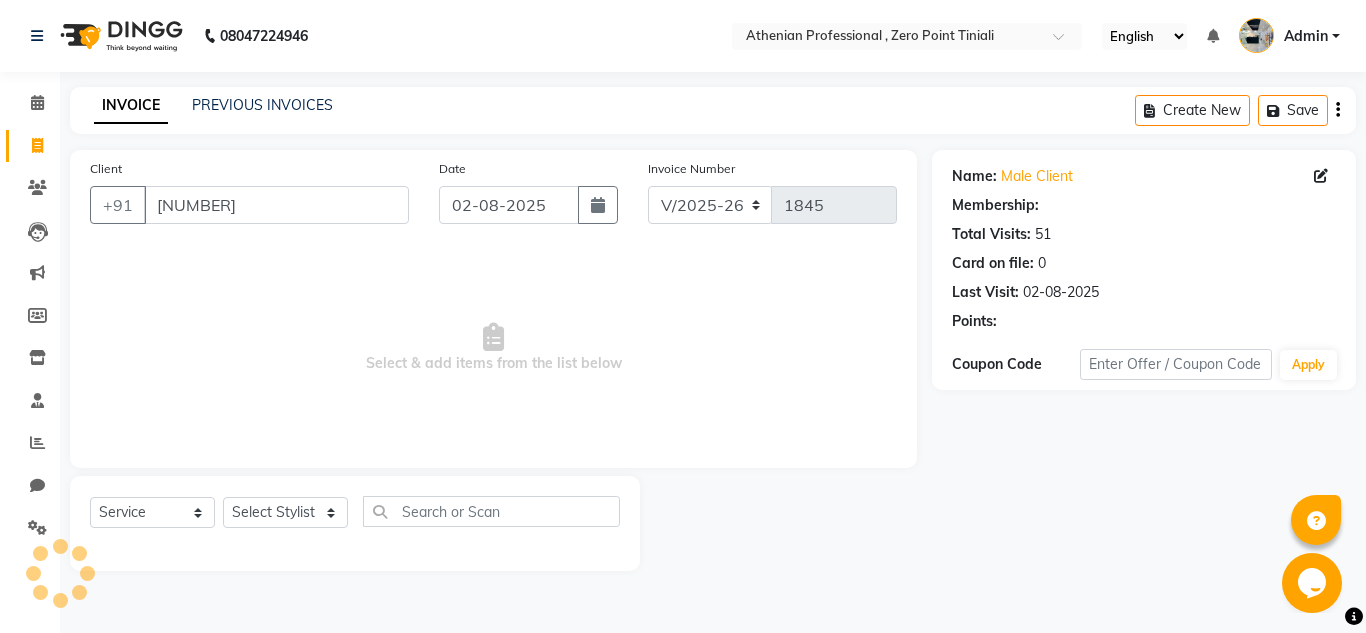 select on "1: Object" 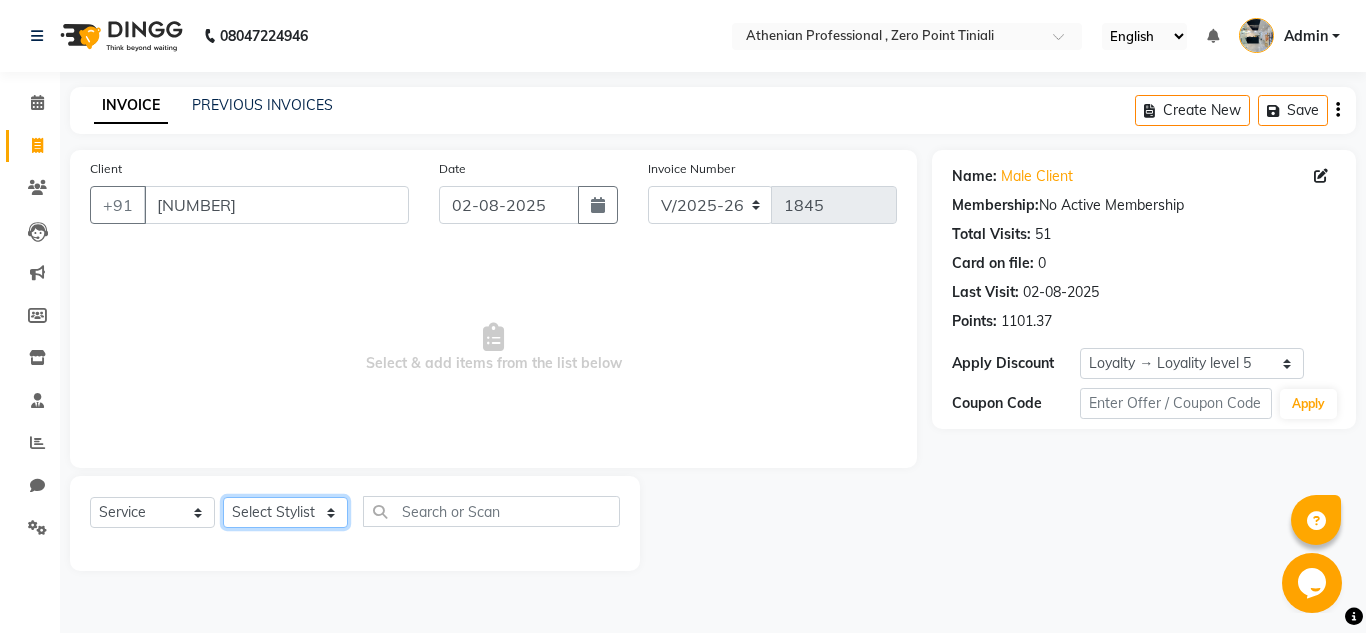 click on "Select Stylist Abin Mili Admin JAVED ANSARI KOLAM WANGSU KOSHEH BIHAM LINDUM NEME MAHINDRA BASUMATARY Manager MANJU MANHAM MINUKA CHETTRY NGAMNON RALONGHAM SHADAB KHAN SUMAN MAGAR SUMI BISWAS  SWAPNA DEVI CHETRY TAMCHI YAMA Toingam Jamikham YELLI LIKHA" 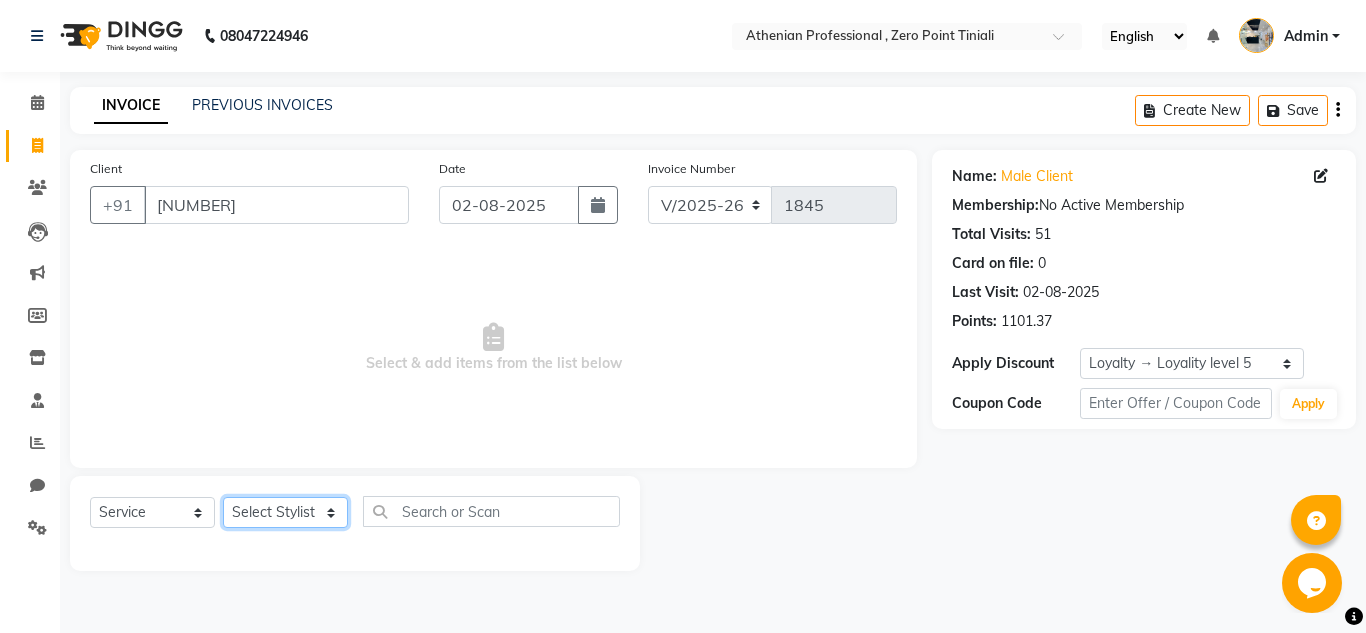 select on "80201" 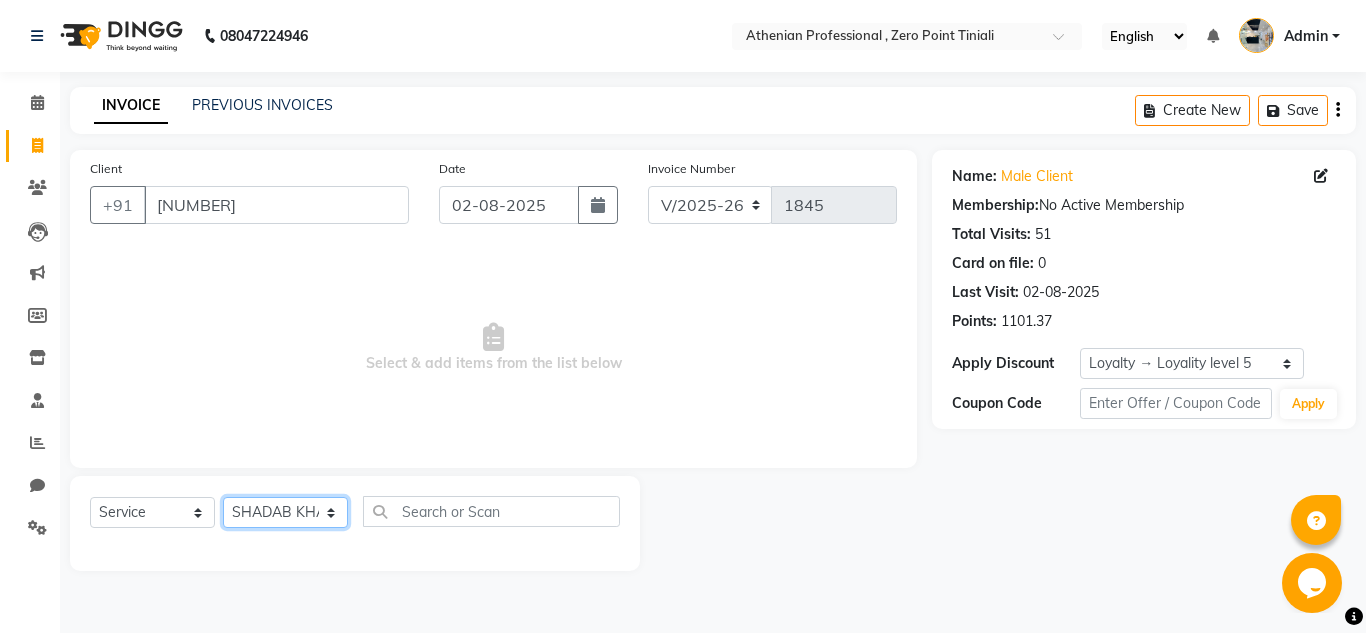 click on "Select Stylist Abin Mili Admin JAVED ANSARI KOLAM WANGSU KOSHEH BIHAM LINDUM NEME MAHINDRA BASUMATARY Manager MANJU MANHAM MINUKA CHETTRY NGAMNON RALONGHAM SHADAB KHAN SUMAN MAGAR SUMI BISWAS  SWAPNA DEVI CHETRY TAMCHI YAMA Toingam Jamikham YELLI LIKHA" 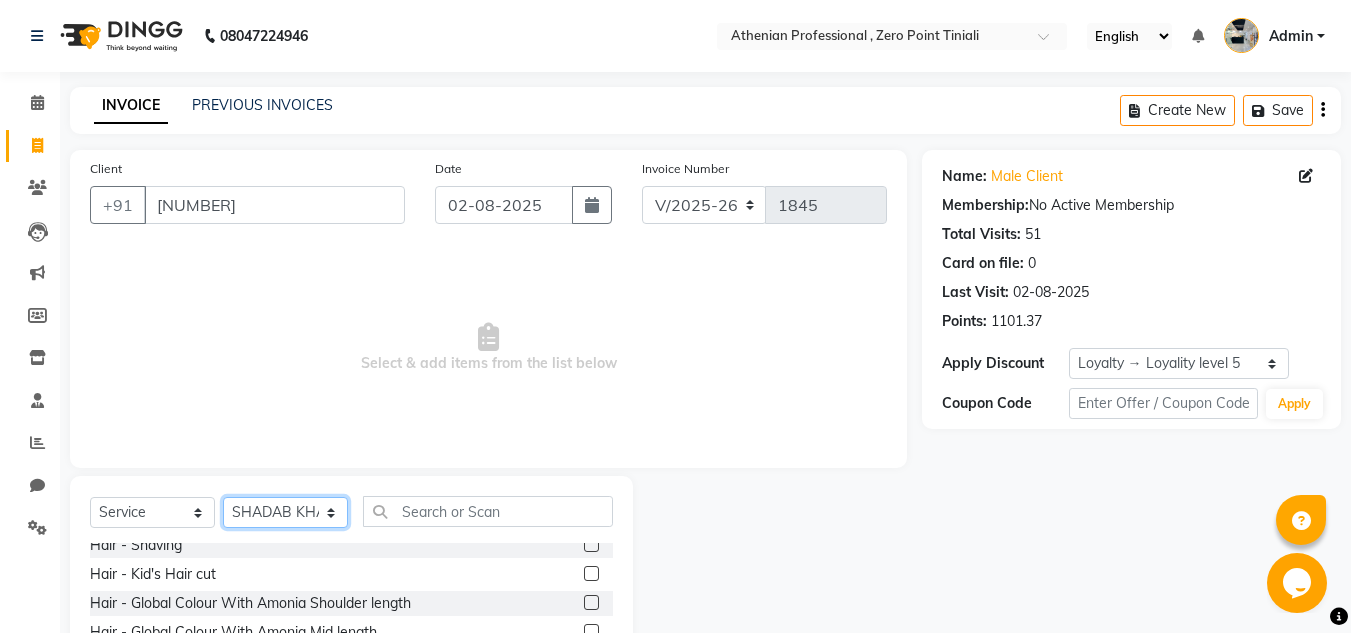 scroll, scrollTop: 301, scrollLeft: 0, axis: vertical 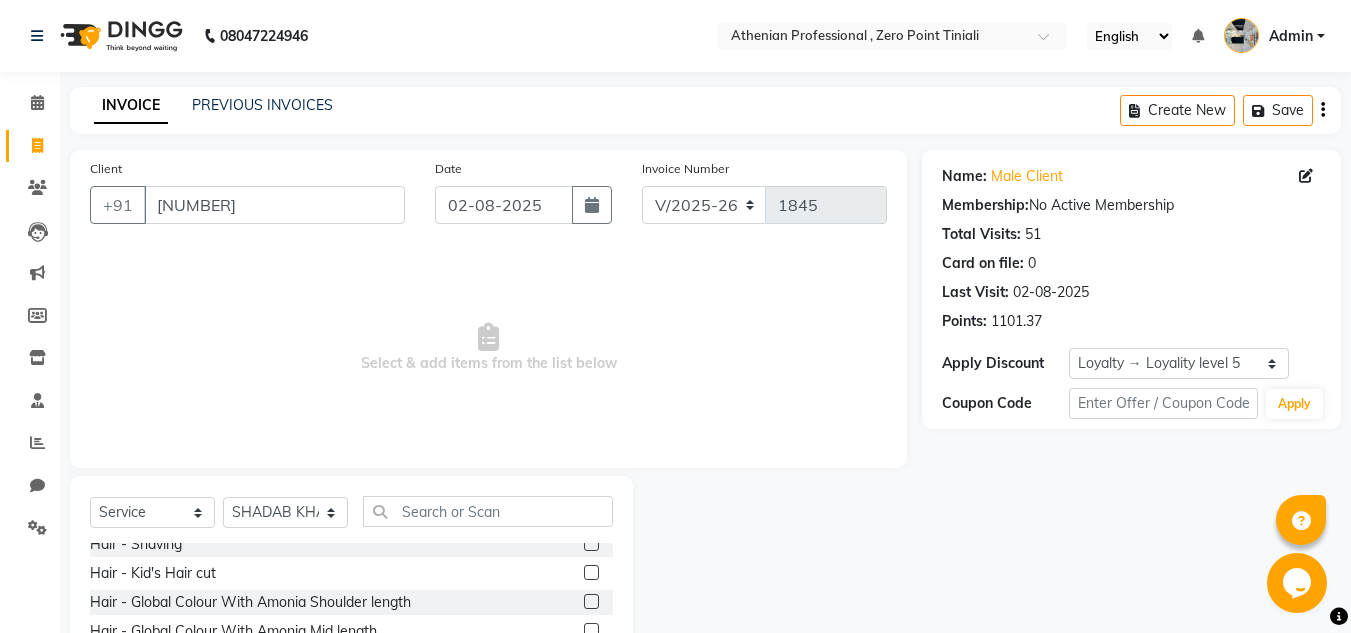 click 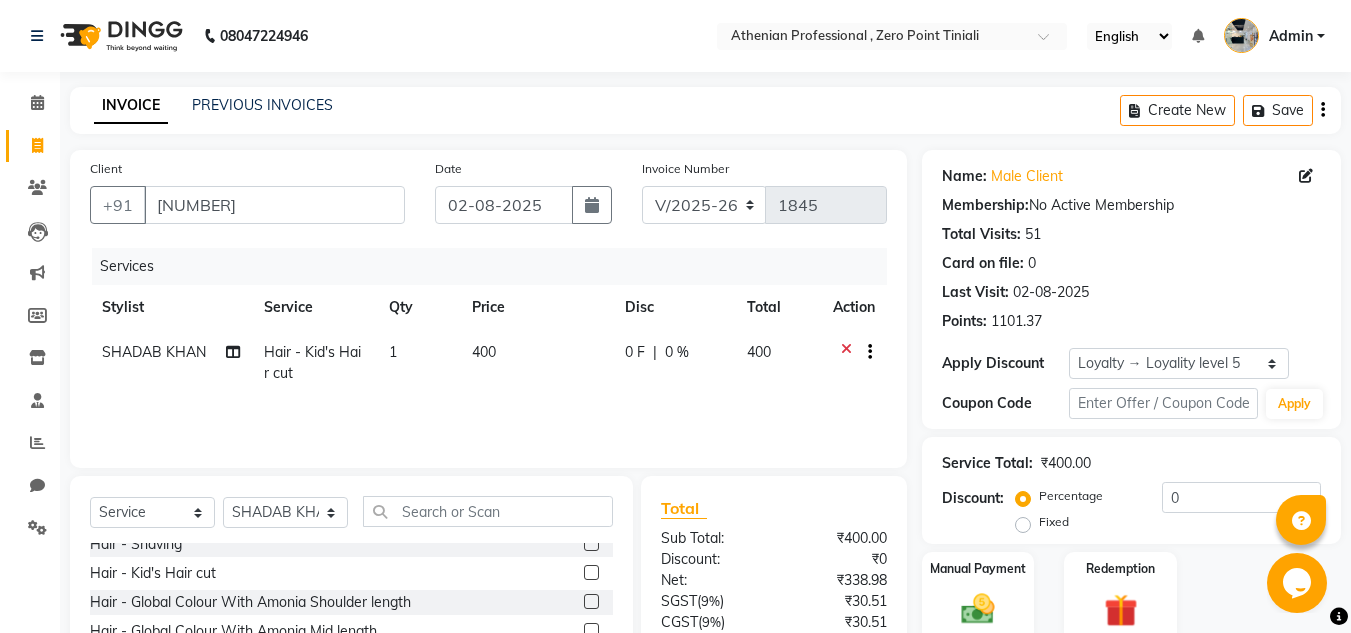 click 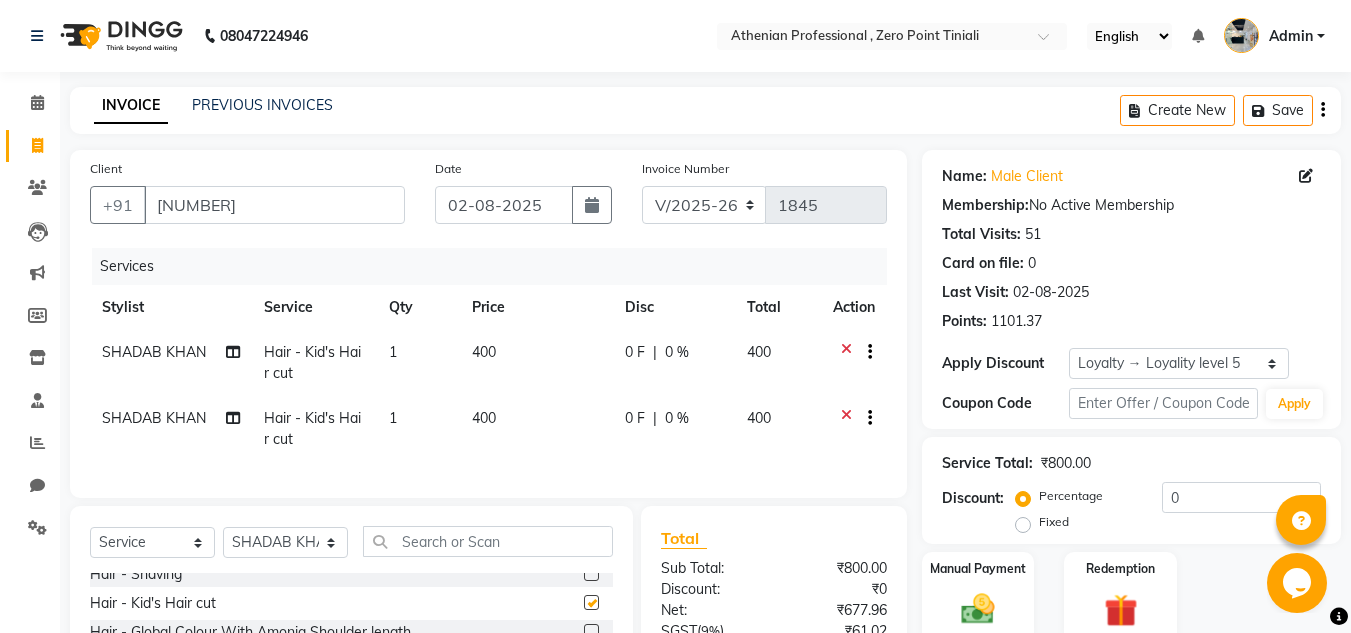 checkbox on "false" 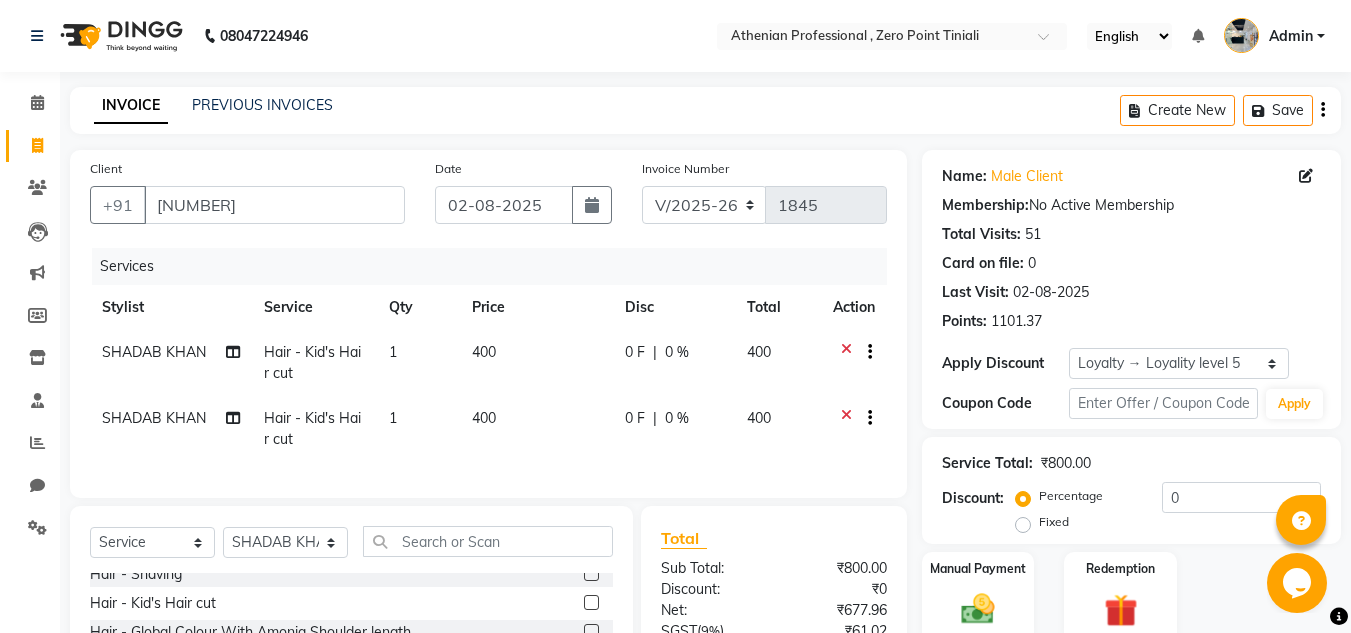 click on "400" 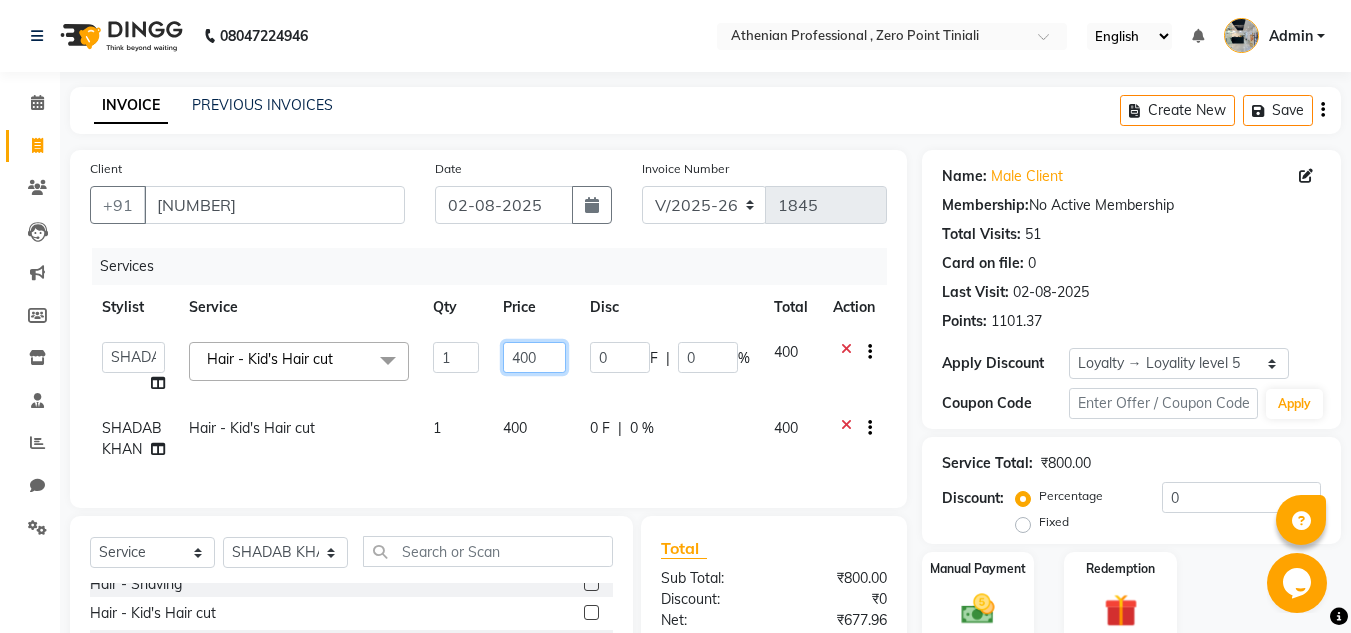 click on "400" 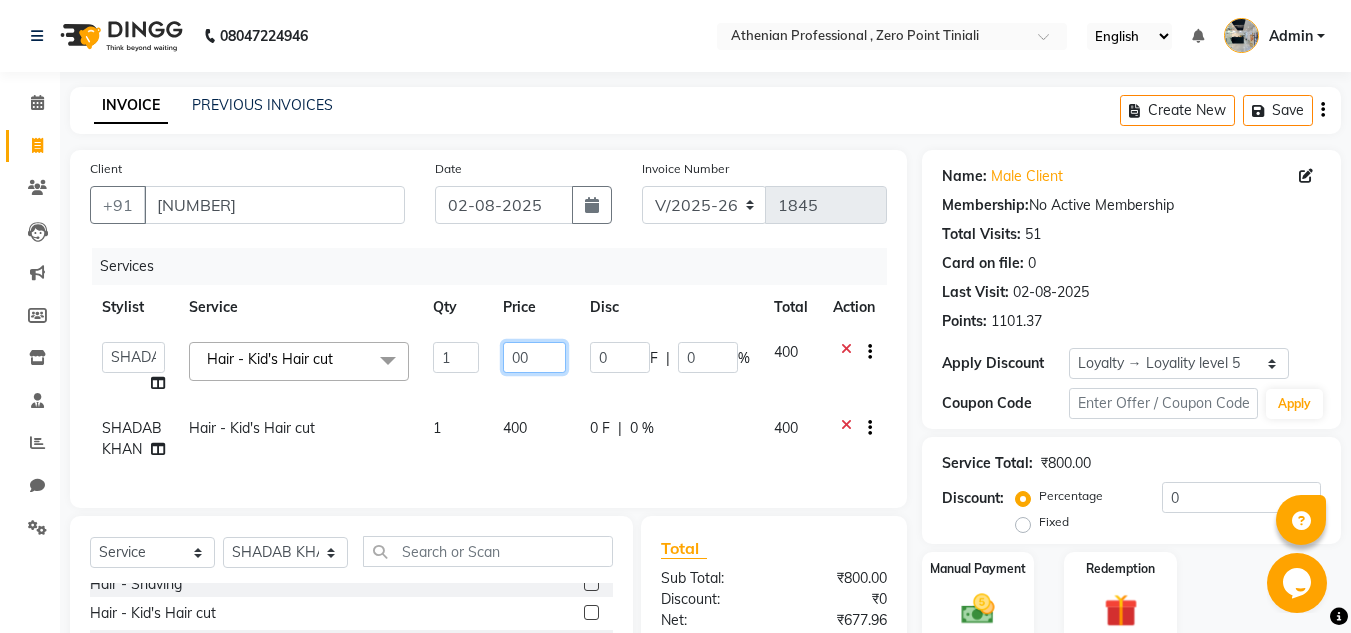 type on "500" 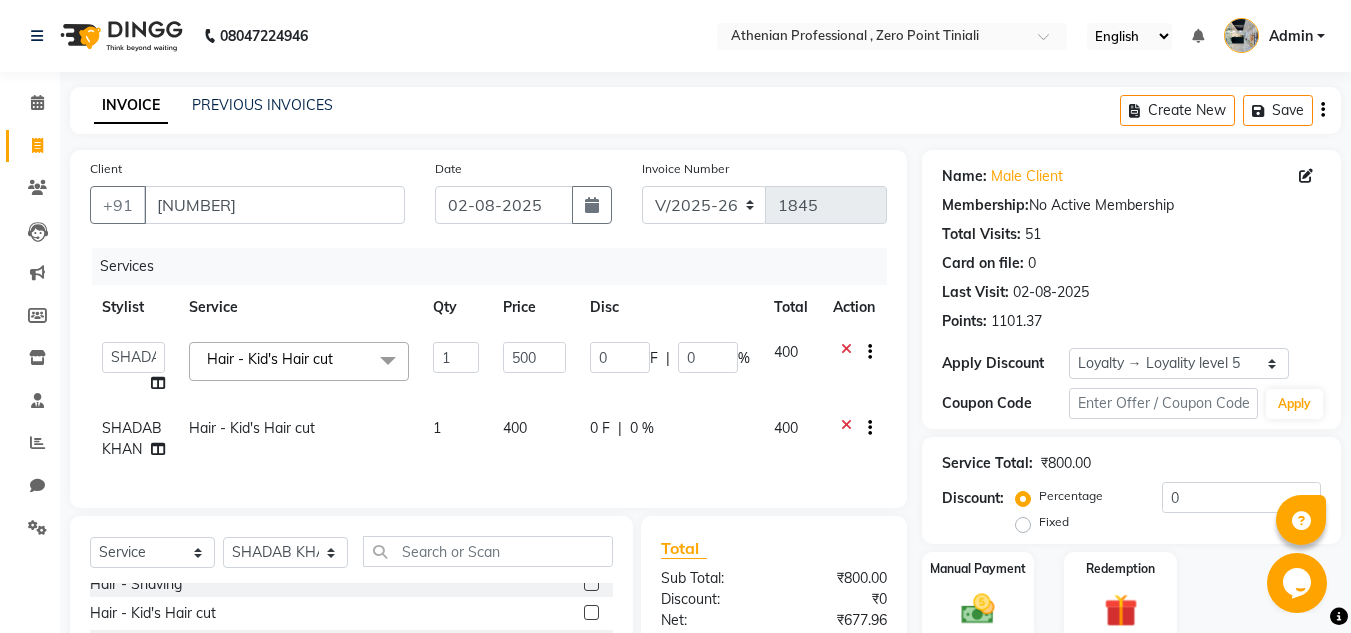 click on "400" 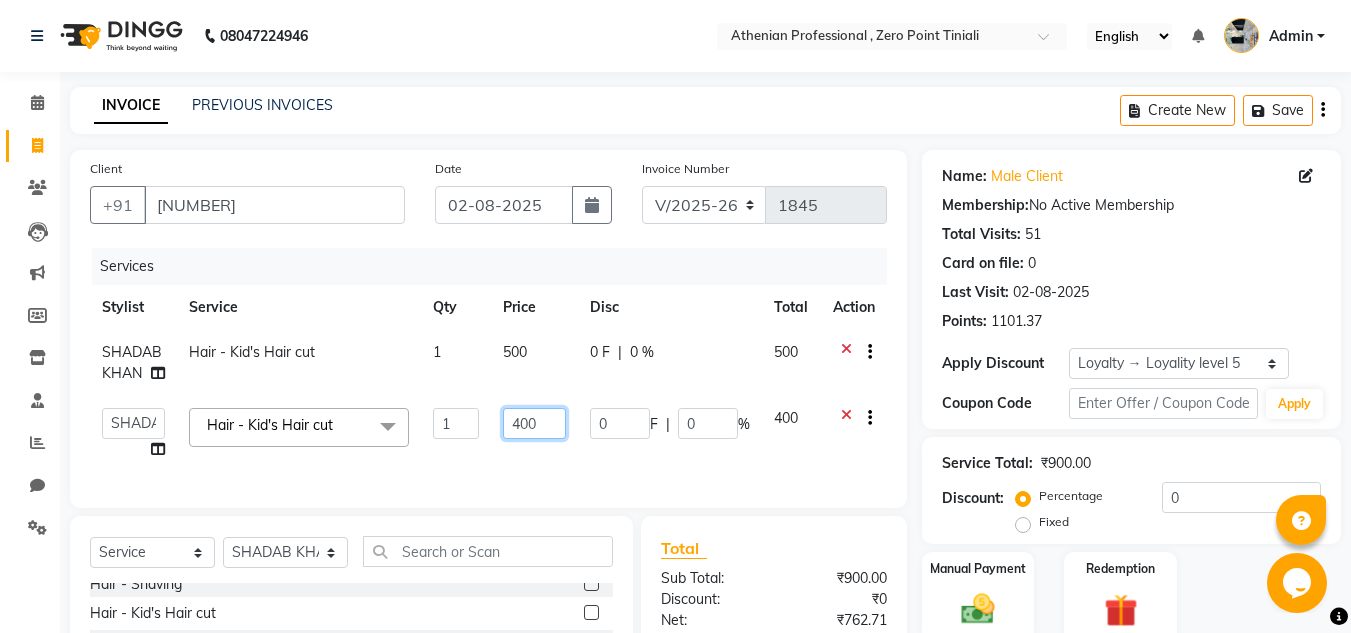 click on "400" 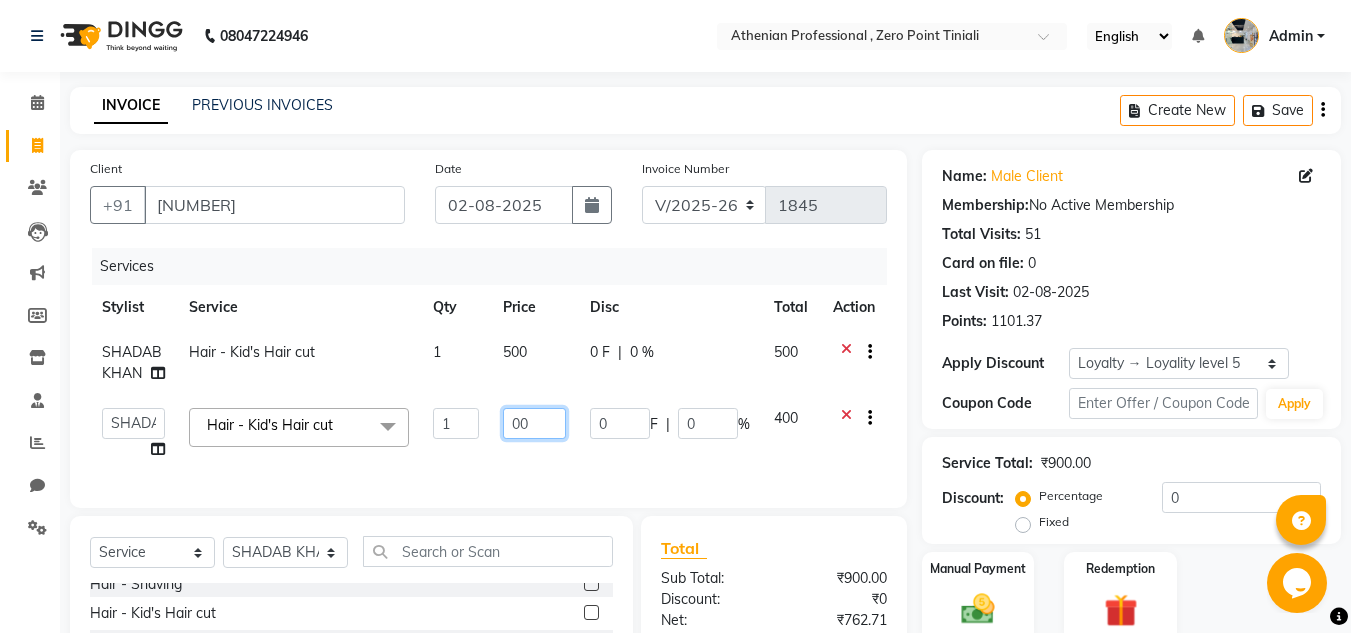 type on "500" 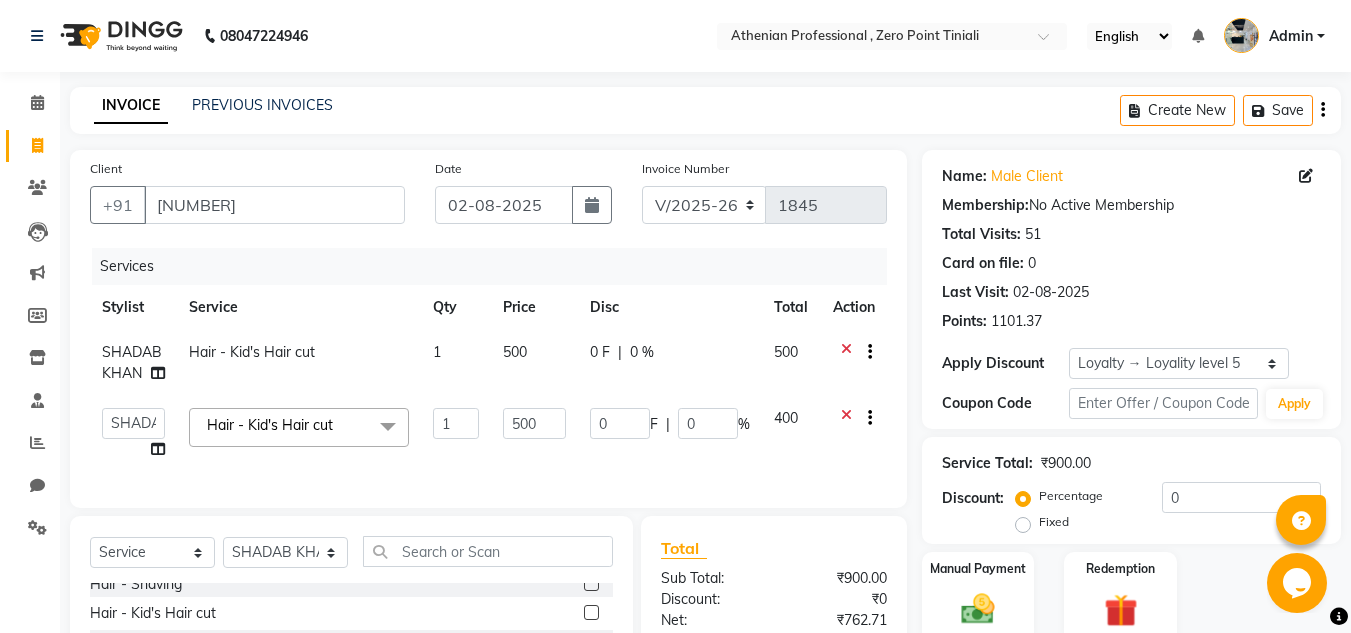 click on "Services Stylist Service Qty Price Disc Total Action [NAME] [NAME] Hair - Kid's Hair cut 1 500 0 F | 0 % 500  [NAME] [NAME]   Admin   [NAME] [NAME]   [NAME] [NAME]   [NAME] [NAME]   [NAME] [NAME]   [NAME] [NAME]   Manager   [NAME] [NAME]   [NAME] [NAME]   [NAME] [NAME]   [NAME] [NAME]   [NAME] [NAME]   [NAME] [NAME]    [NAME] [NAME]   [NAME] [NAME]   [NAME] [NAME]  Hair - Kid's Hair cut  x Hair - Female Hair Trimming without wash Hair - Female Hair Trimming with wash Hair - Female Hair Cut Without Wash Hair - Female Hair Cut With Wash Hair - Female Hair Wash Hair - Male Hair Cut Without Wash Hair - Male Hair Cut With Wash Hair - Male Hair Wash Hair - Beard Trimming Hair - Stylish Beard Hair - Shaving Hair - Kid's Hair cut Hair - Global Colour With Amonia Shoulder length Hair - Global Colour With Amonia Mid length Hair - Global Colour With Amonia Waist length Hair - Global Colour Without Amonia Shoulder length Hair - Global Colour Without Amonia Mid length Hair - Ash/Funky Colour for Male  1 500" 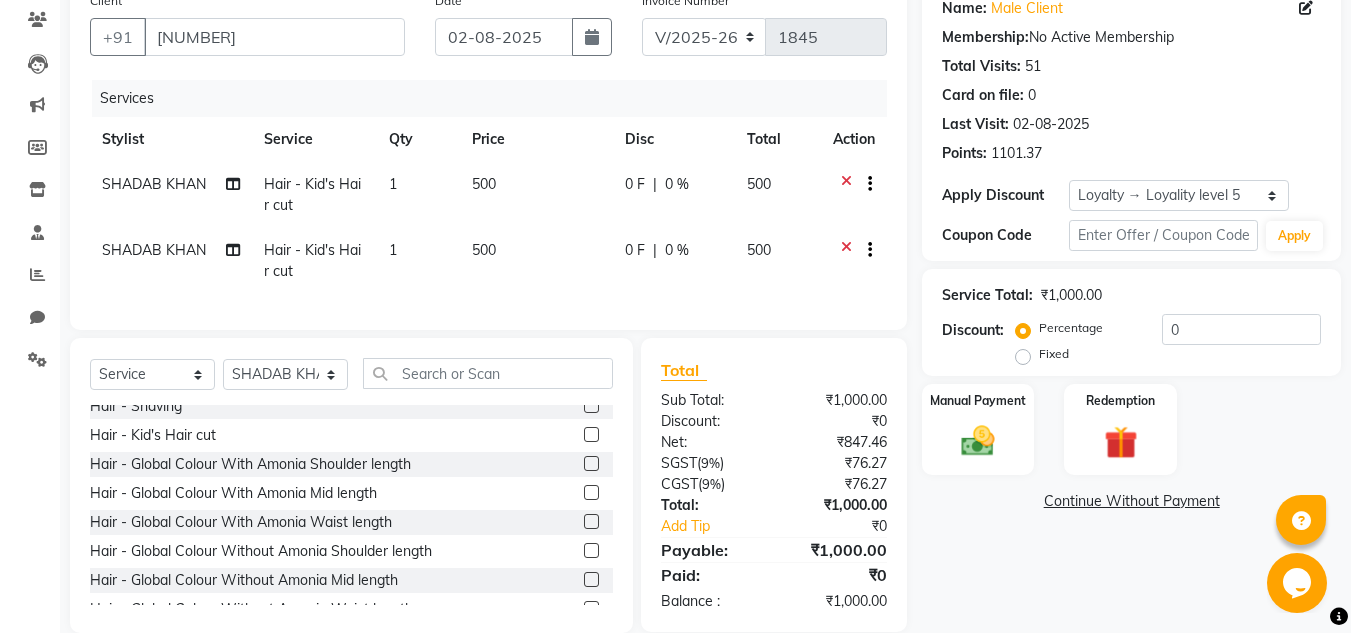 scroll, scrollTop: 213, scrollLeft: 0, axis: vertical 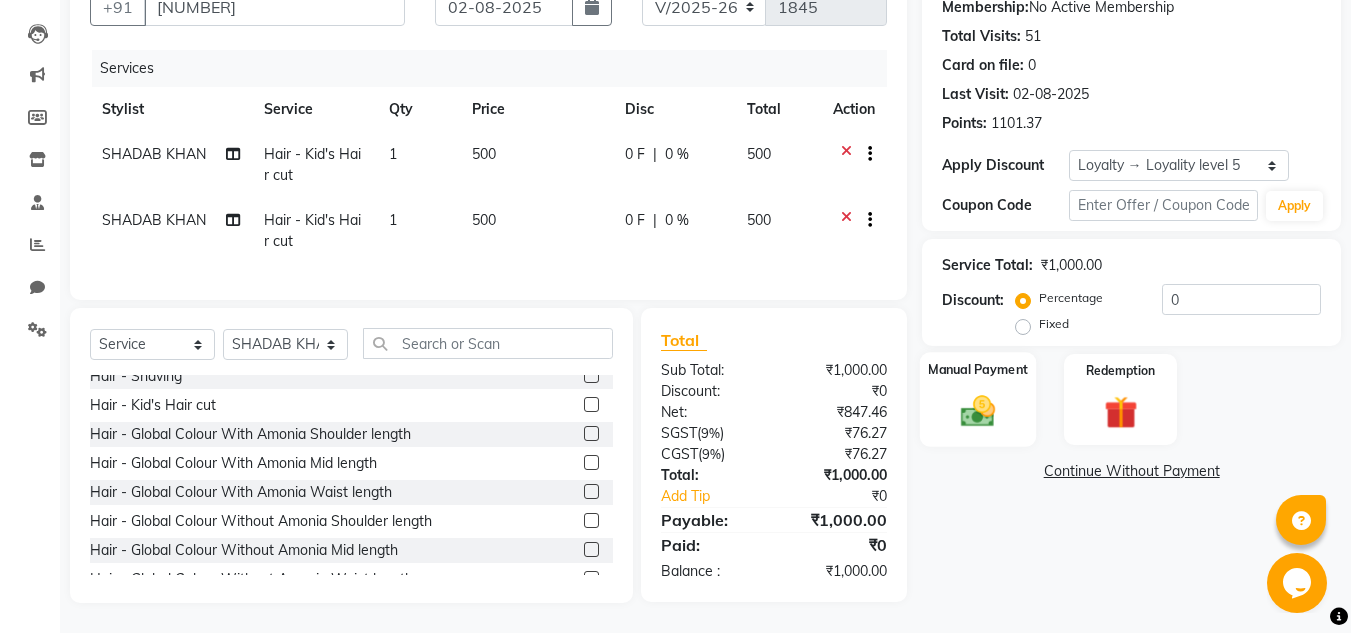 click 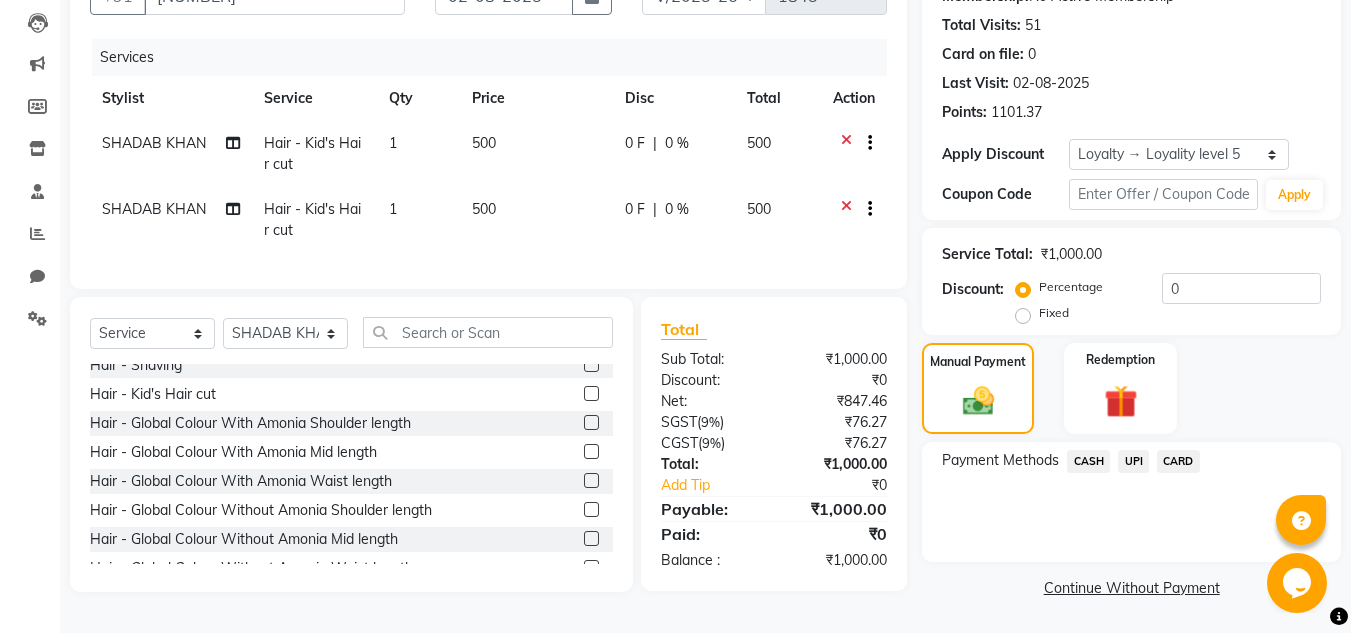 click on "CASH" 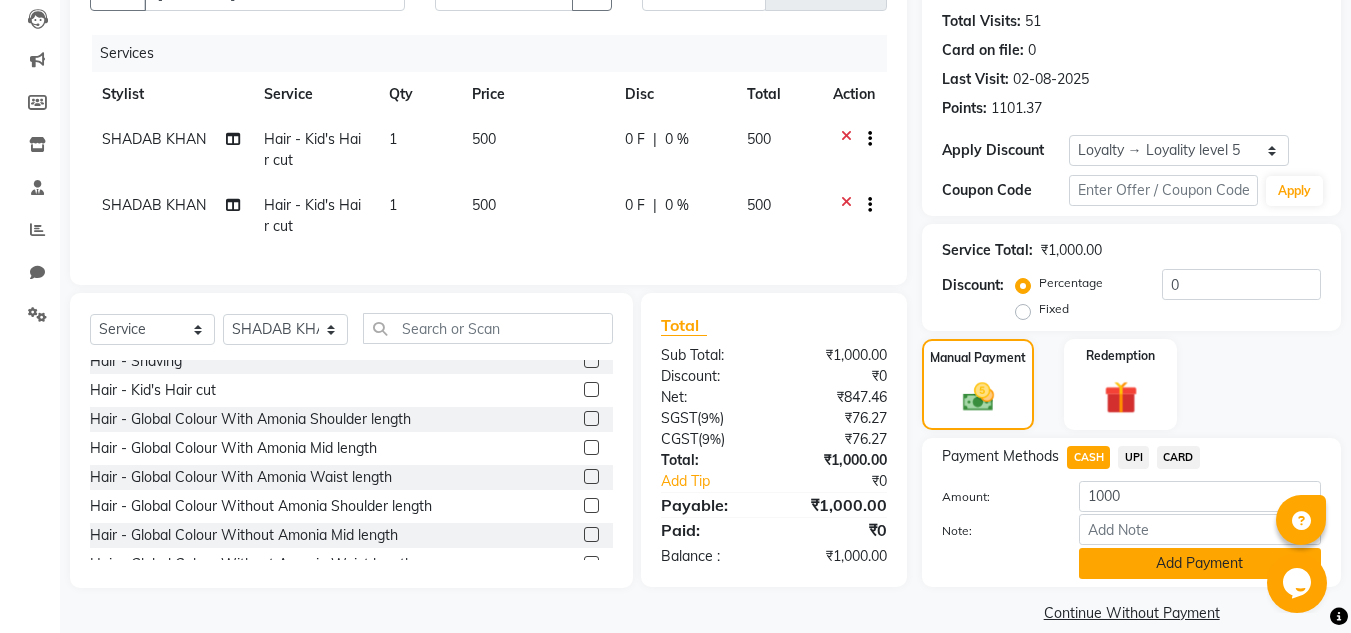 click on "Add Payment" 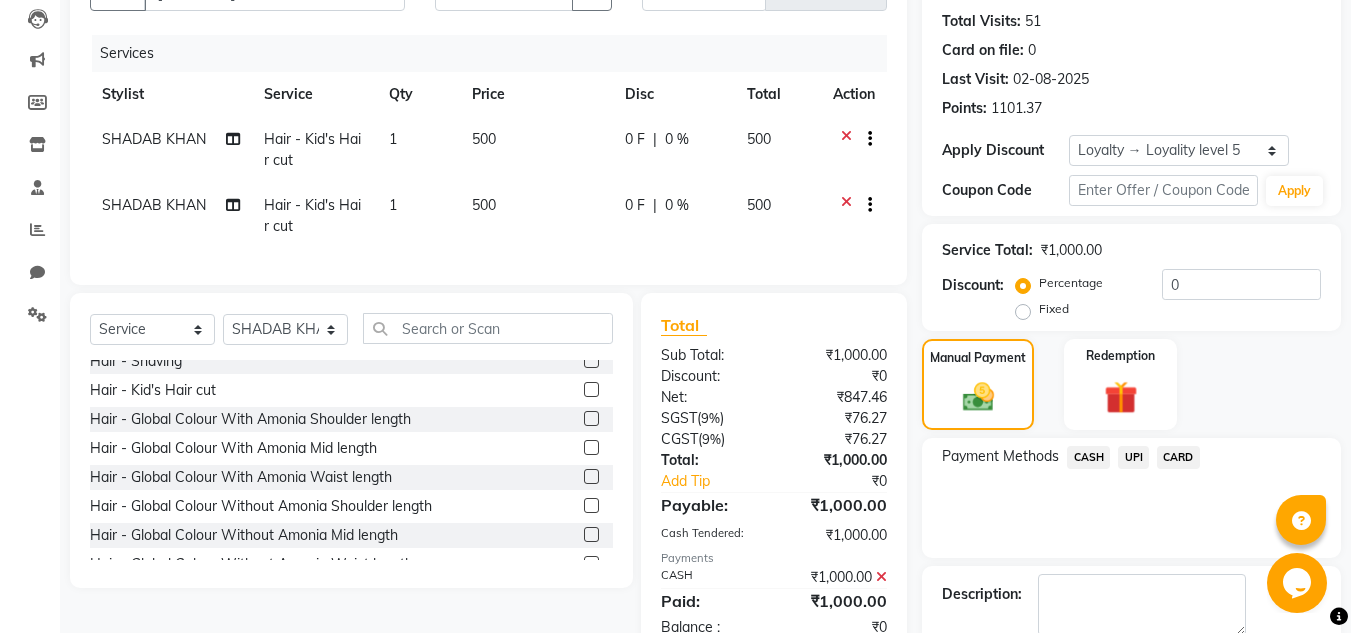scroll, scrollTop: 382, scrollLeft: 0, axis: vertical 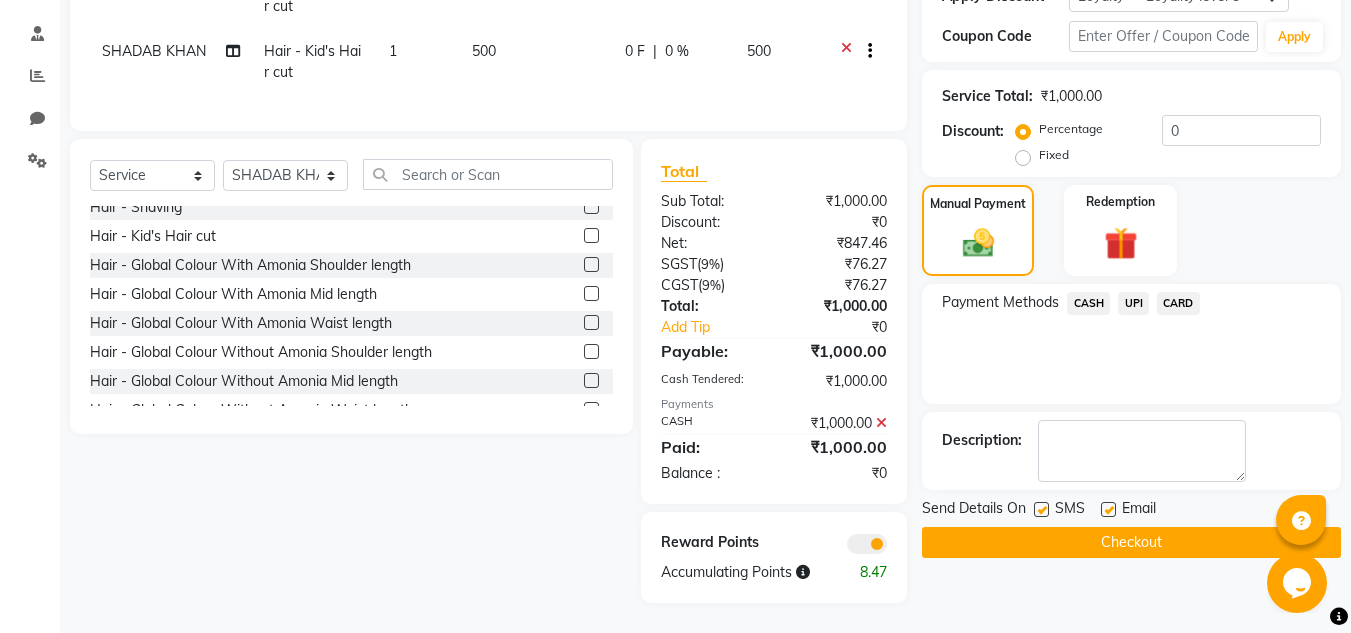 click on "Email" 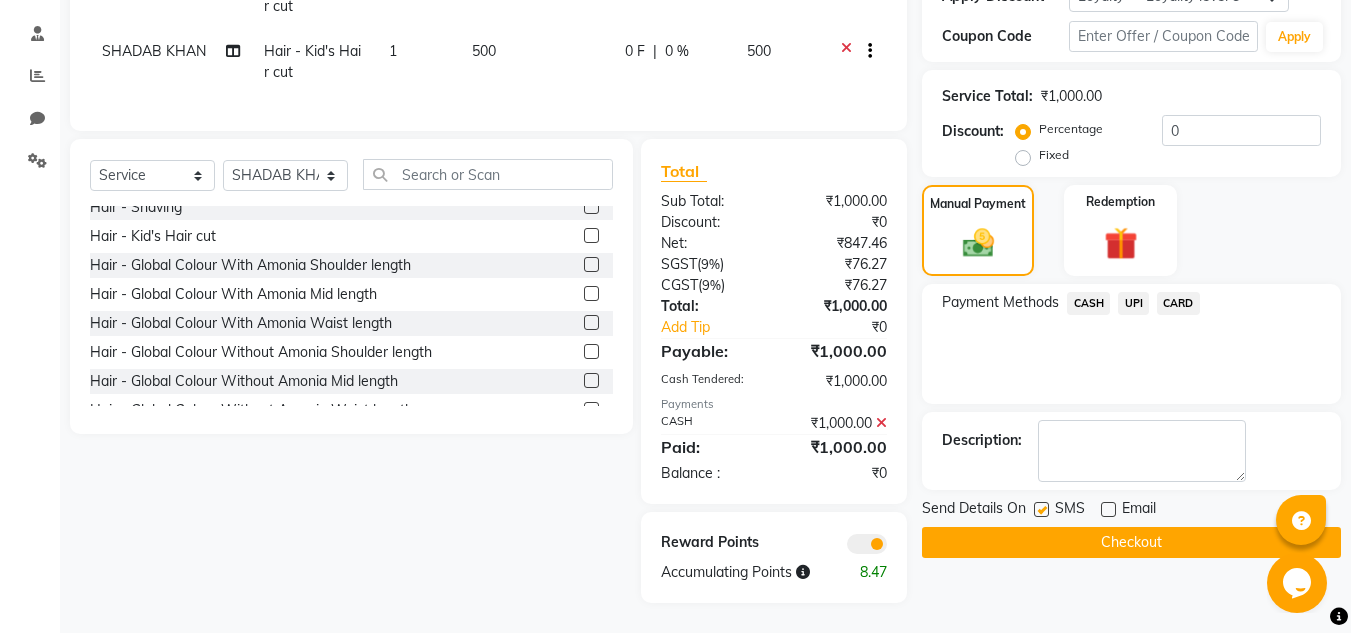 click 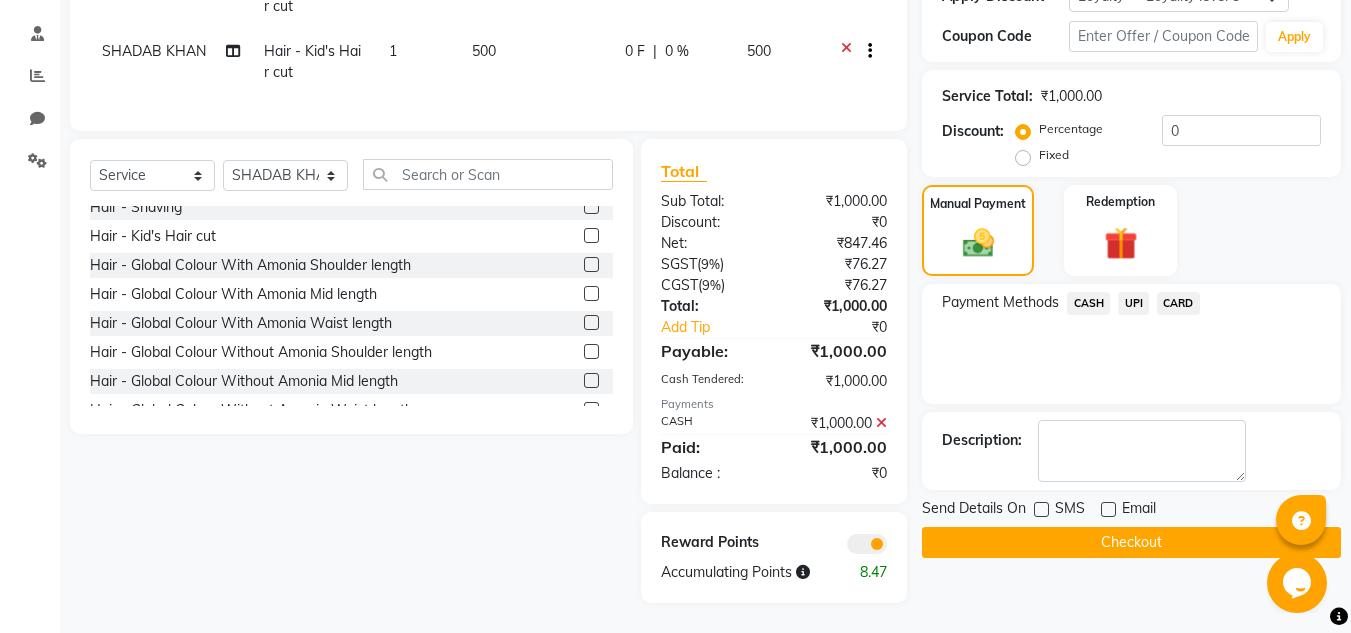 click on "Checkout" 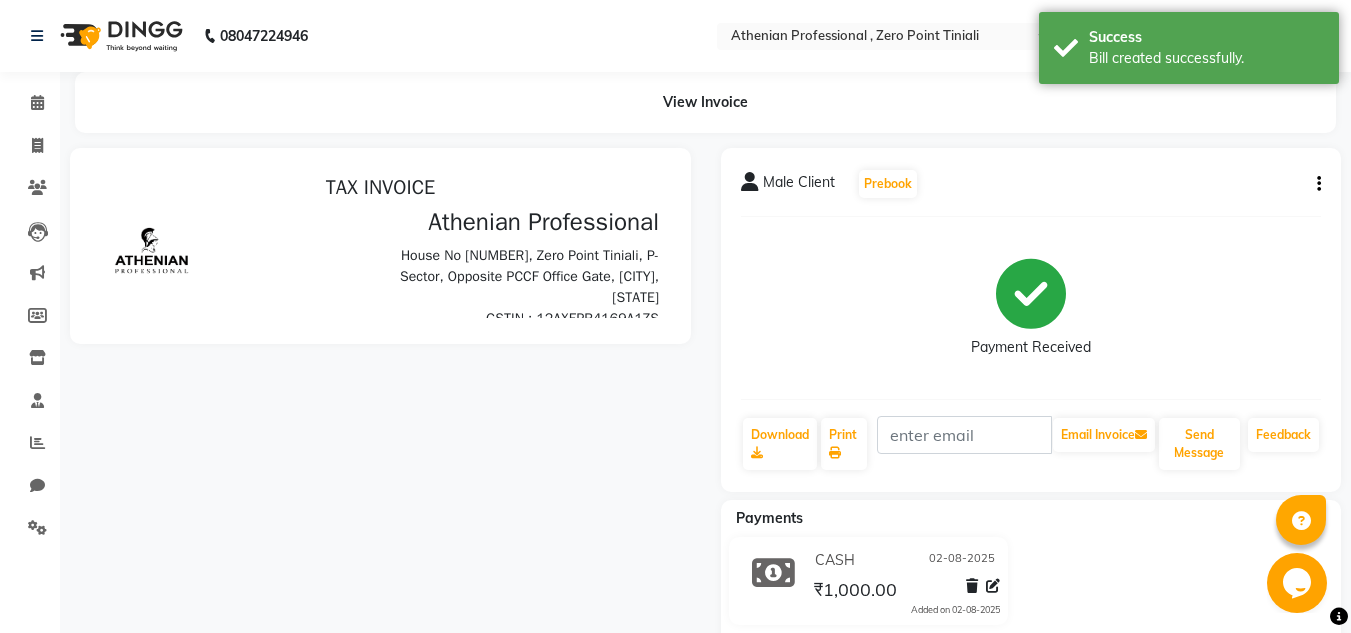 scroll, scrollTop: 0, scrollLeft: 0, axis: both 